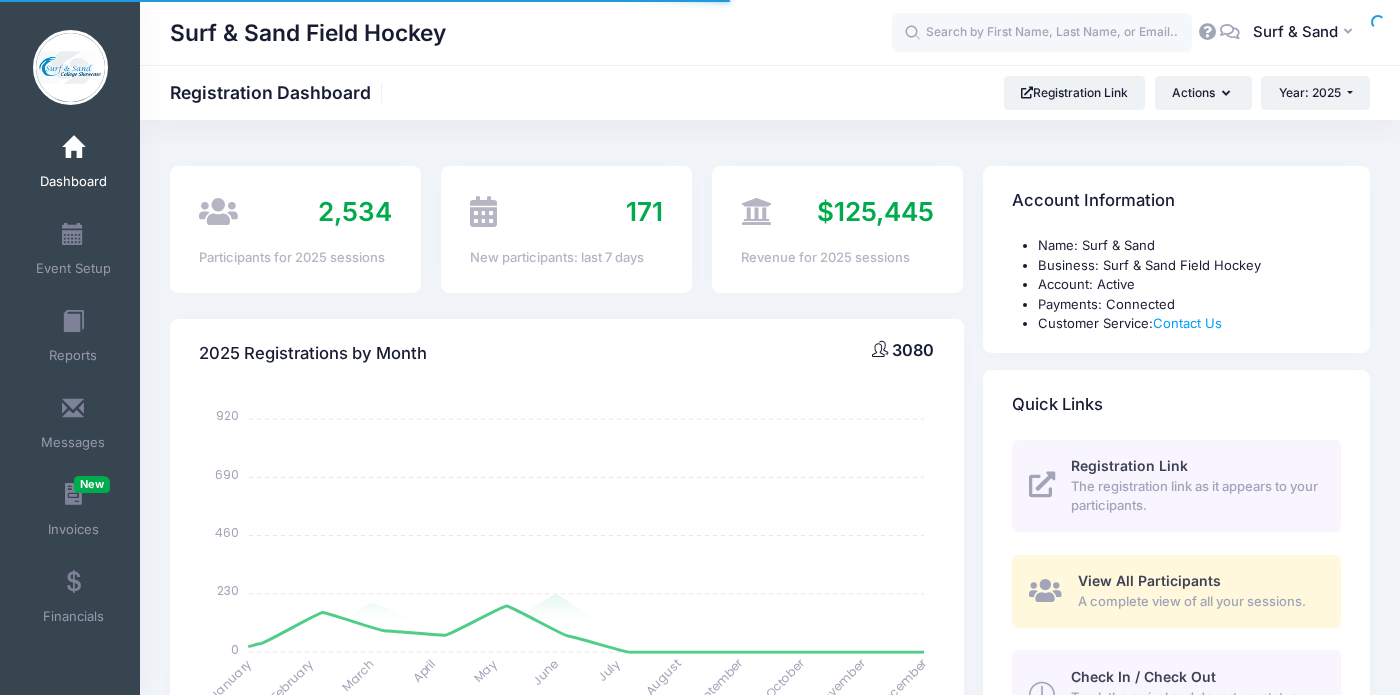select 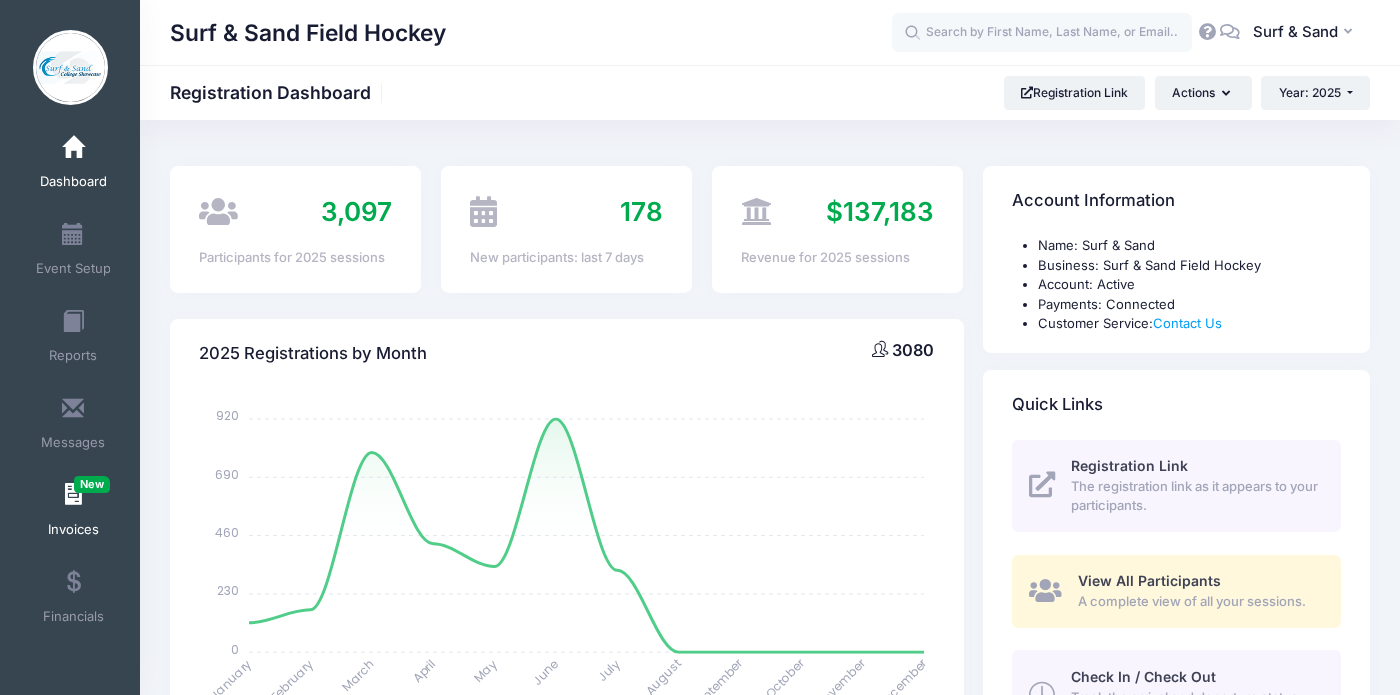 click on "Invoices  New" at bounding box center (73, 530) 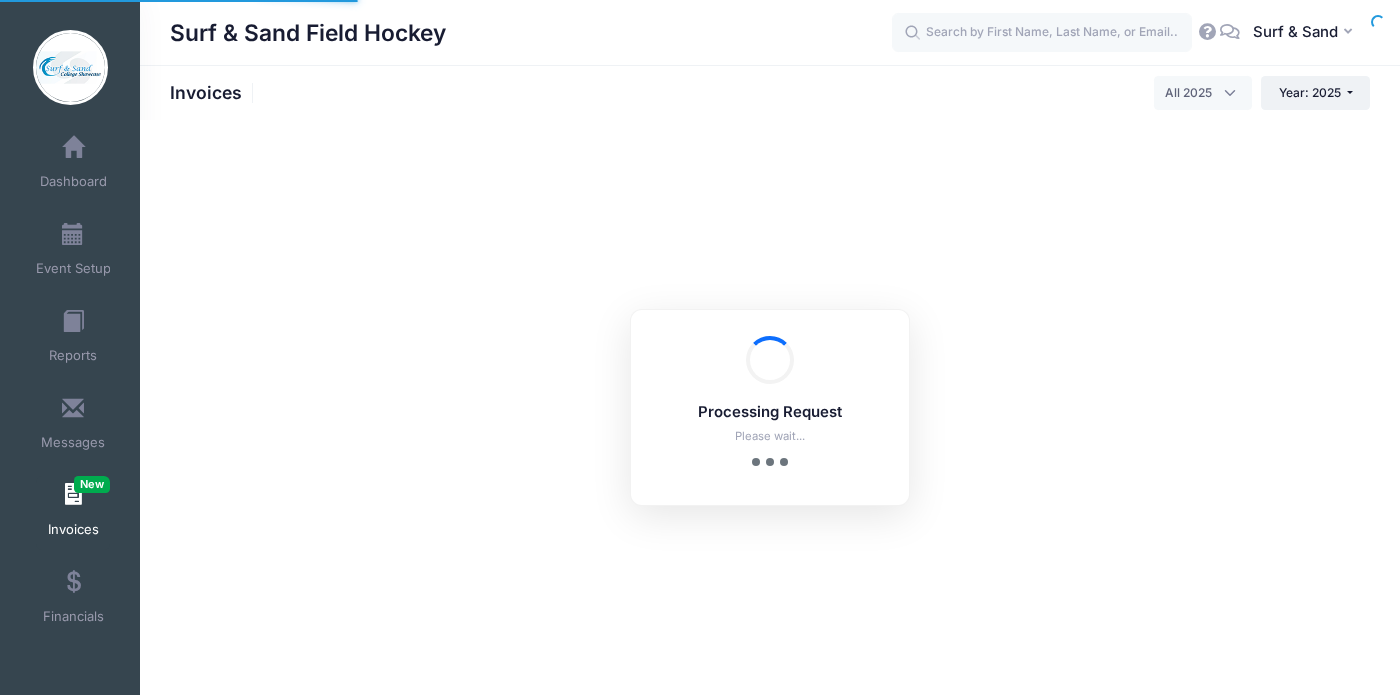 select 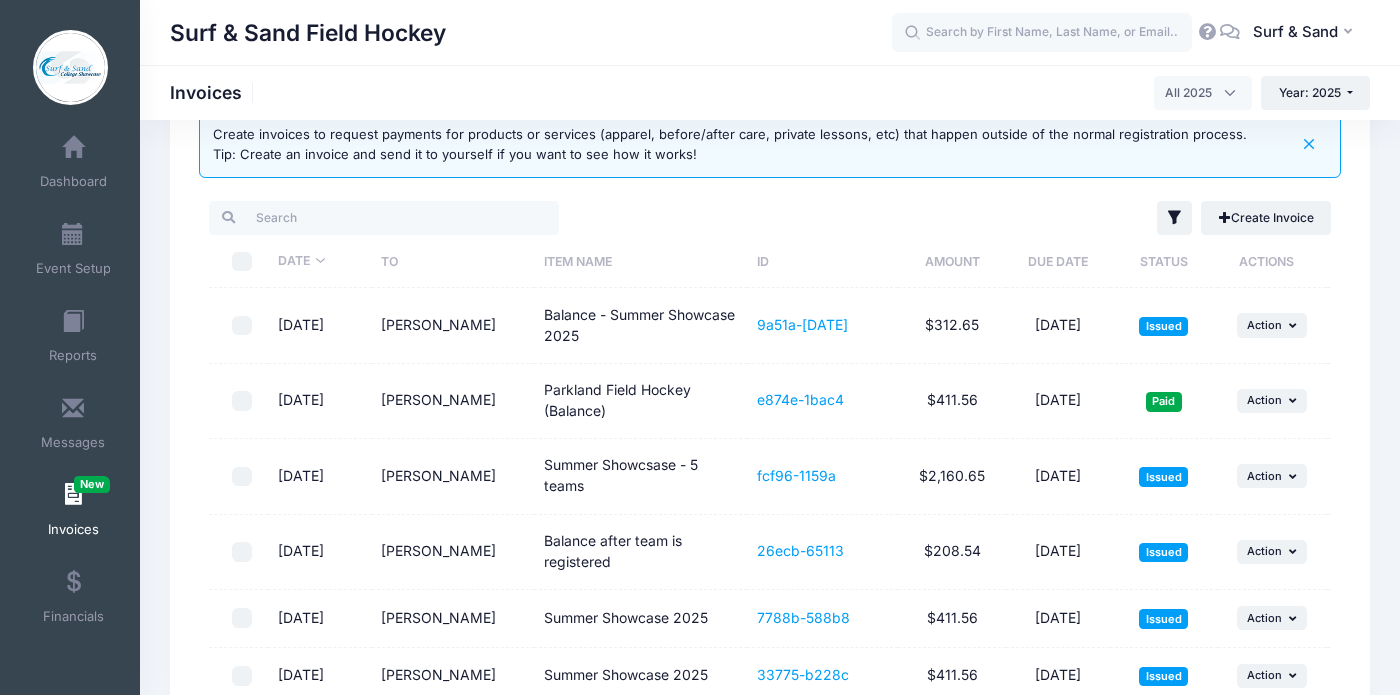 scroll, scrollTop: 68, scrollLeft: 0, axis: vertical 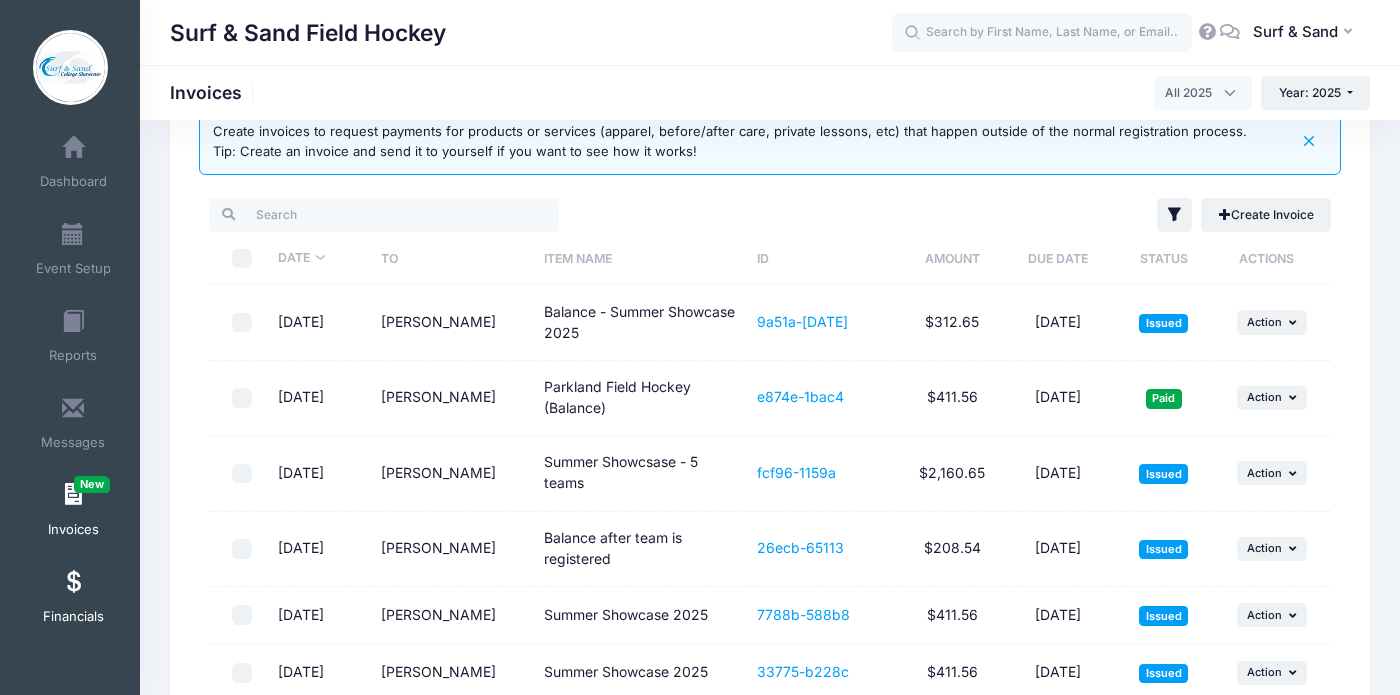 click at bounding box center [73, 583] 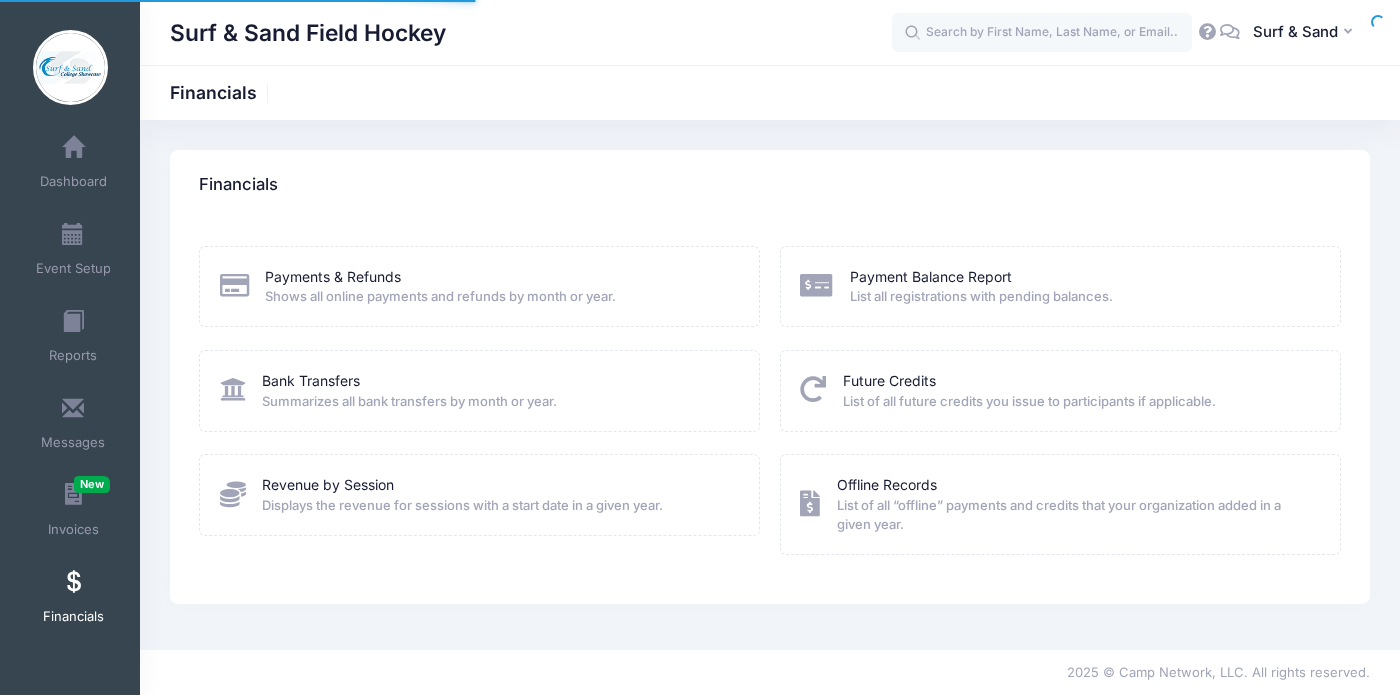 scroll, scrollTop: 0, scrollLeft: 0, axis: both 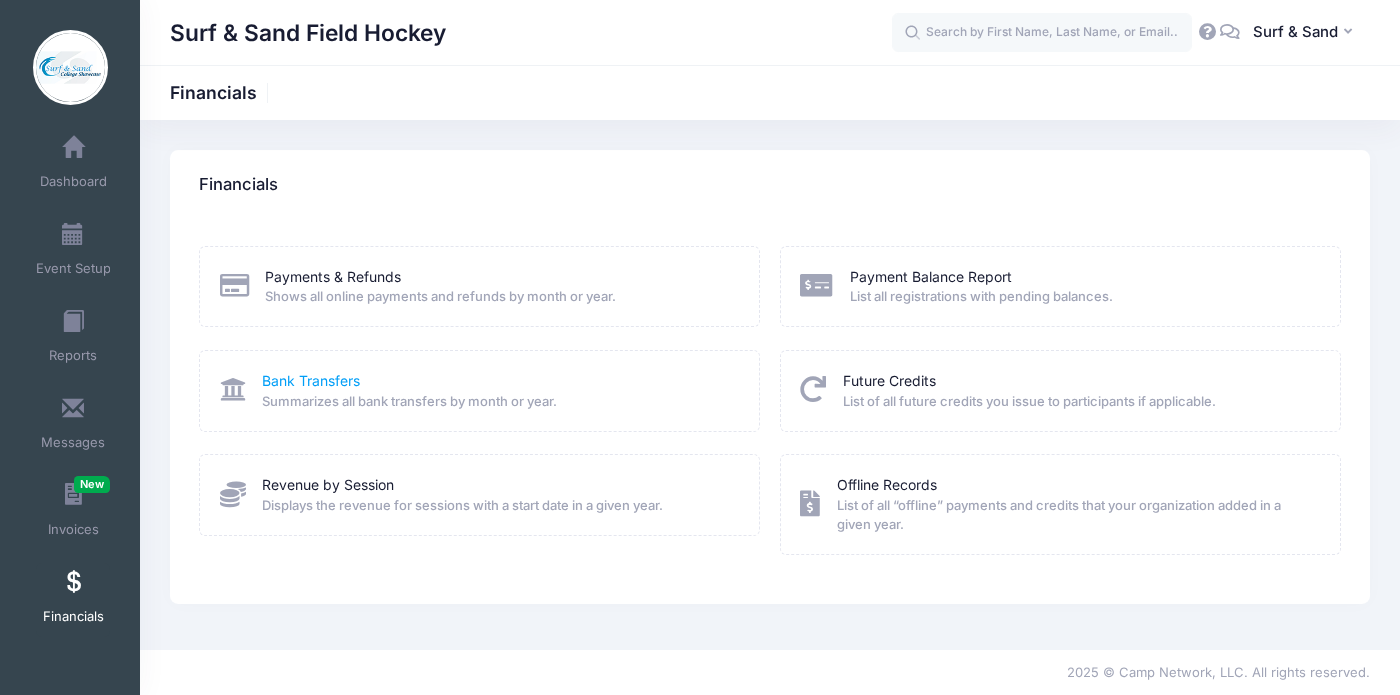 click on "Bank Transfers" at bounding box center [311, 380] 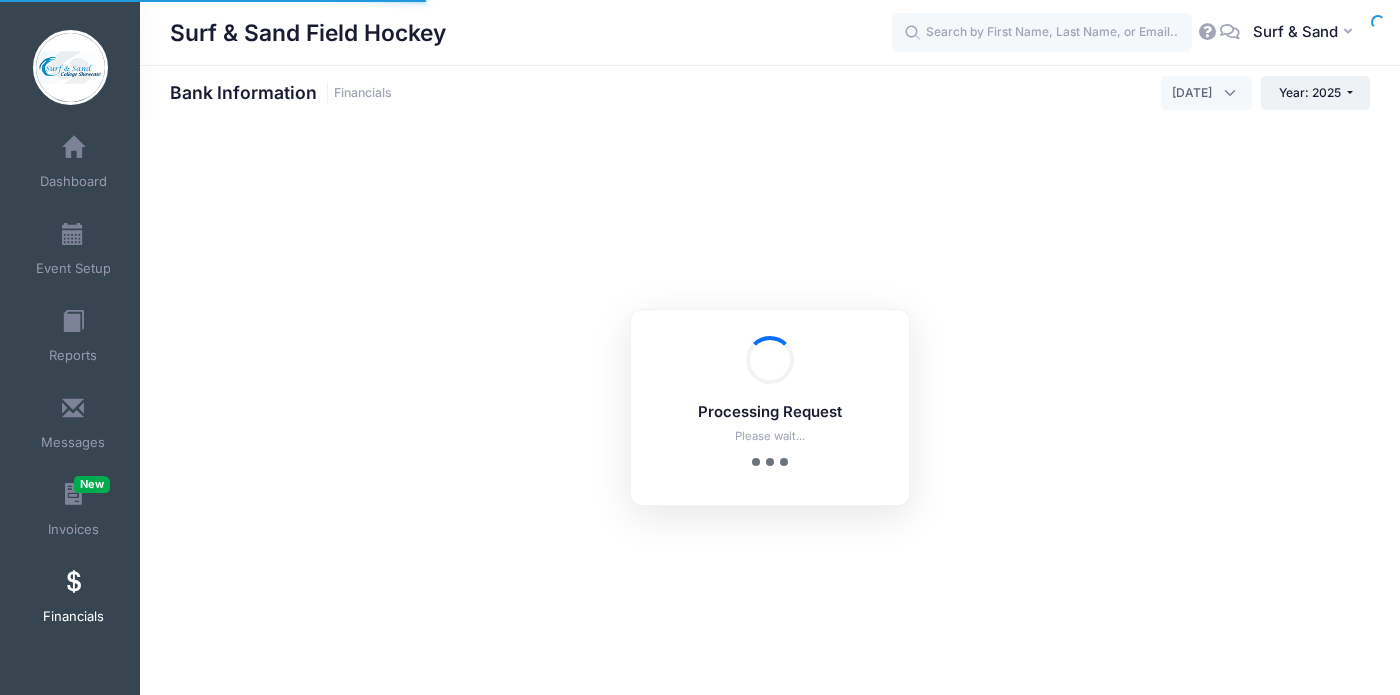select on "10" 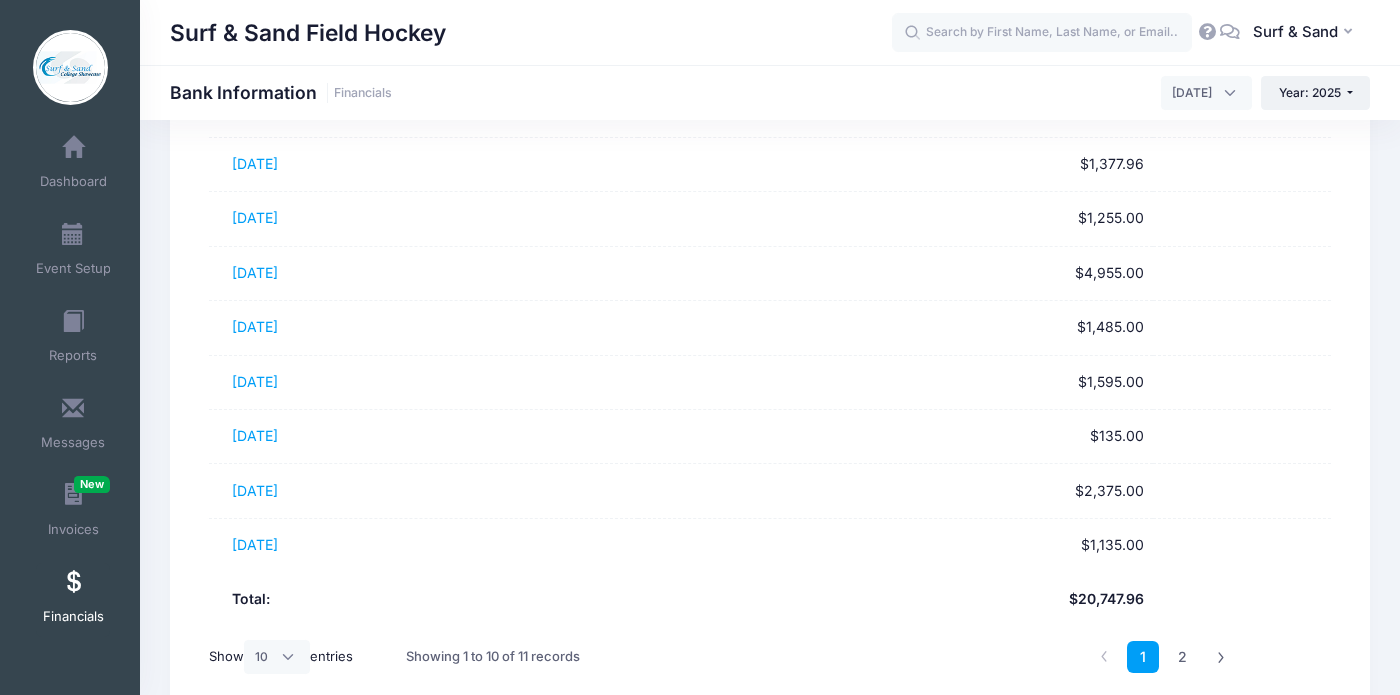 scroll, scrollTop: 435, scrollLeft: 0, axis: vertical 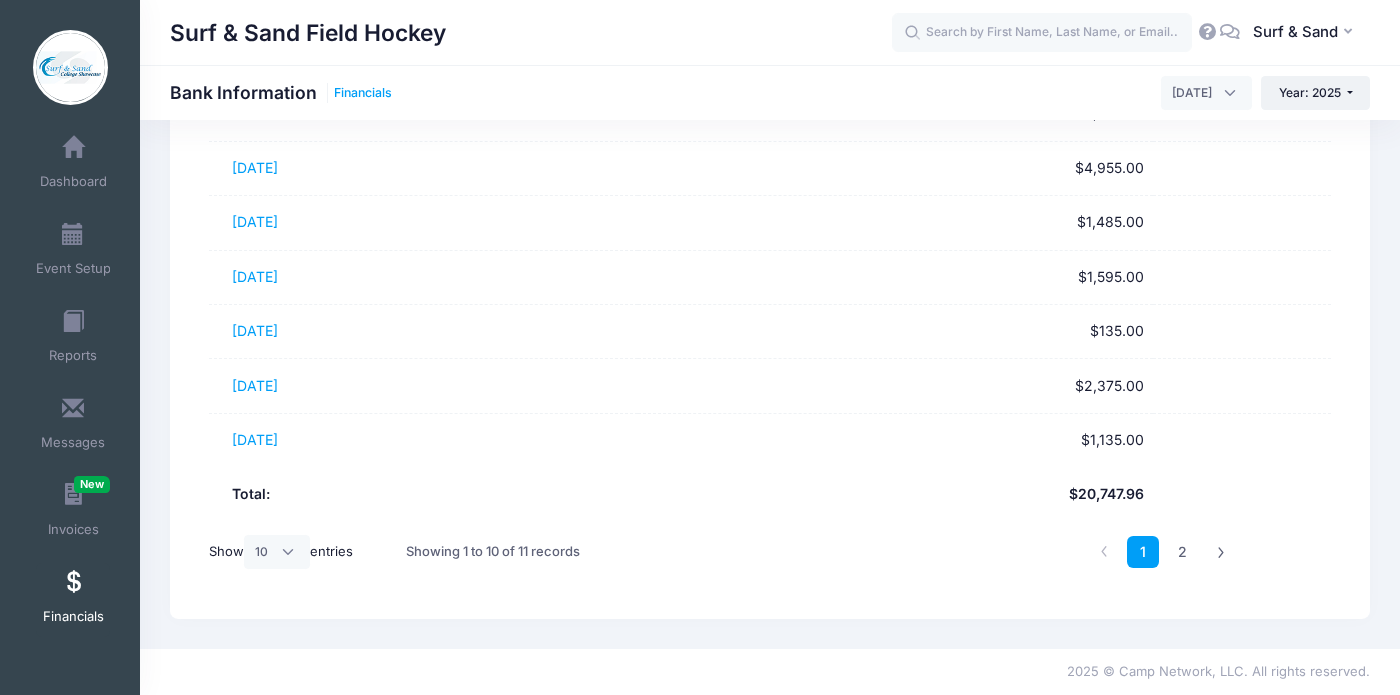 click on "Financials" at bounding box center (363, 93) 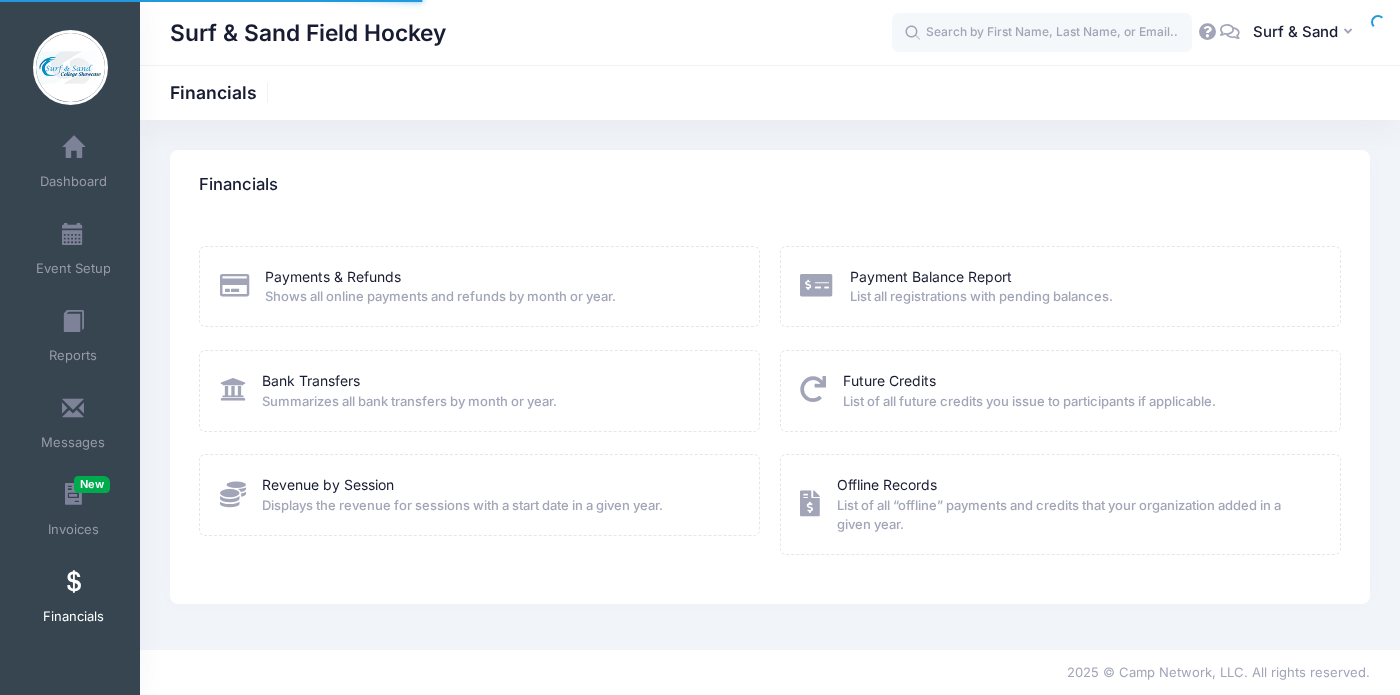 scroll, scrollTop: 0, scrollLeft: 0, axis: both 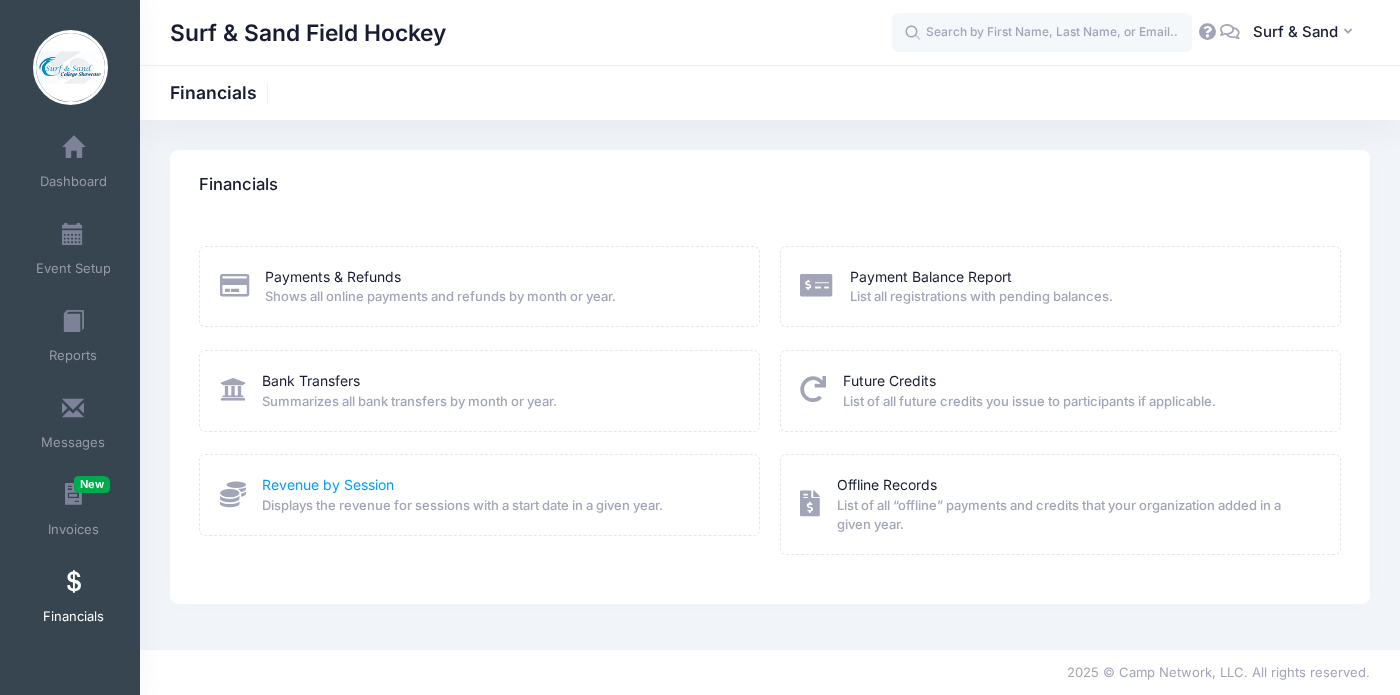 click on "Revenue by Session" at bounding box center (328, 484) 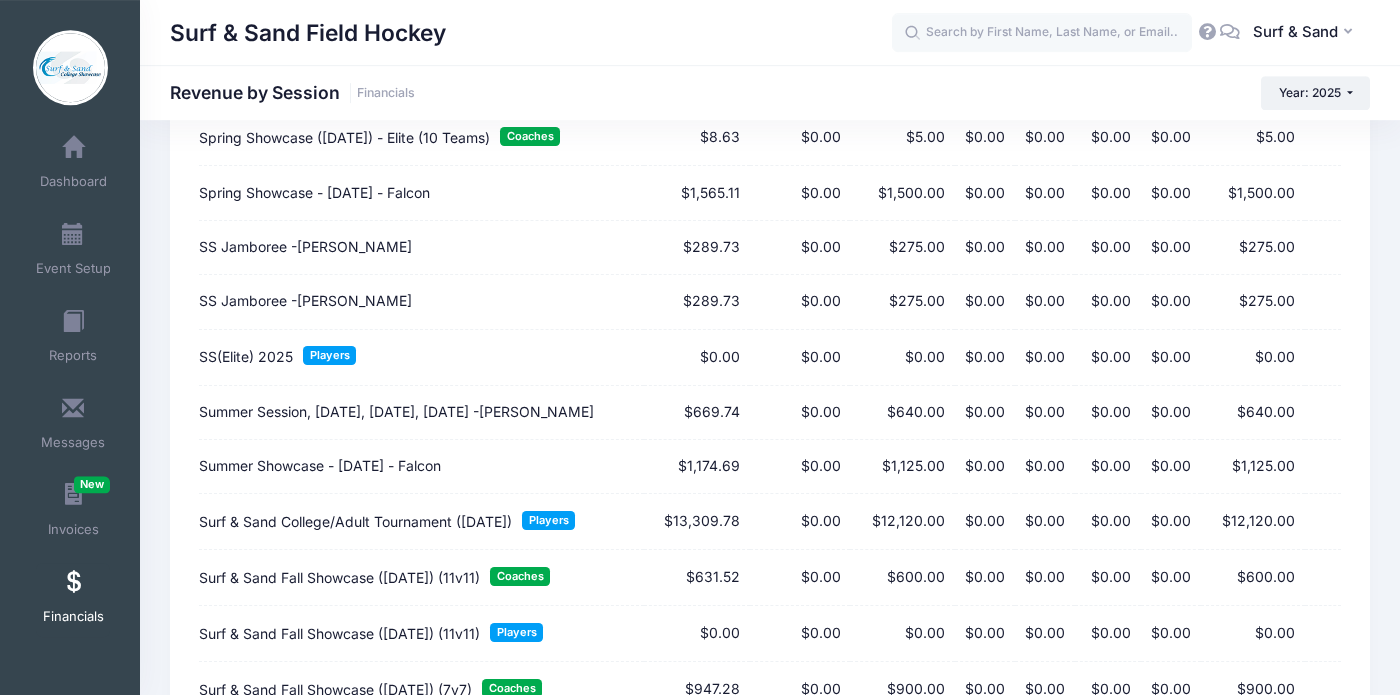 scroll, scrollTop: 1731, scrollLeft: 0, axis: vertical 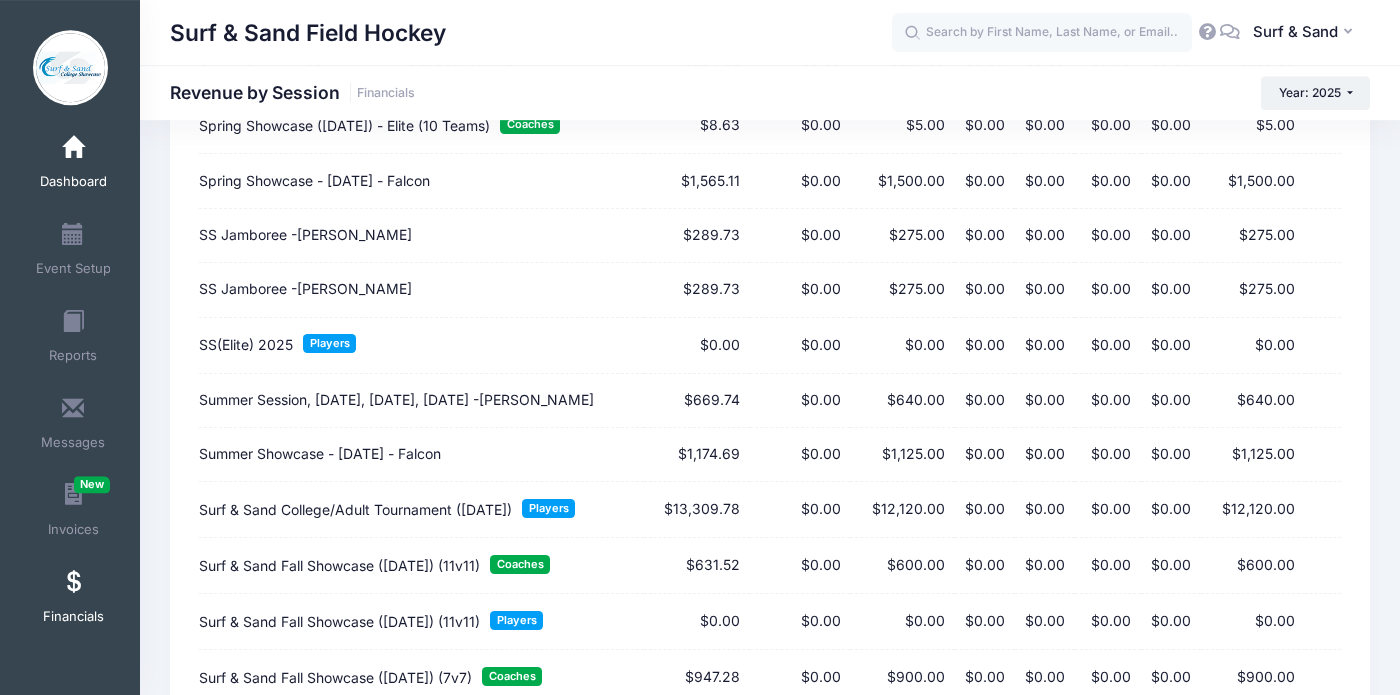 click at bounding box center (73, 148) 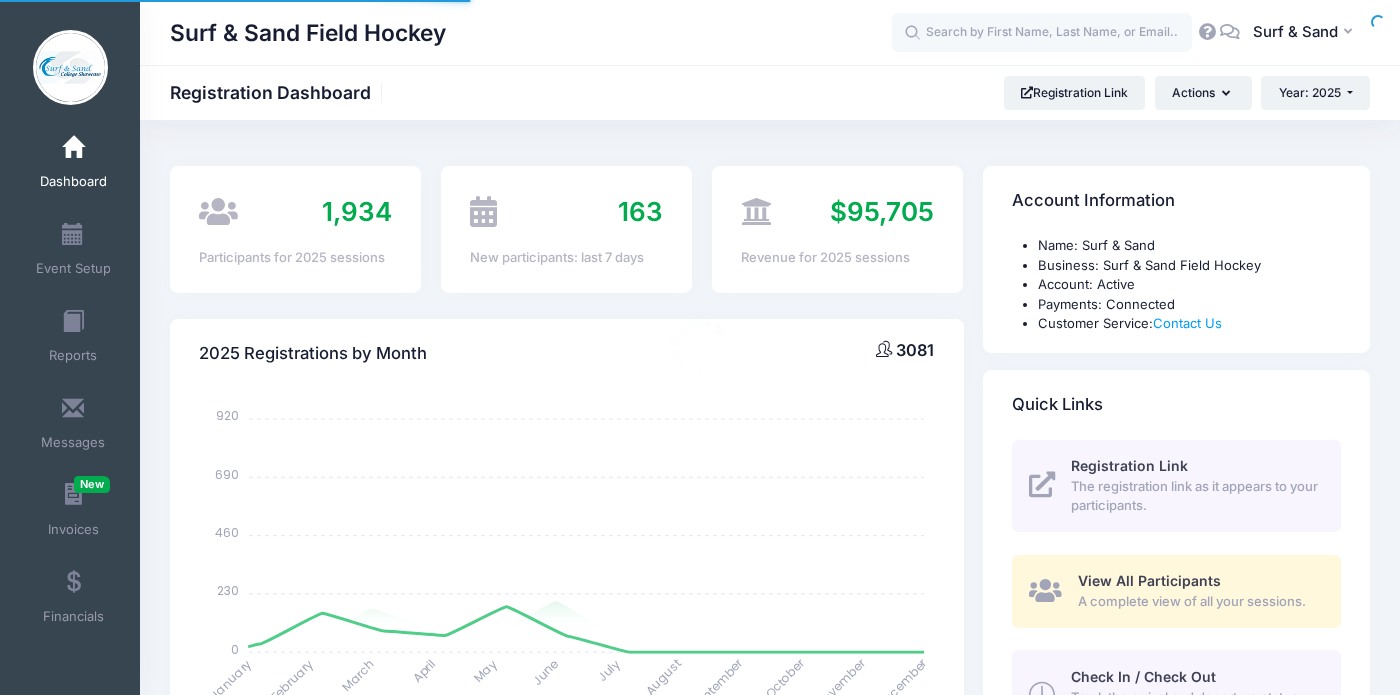 select 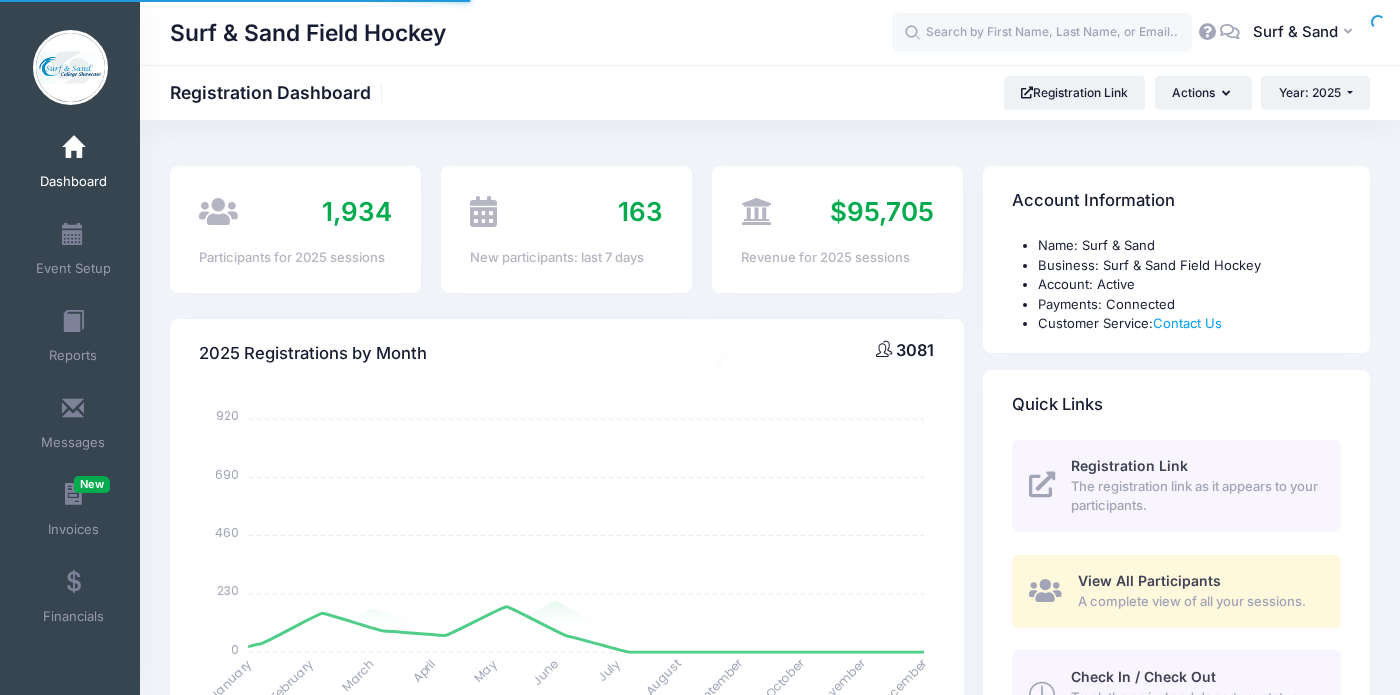 scroll, scrollTop: 0, scrollLeft: 0, axis: both 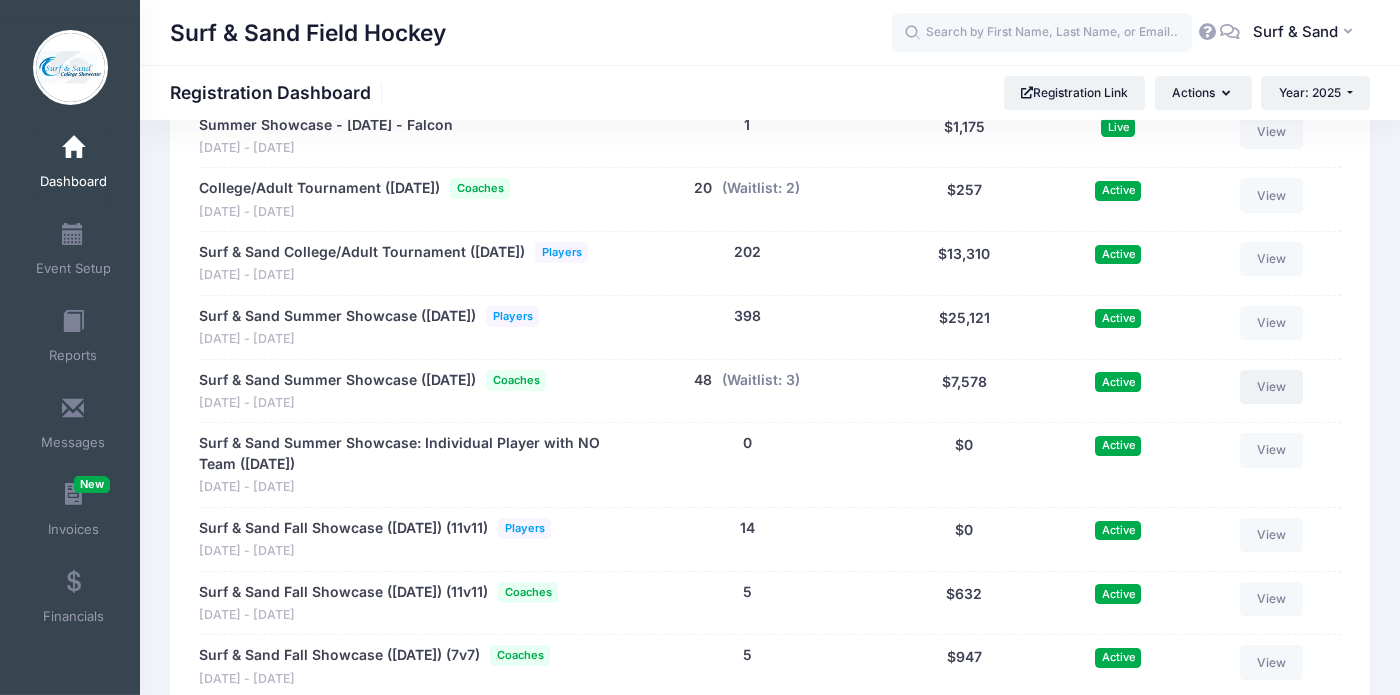 click on "View" at bounding box center [1272, 387] 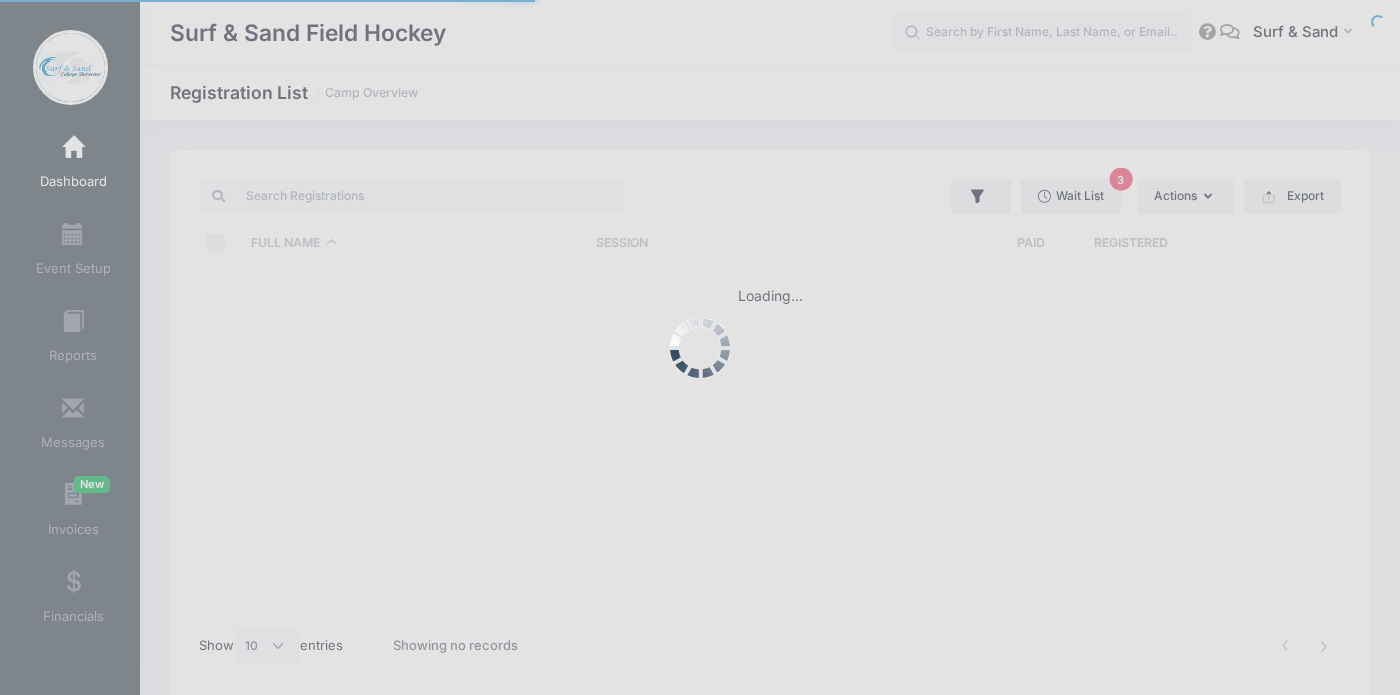 select on "10" 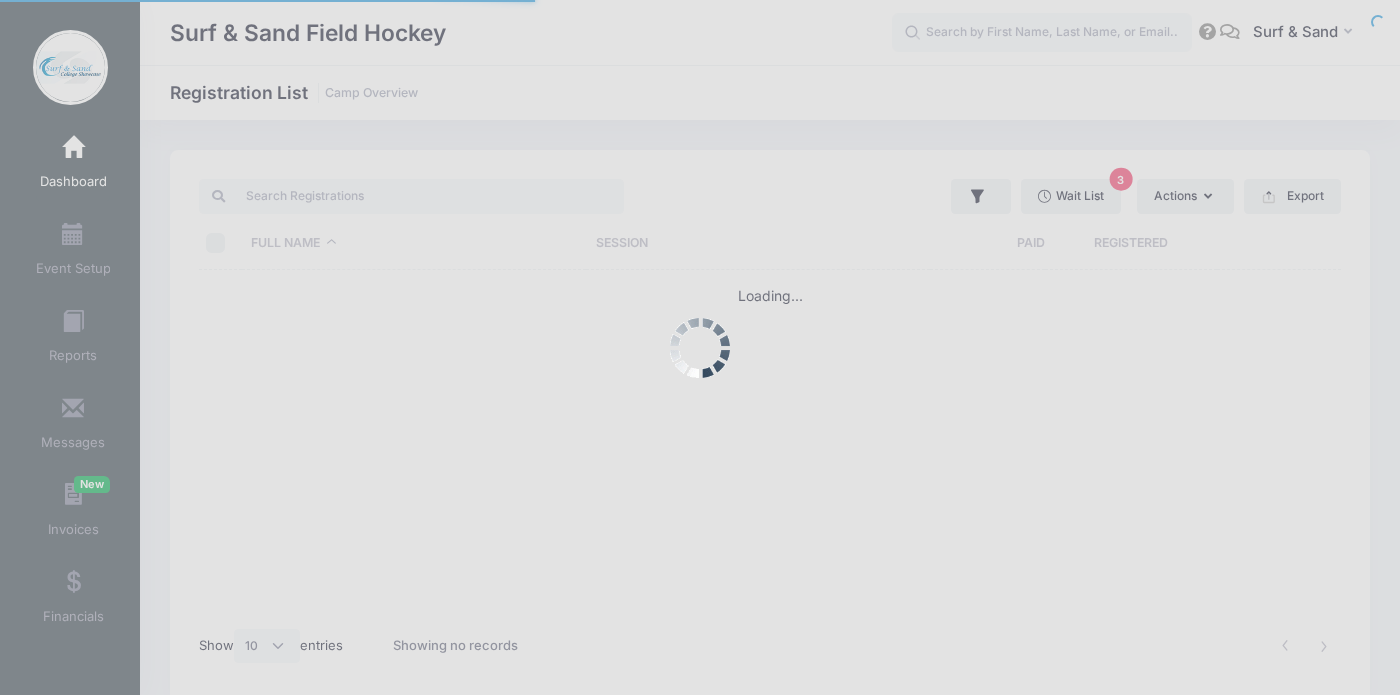 scroll, scrollTop: 0, scrollLeft: 0, axis: both 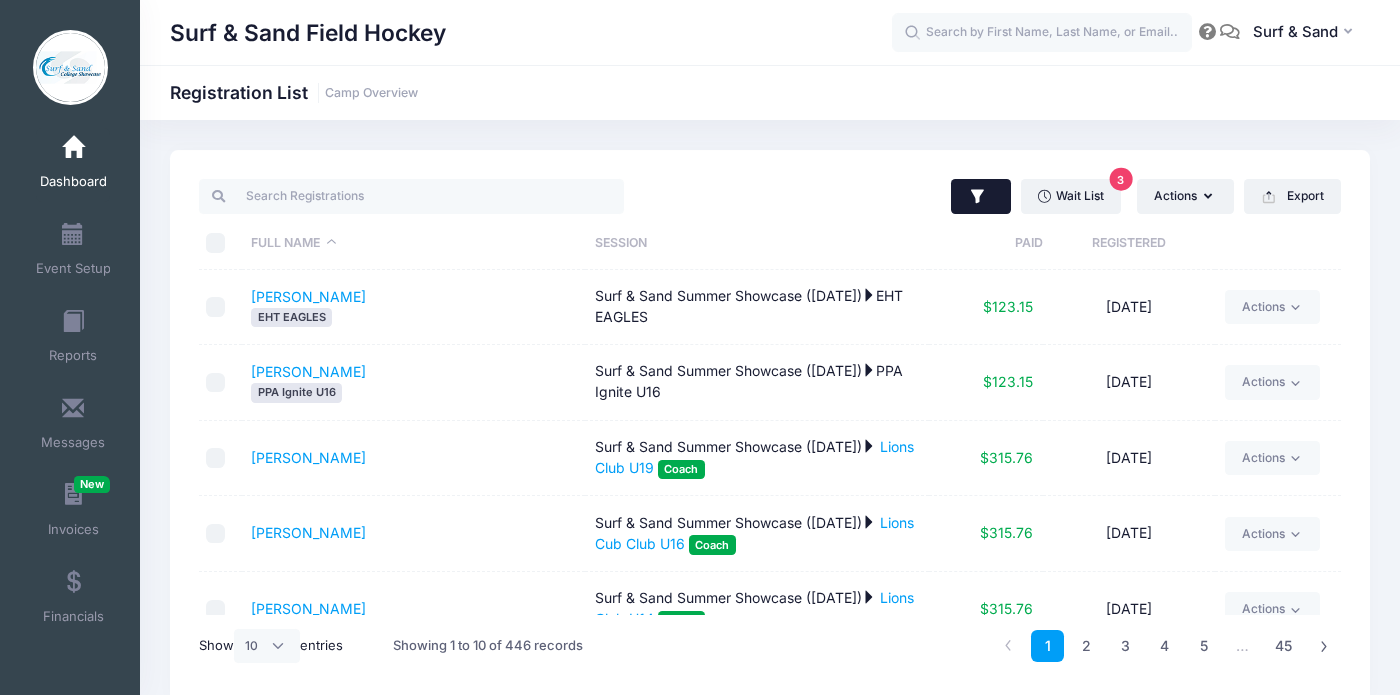 click 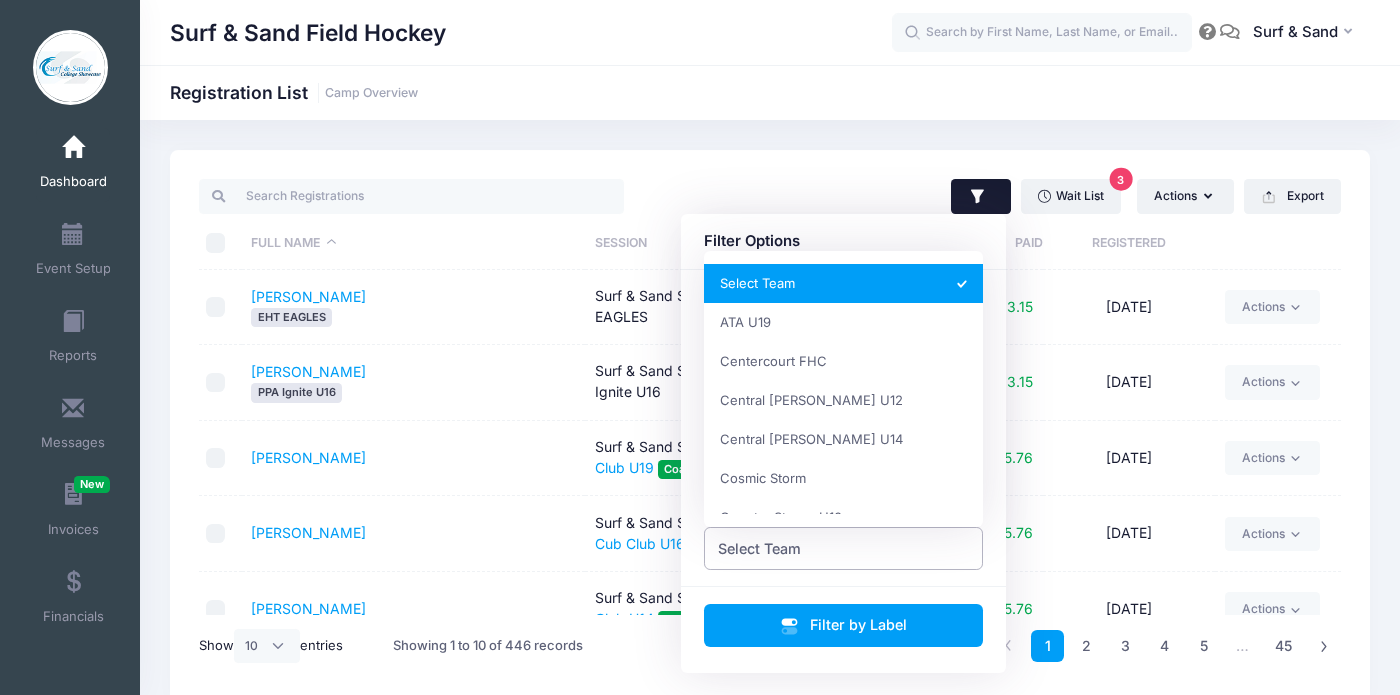 click on "Select Team" at bounding box center (844, 548) 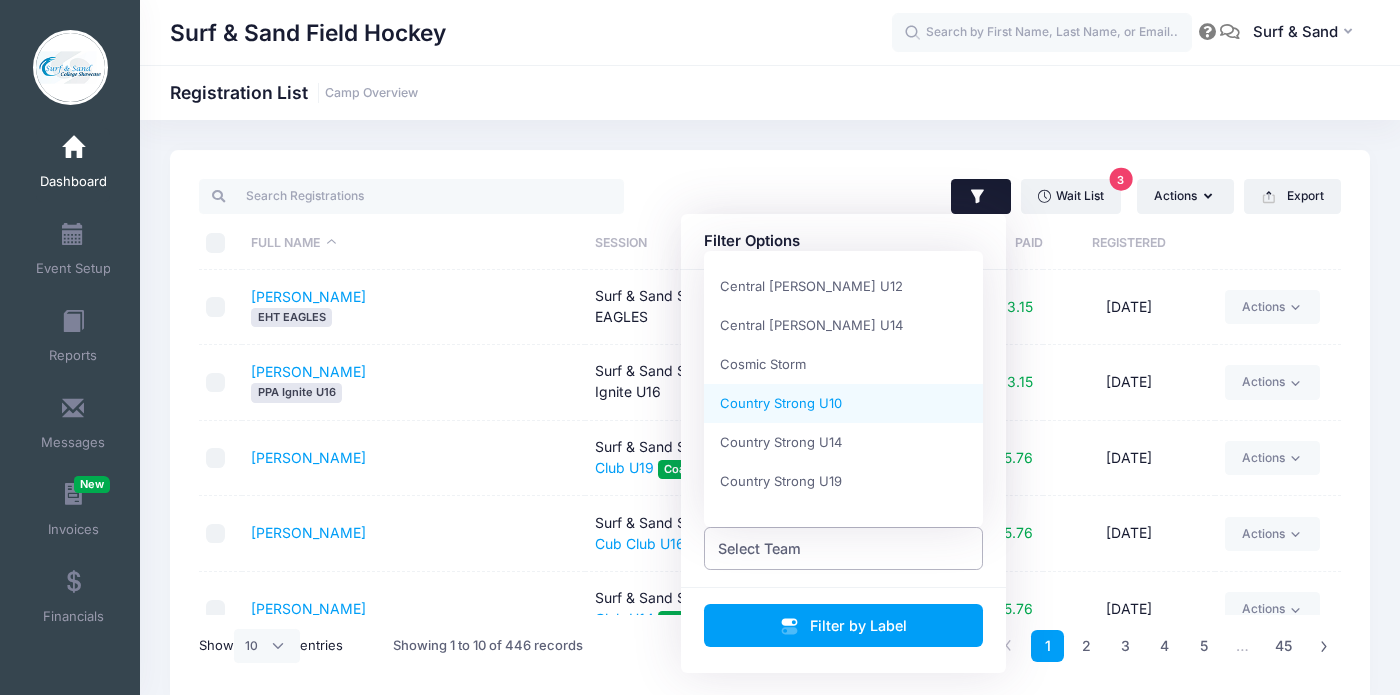 scroll, scrollTop: 118, scrollLeft: 0, axis: vertical 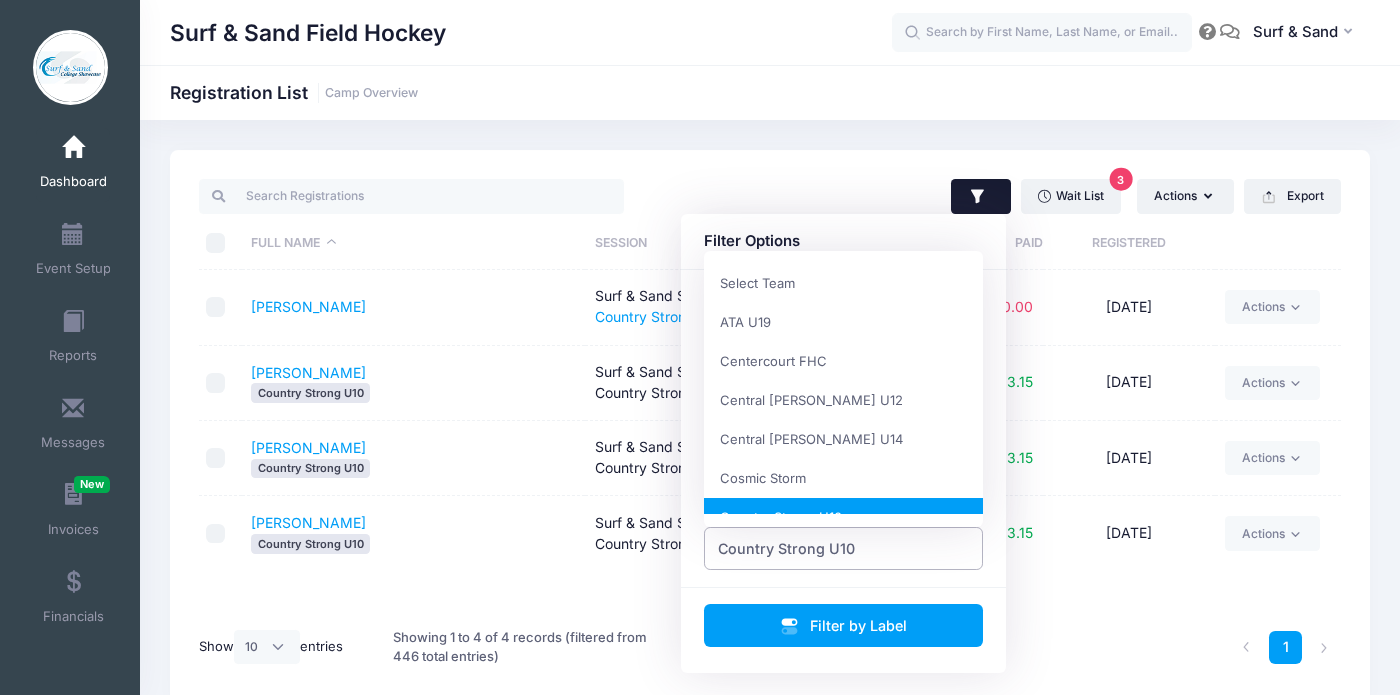 click on "Country Strong U10" at bounding box center (844, 548) 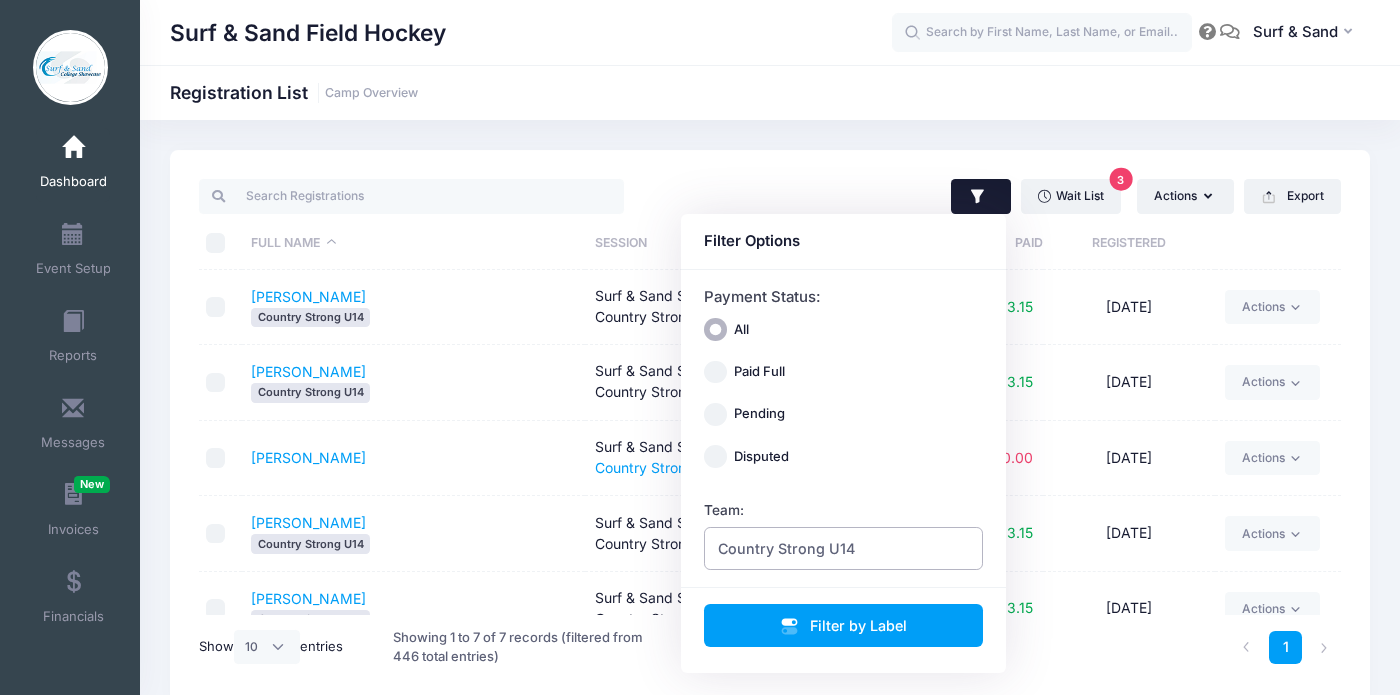 click on "Country Strong U14" at bounding box center (786, 548) 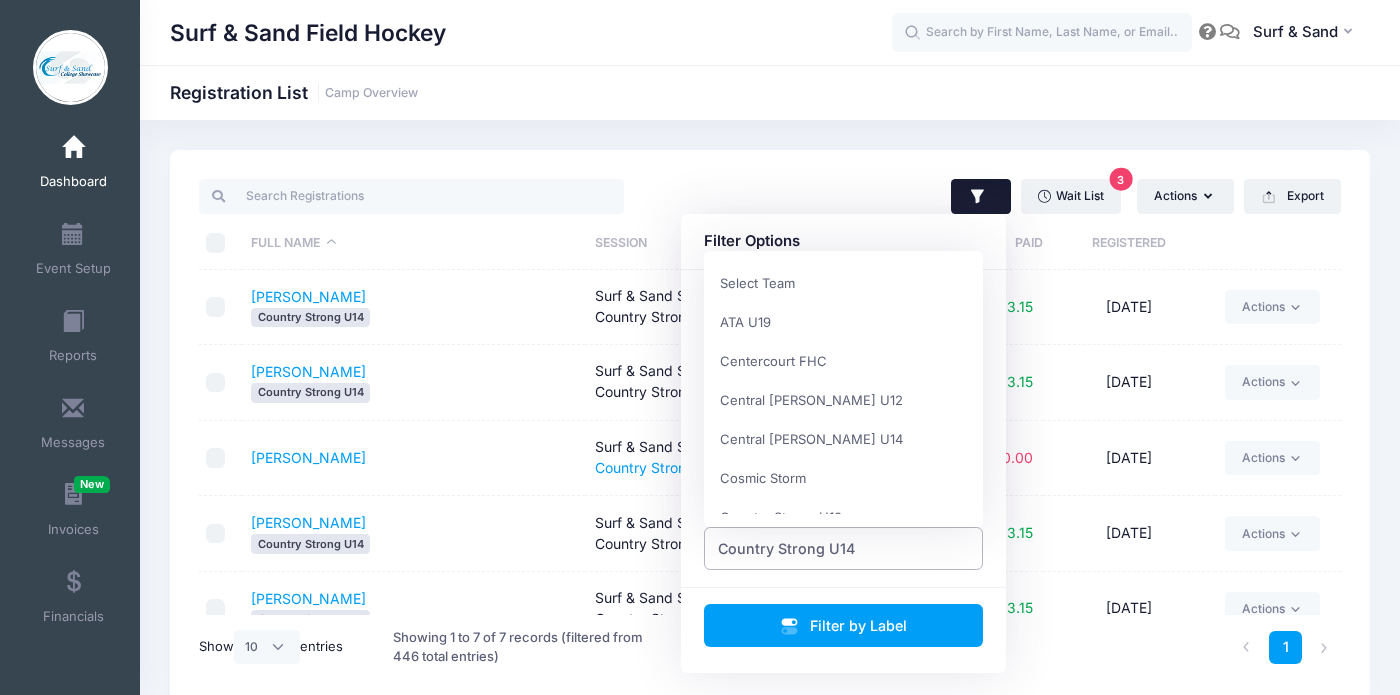 scroll, scrollTop: 234, scrollLeft: 0, axis: vertical 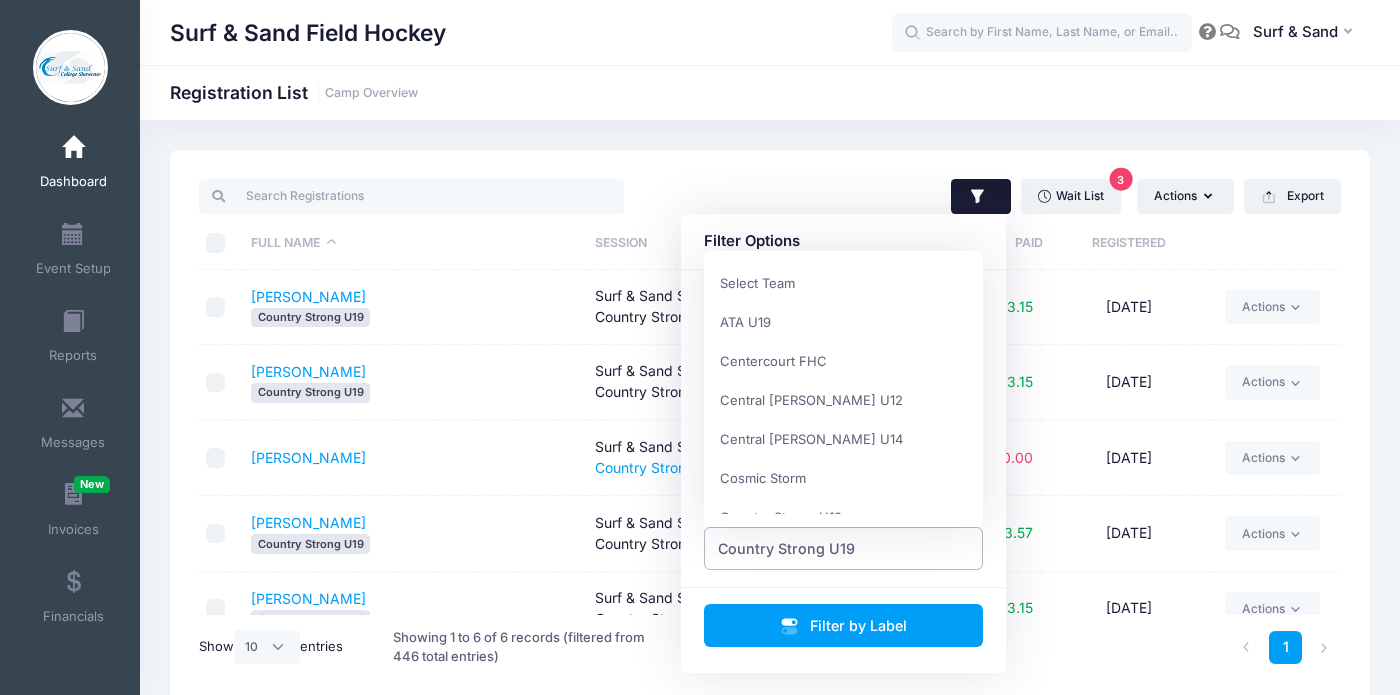 click on "Country Strong U19" at bounding box center (786, 548) 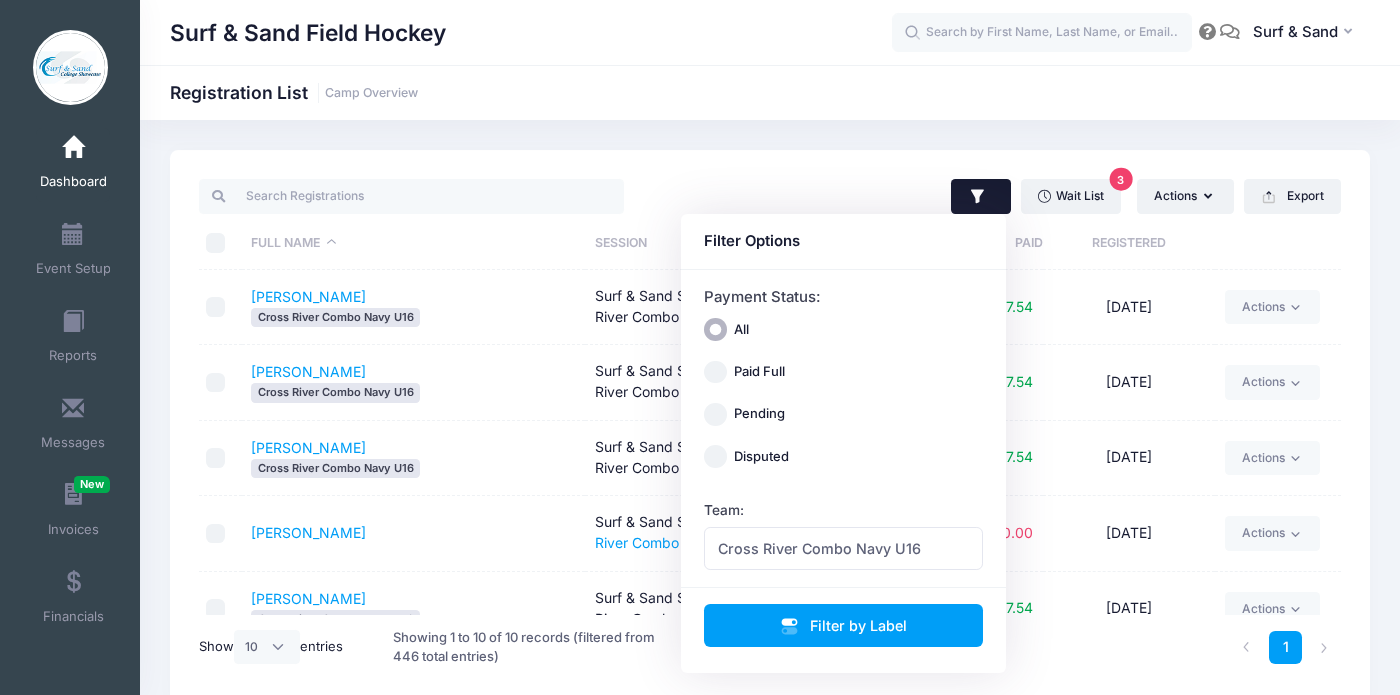 click on "Hegarty, Michaela Cross River Combo Navy U16" at bounding box center (414, 382) 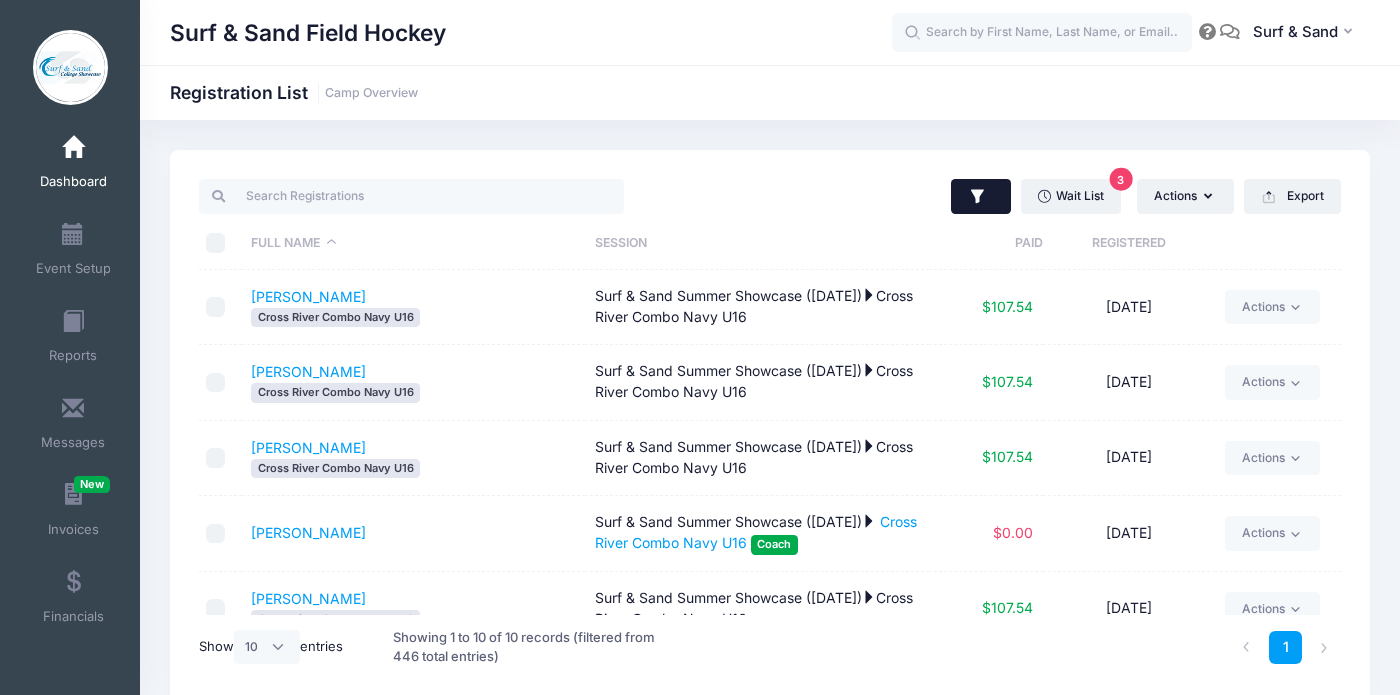 click at bounding box center (981, 197) 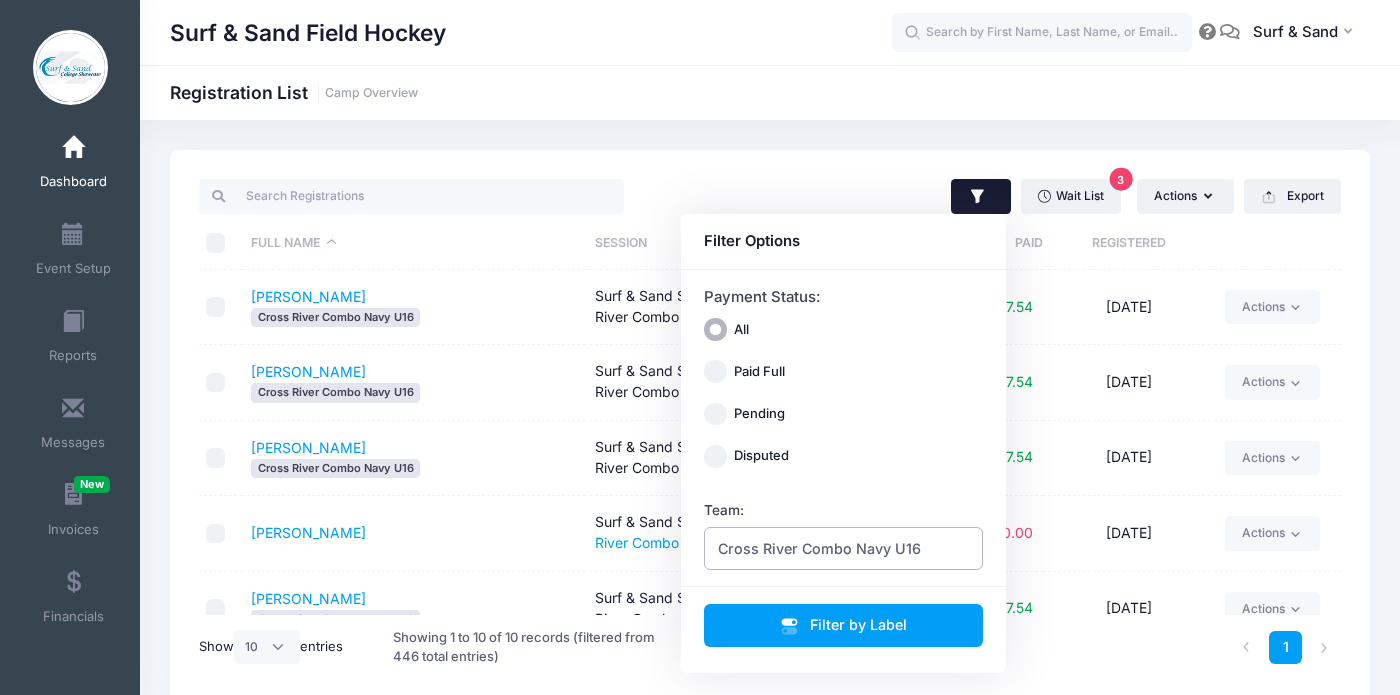click on "Cross River Combo Navy U16" at bounding box center (819, 548) 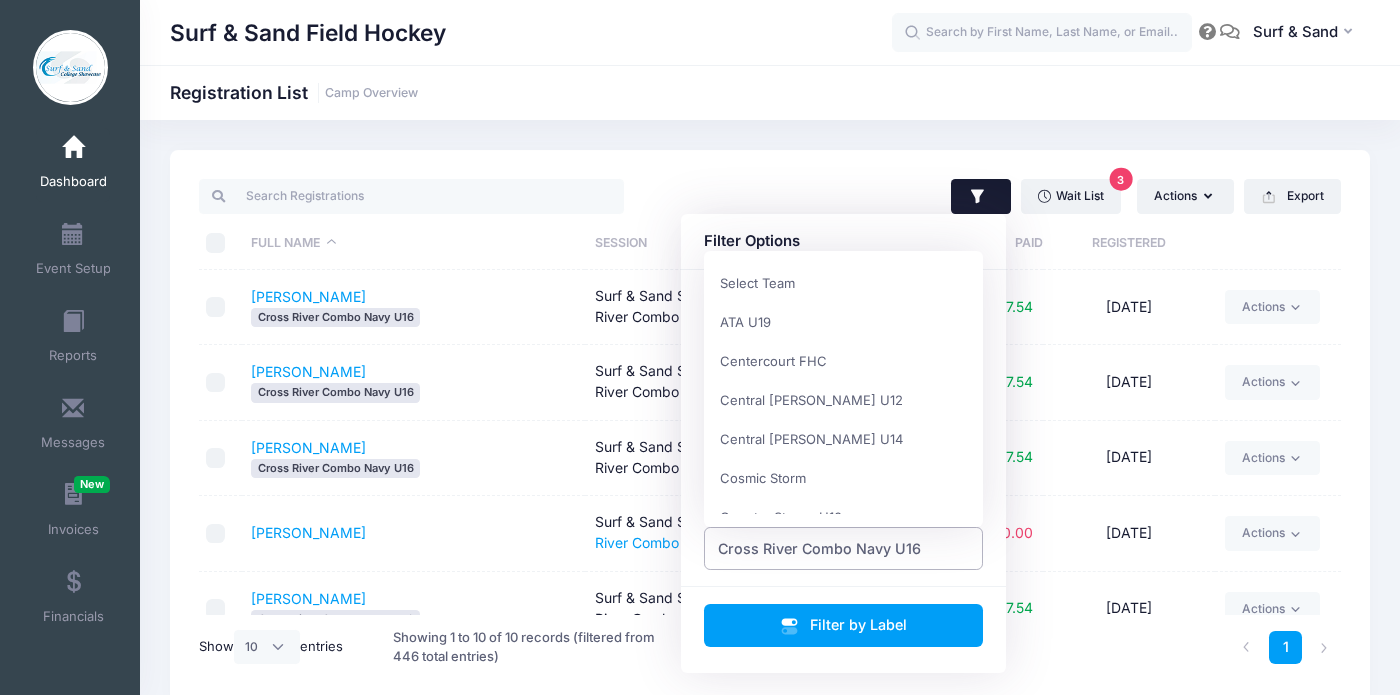 scroll, scrollTop: 312, scrollLeft: 0, axis: vertical 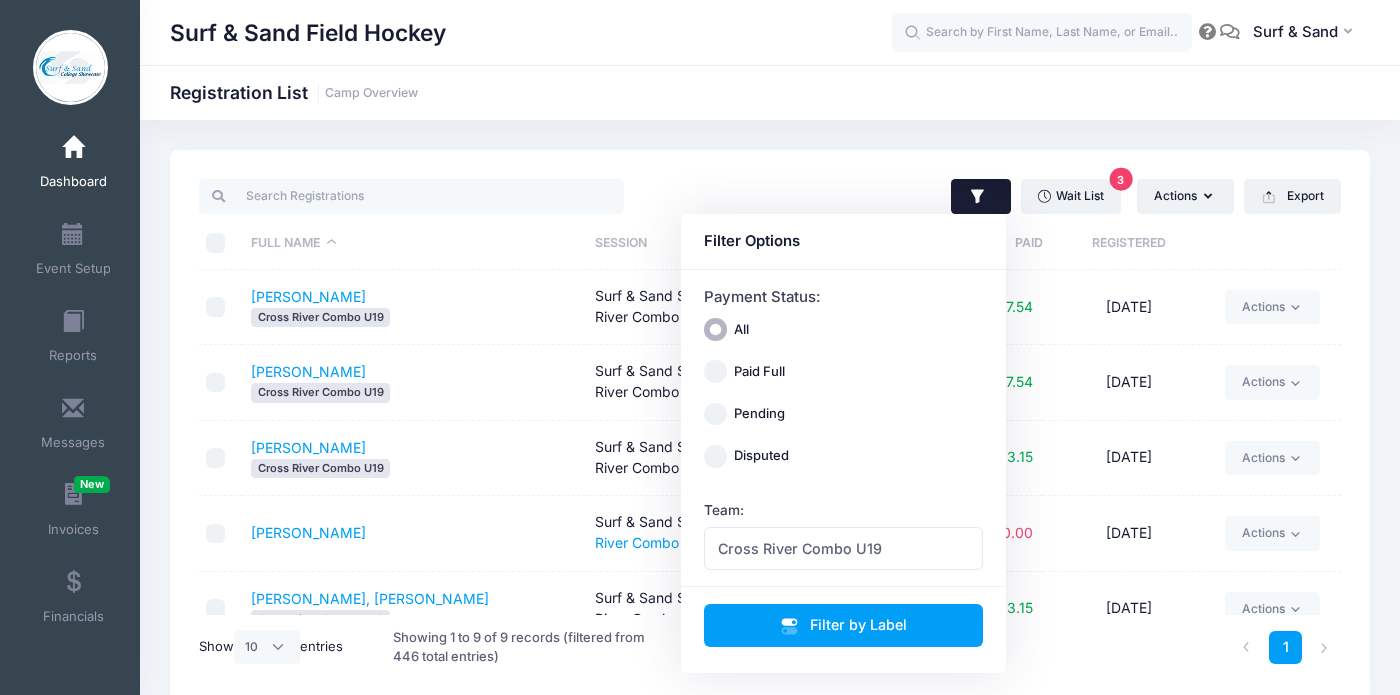 click on "Kinkel, Kristen Cross River Combo U19" at bounding box center [414, 458] 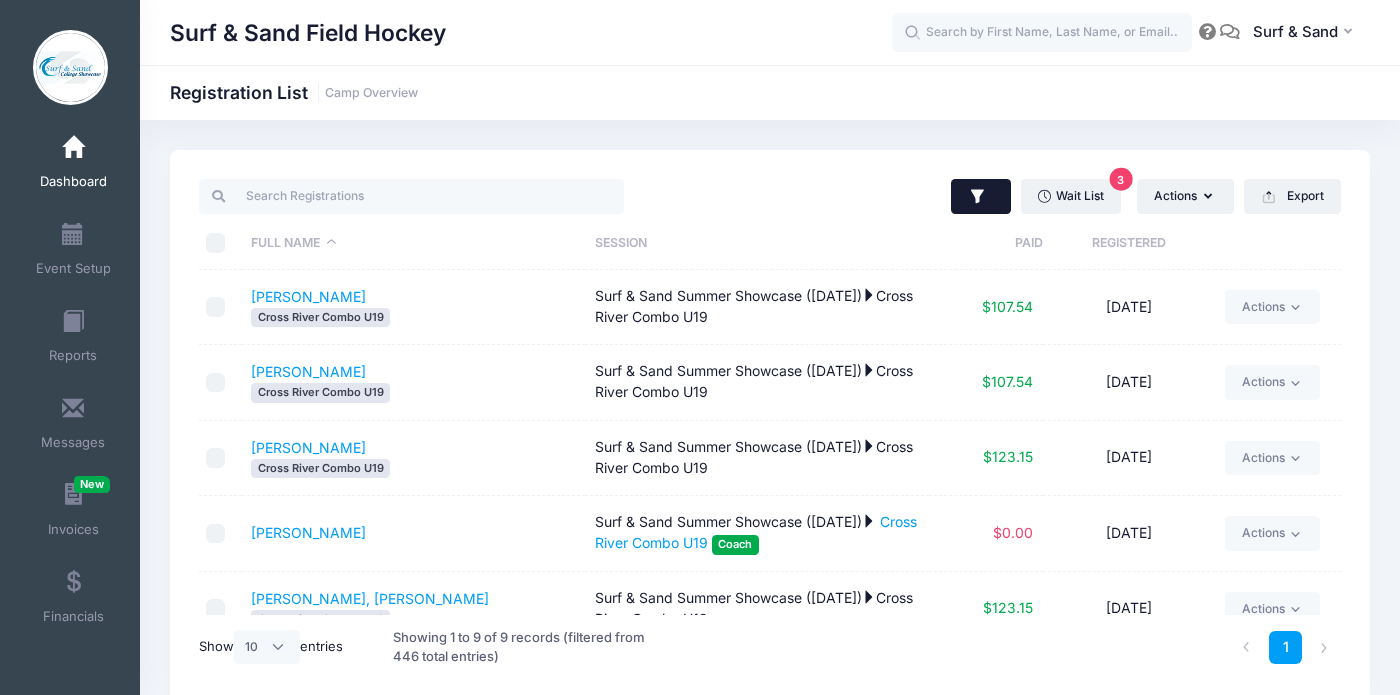 click 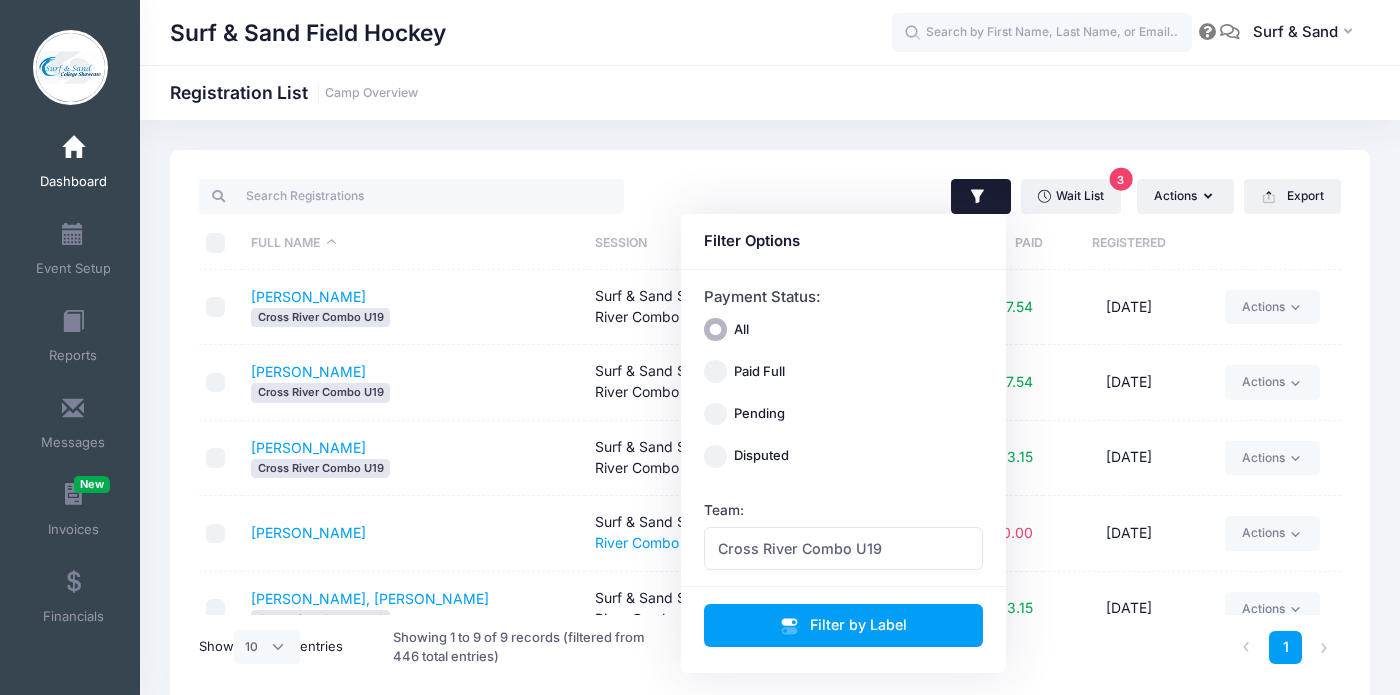 click on "Team:
Select Team ATA U19 Centercourt FHC Central Penn FH U12 Central Penn FH U14 Cosmic Storm Country Strong U10 Country Strong U14 Country Strong U19 Cross River Combo Navy U16 Cross River Combo U19 EHT EAGLES Electric Surge Black U19 Electric Surge Orange U14 Electric Surge Sprinkles U10 Electric Surge U12 Electric Surge U16 Falcon Black U16 Falcon FHC U19 Falcon White U16 KROSSFIRE FHC16 Lions Club U14 Lions Club U19 Lions Cub Club U16 Marojoka Fuchsia U14 Marojoka Turquoise U16 New York H.C. U19 Owls U14 PPA FLAME U16 PPA FLARE U14 PPA FURY U19 PPA Fire U12 PPA HEAT U19 PPA Ignite U16 Panthers 1 U19 Panthers 2 U16 Parkland Trojans U19 Phoenix Elite U10 Phoenix Elite U12 Phoenix Elite U14 Phoenix Elite U16 Phoenix Elite U19 Surf Surf & Sand U14 Surf & Sand U16 Surf & Sand U19 Surf Starfish U16 Surf U10 U10 Raiders Field Hockey Cross River Combo U19" at bounding box center (844, 535) 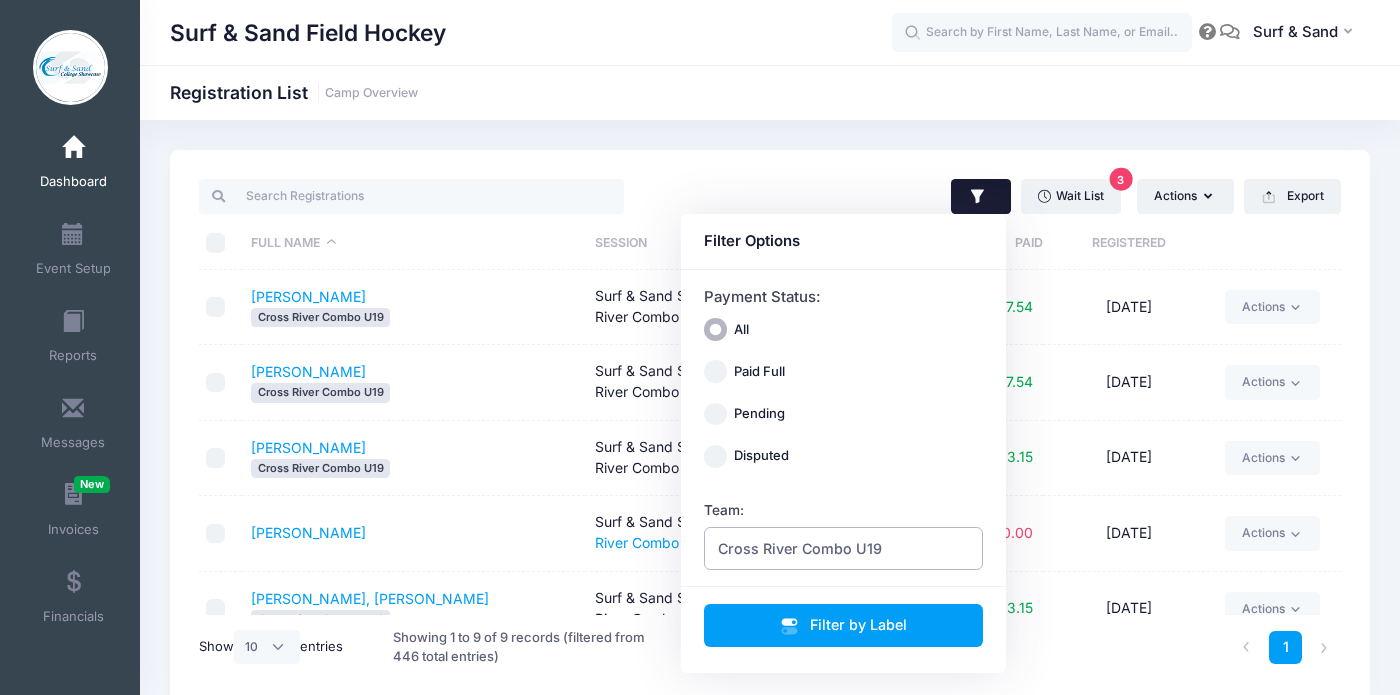click on "Cross River Combo U19" at bounding box center (844, 548) 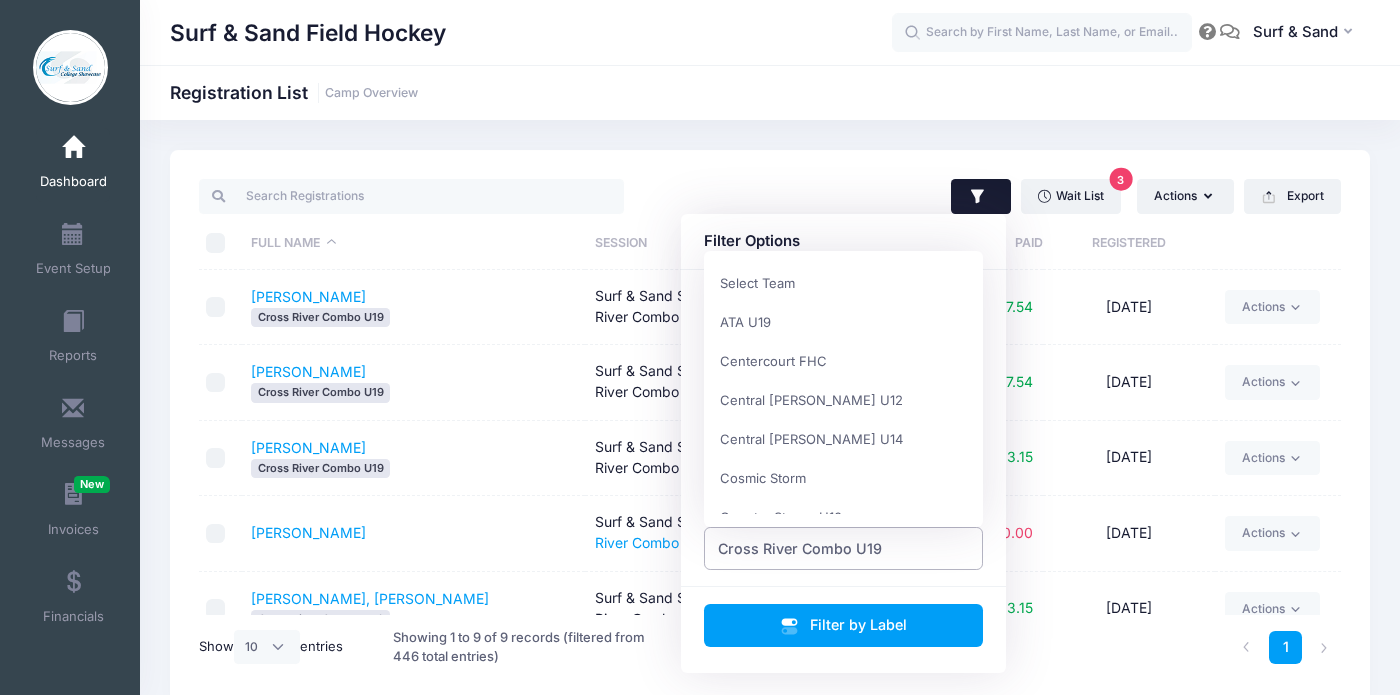 scroll, scrollTop: 351, scrollLeft: 0, axis: vertical 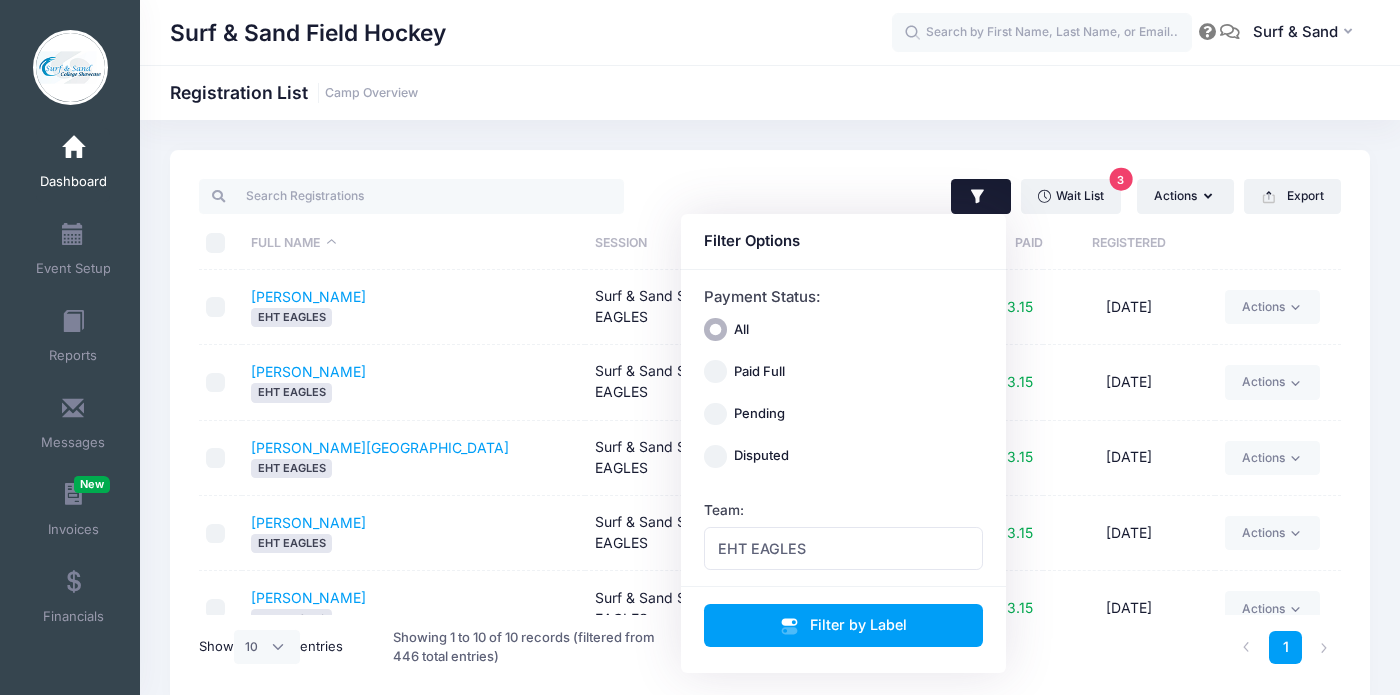 click on "Degraw, Kayleigh EHT EAGLES" at bounding box center (414, 458) 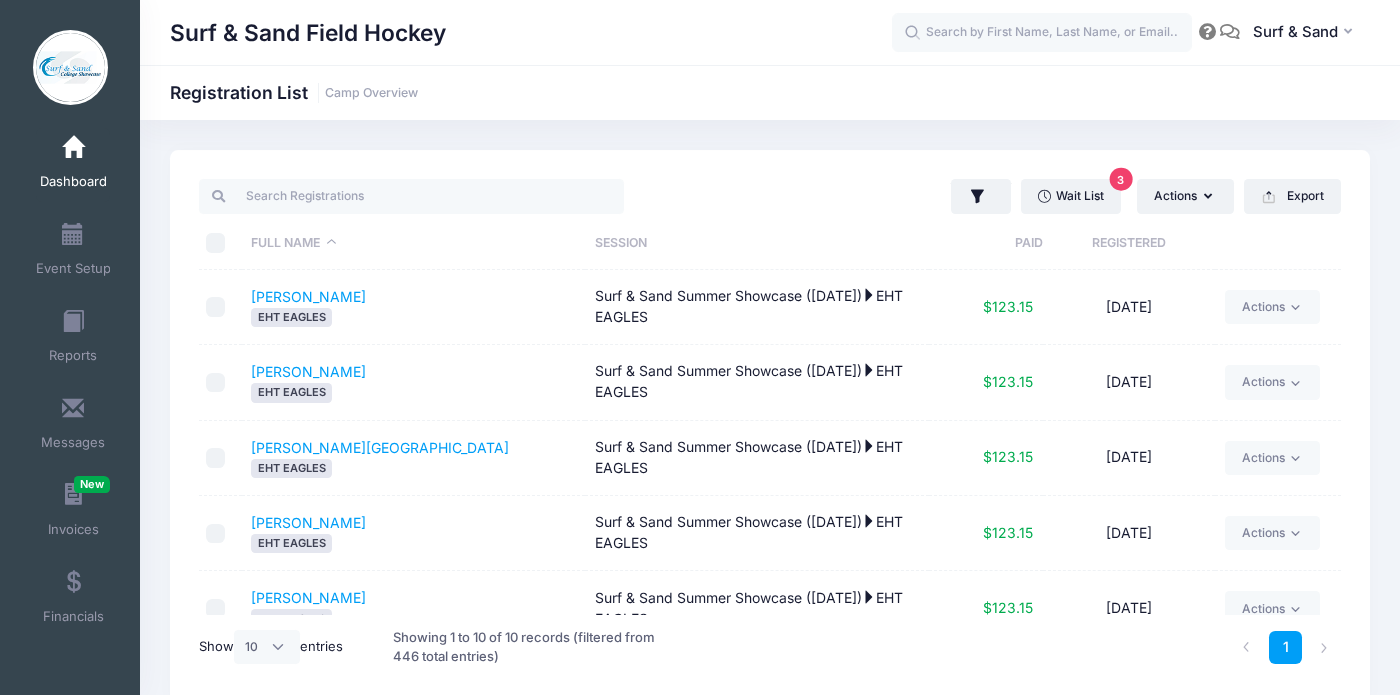 scroll, scrollTop: 409, scrollLeft: 0, axis: vertical 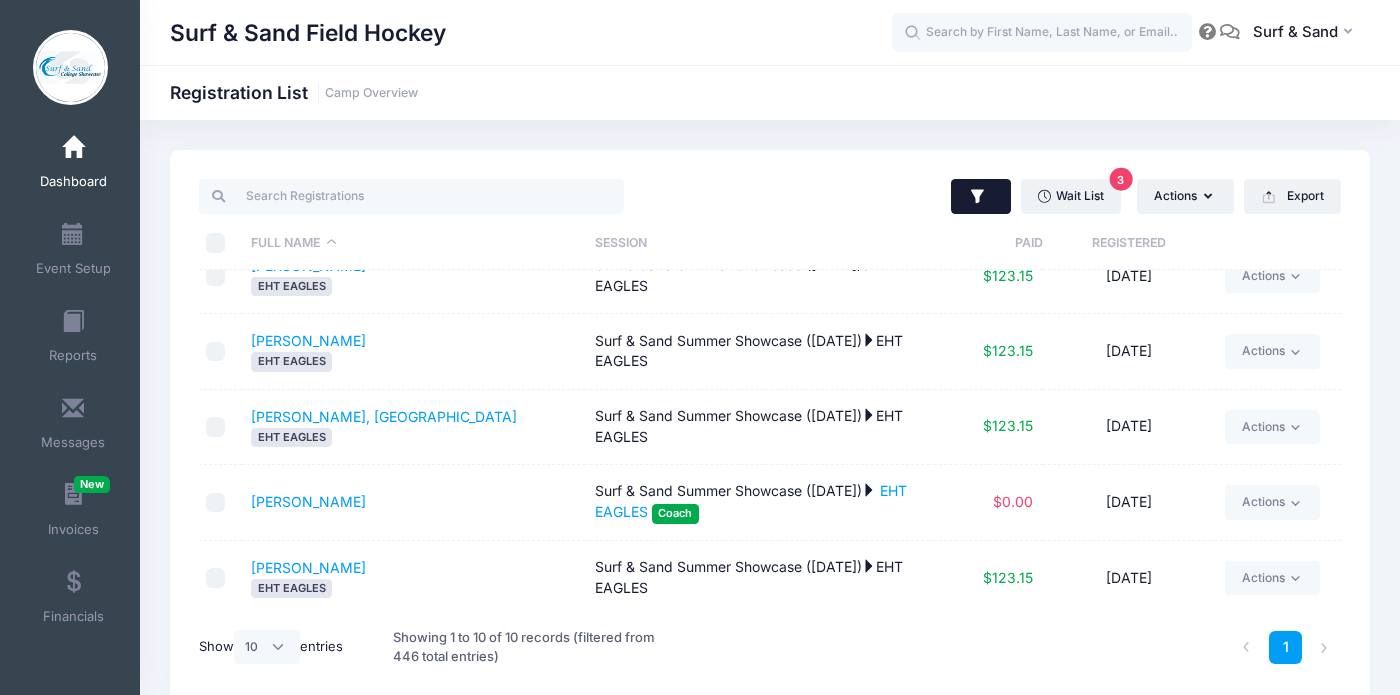 click at bounding box center (981, 197) 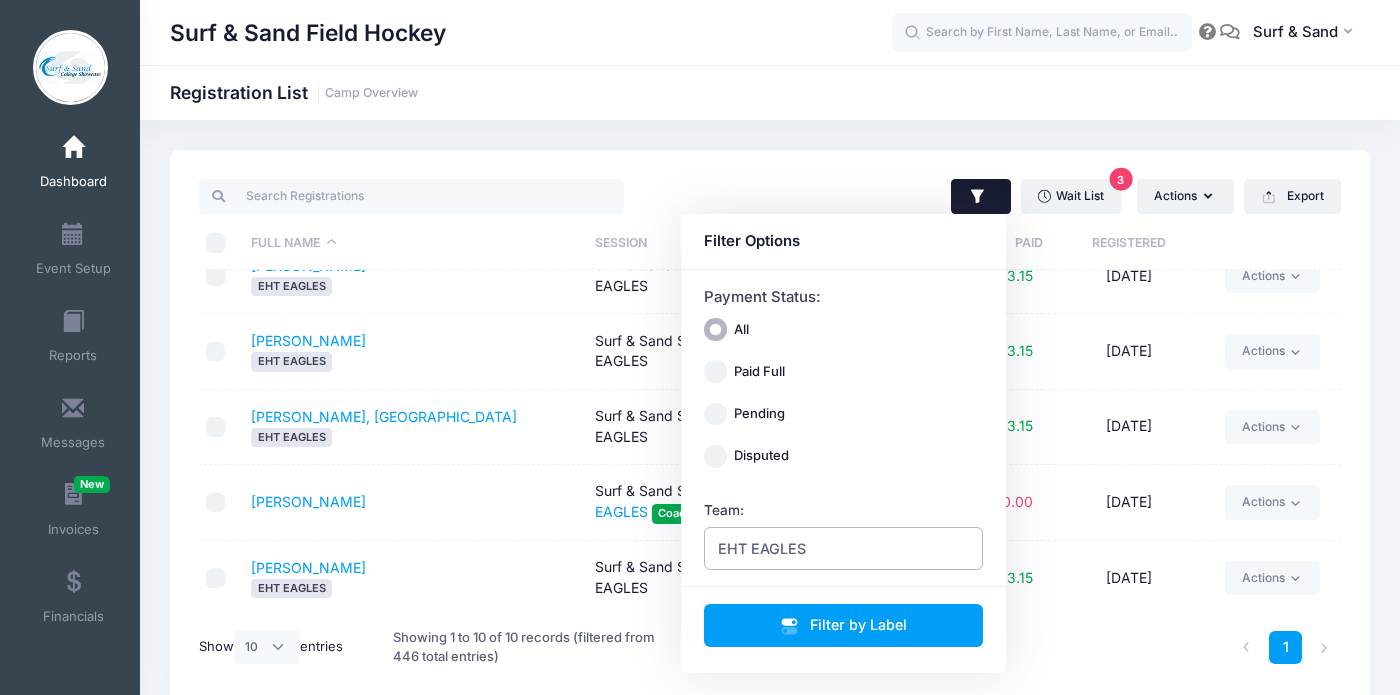 click on "EHT EAGLES" at bounding box center [762, 548] 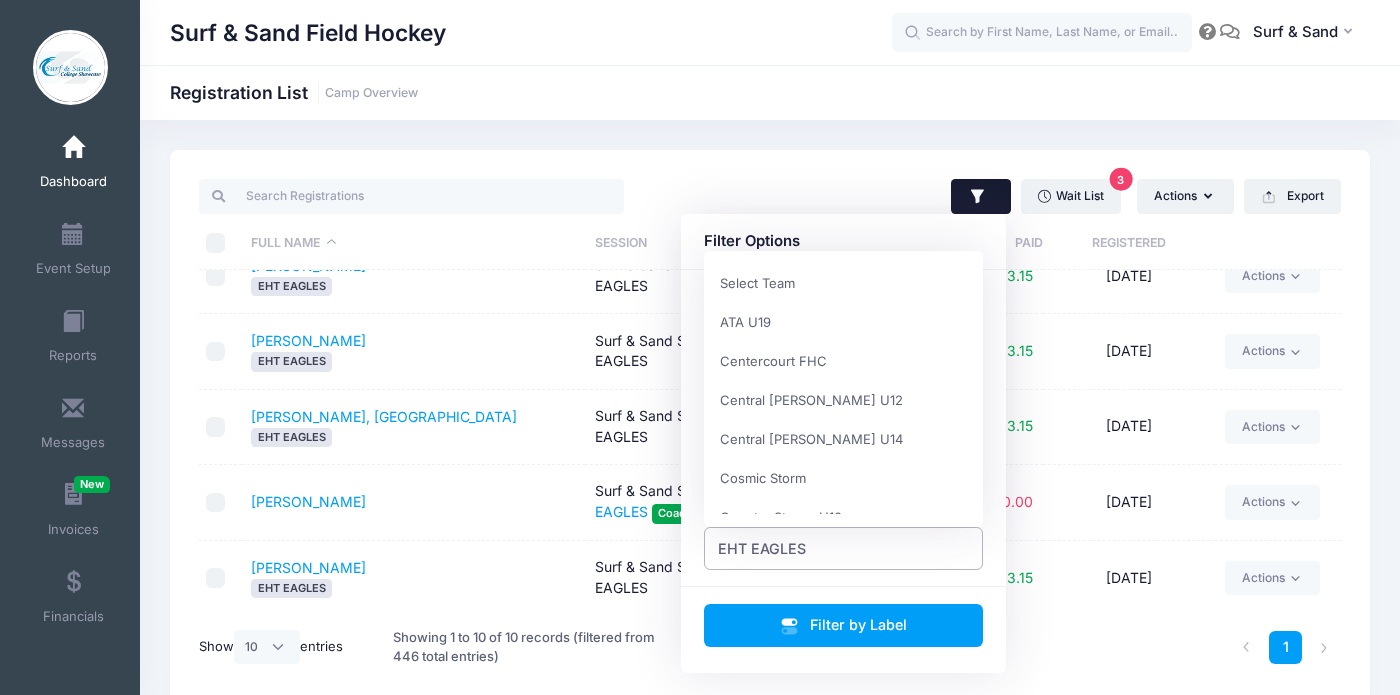 scroll, scrollTop: 390, scrollLeft: 0, axis: vertical 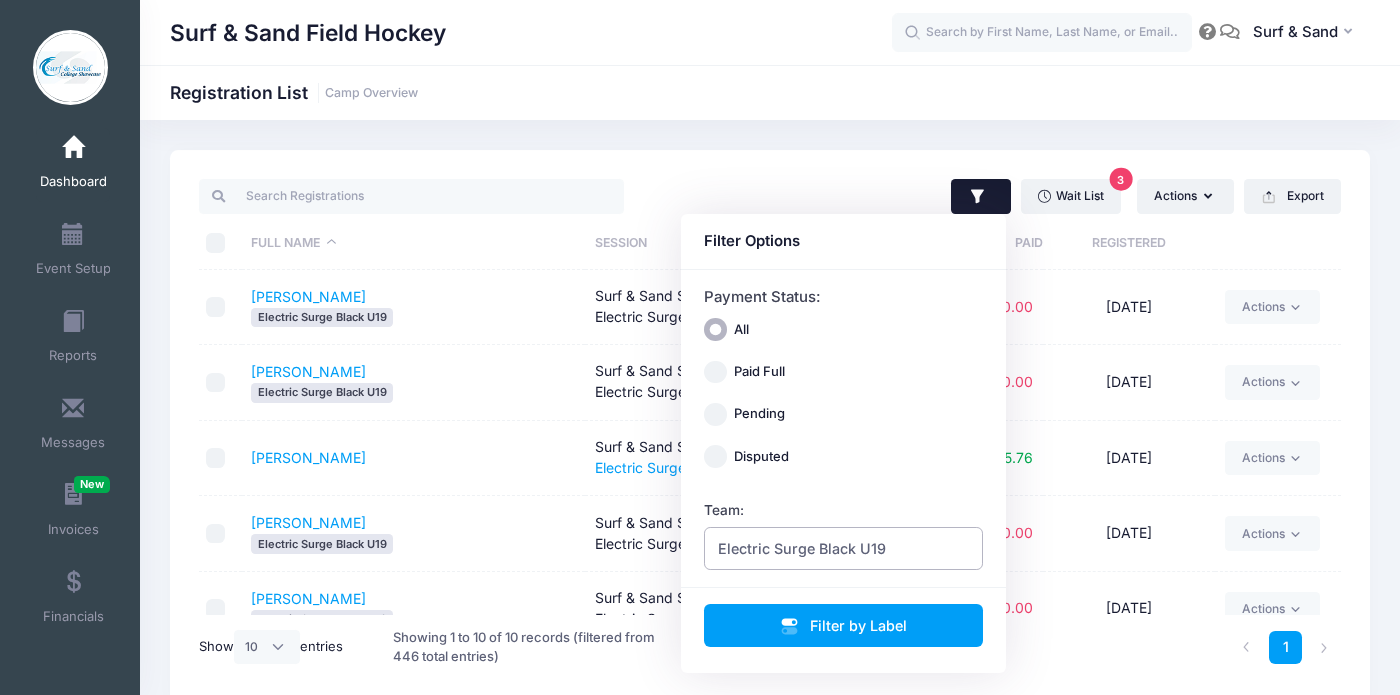 click on "Electric Surge Black U19" at bounding box center [802, 548] 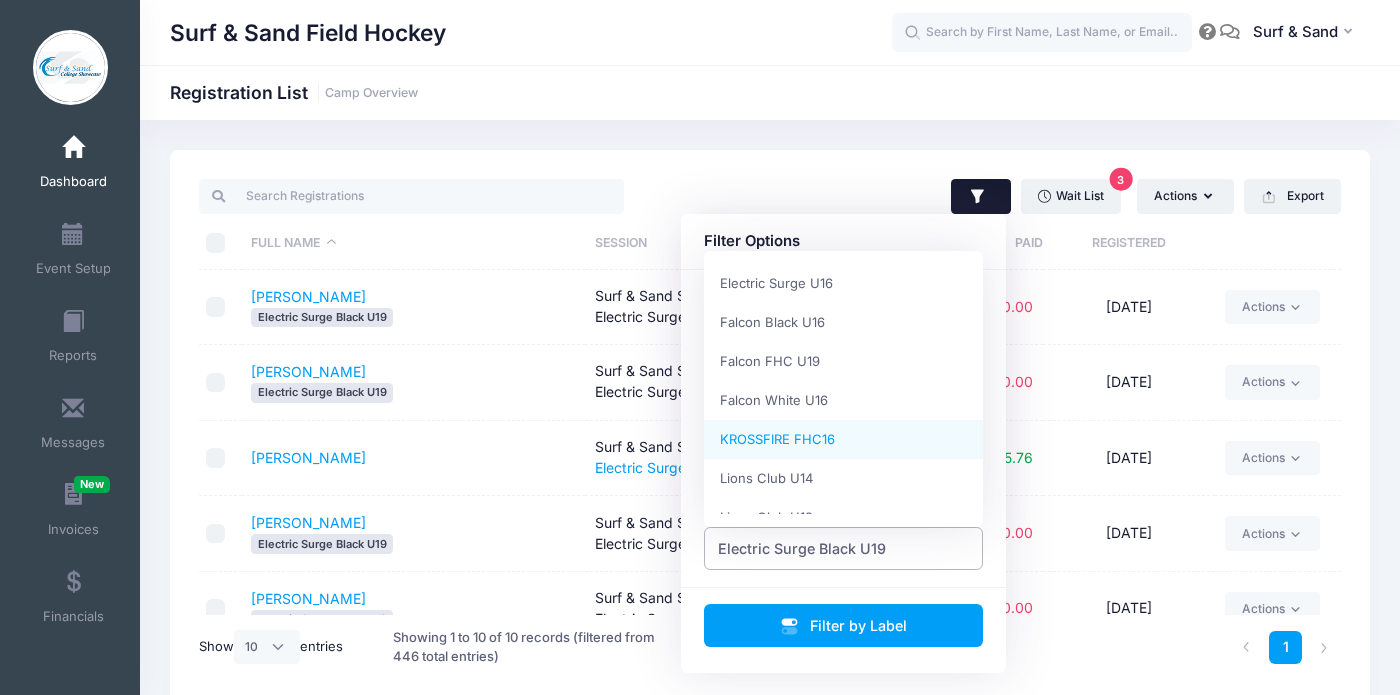 scroll, scrollTop: 625, scrollLeft: 0, axis: vertical 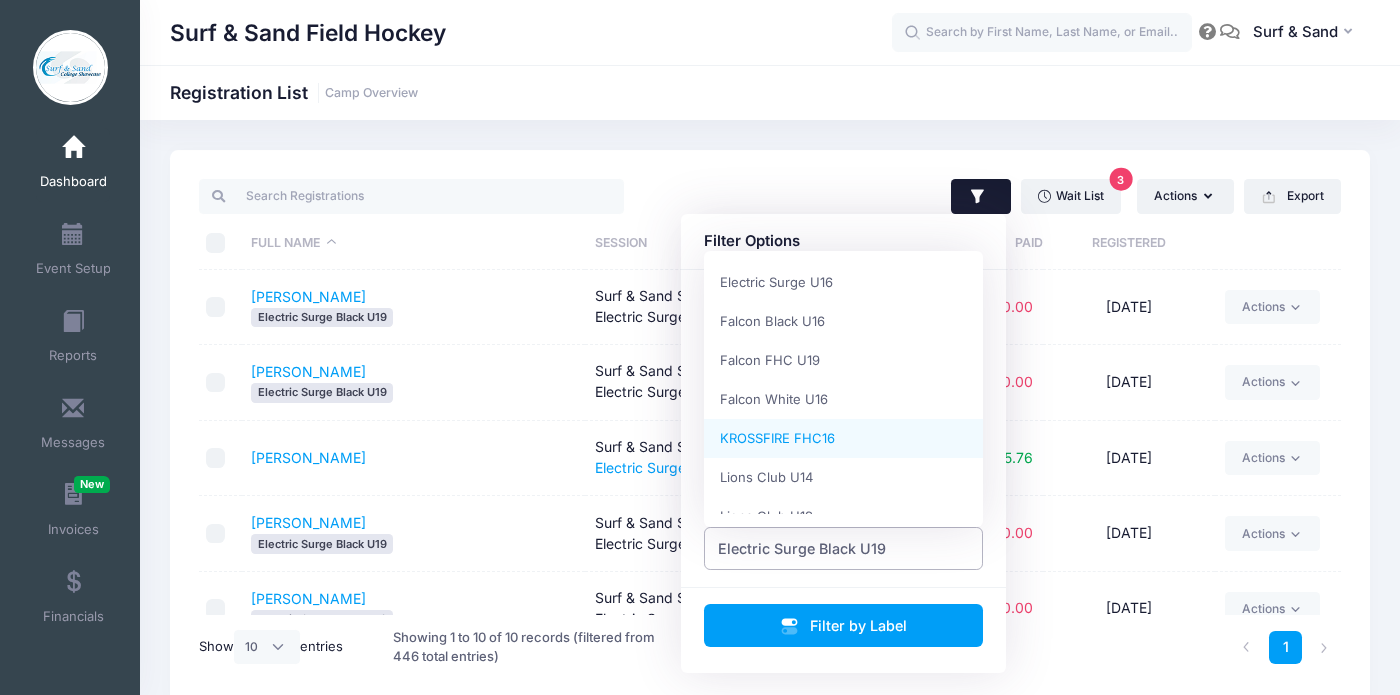 select on "KROSSFIRE FHC16" 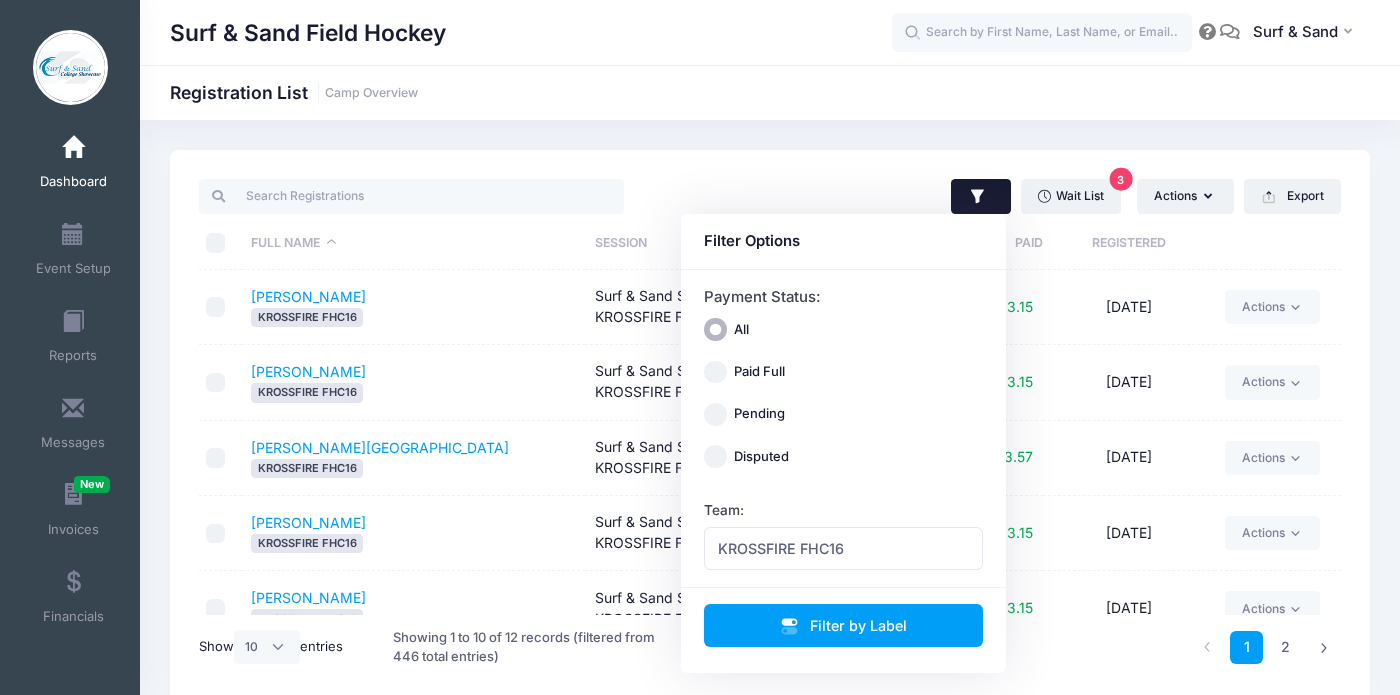 click on "Edelman, Mae KROSSFIRE FHC16" at bounding box center [414, 533] 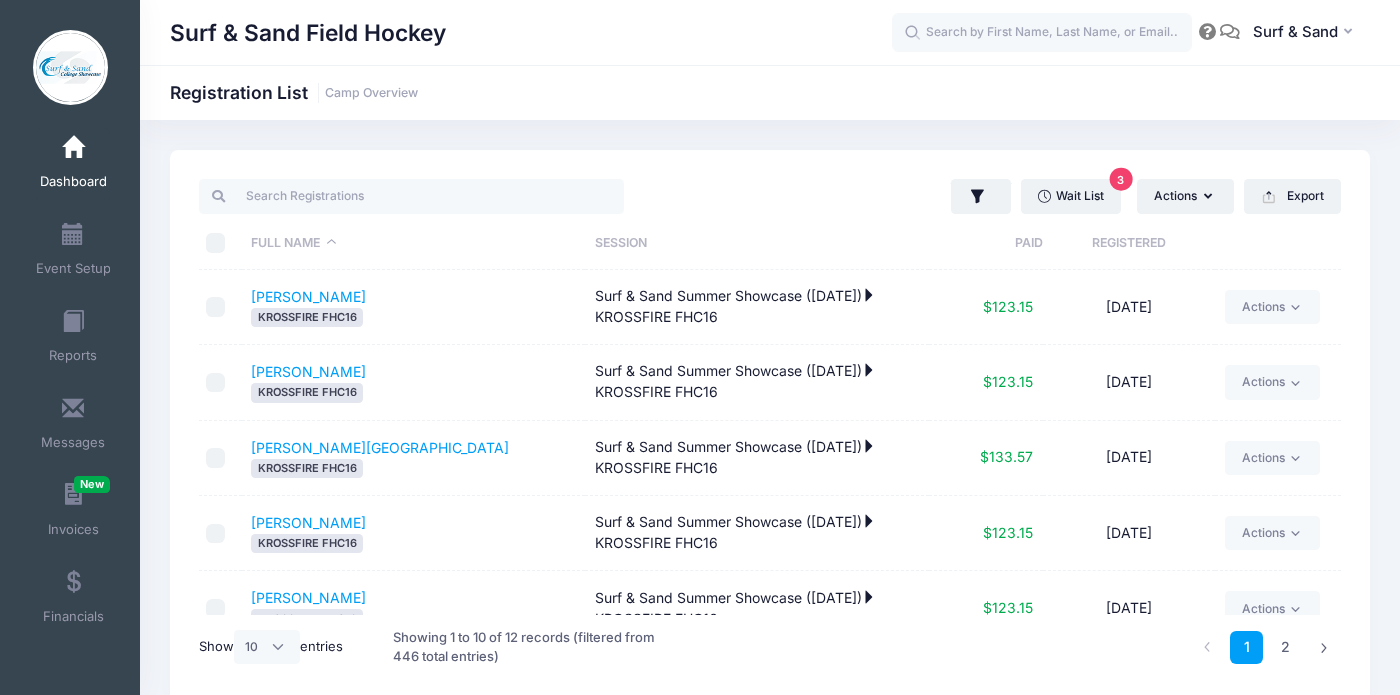 scroll, scrollTop: 409, scrollLeft: 0, axis: vertical 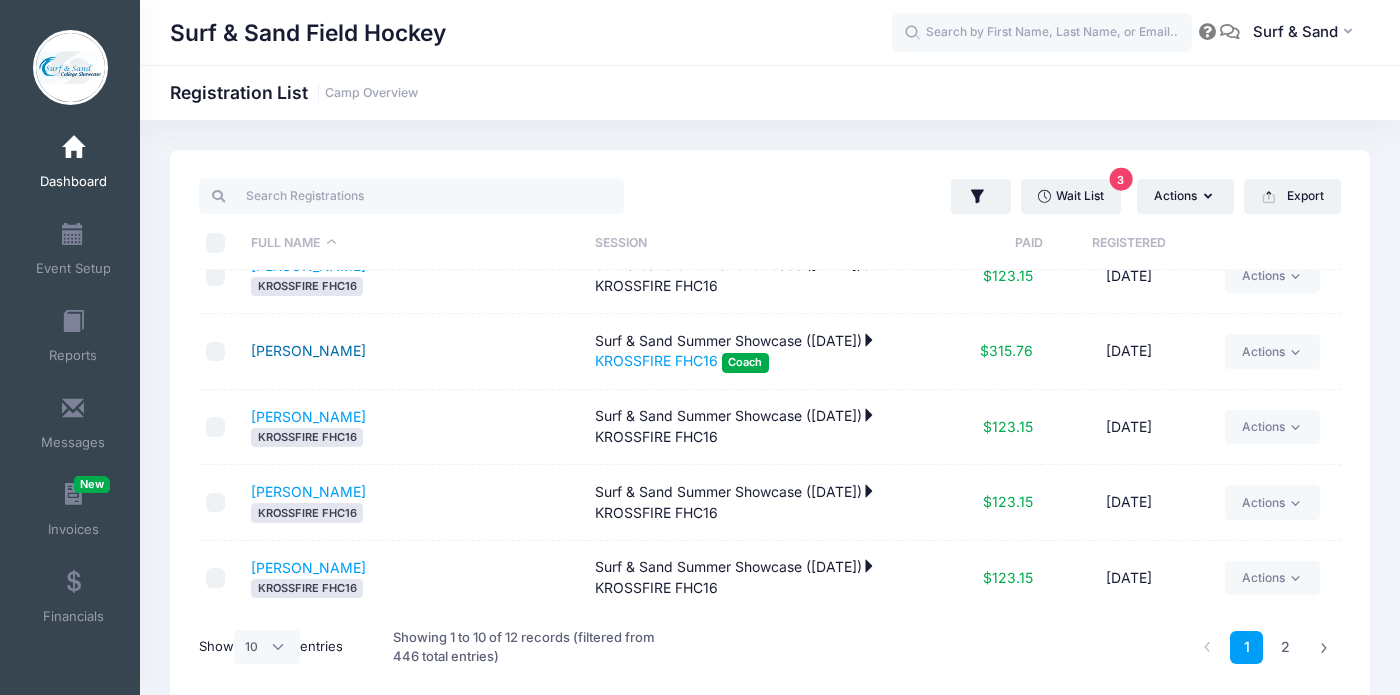 click on "Gibbons, Kelly" at bounding box center [308, 350] 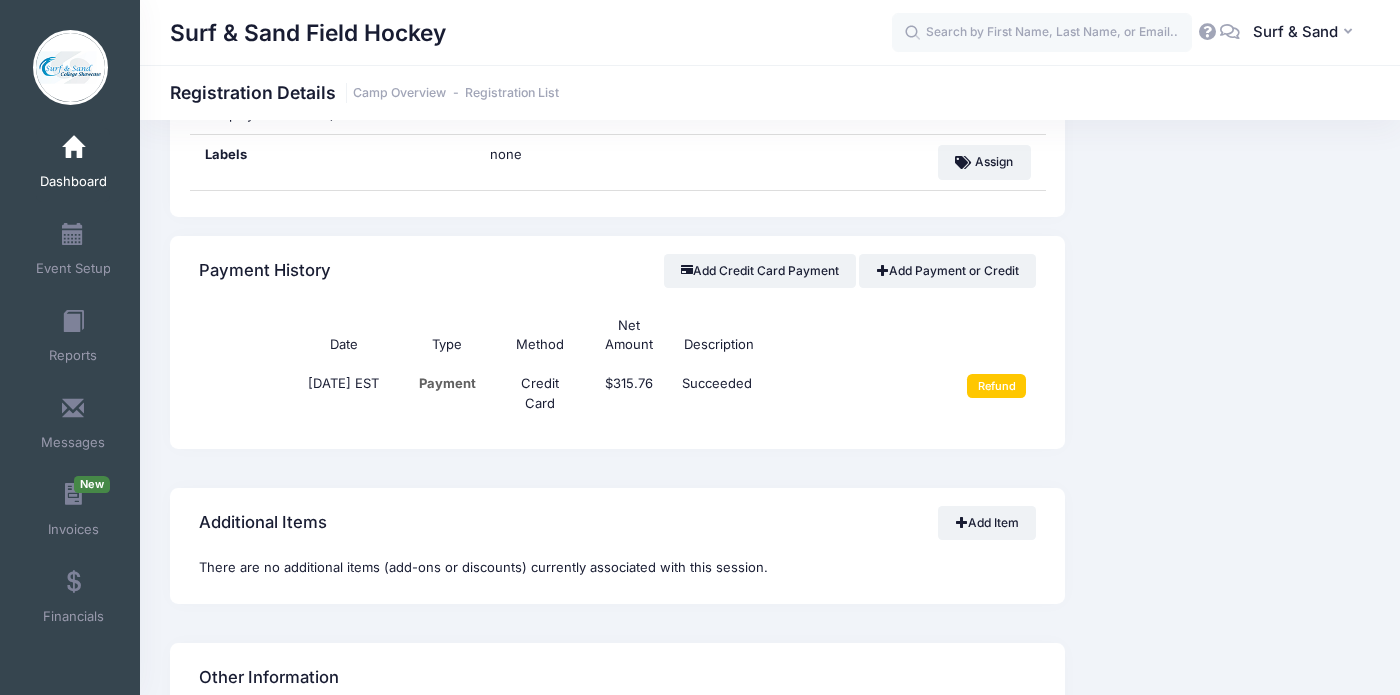 scroll, scrollTop: 1361, scrollLeft: 0, axis: vertical 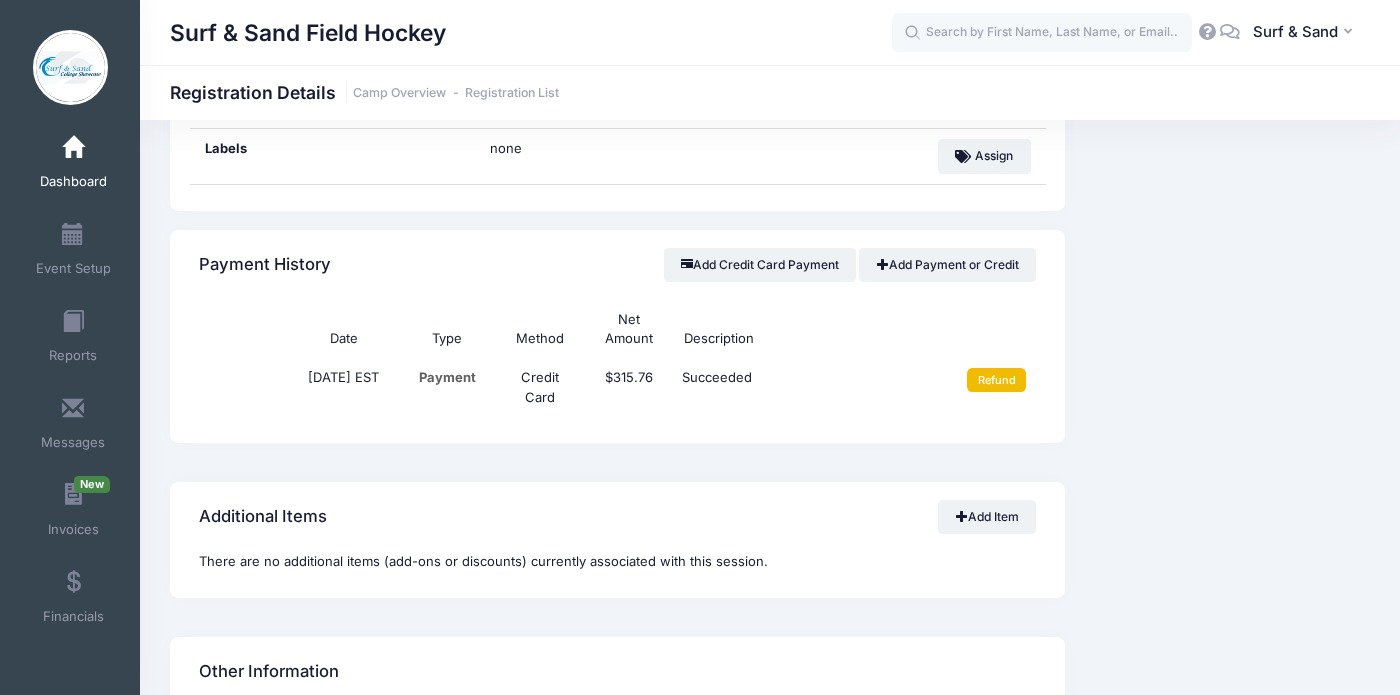 click on "Refund" at bounding box center (996, 380) 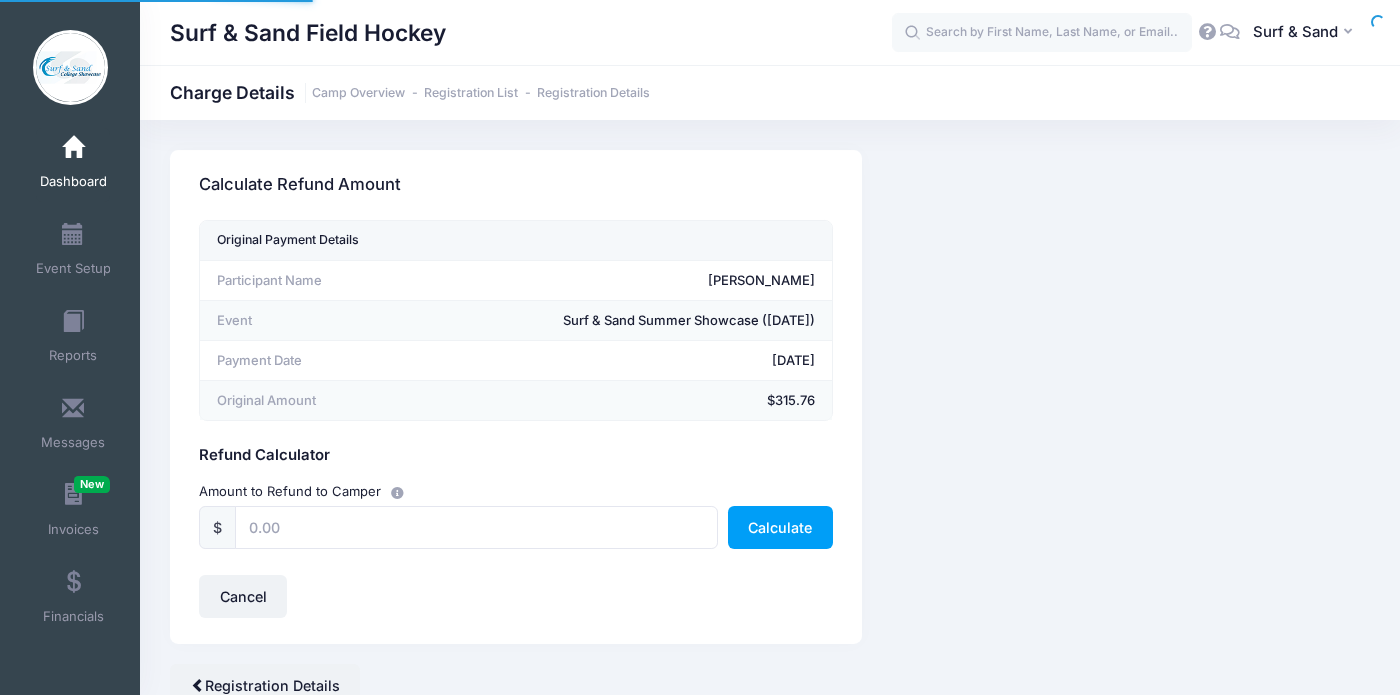 scroll, scrollTop: 0, scrollLeft: 0, axis: both 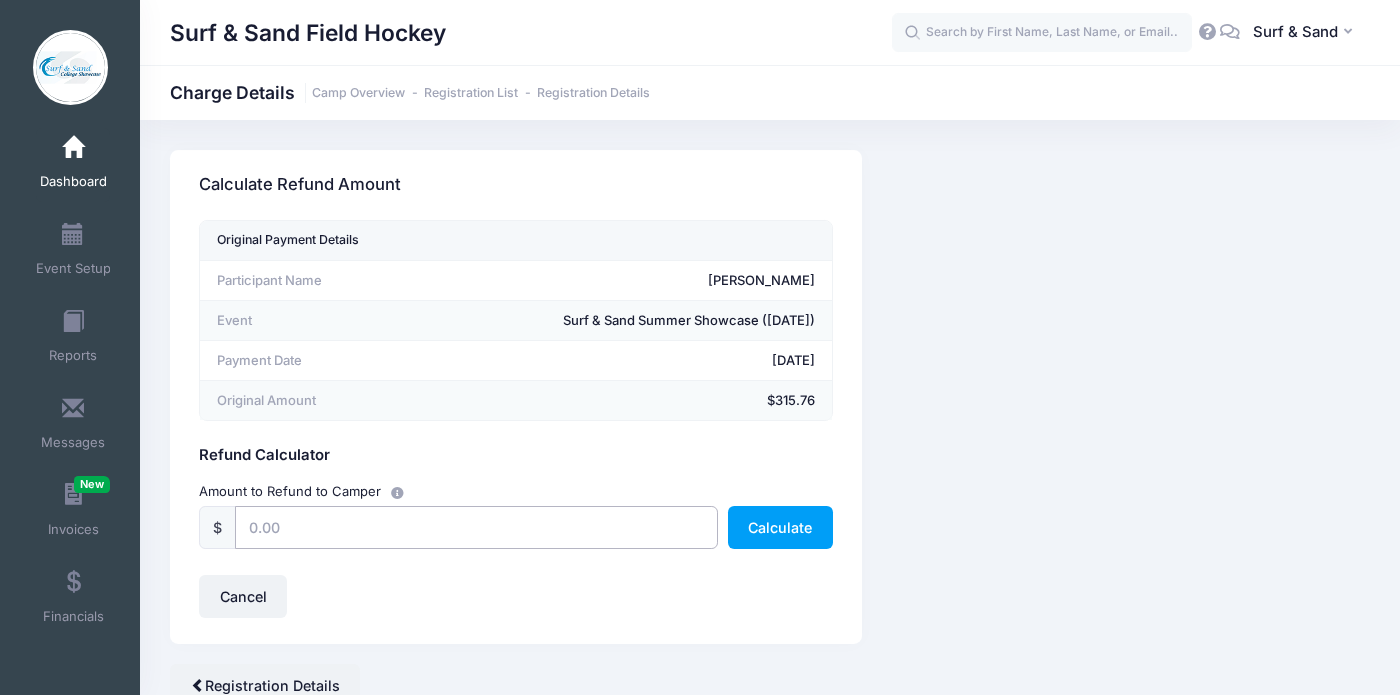 click at bounding box center (476, 527) 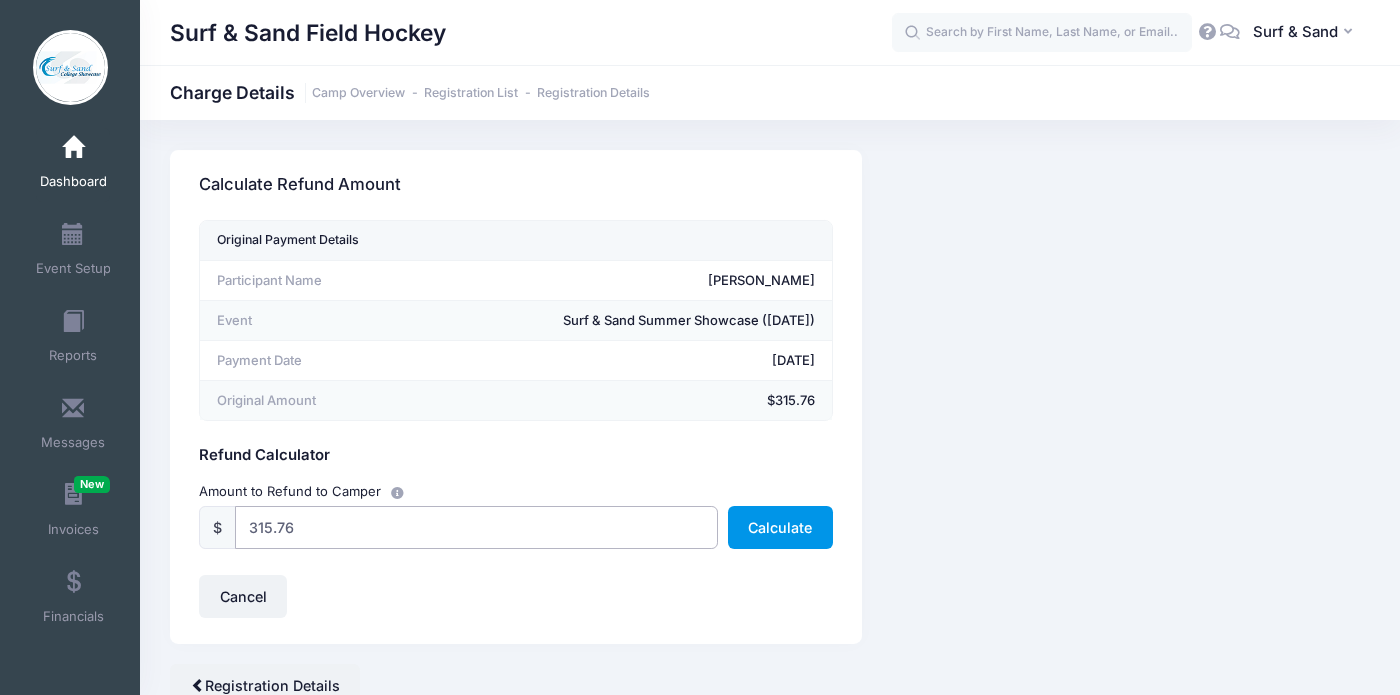 type on "315.76" 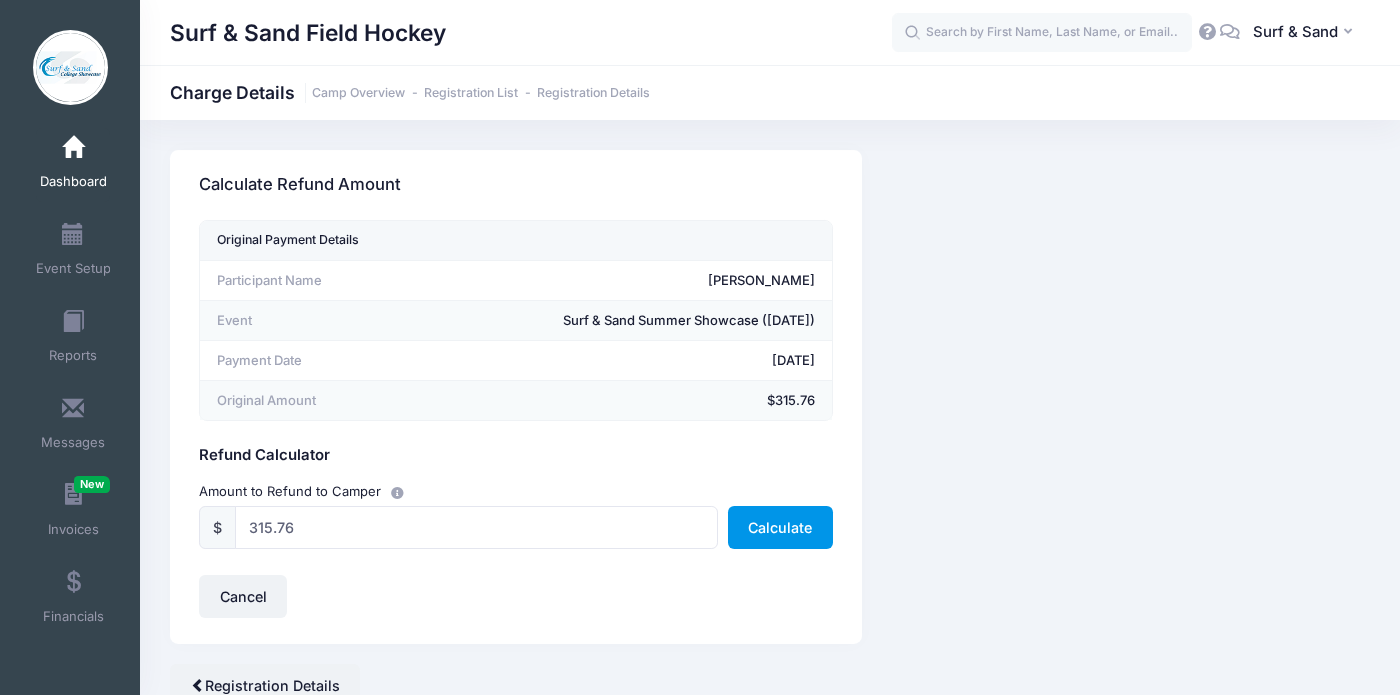 click on "Calculate" at bounding box center [780, 527] 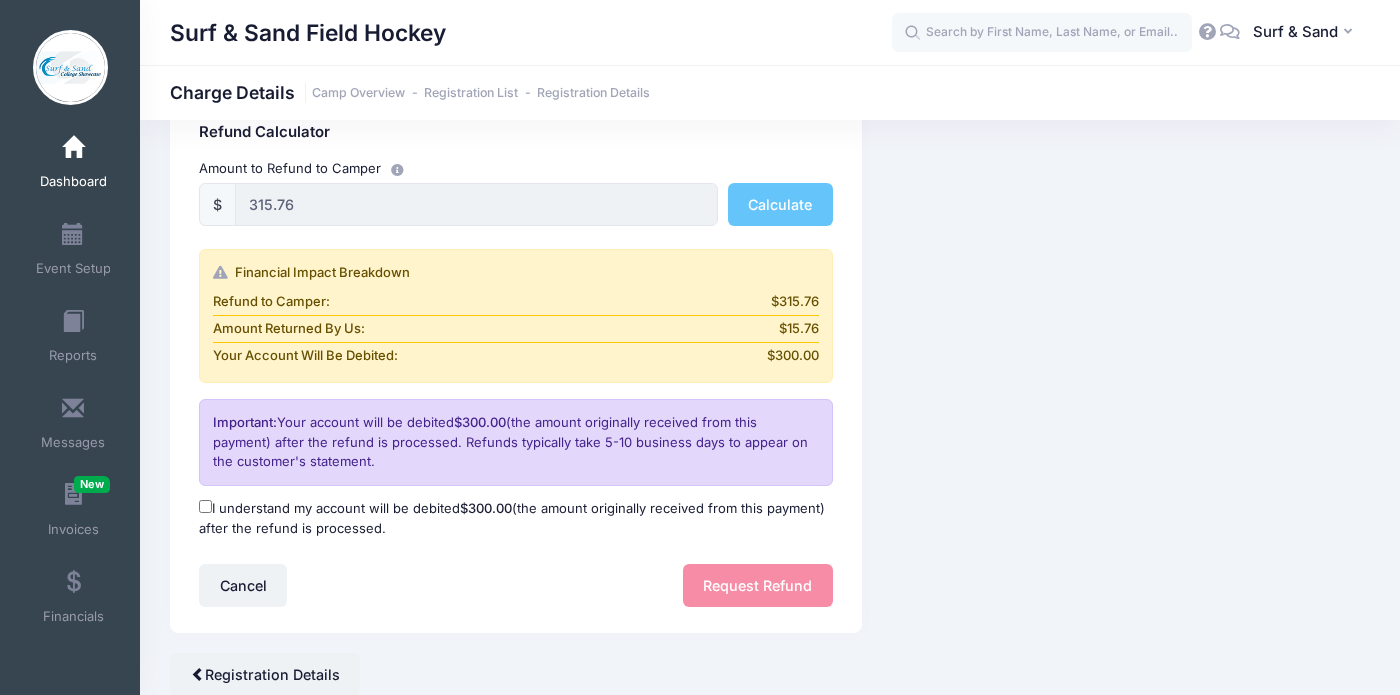 scroll, scrollTop: 353, scrollLeft: 0, axis: vertical 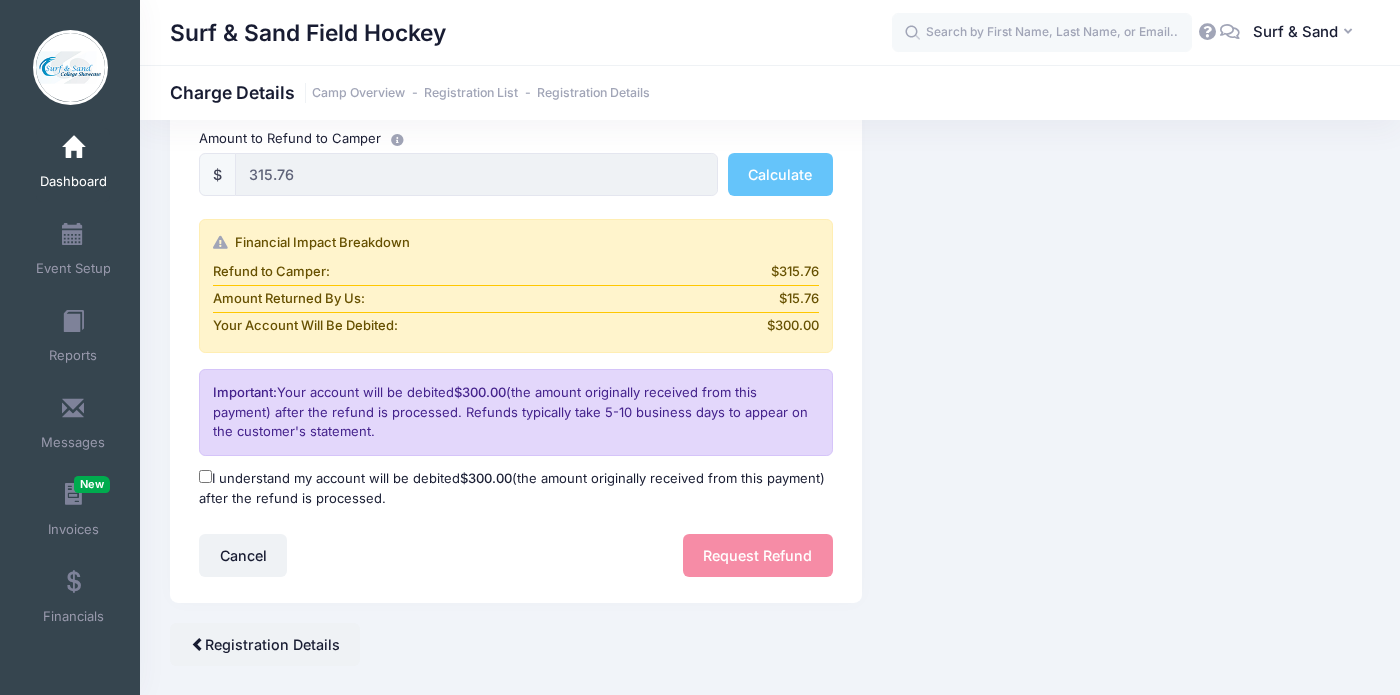 click on "I understand my account will be debited  $300.00  (the amount originally received from this payment) after the refund is processed." at bounding box center (515, 488) 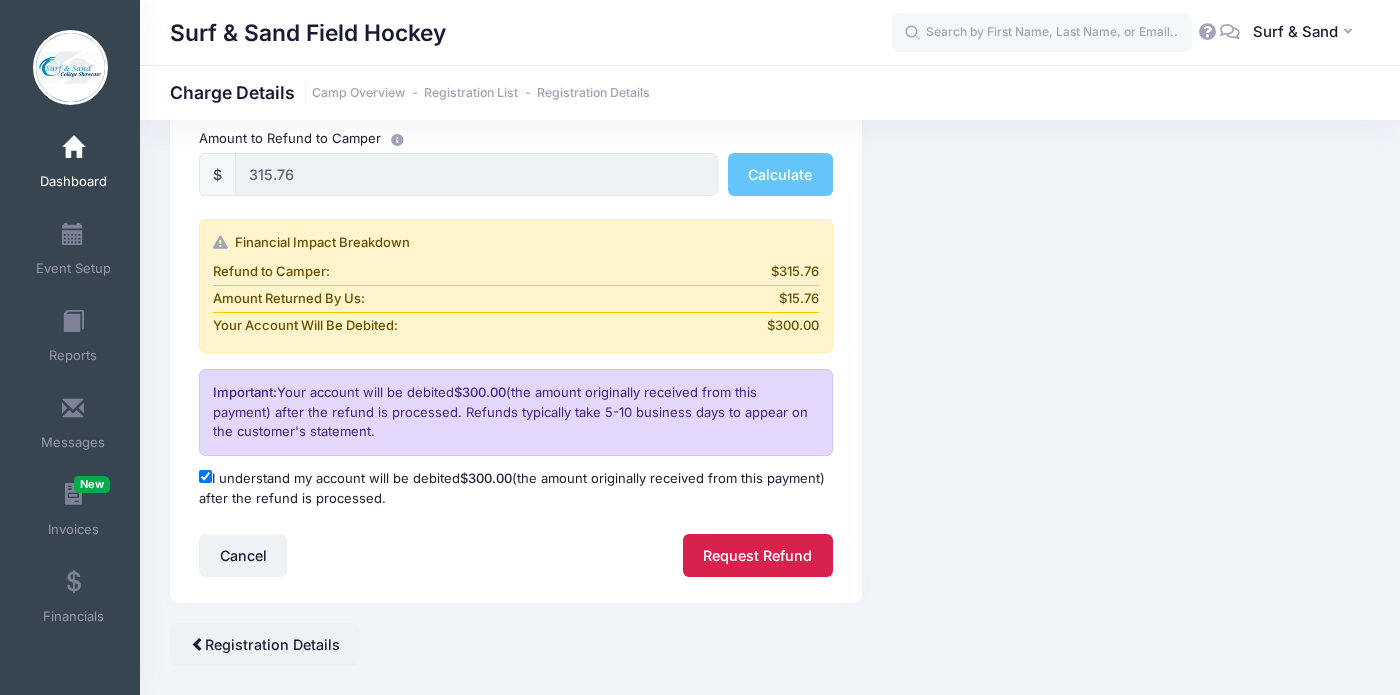 click on "Request Refund" at bounding box center [758, 555] 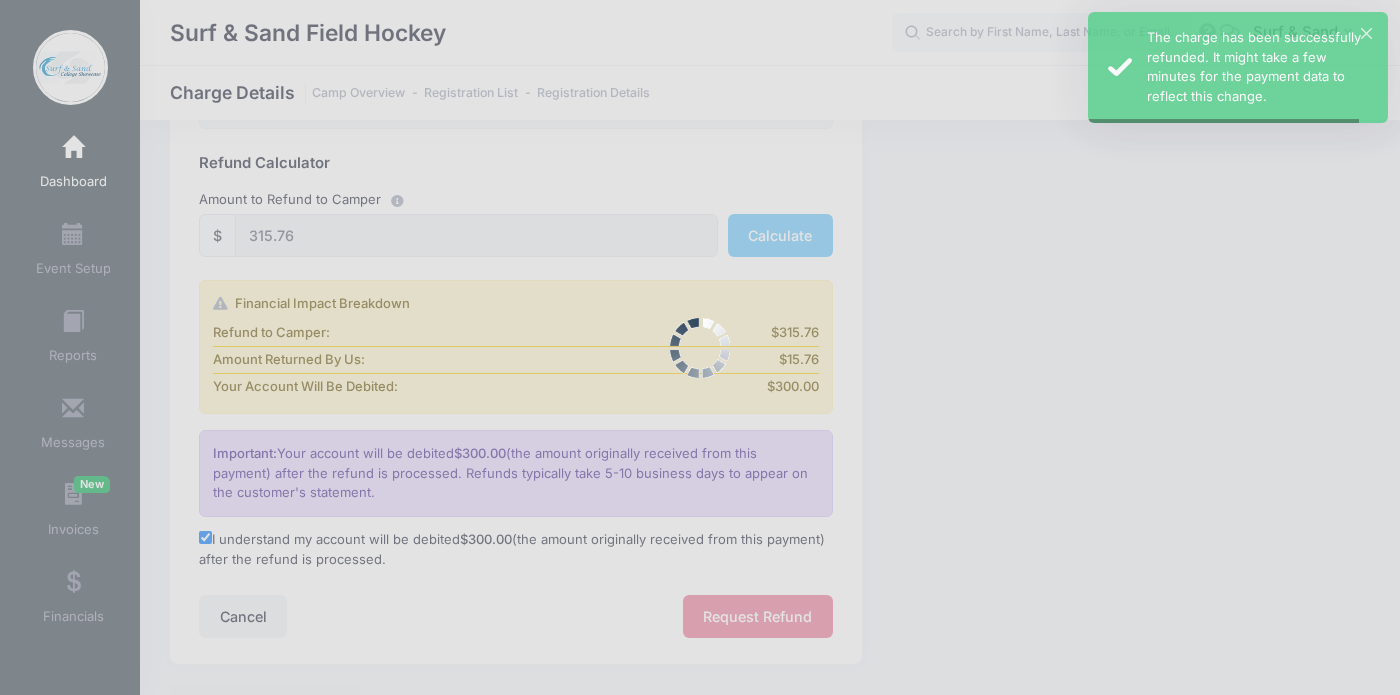 scroll, scrollTop: 293, scrollLeft: 0, axis: vertical 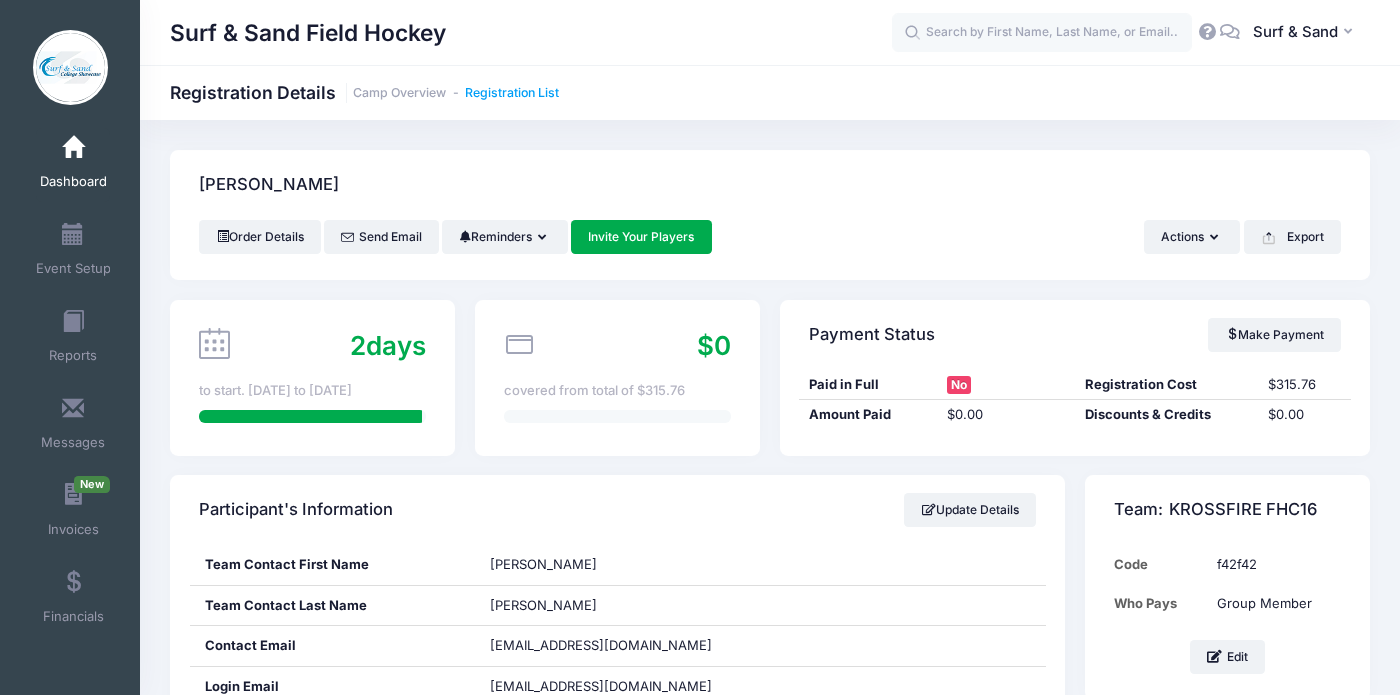 click on "Registration List" at bounding box center (512, 93) 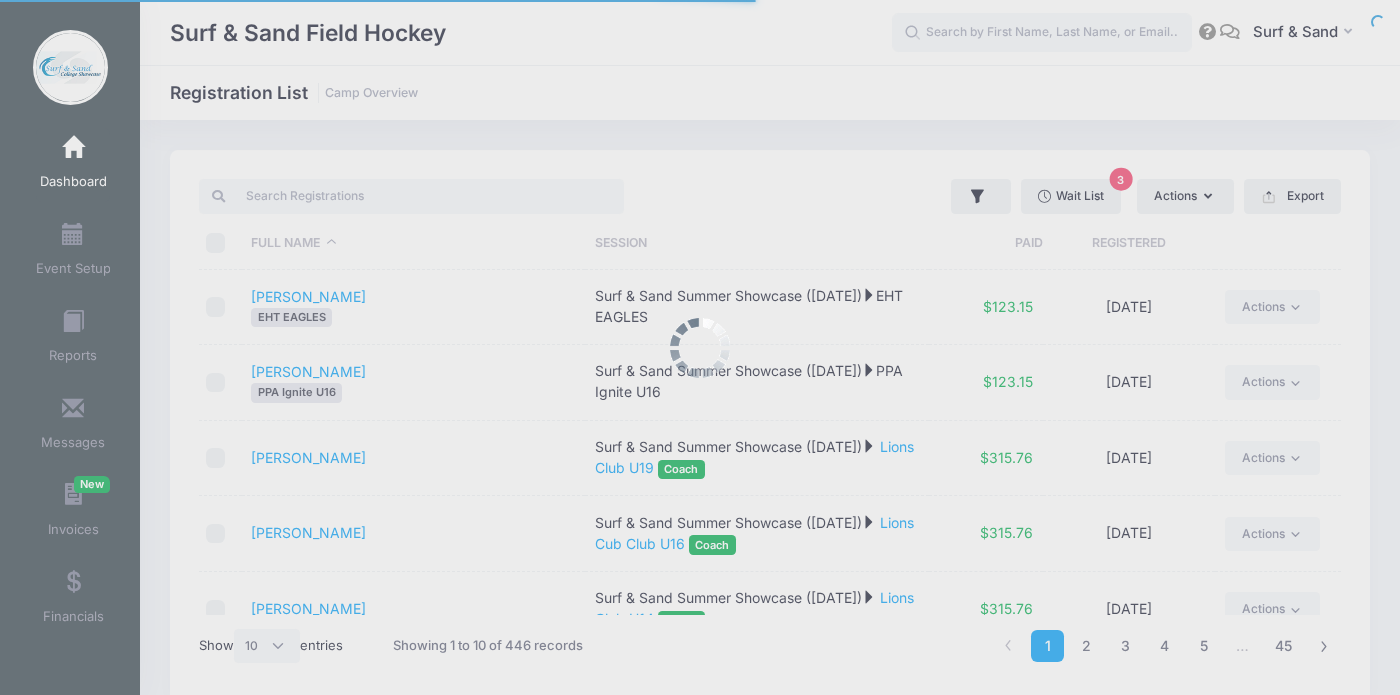select on "10" 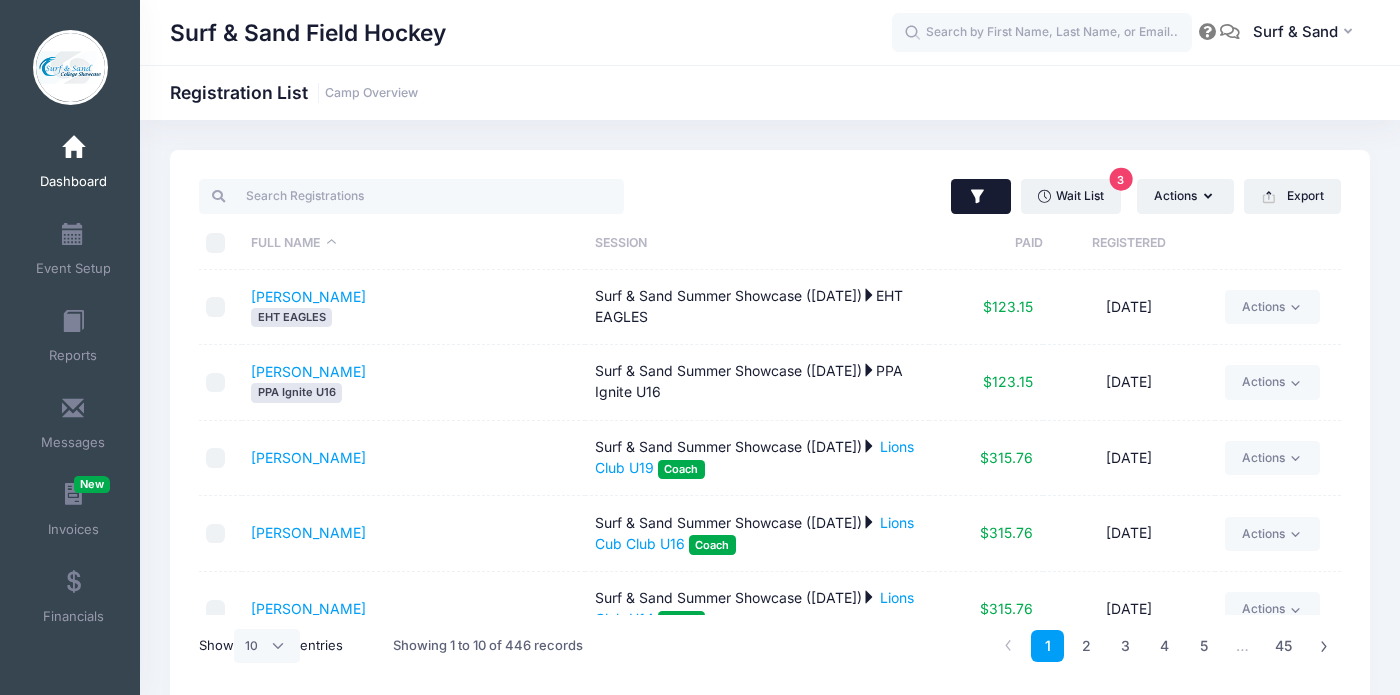 click 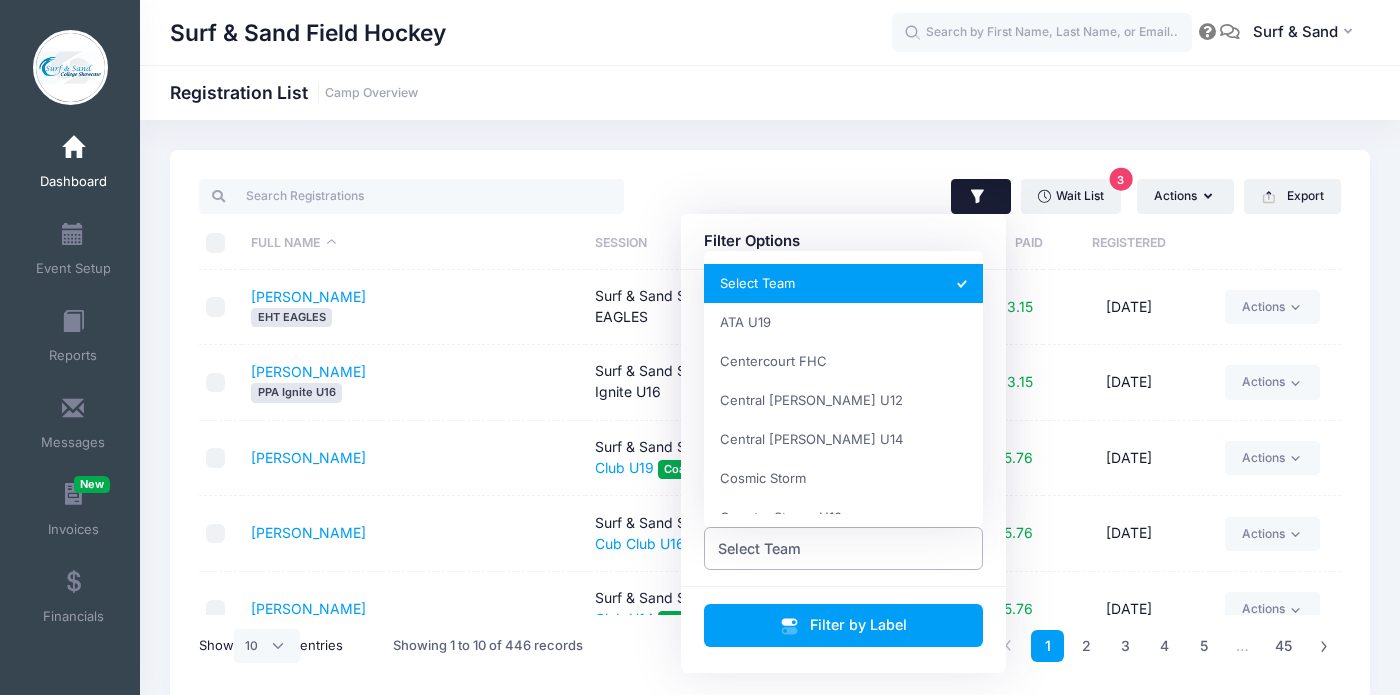 click on "Select Team" at bounding box center [844, 548] 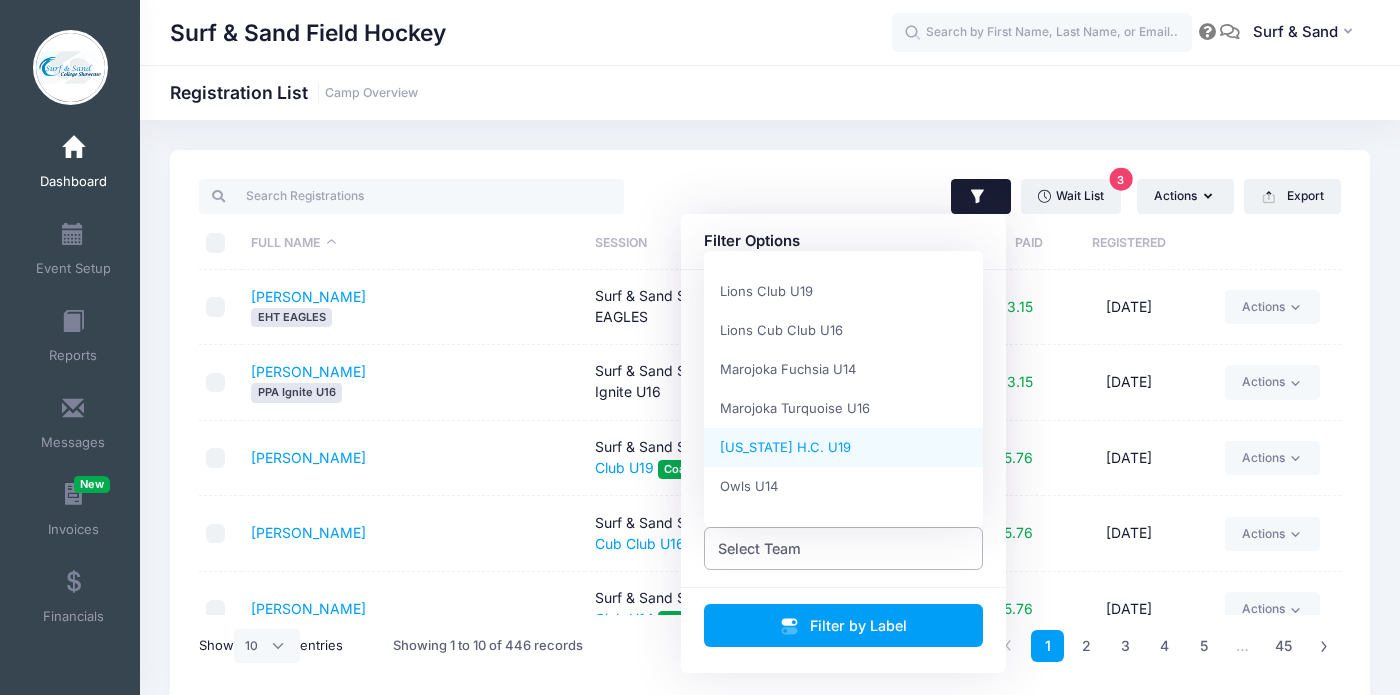 scroll, scrollTop: 851, scrollLeft: 0, axis: vertical 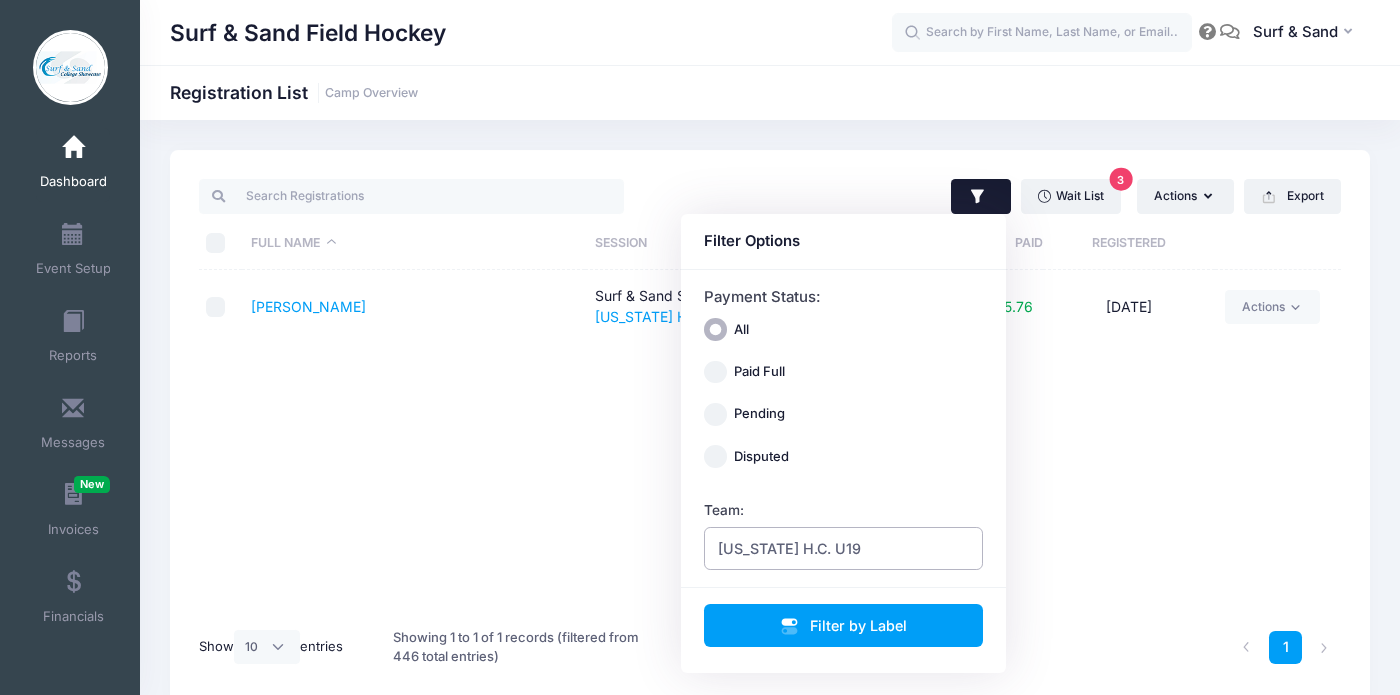 click on "New York H.C. U19" at bounding box center [789, 548] 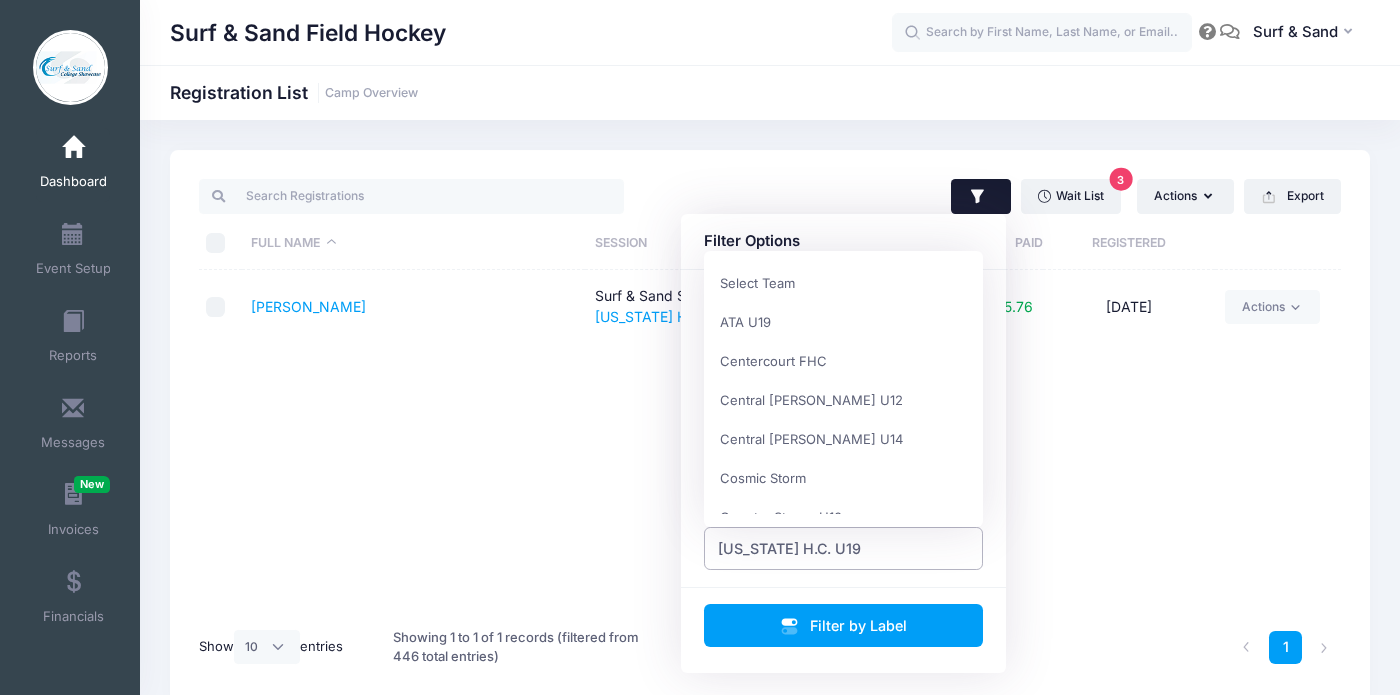 scroll, scrollTop: 975, scrollLeft: 0, axis: vertical 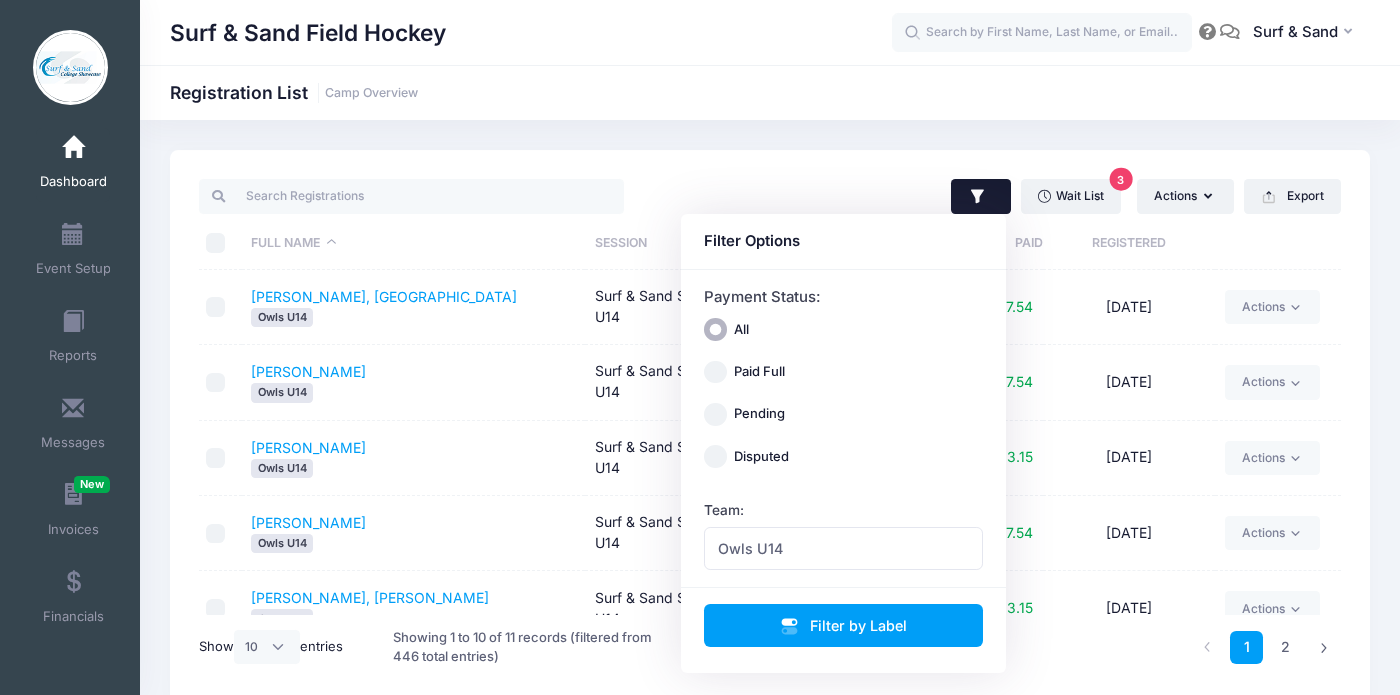 click on "Kain, Meredith Owls U14" at bounding box center [414, 533] 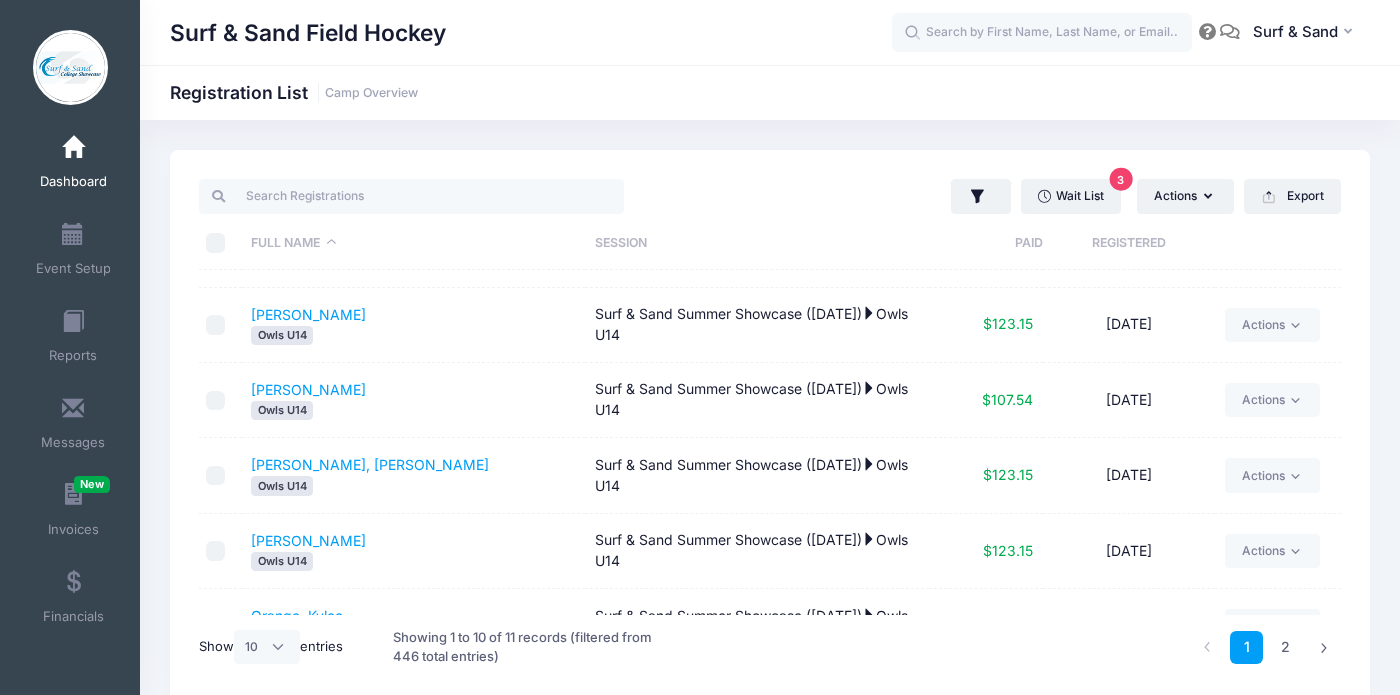 scroll, scrollTop: 409, scrollLeft: 0, axis: vertical 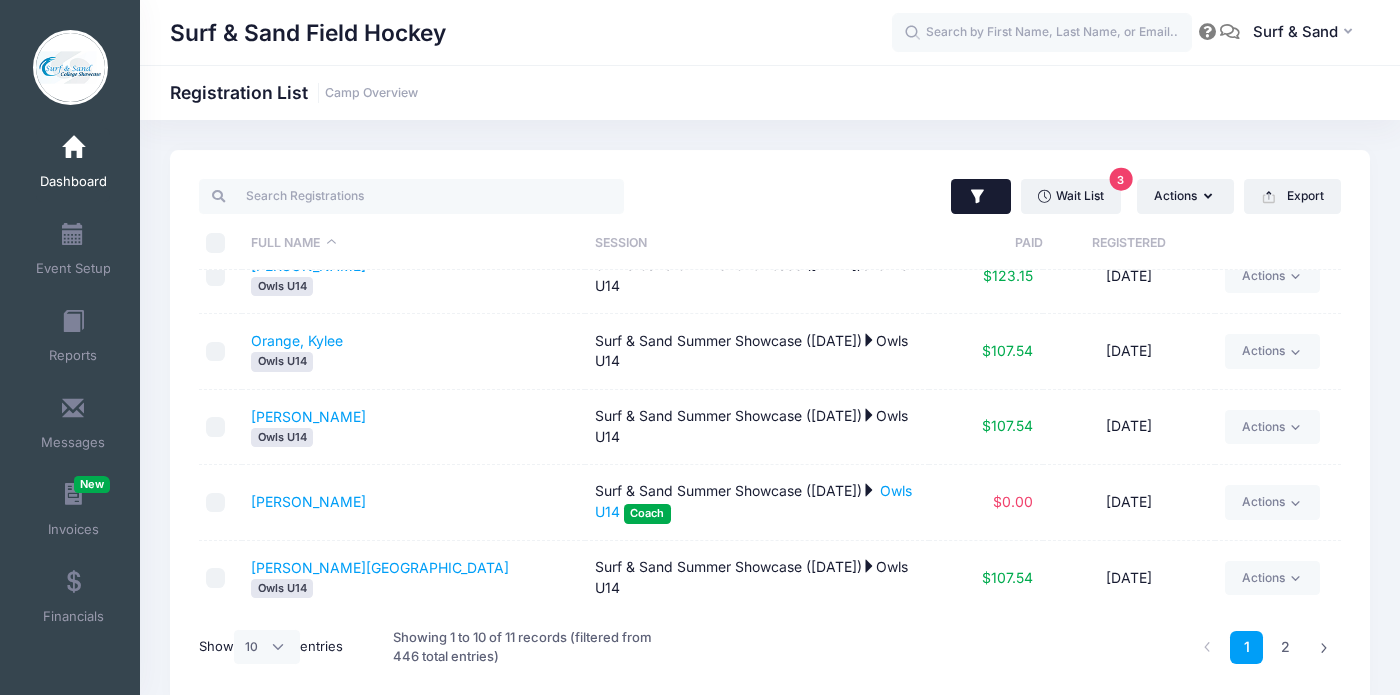 click at bounding box center [981, 197] 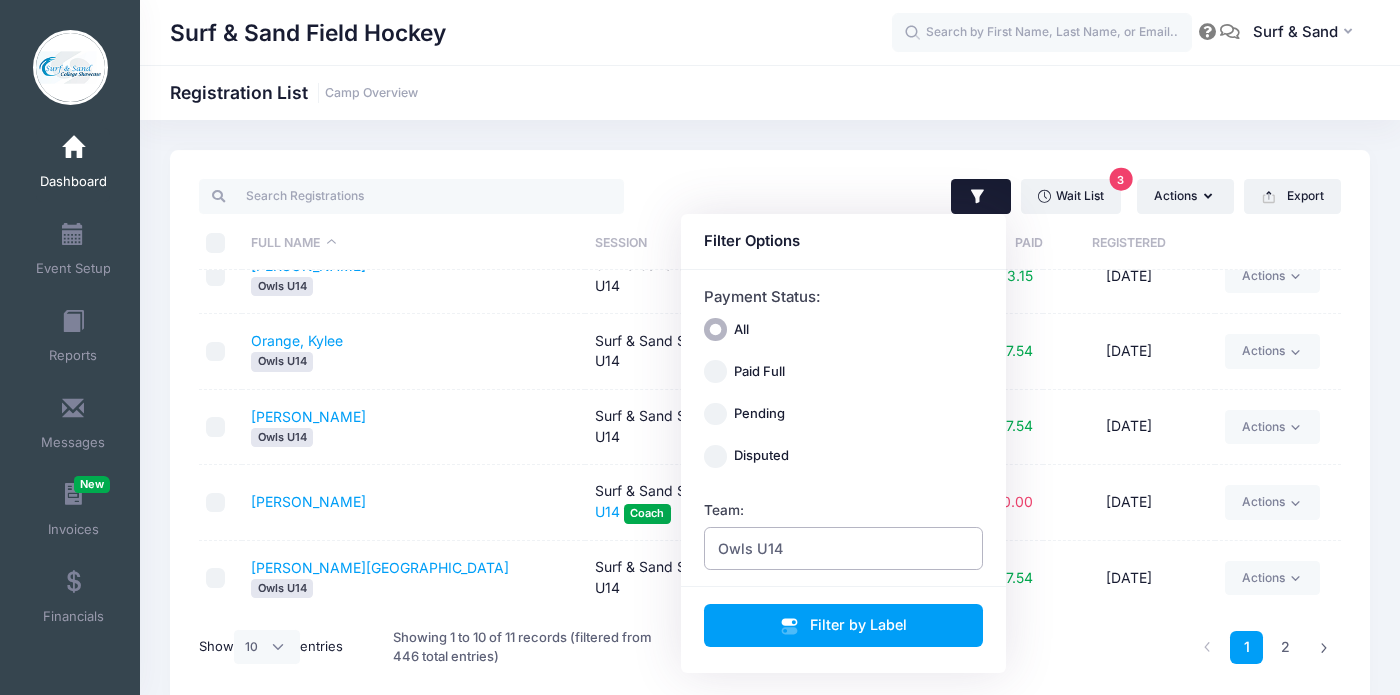 click on "Owls U14" at bounding box center [844, 548] 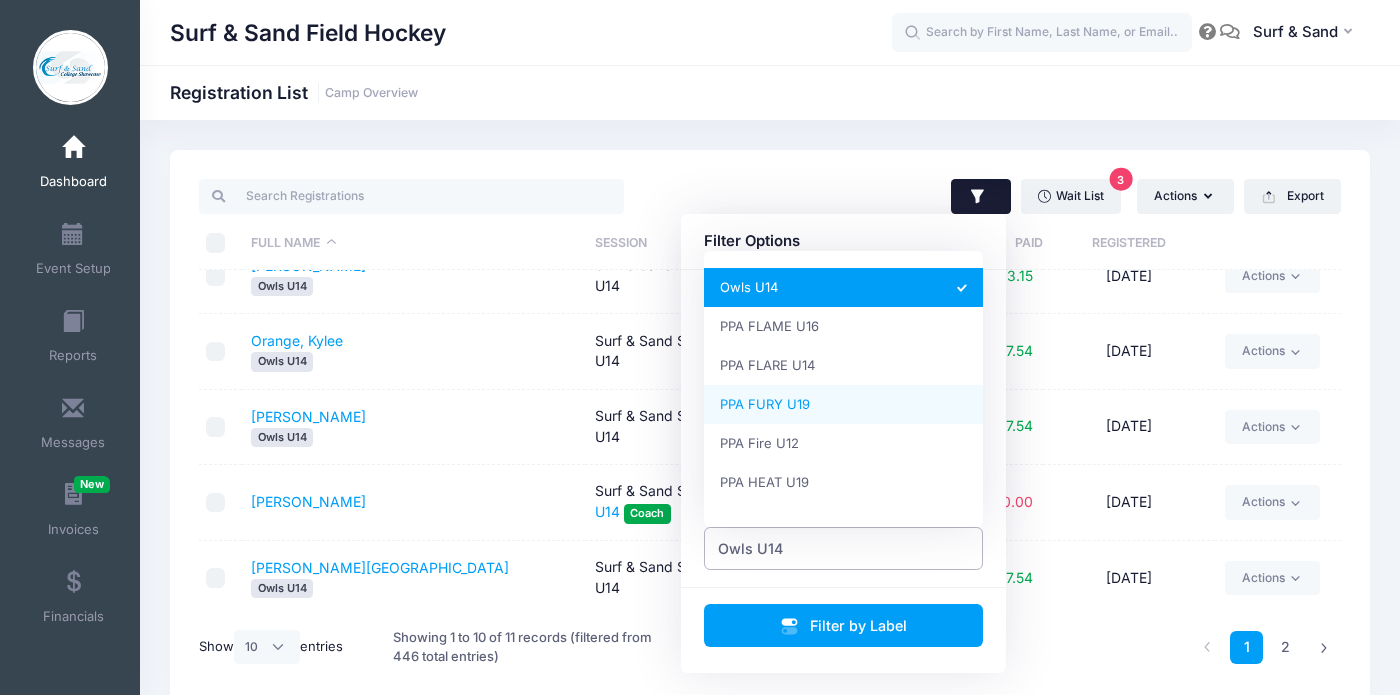 scroll, scrollTop: 1050, scrollLeft: 0, axis: vertical 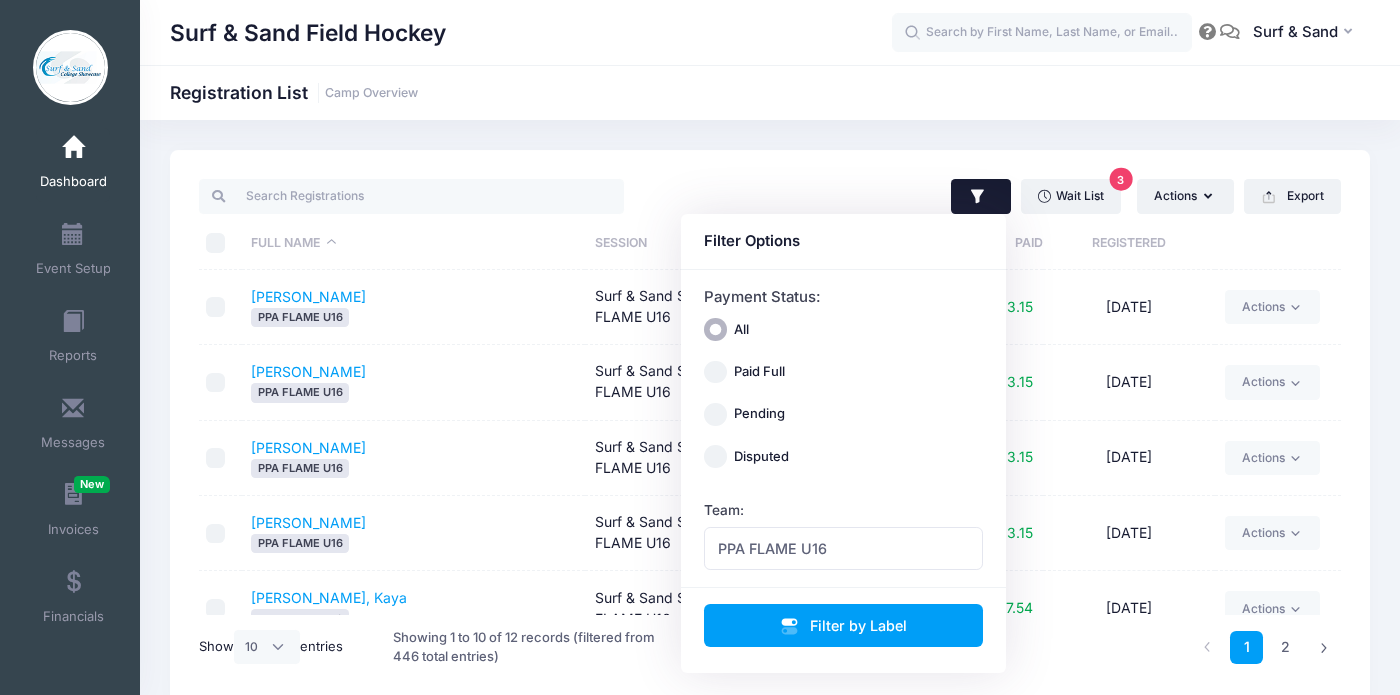 click on "Leraris-Eberhardt, Hanna PPA FLAME U16" at bounding box center (414, 458) 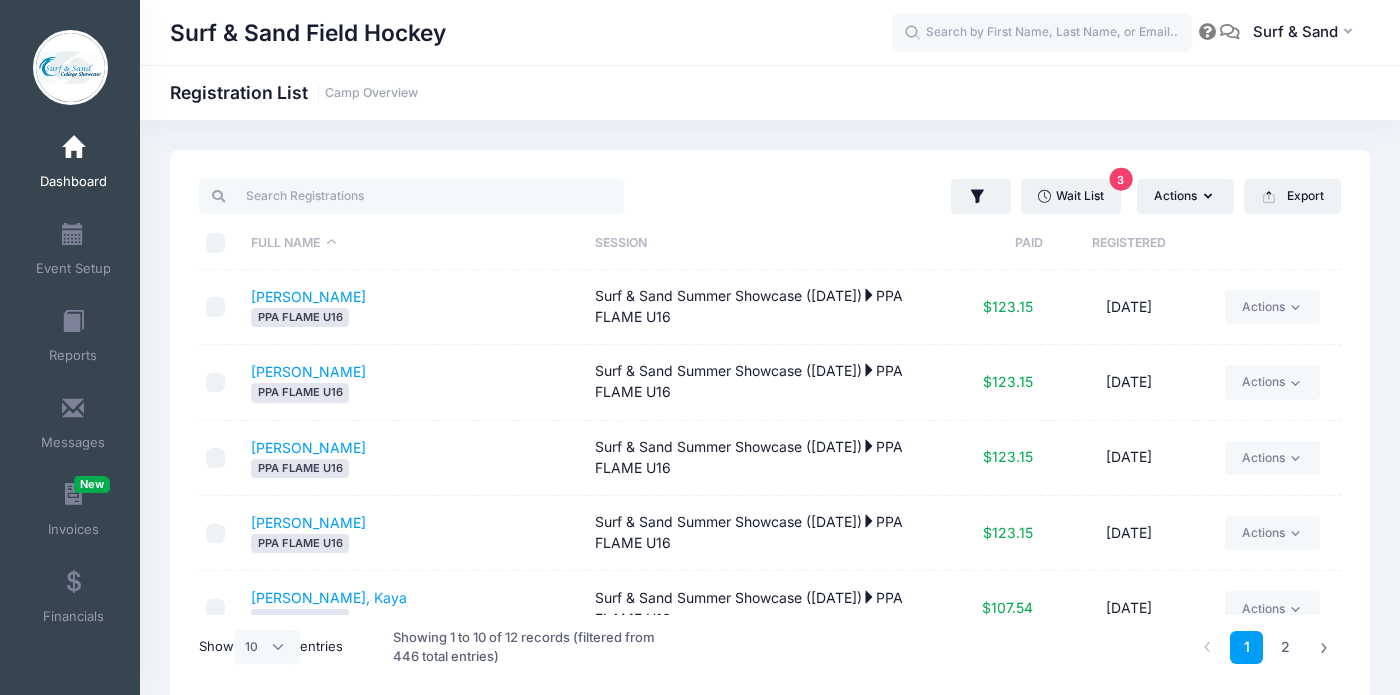 scroll, scrollTop: 409, scrollLeft: 0, axis: vertical 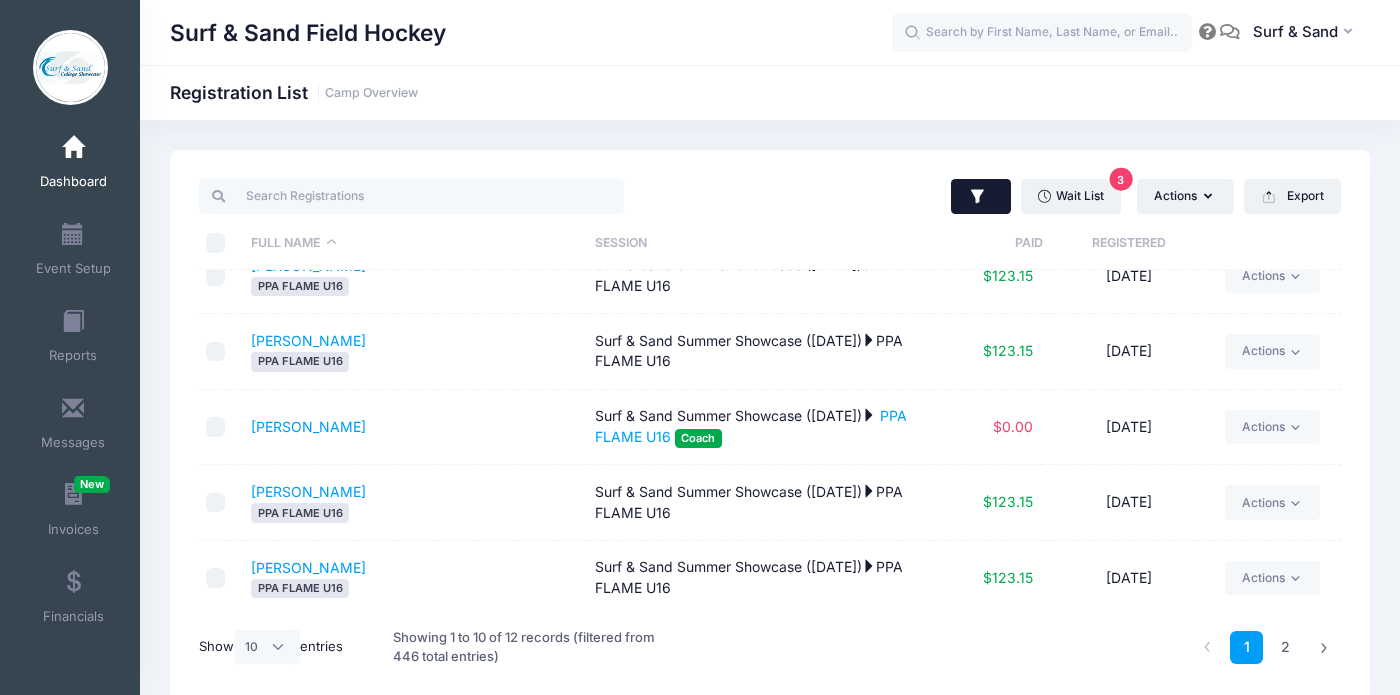 click at bounding box center [981, 197] 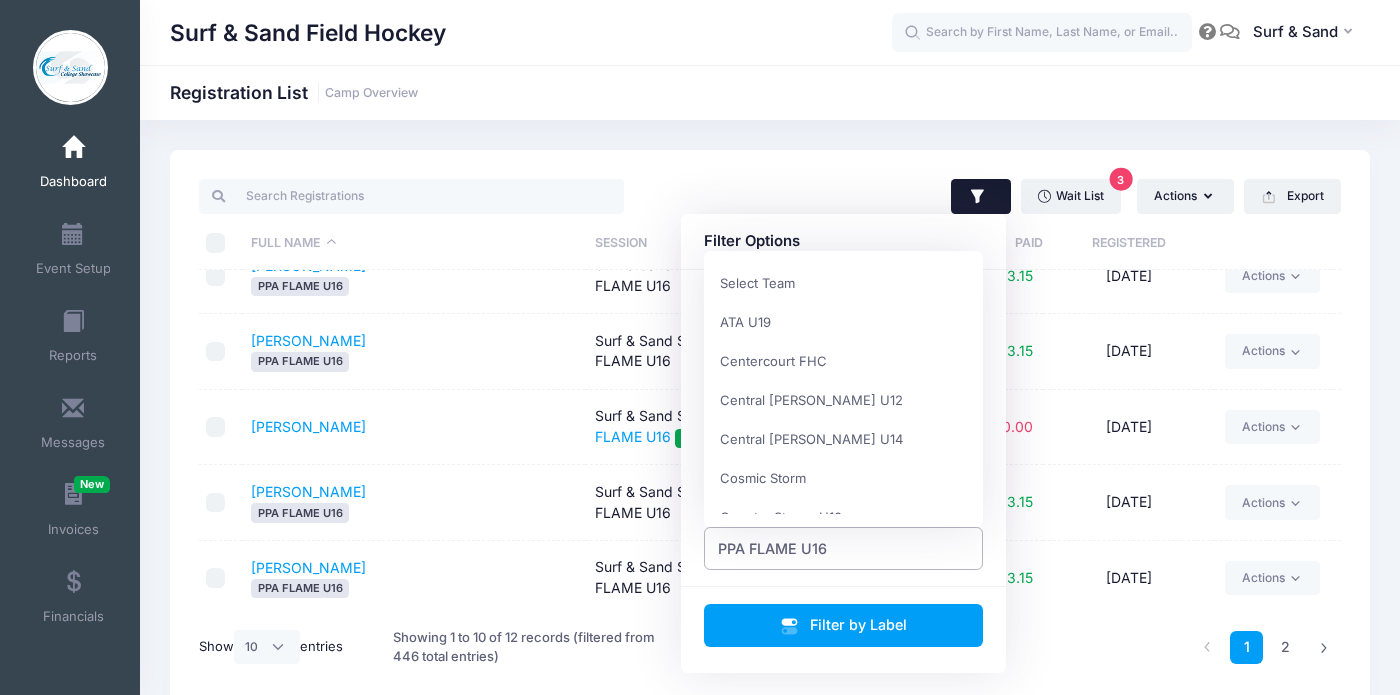 click on "PPA FLAME U16" at bounding box center (772, 548) 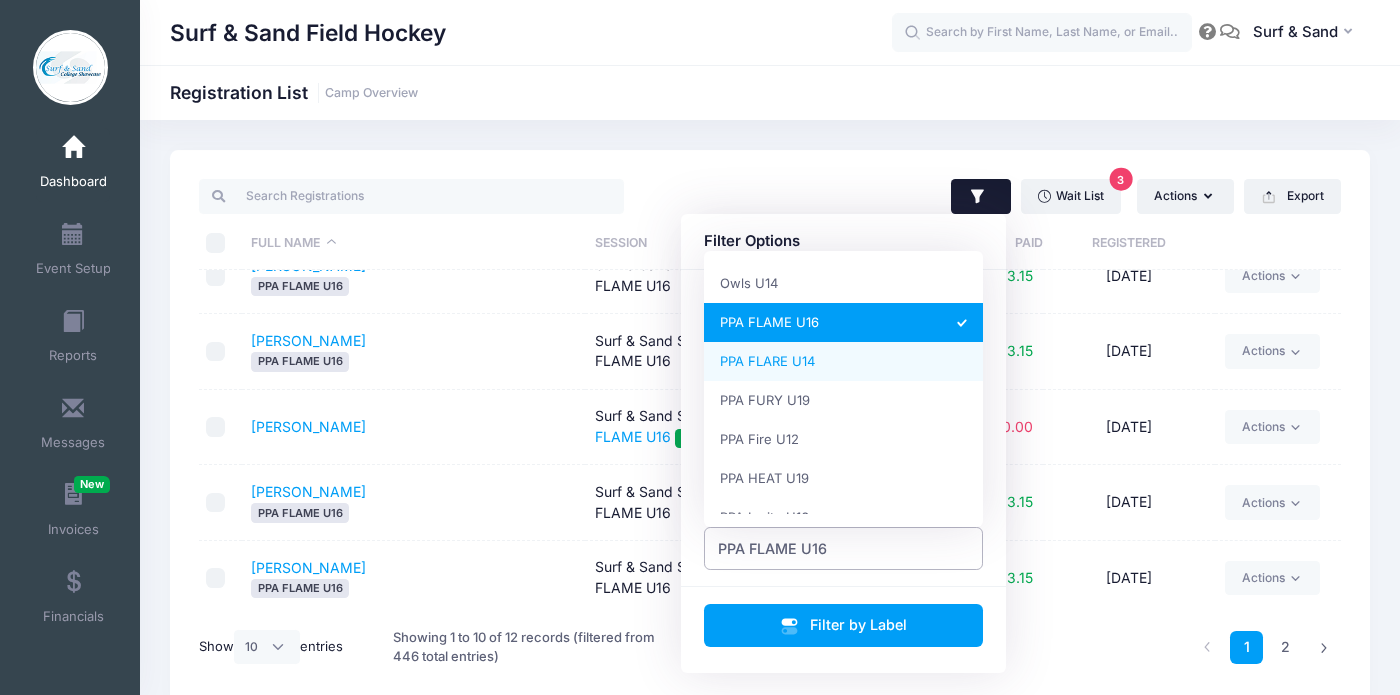 scroll, scrollTop: 0, scrollLeft: 0, axis: both 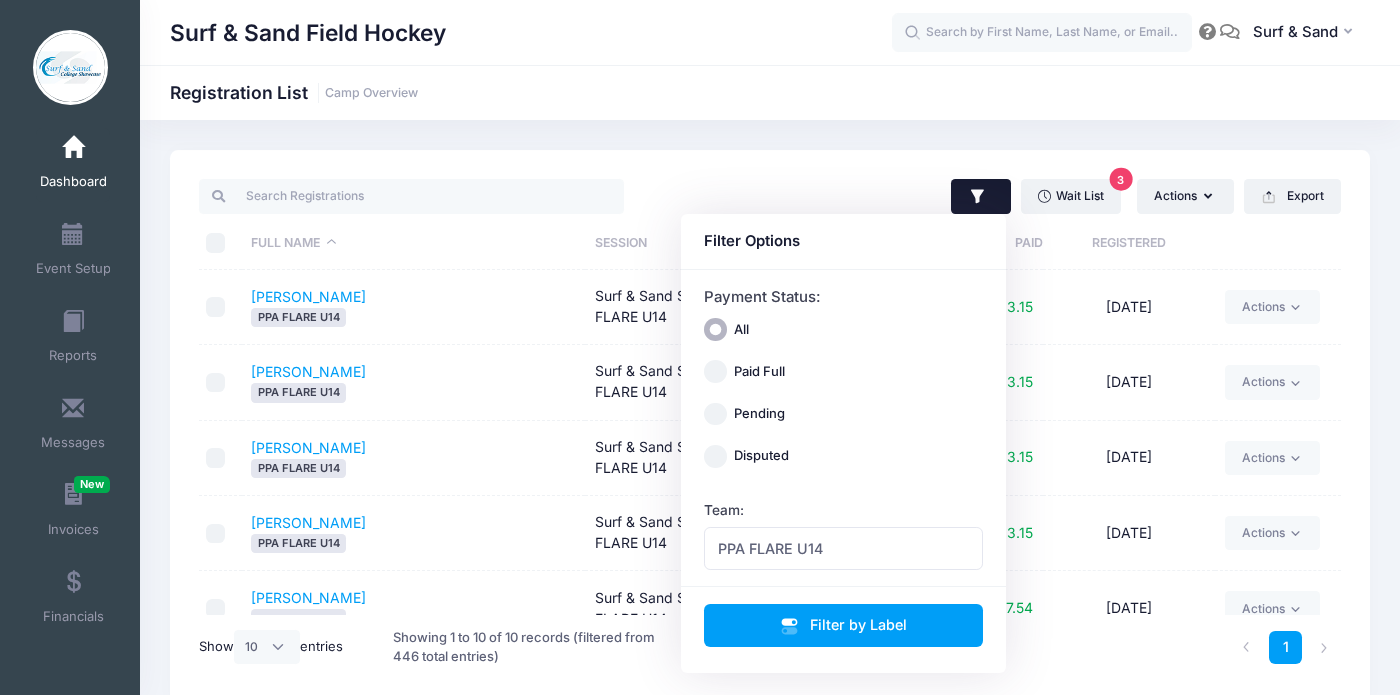 click on "PPA FLARE U14" at bounding box center (413, 468) 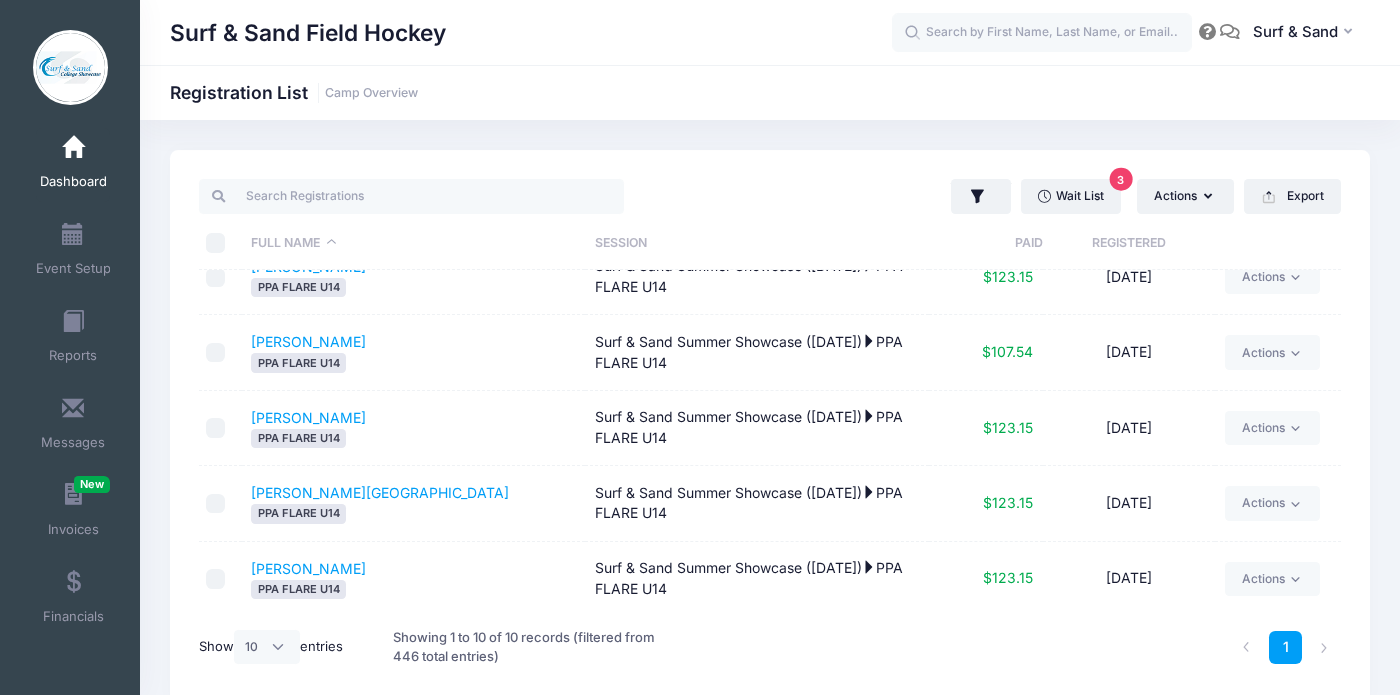 scroll, scrollTop: 409, scrollLeft: 0, axis: vertical 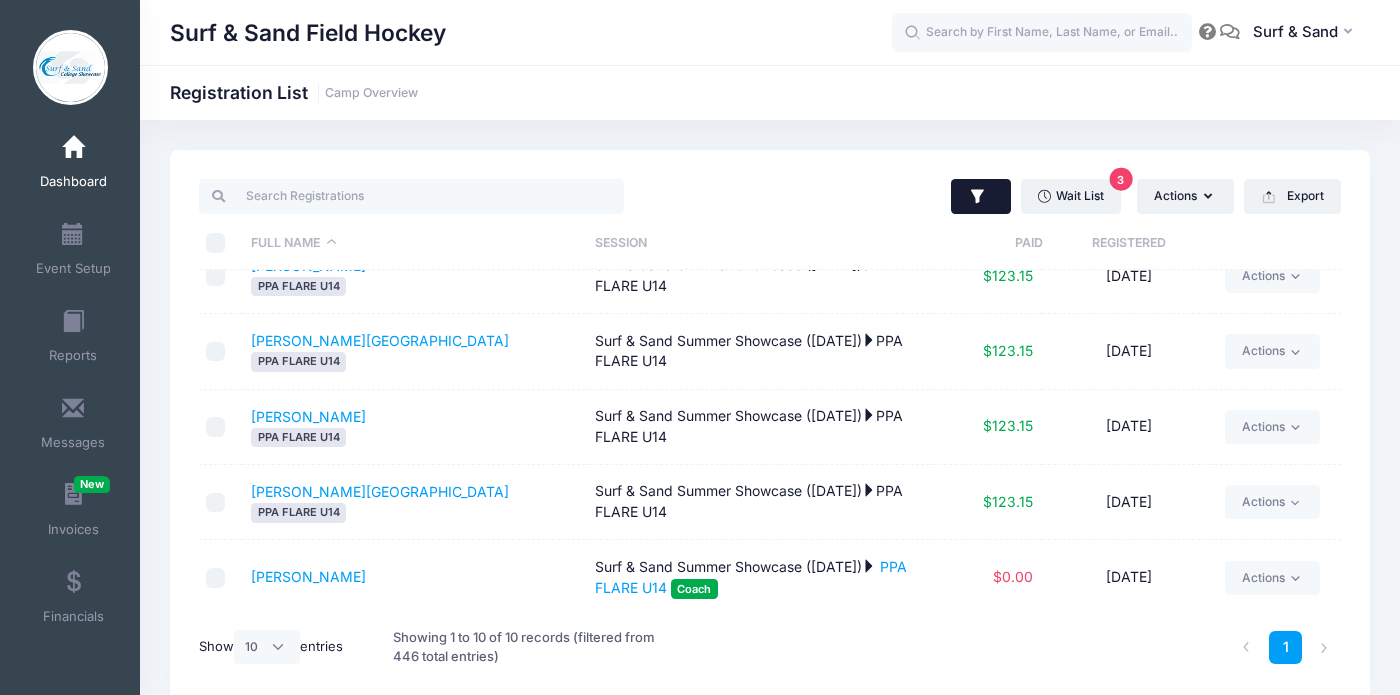 click at bounding box center (981, 197) 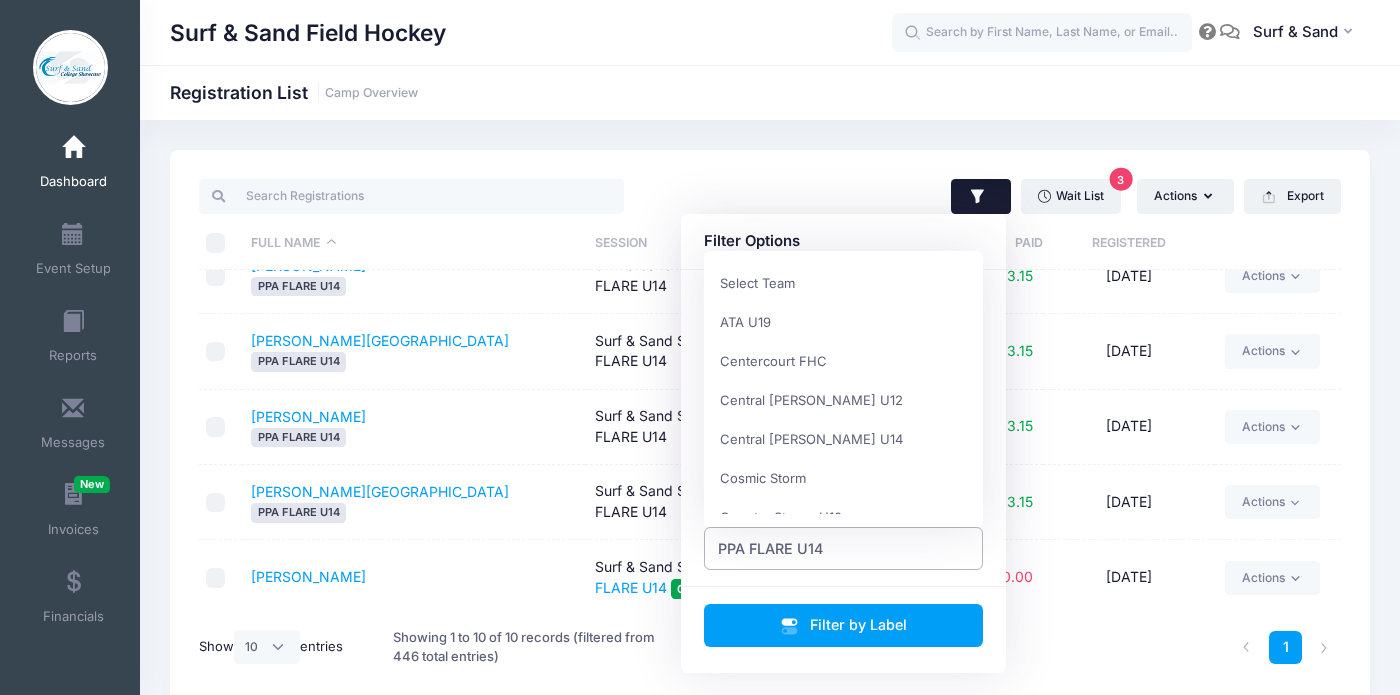 click on "PPA FLARE U14" at bounding box center [844, 548] 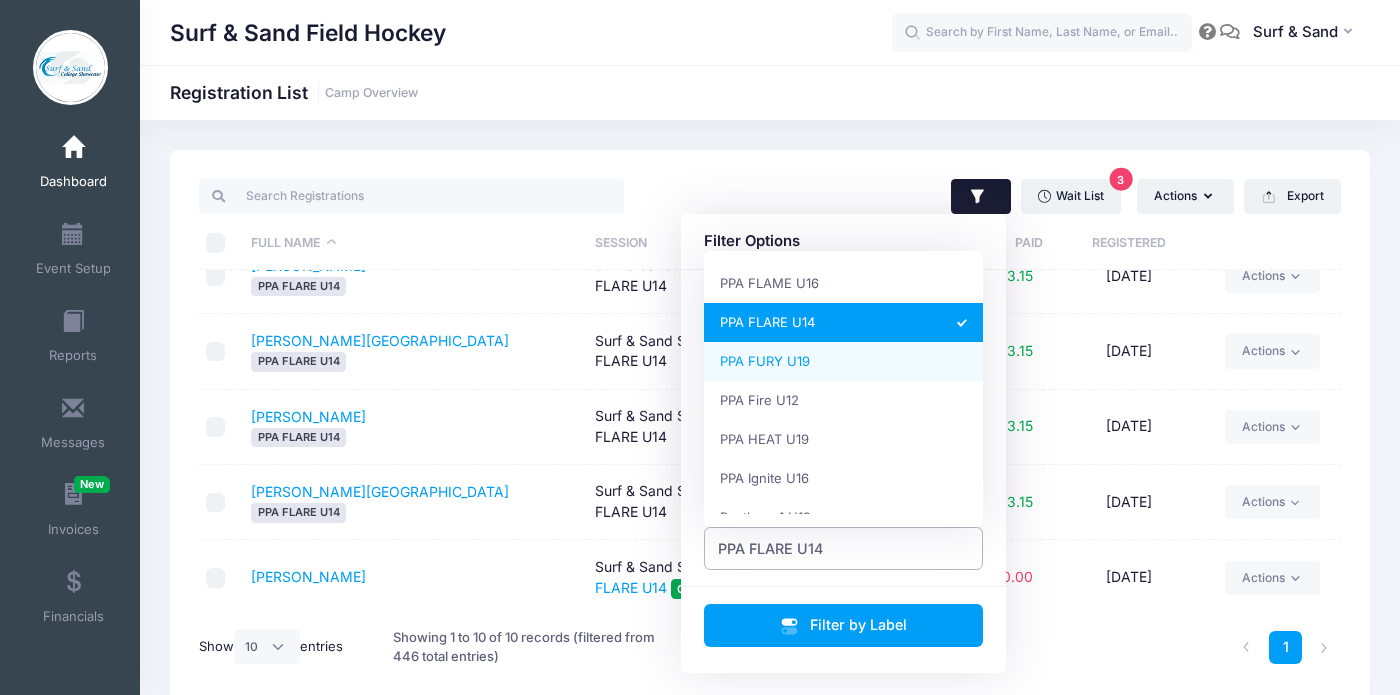 scroll, scrollTop: 0, scrollLeft: 0, axis: both 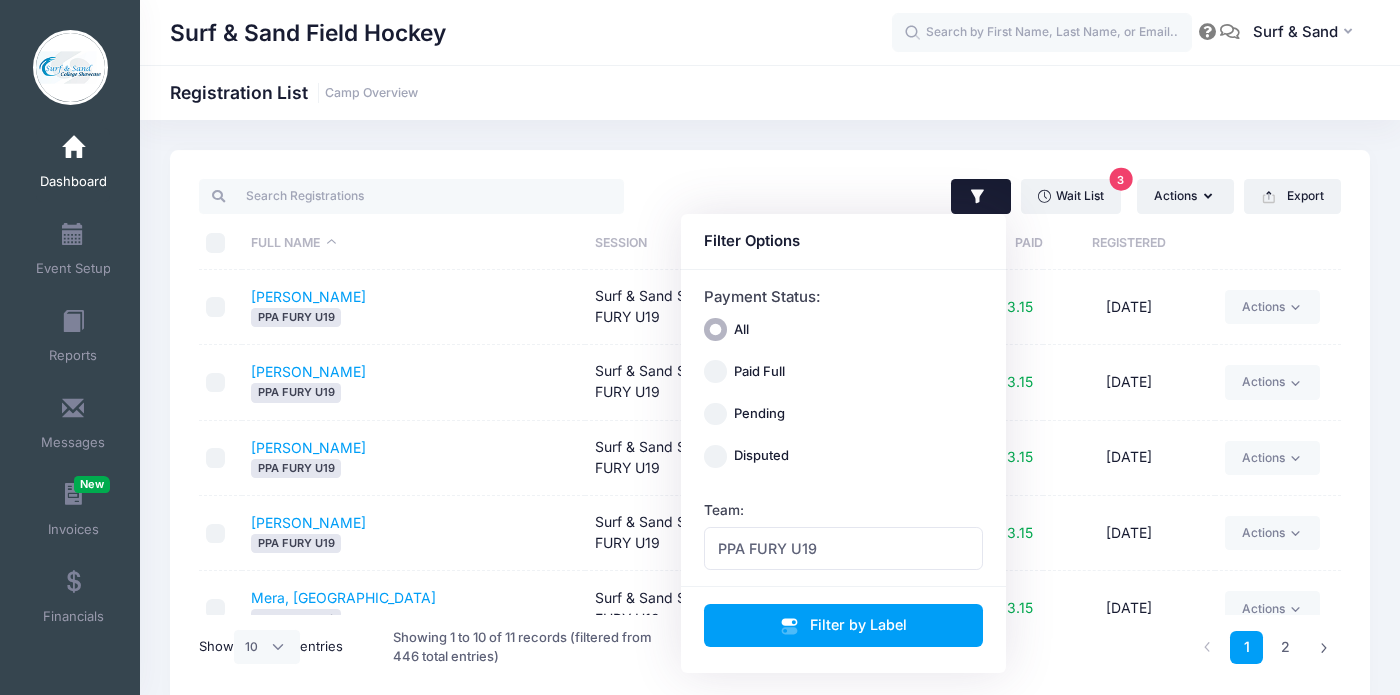 click on "Hamilton, Paige PPA FURY U19" at bounding box center (414, 458) 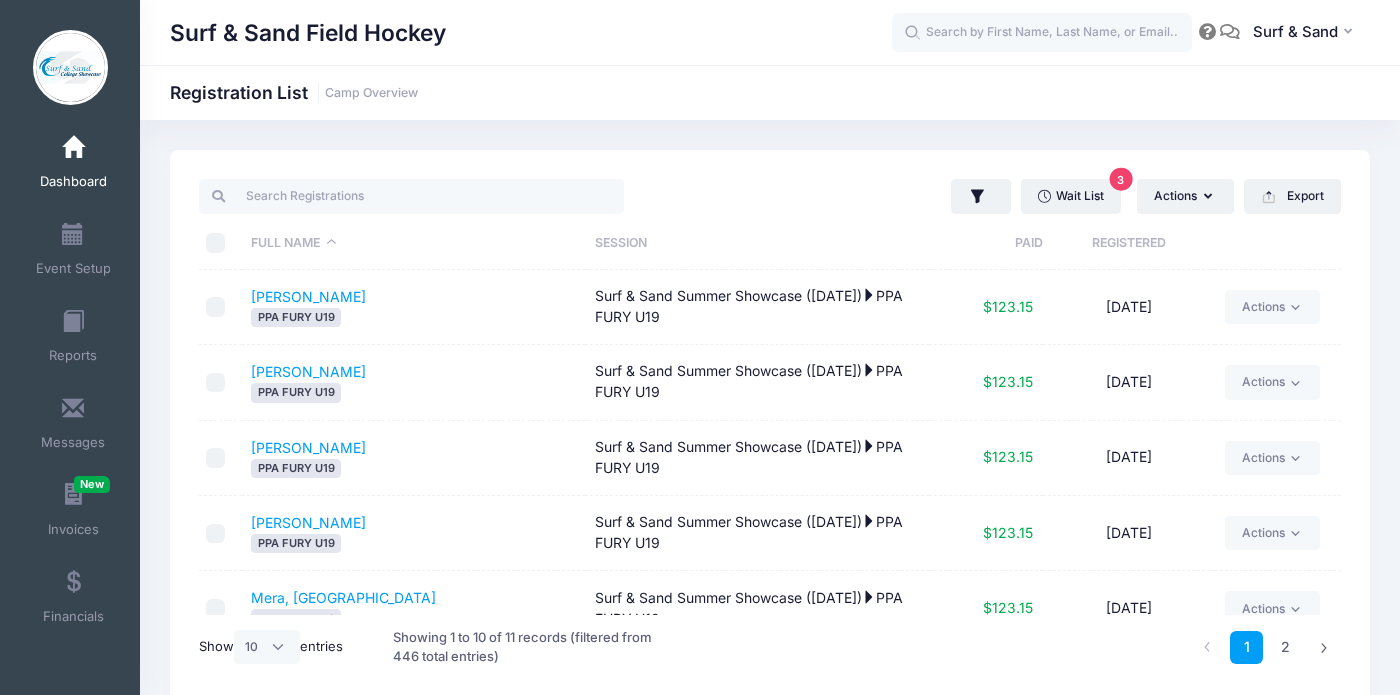 scroll, scrollTop: 409, scrollLeft: 0, axis: vertical 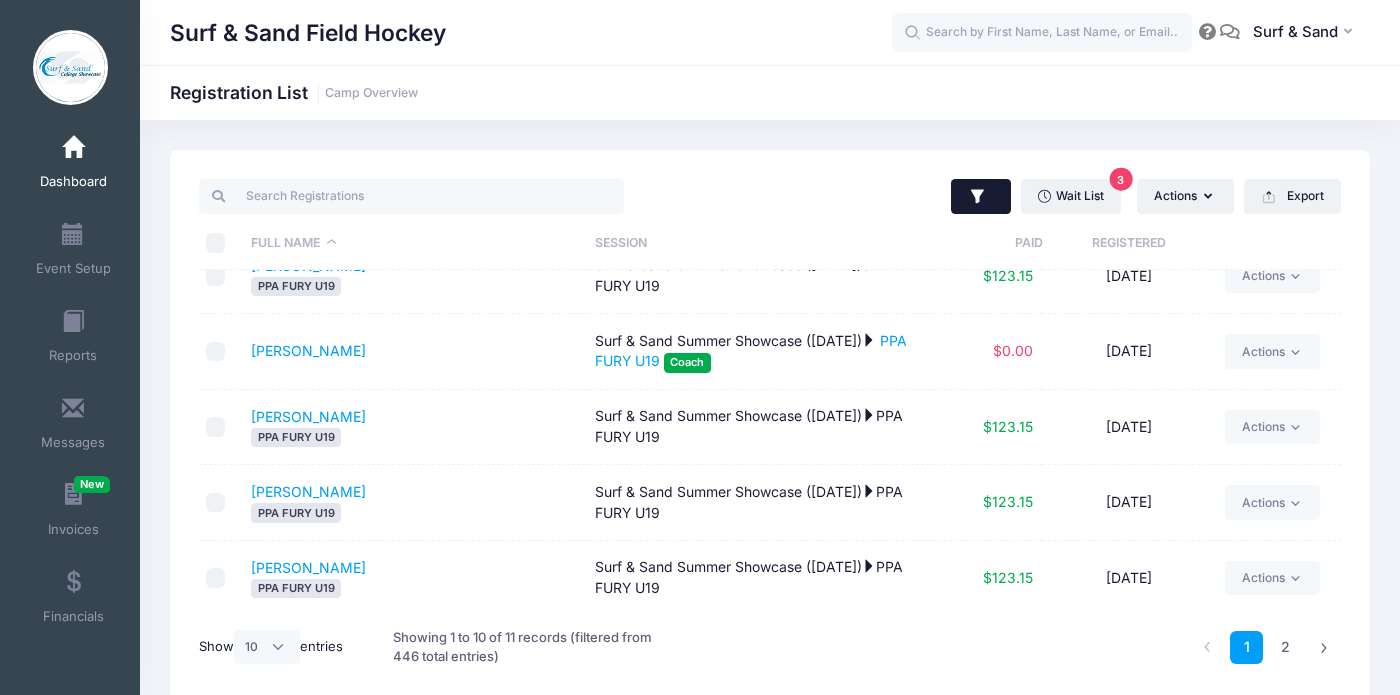 click at bounding box center [981, 197] 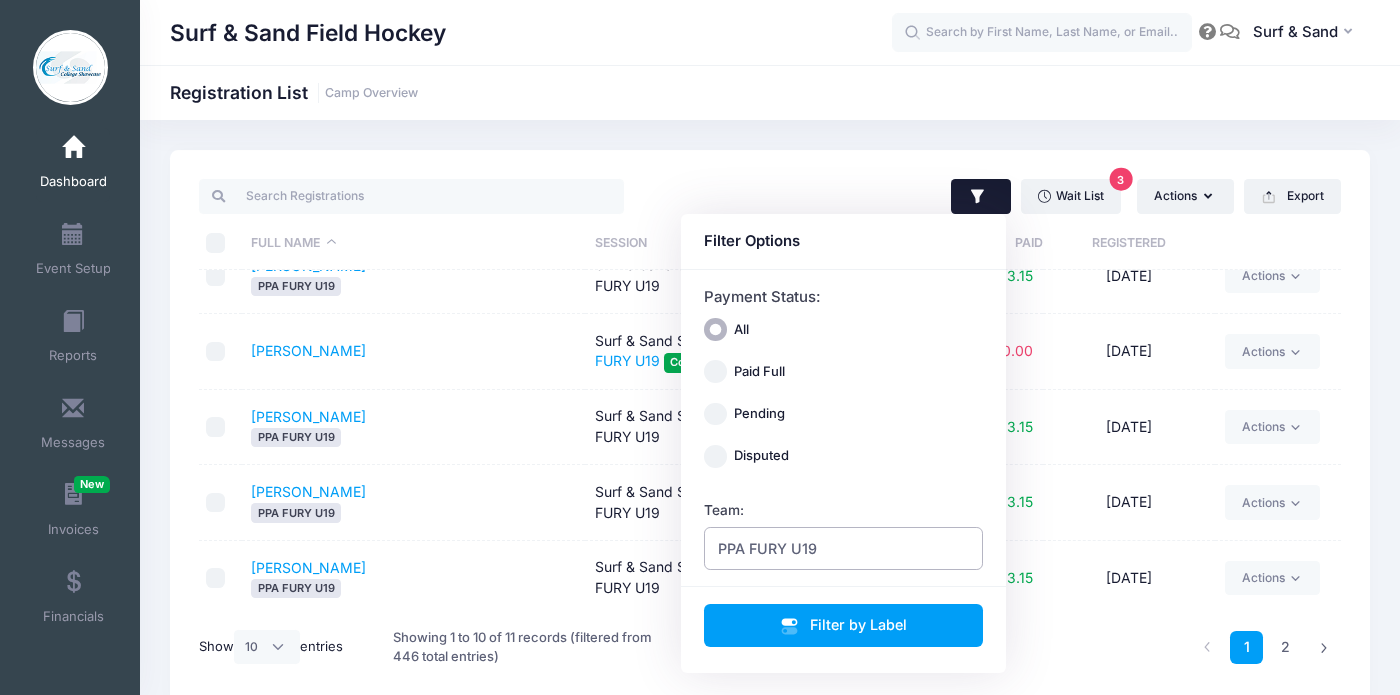 click on "PPA FURY U19" at bounding box center (844, 548) 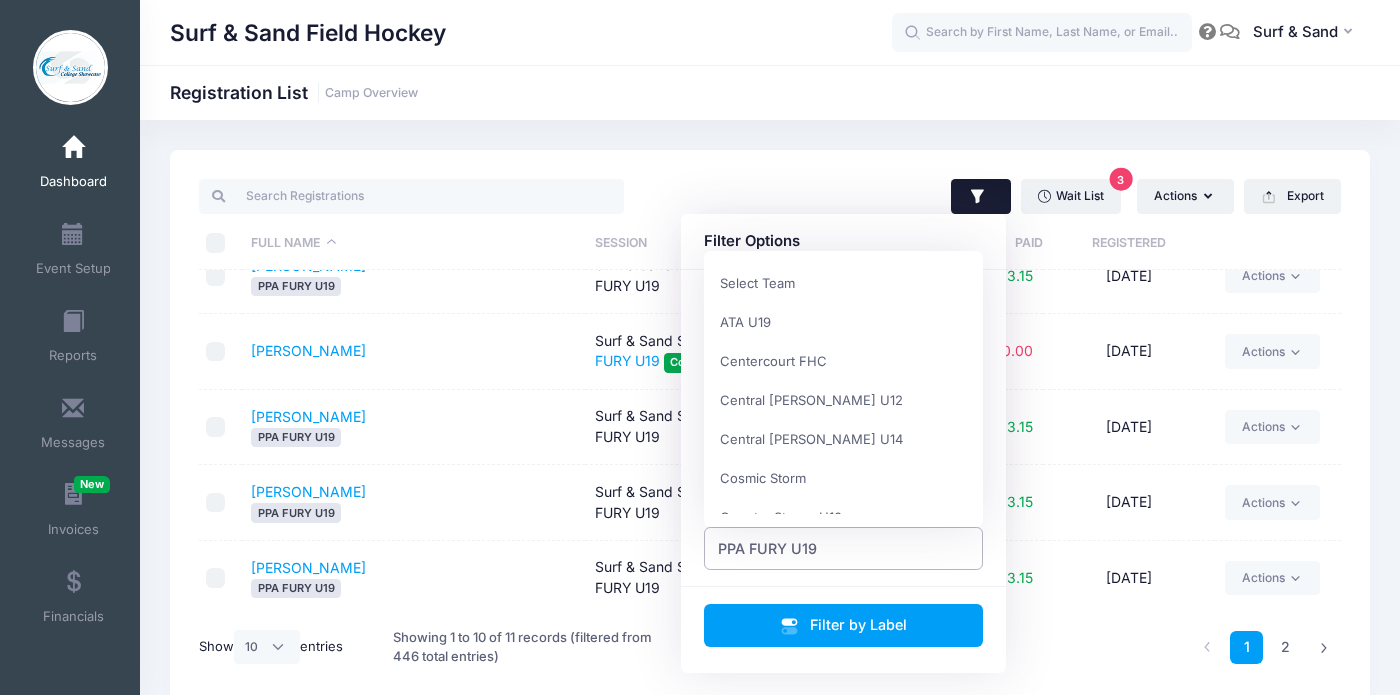 scroll, scrollTop: 1131, scrollLeft: 0, axis: vertical 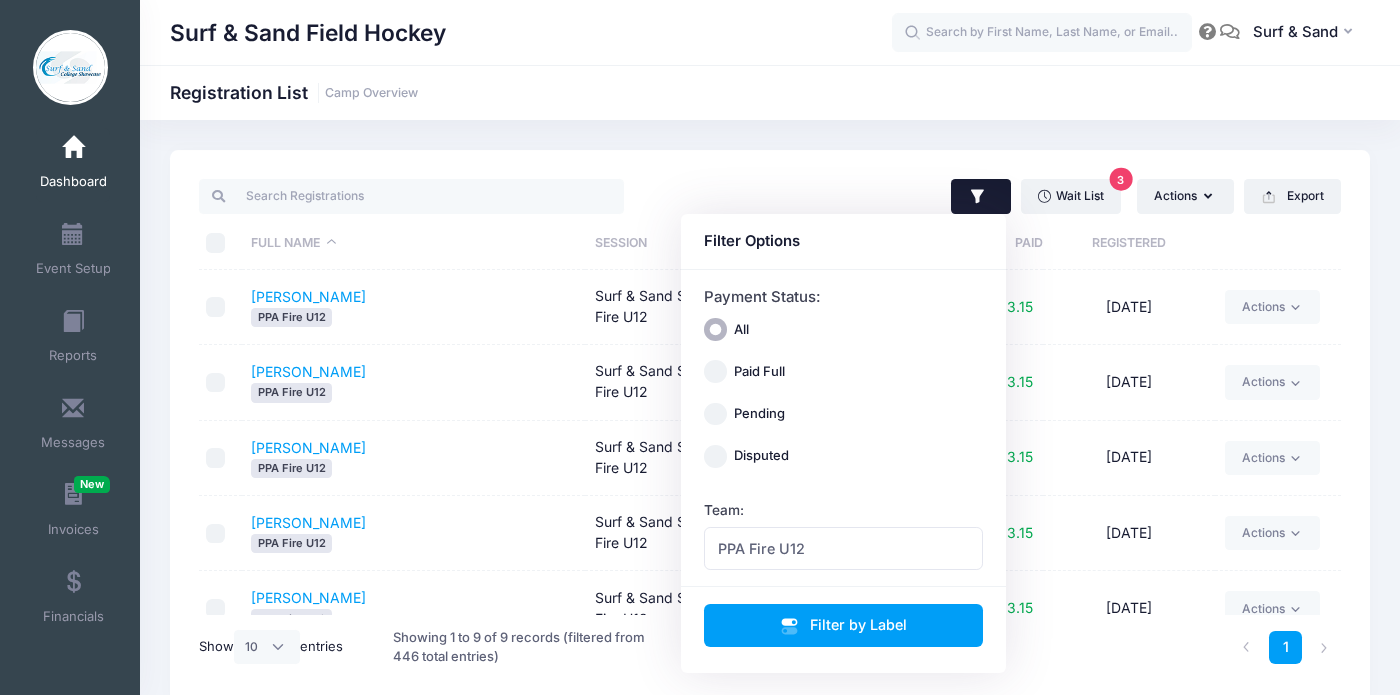 click on "Evans, Darby PPA Fire U12" at bounding box center (414, 458) 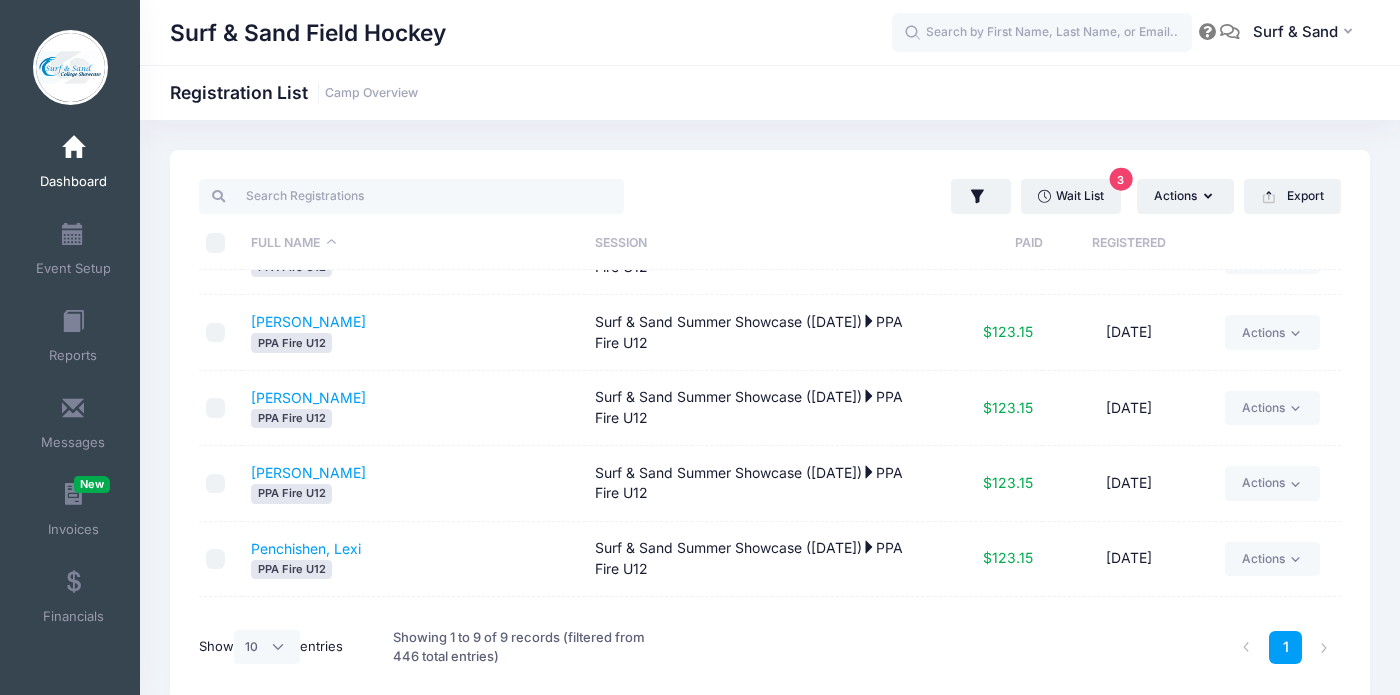 scroll, scrollTop: 334, scrollLeft: 0, axis: vertical 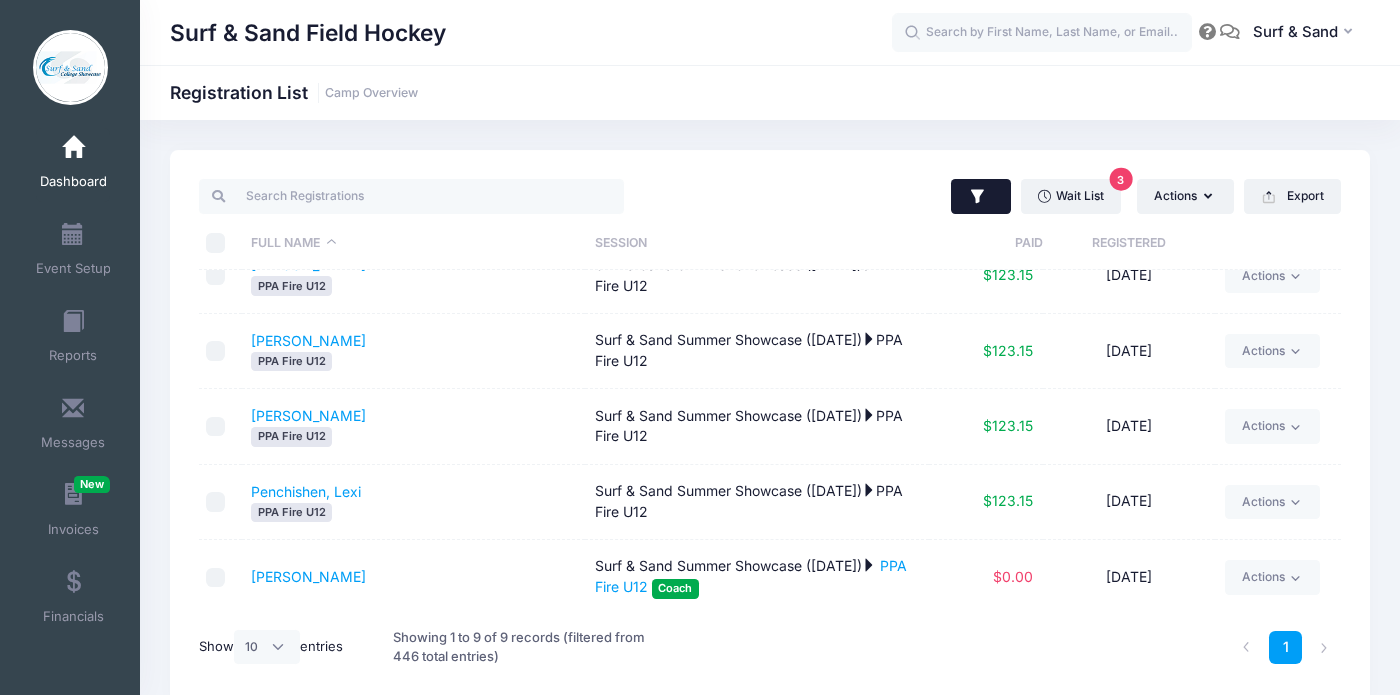 click 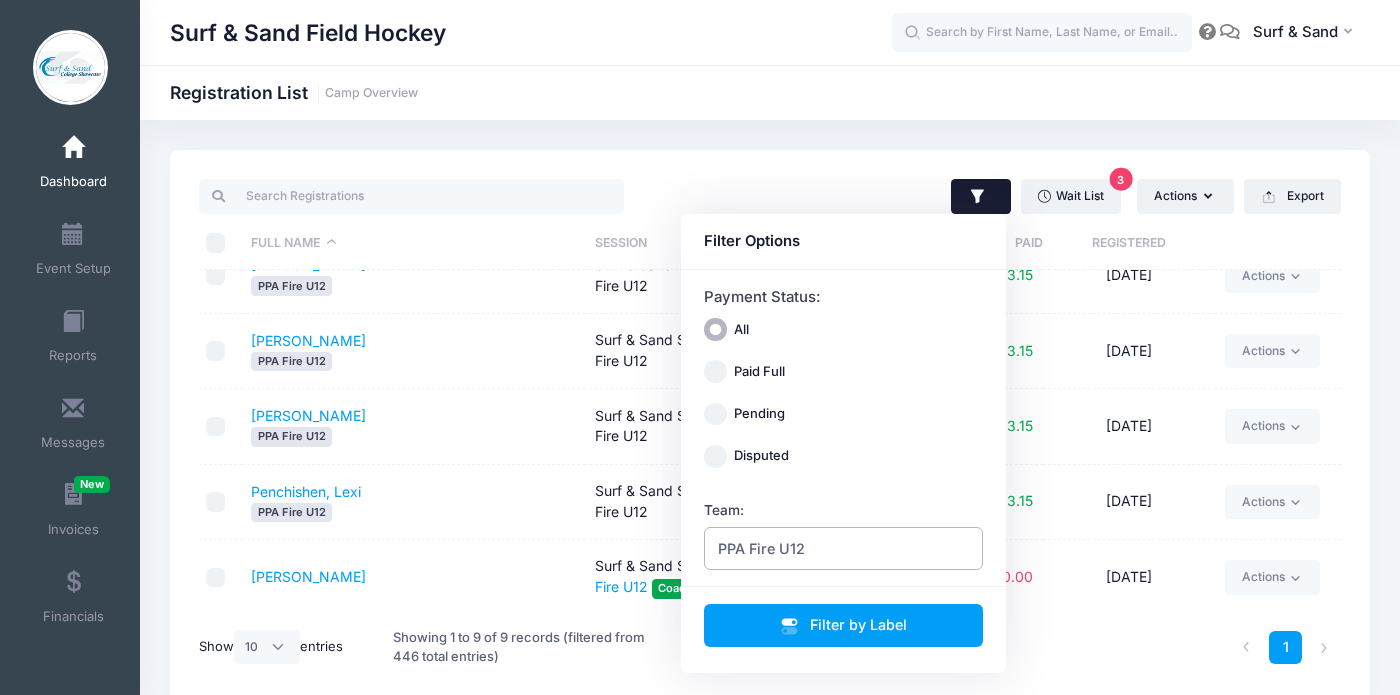 click on "PPA Fire U12" at bounding box center [761, 548] 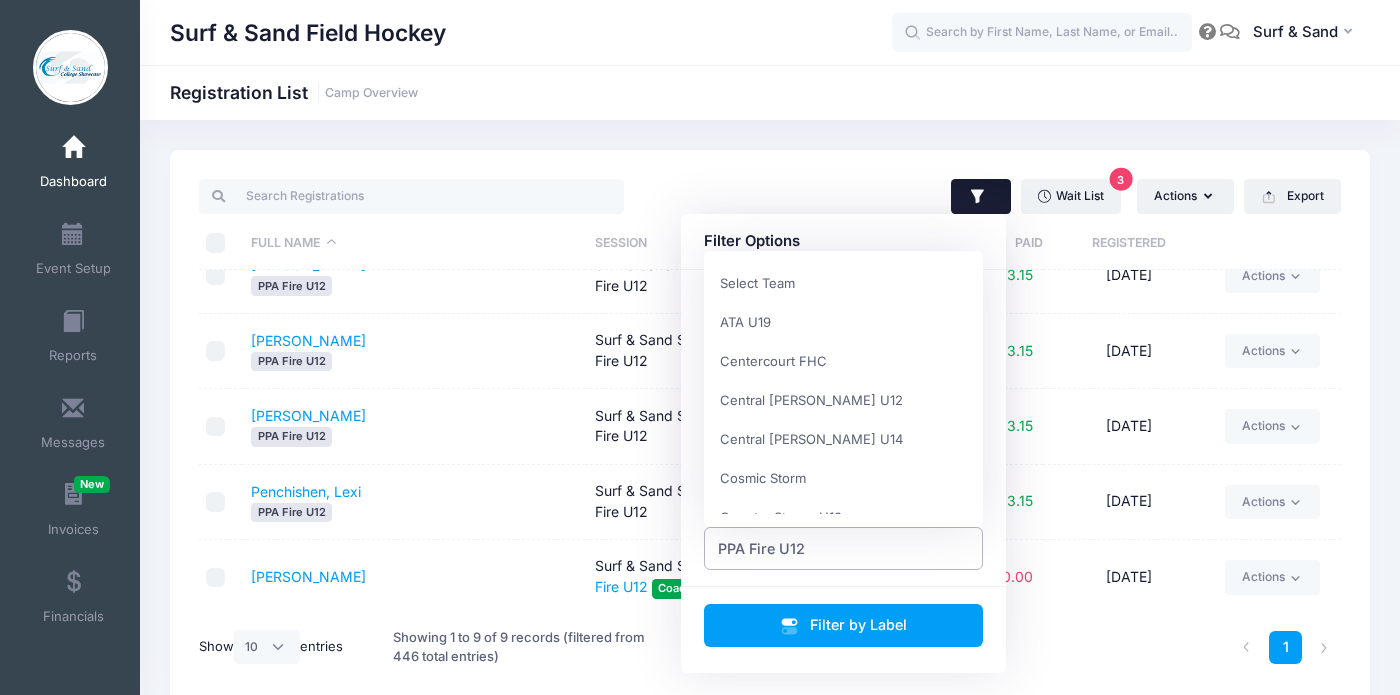scroll, scrollTop: 1170, scrollLeft: 0, axis: vertical 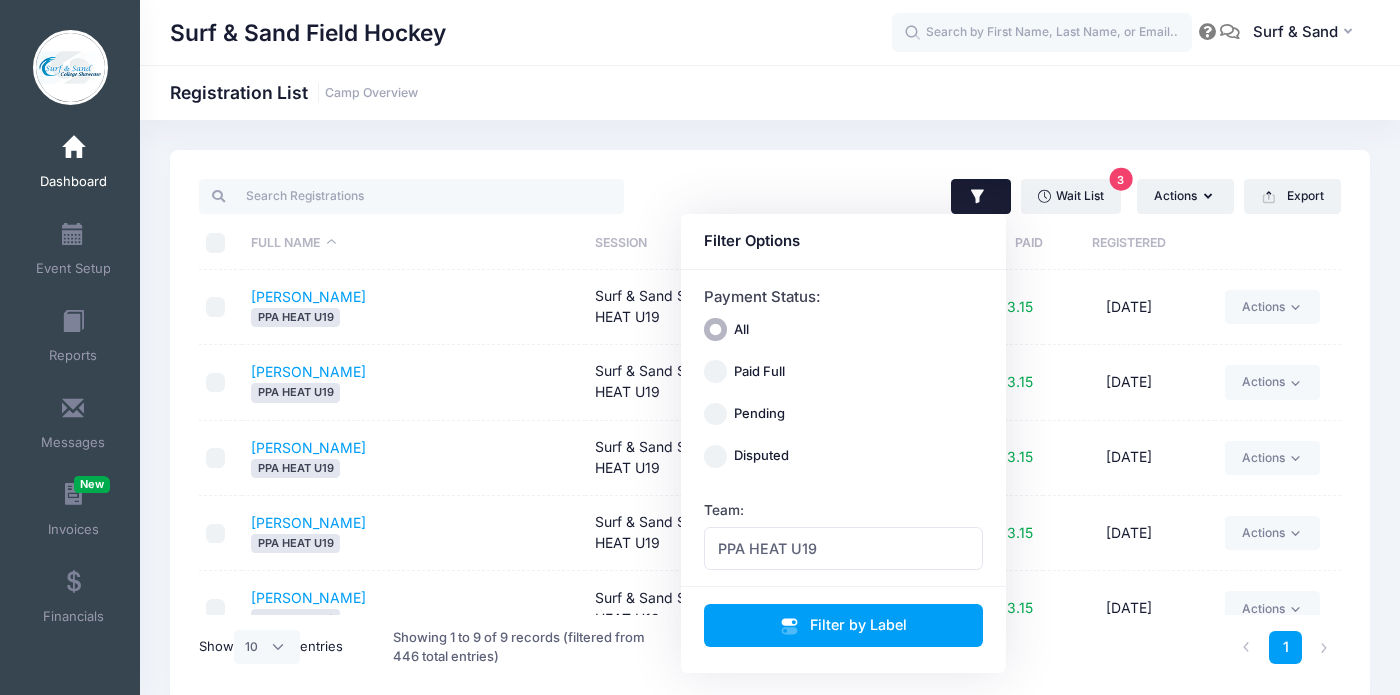 click on "PPA HEAT U19" at bounding box center [413, 543] 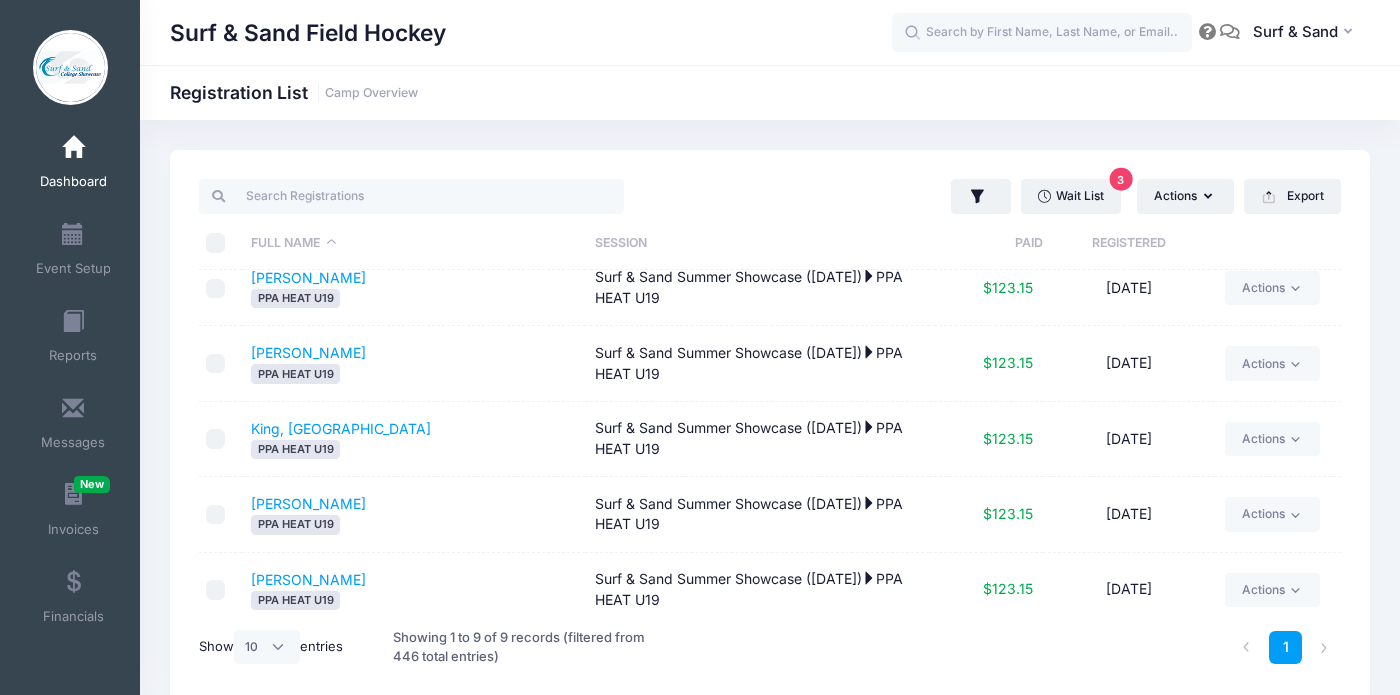 scroll, scrollTop: 334, scrollLeft: 0, axis: vertical 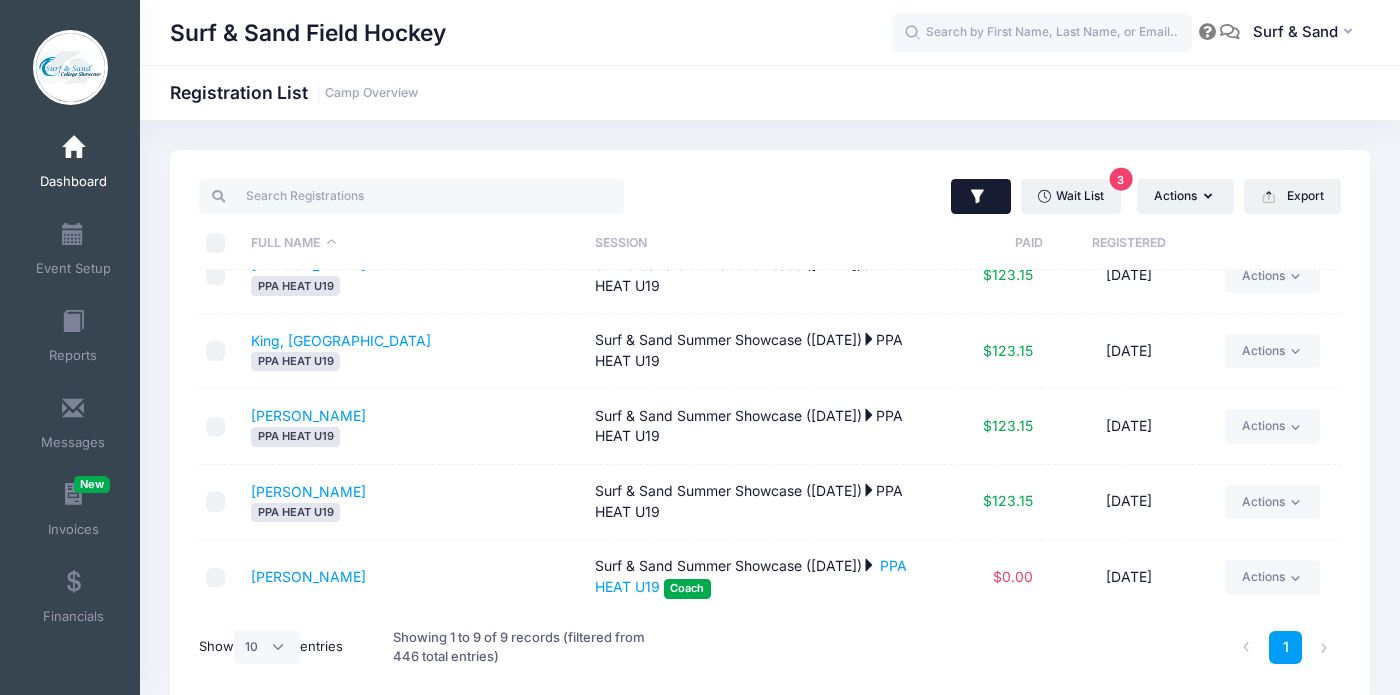 click 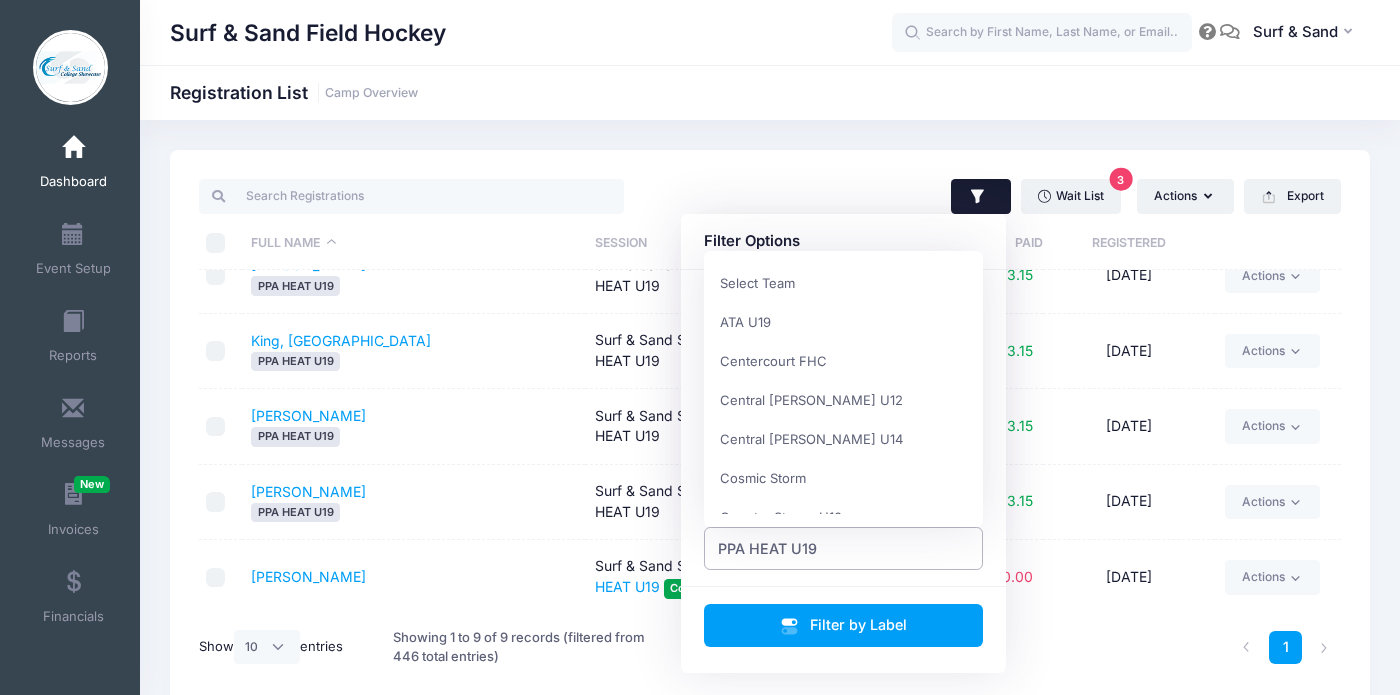 click on "PPA HEAT U19" at bounding box center (767, 548) 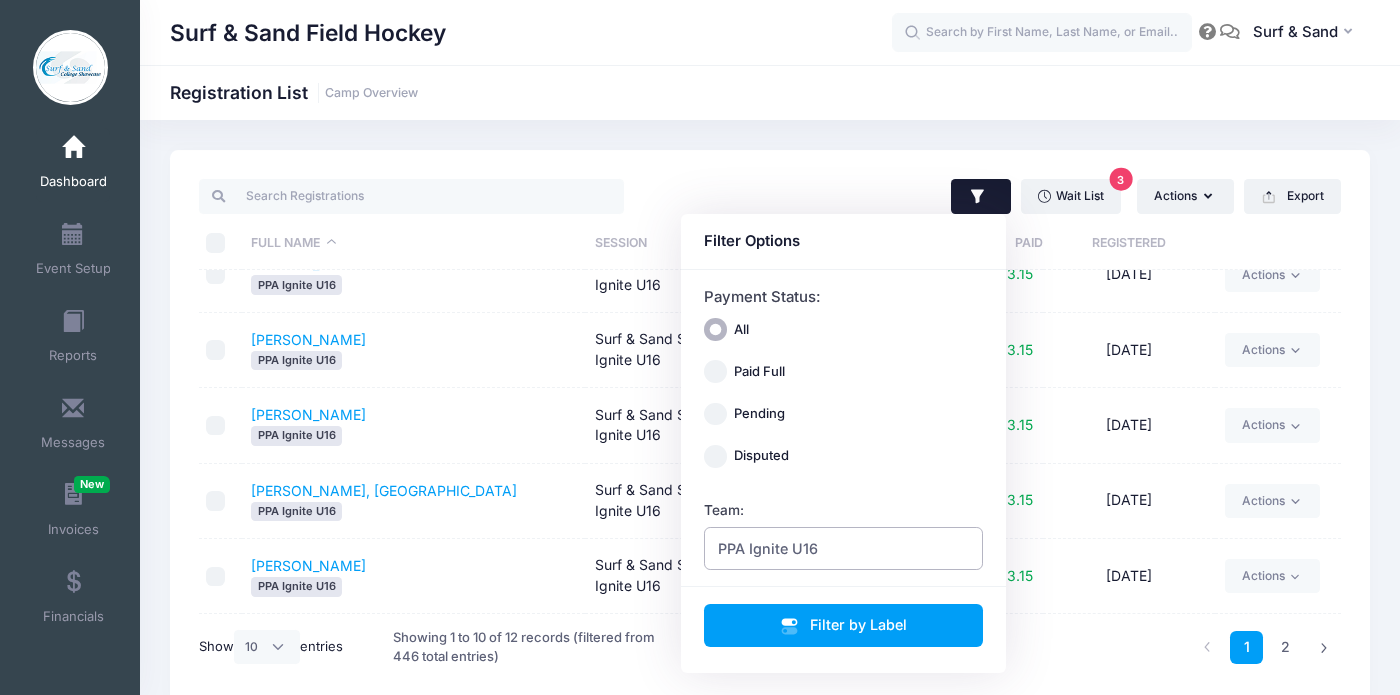 scroll, scrollTop: 0, scrollLeft: 0, axis: both 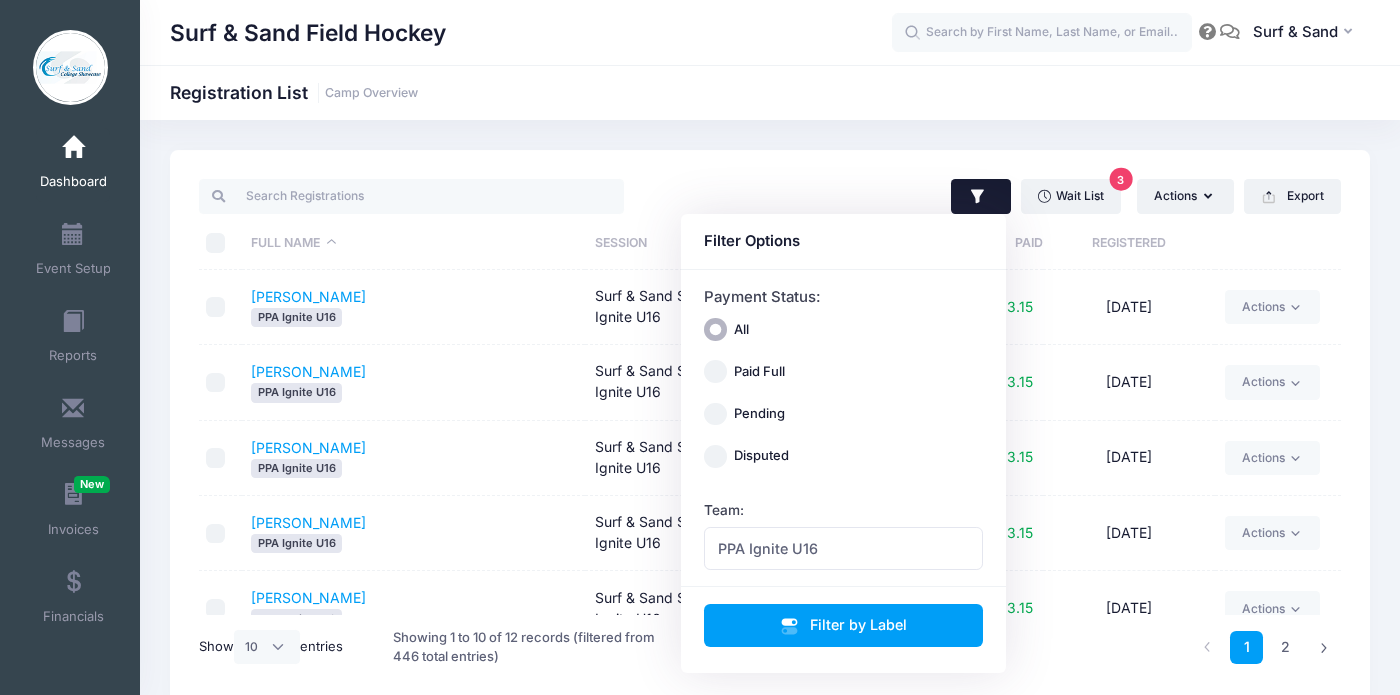 click on "Haas, Peyton PPA Ignite U16" at bounding box center [414, 533] 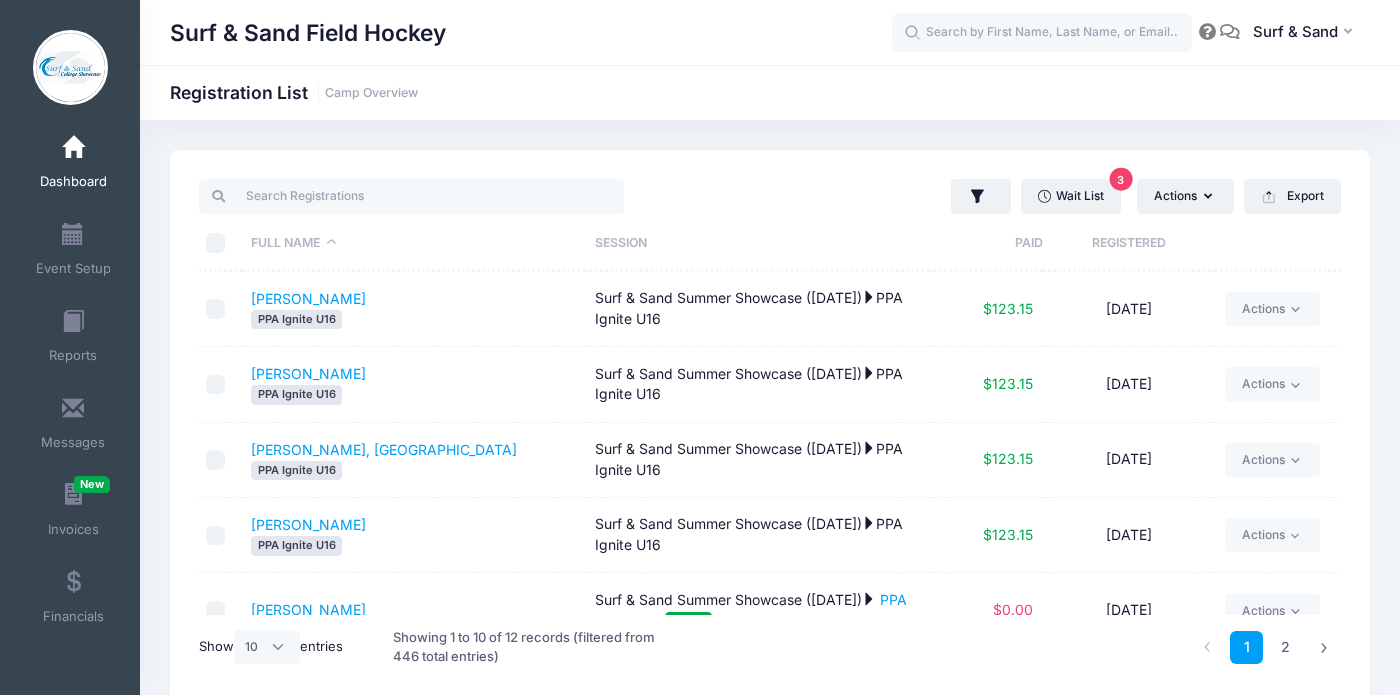 scroll, scrollTop: 409, scrollLeft: 0, axis: vertical 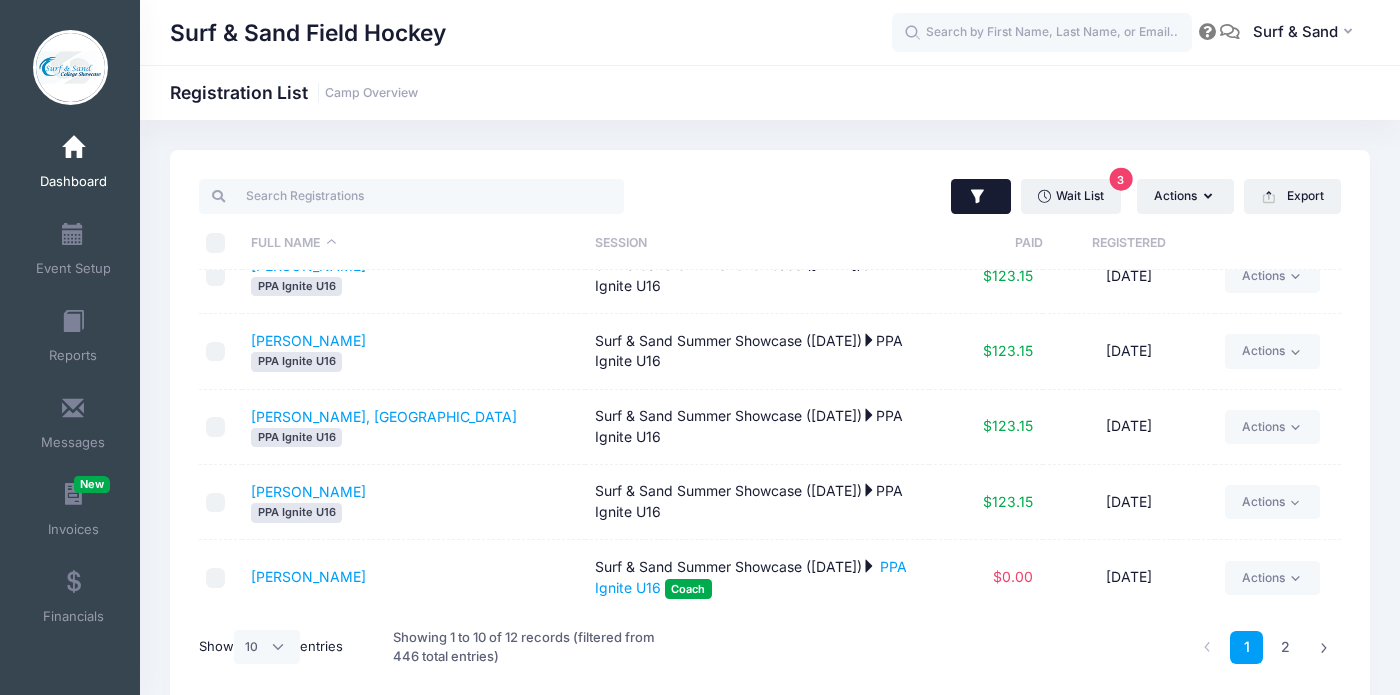 click 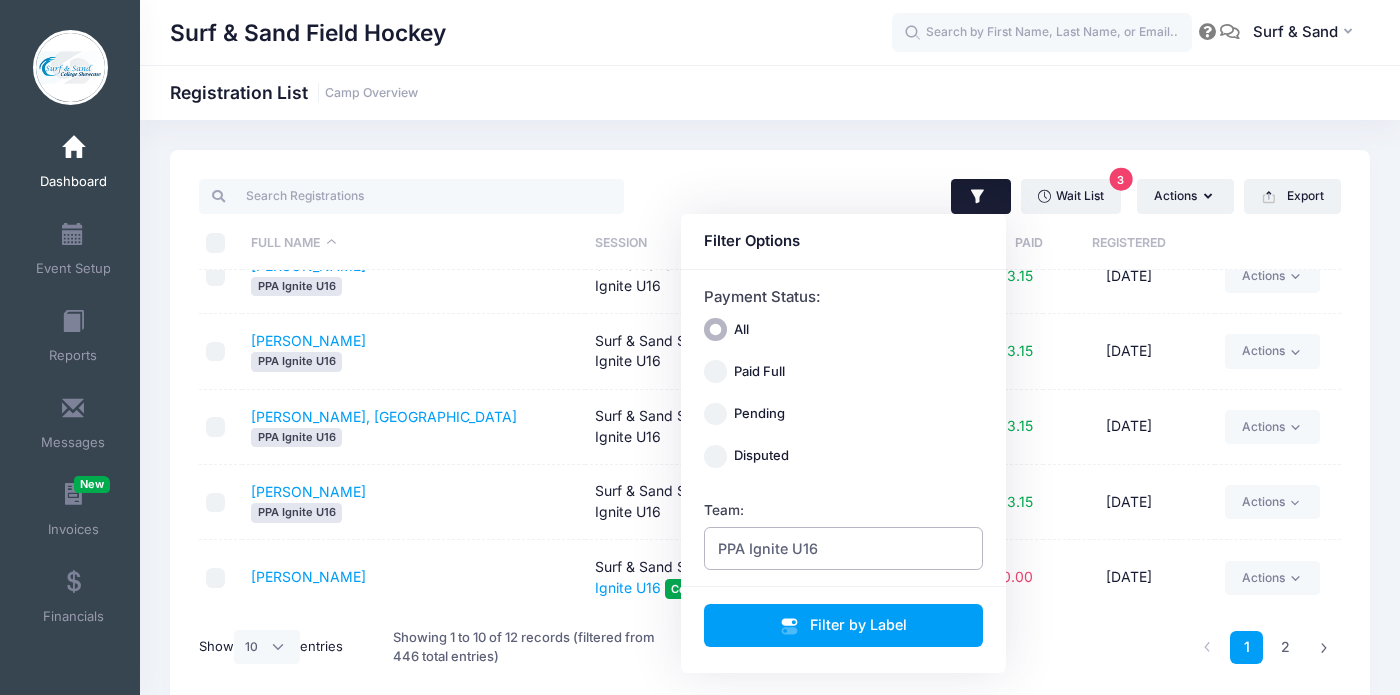 click on "PPA Ignite U16" at bounding box center [768, 548] 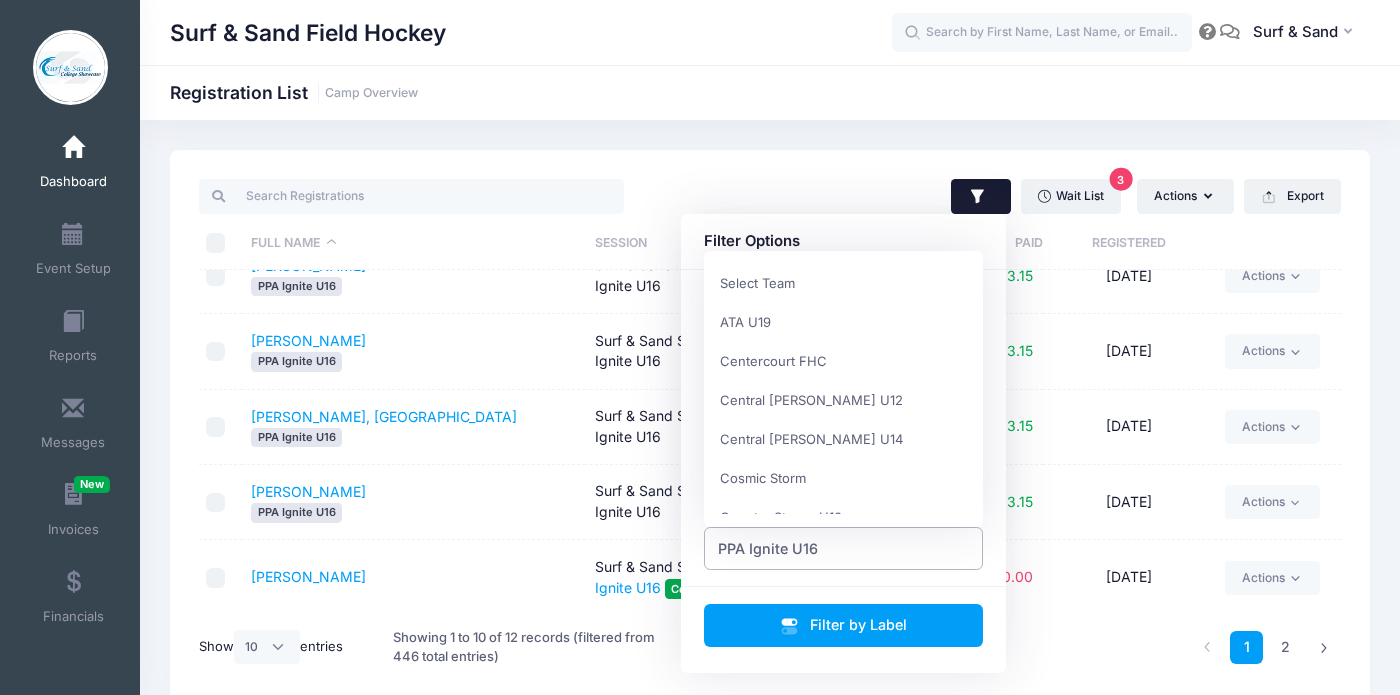 scroll, scrollTop: 1248, scrollLeft: 0, axis: vertical 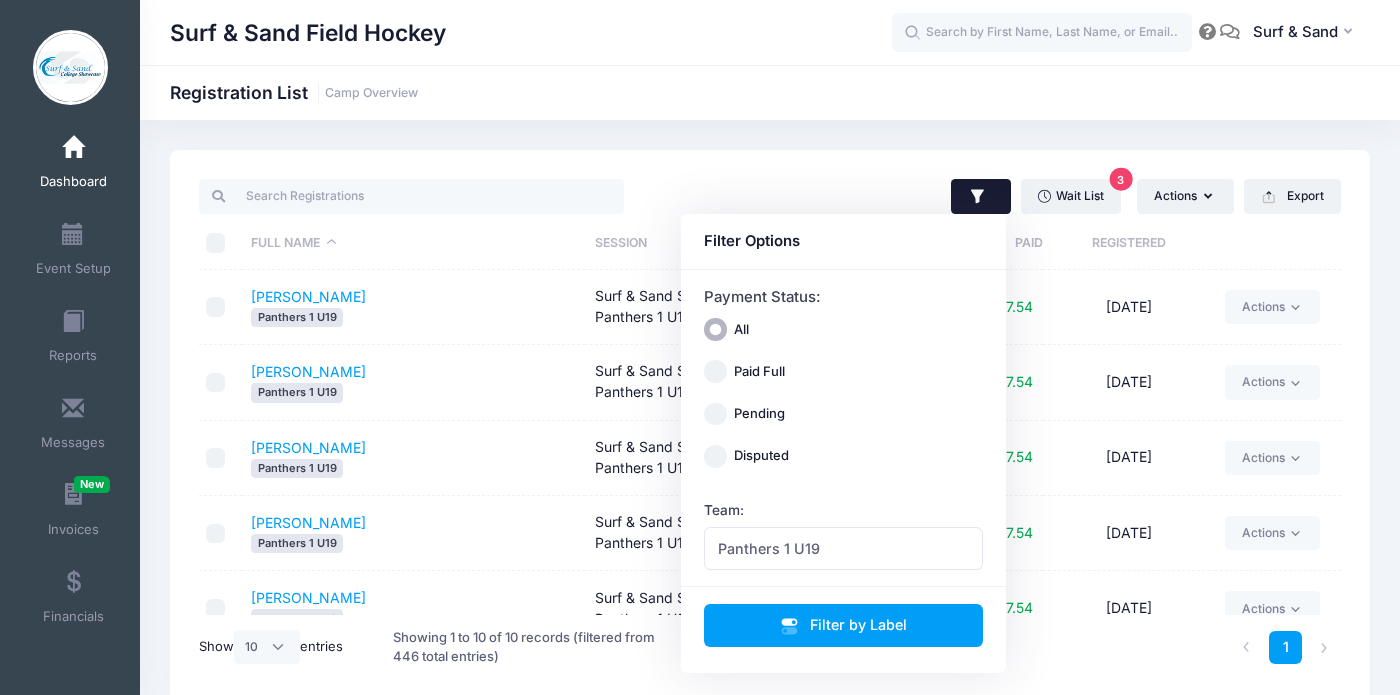 click on "Panthers 1 U19" at bounding box center [413, 543] 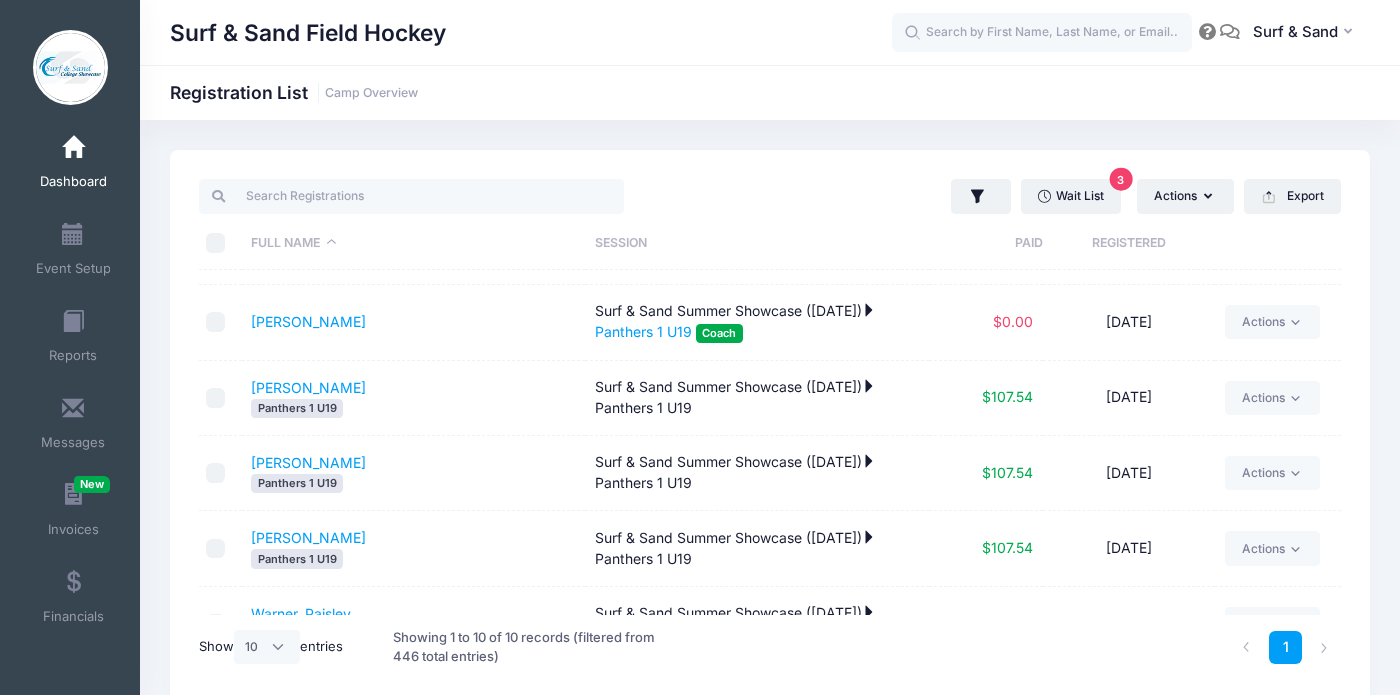 scroll, scrollTop: 336, scrollLeft: 0, axis: vertical 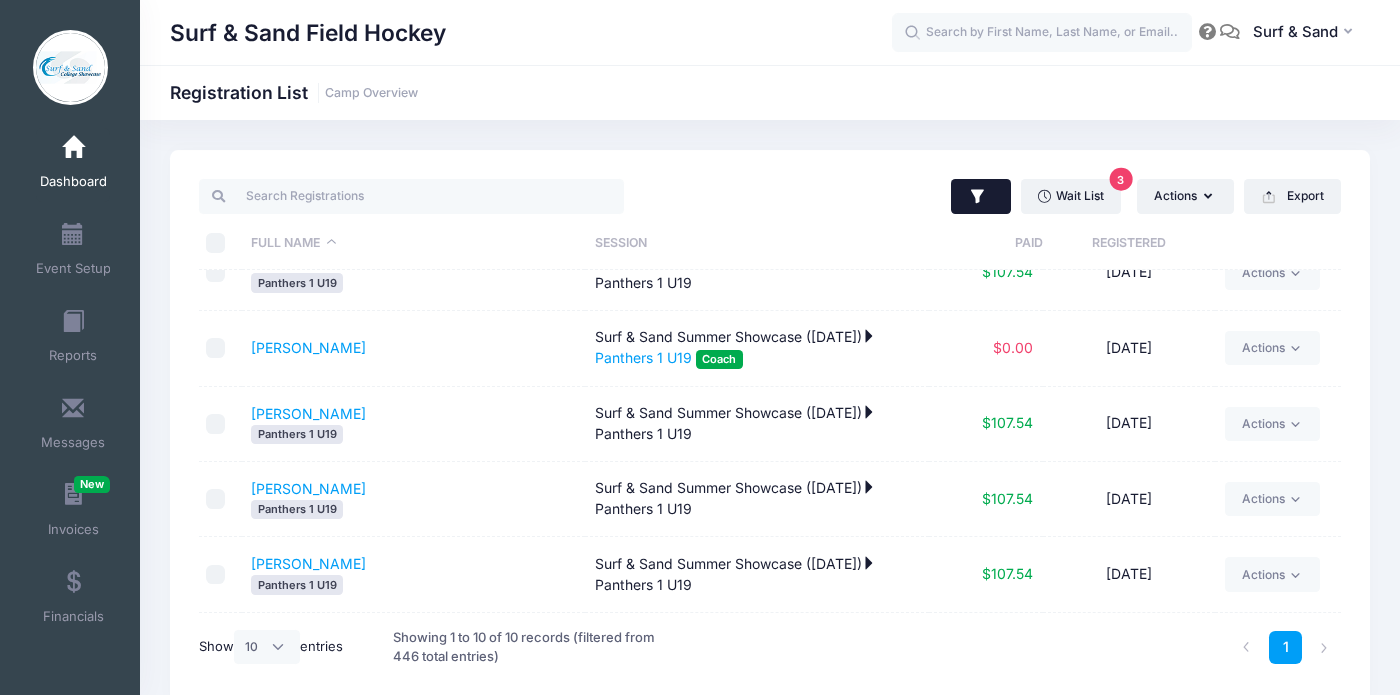 click 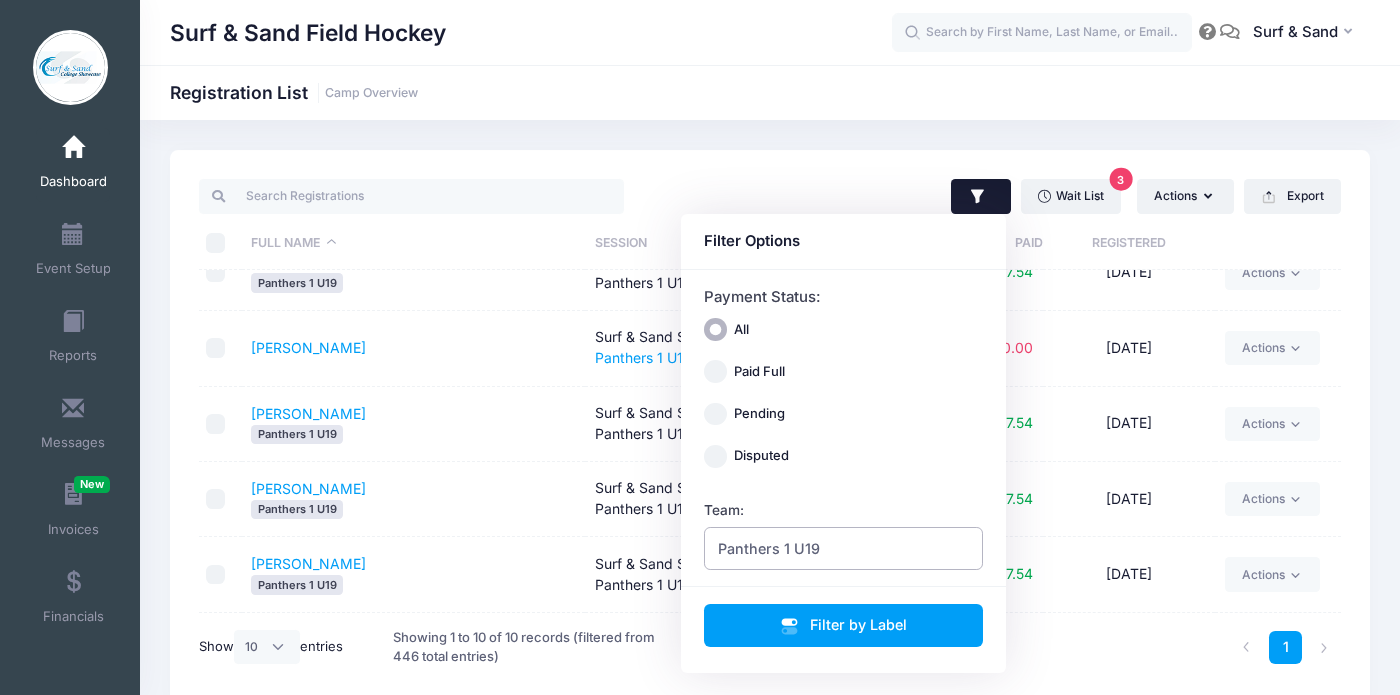 click on "Panthers 1 U19" at bounding box center (769, 548) 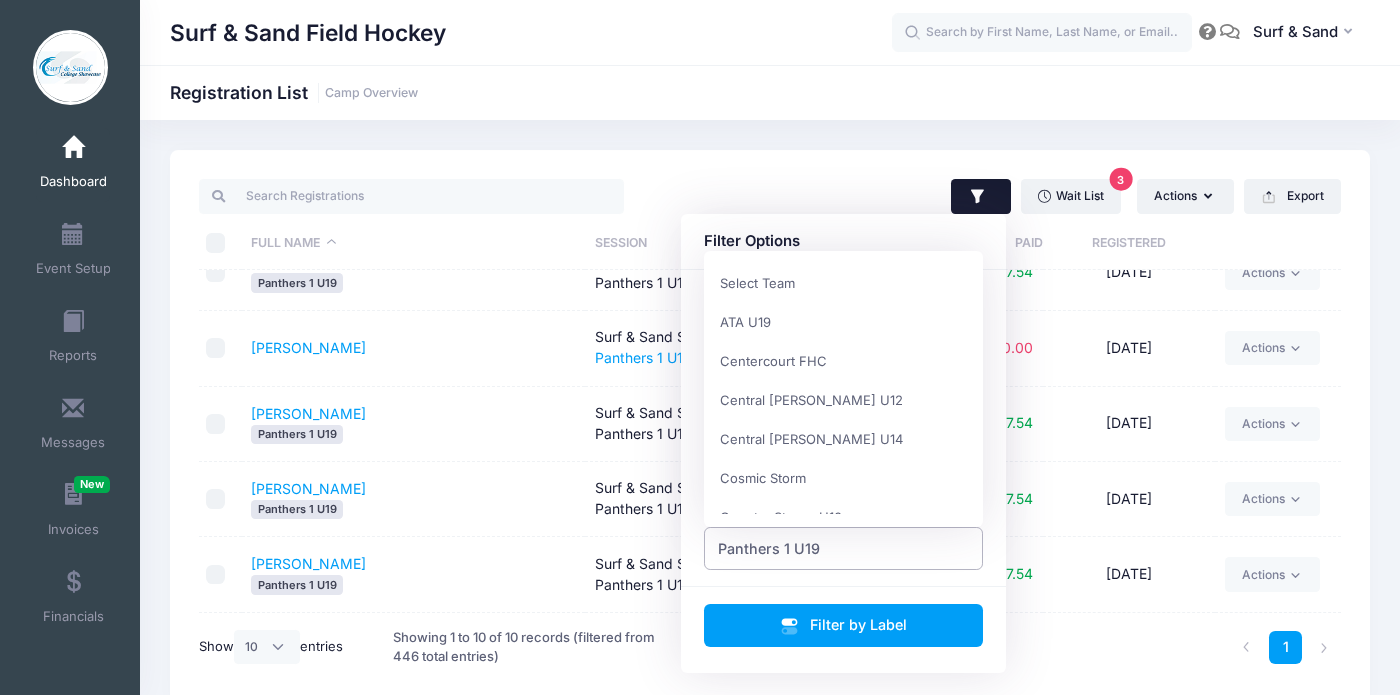 scroll, scrollTop: 1287, scrollLeft: 0, axis: vertical 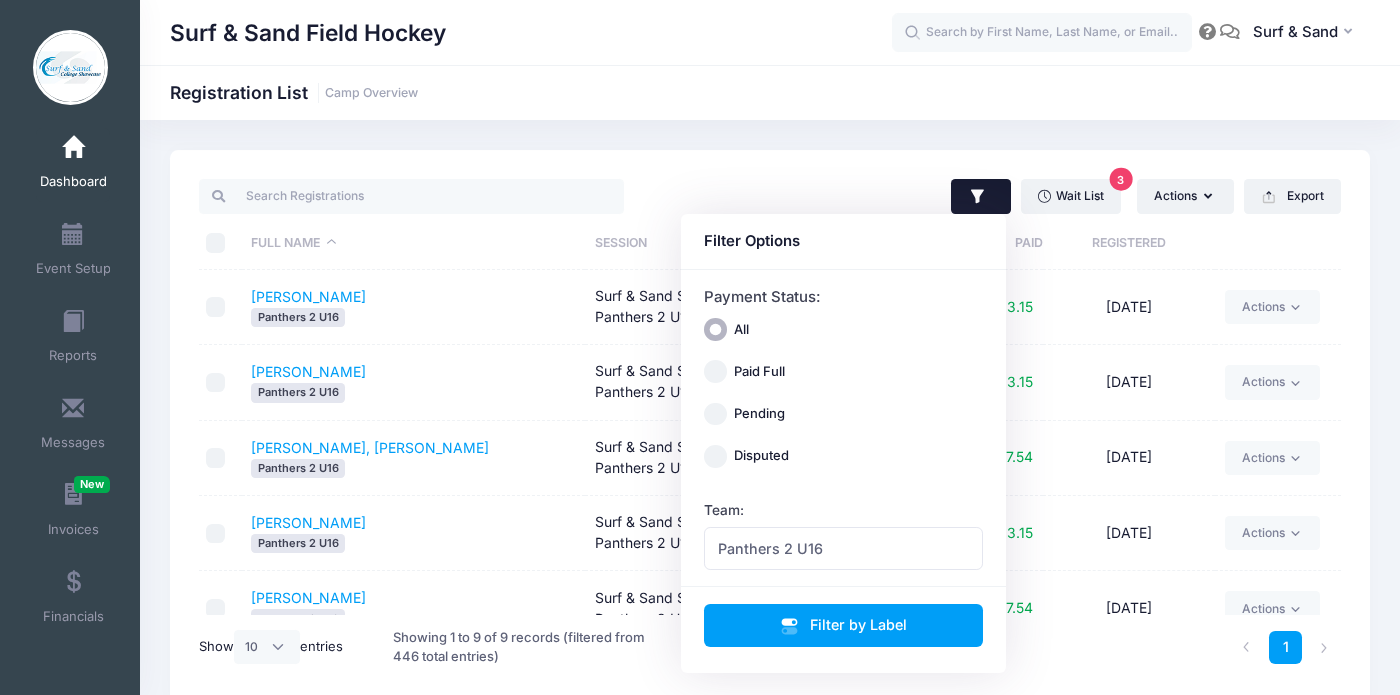 click on "Marynowicz, Ava Panthers 2 U16" at bounding box center [414, 533] 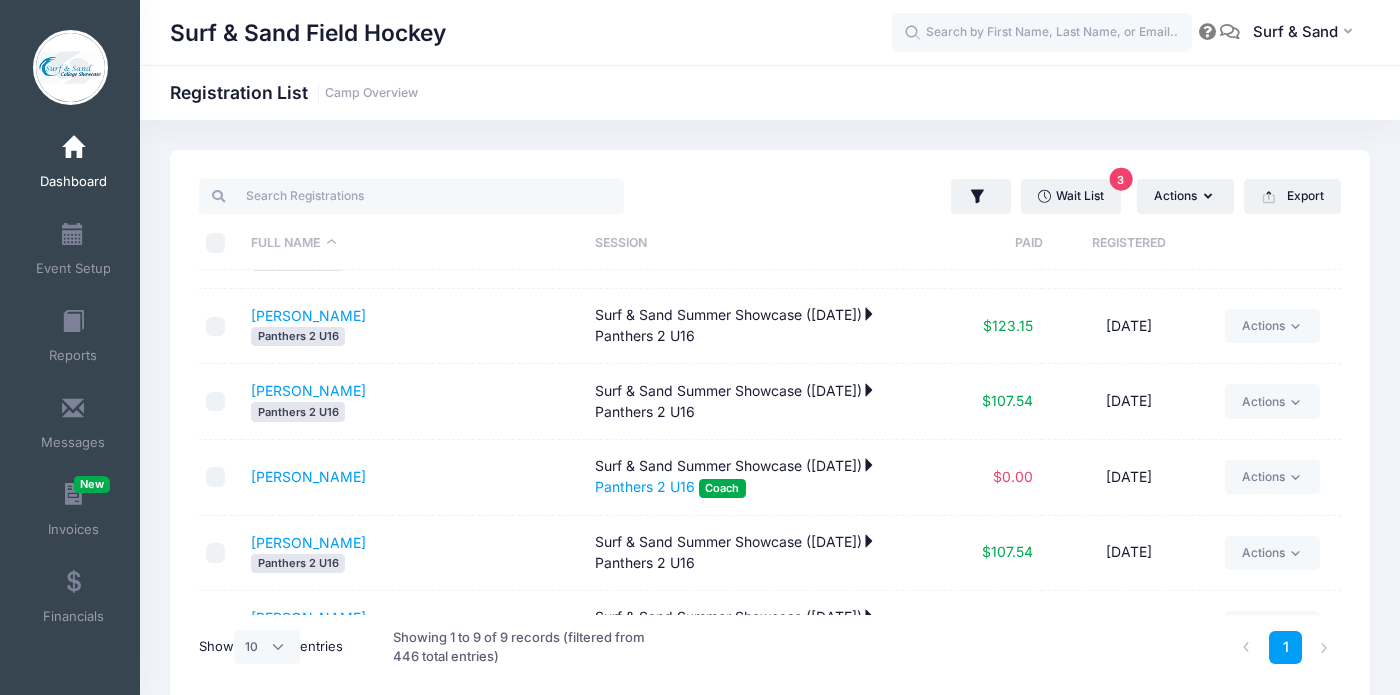 scroll 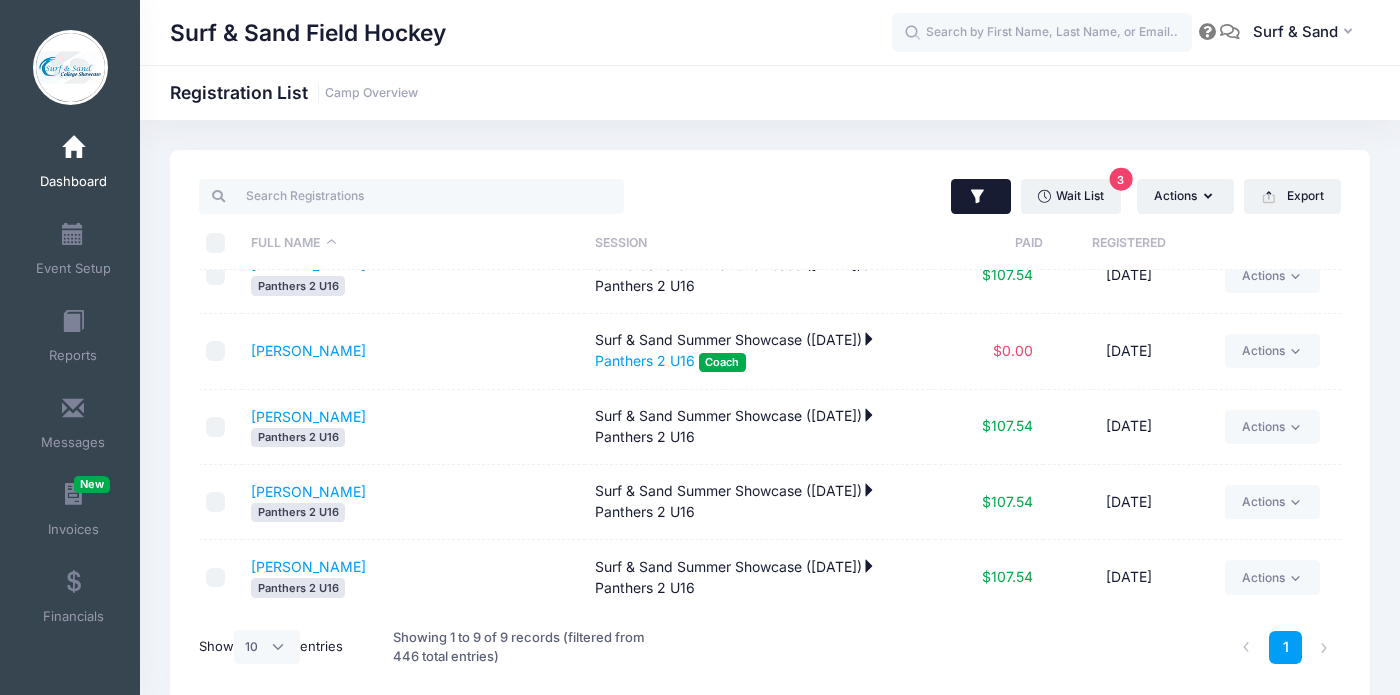 click 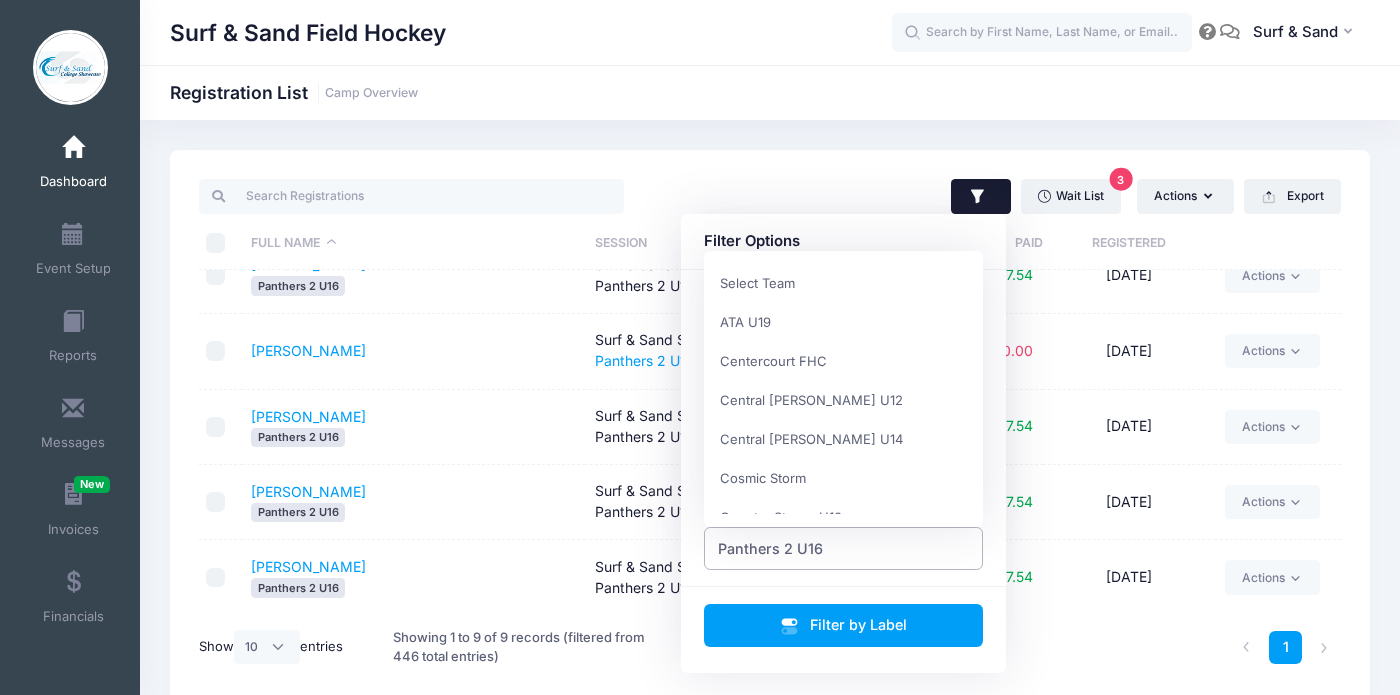 click on "Panthers 2 U16" at bounding box center (844, 548) 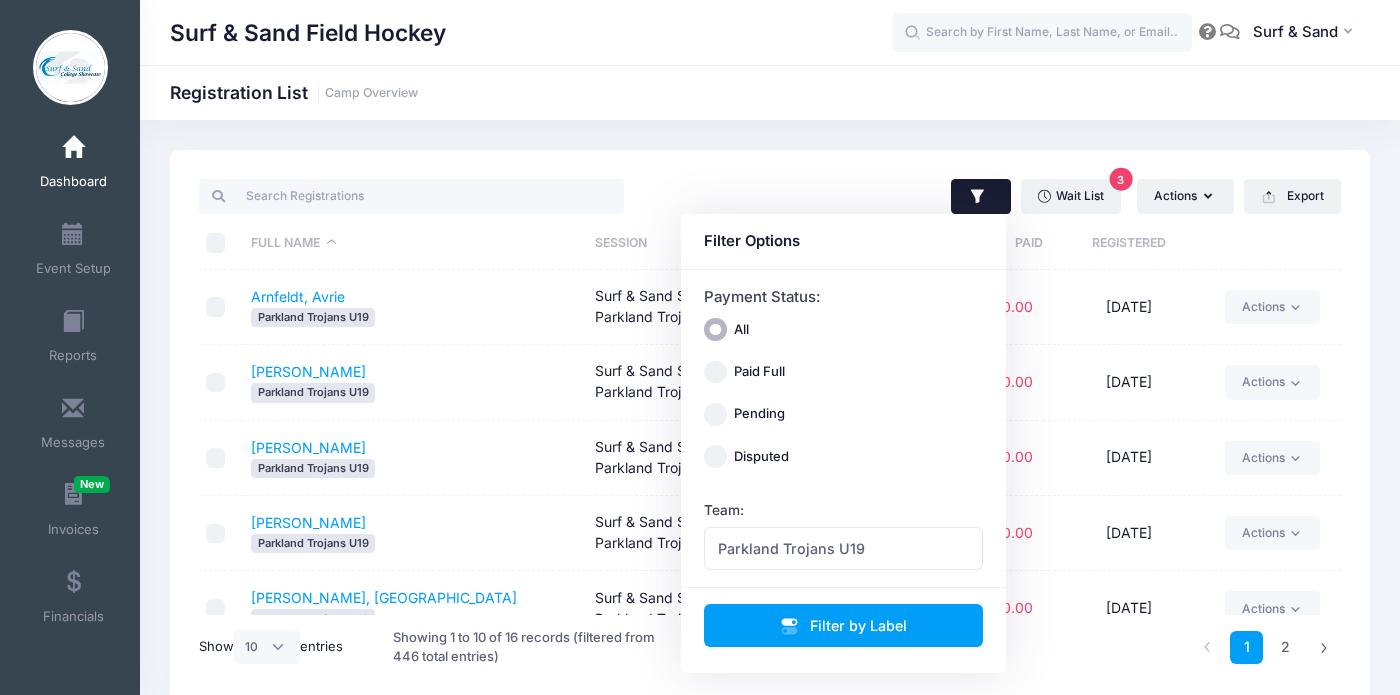 click on "Parkland Trojans U19" at bounding box center [413, 543] 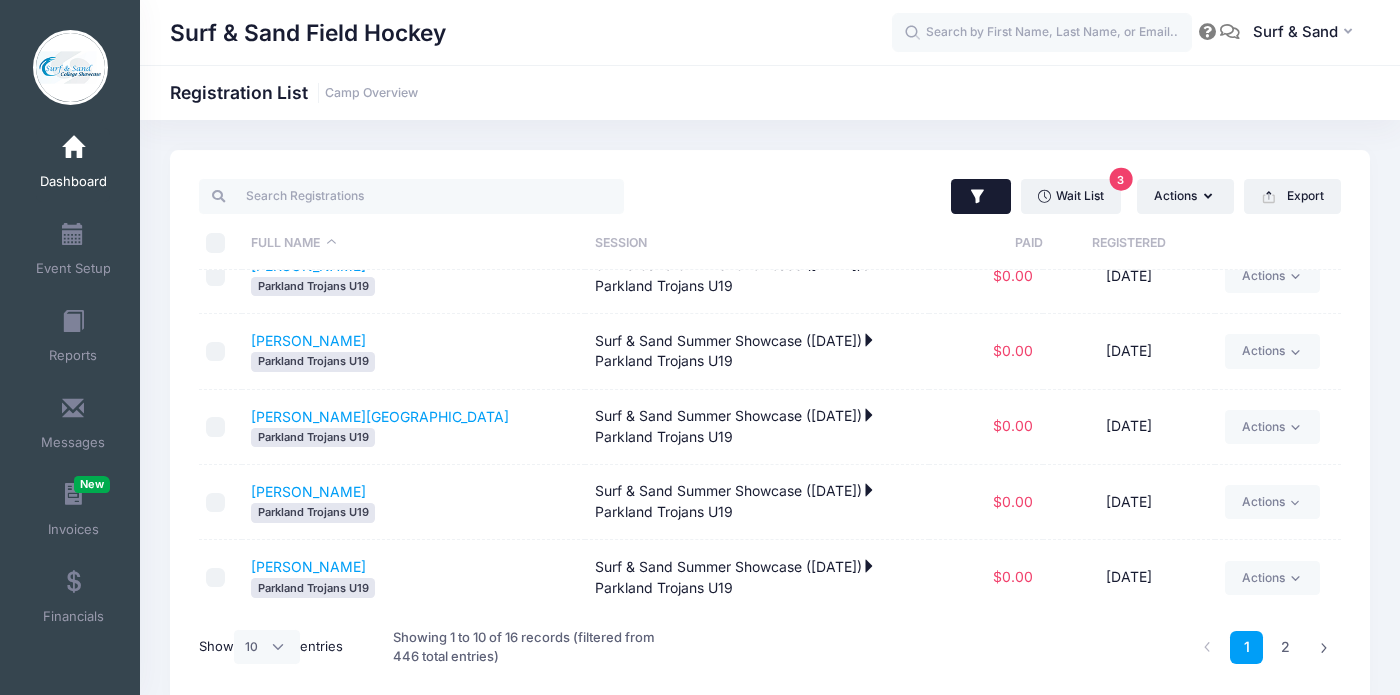 click at bounding box center (981, 197) 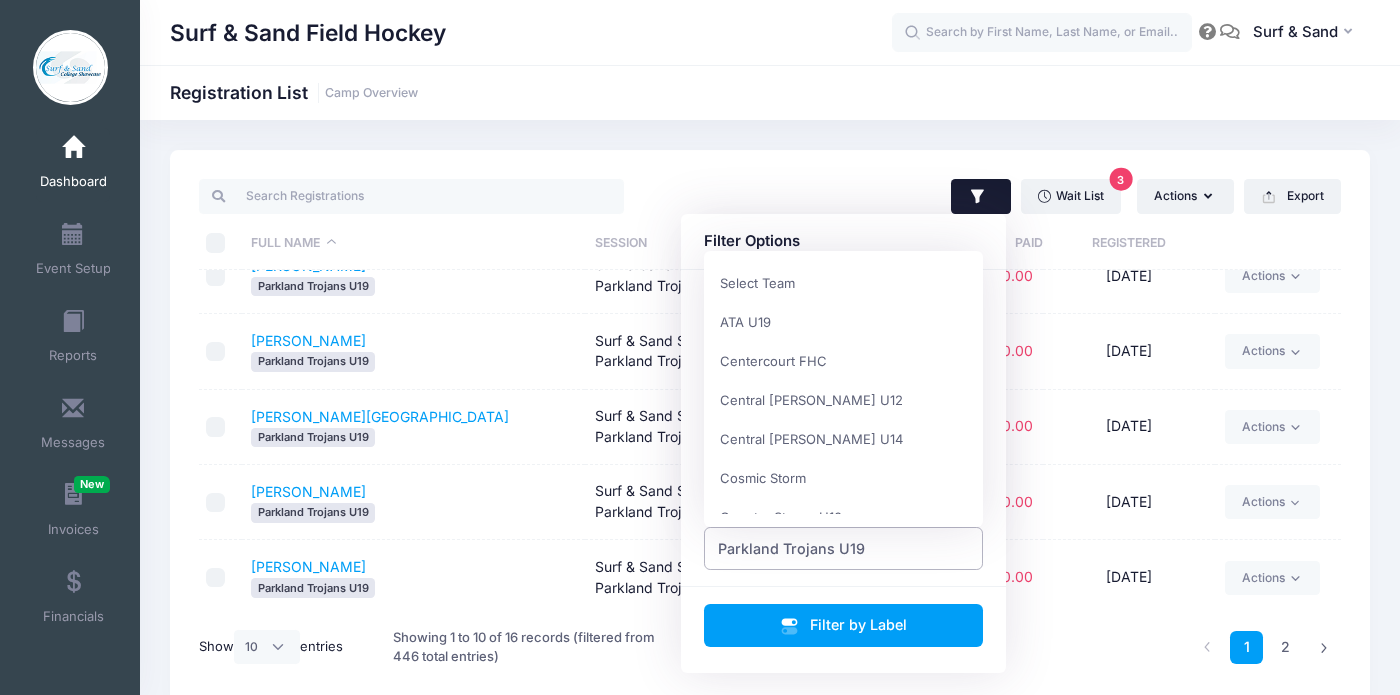click on "Parkland Trojans U19" at bounding box center (844, 548) 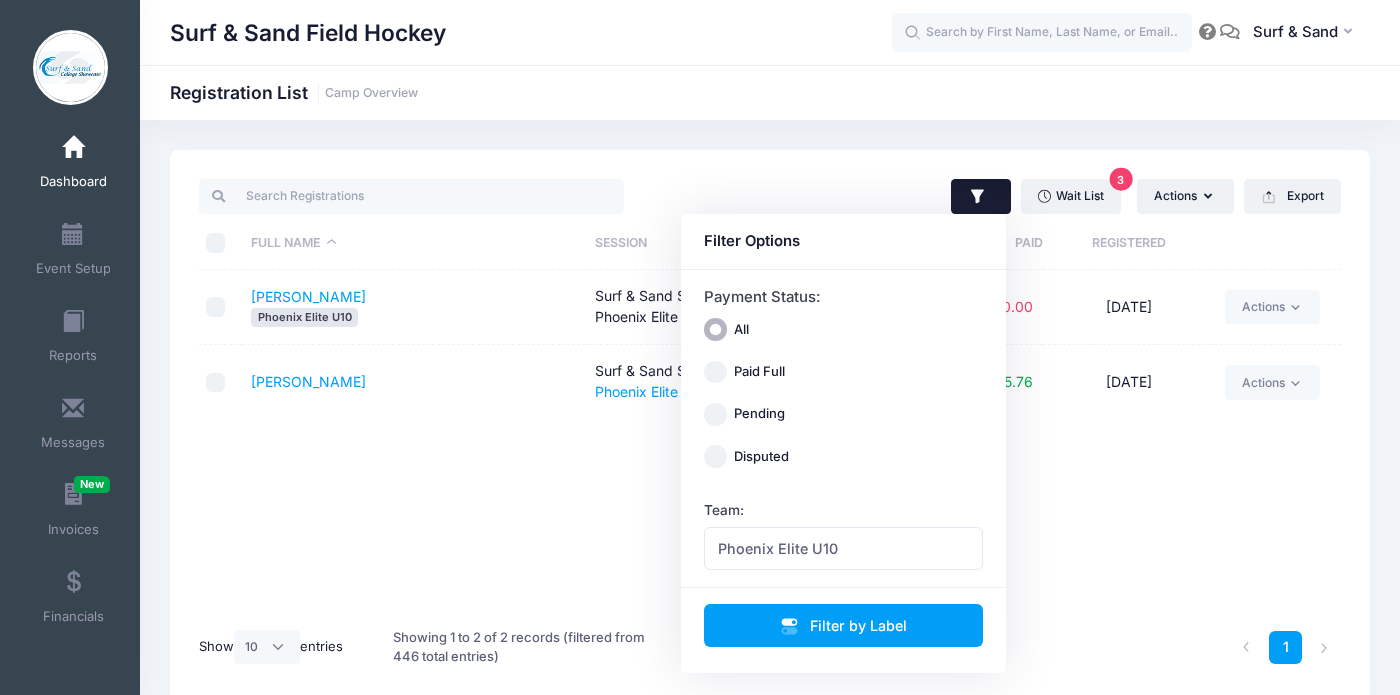 click on "Full Name Session Paid Registered
Davis, Emmeline Phoenix Elite U10 Surf & Sand Summer Showcase (July 19, 2025)   Phoenix Elite U10 $0.00 07/15/2025 Actions
Email  Send Payment Reminder  Assign Labels  Internal Notes  Change Session or Program  Delete
Meany, Robin Surf & Sand Summer Showcase (July 19, 2025)    Phoenix Elite U10   Coach $315.76 05/09/2025 Actions
Email  Assign Labels  Internal Notes  Change Session or Program  Delete" at bounding box center (770, 442) 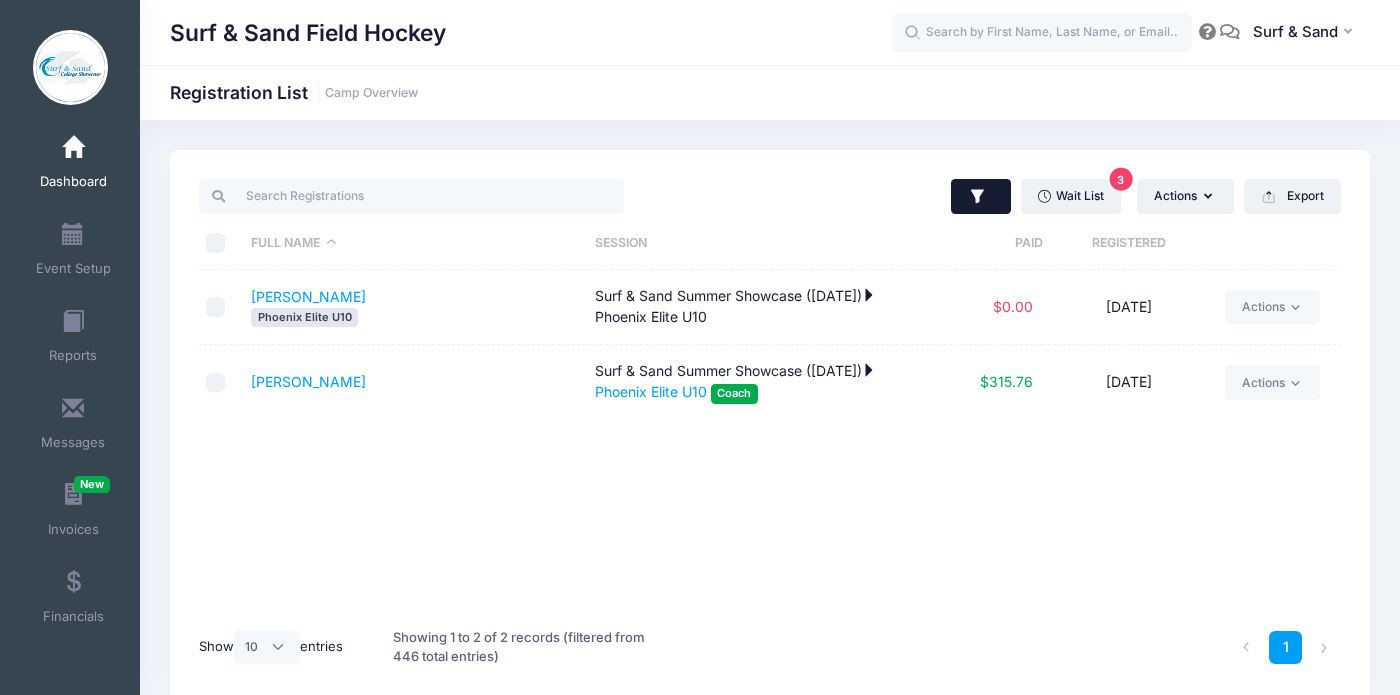 click at bounding box center [981, 197] 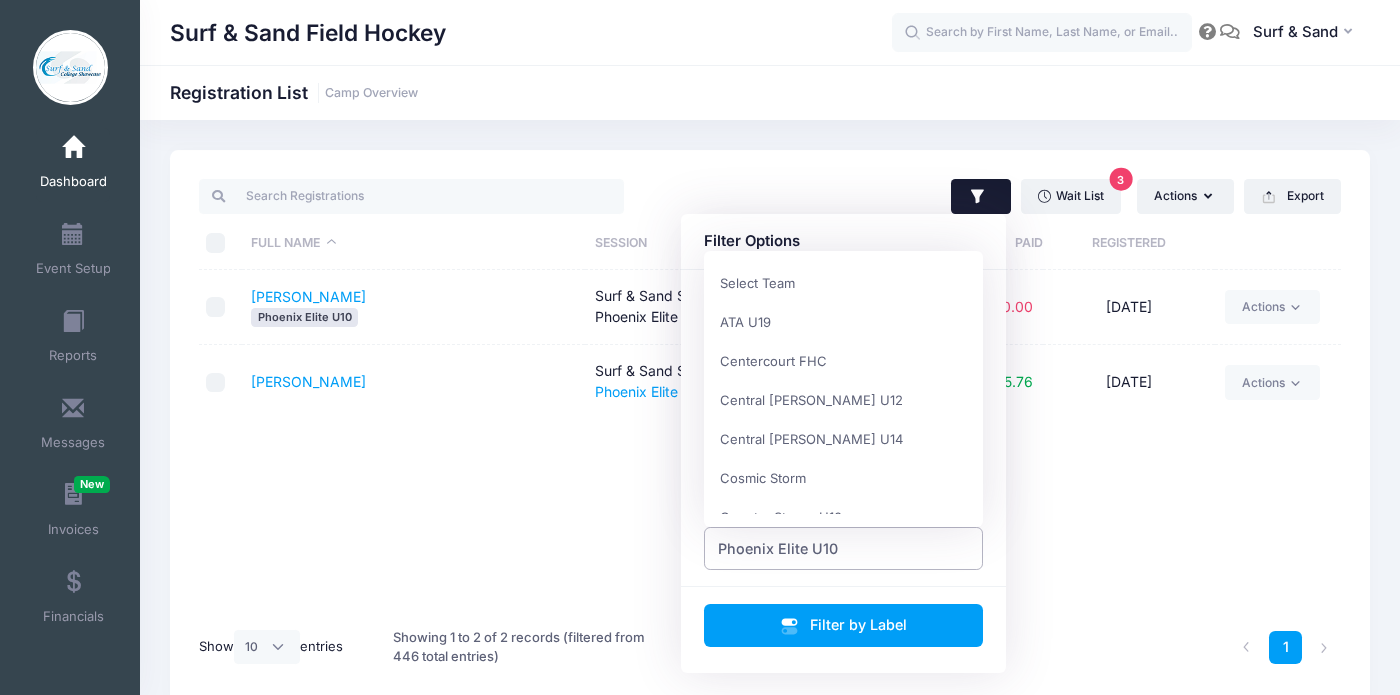 click on "Phoenix Elite U10" at bounding box center (778, 548) 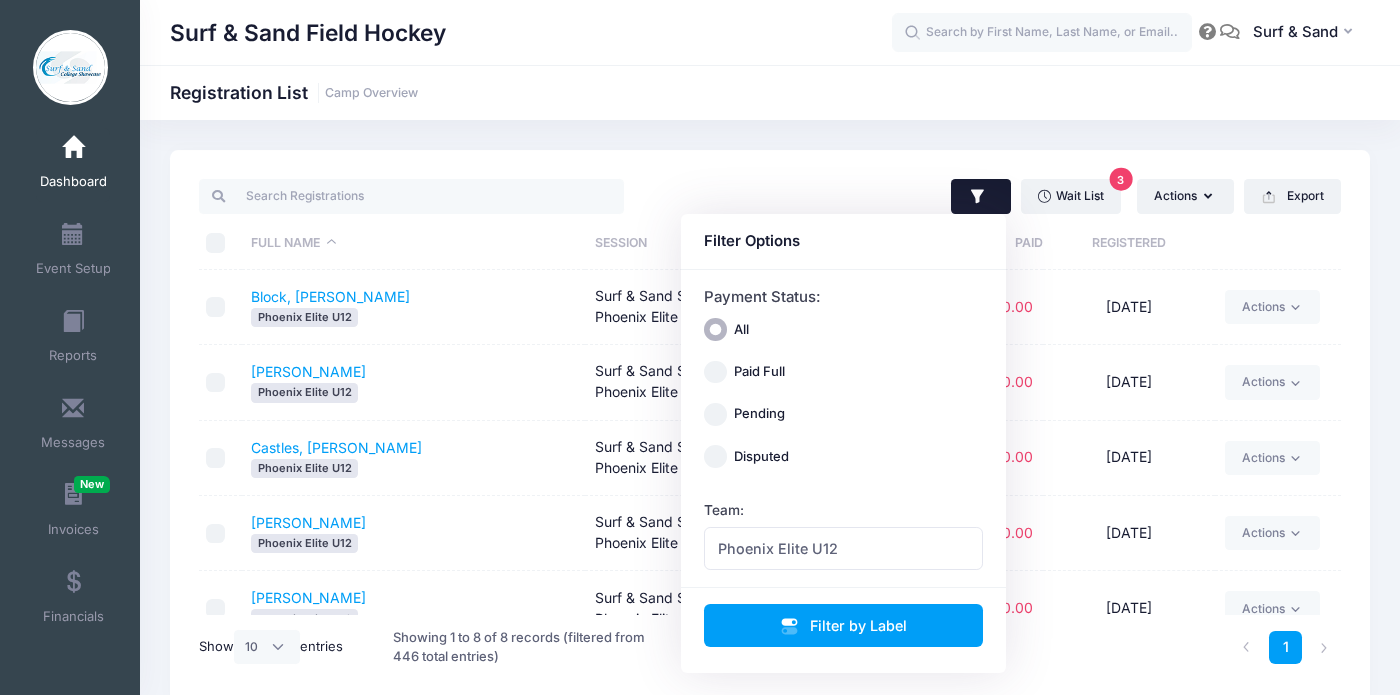 click on "Castles, Grace Phoenix Elite U12" at bounding box center (414, 458) 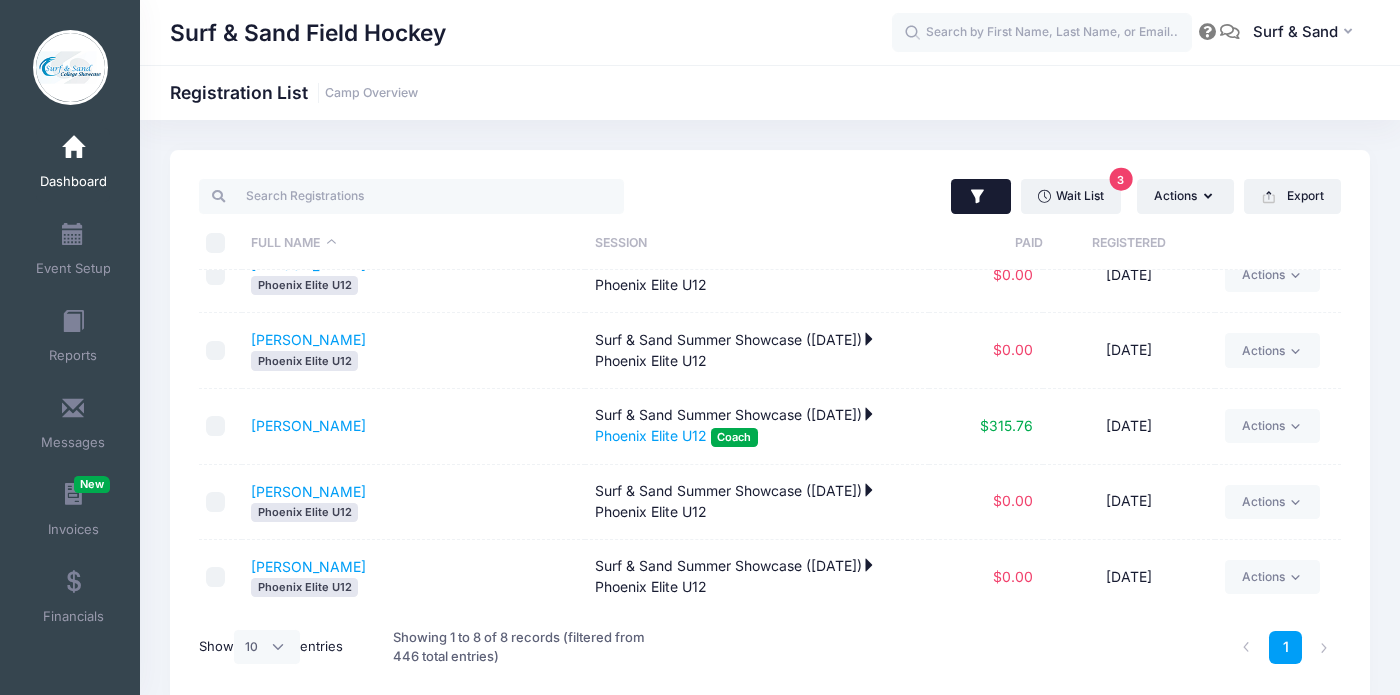 click 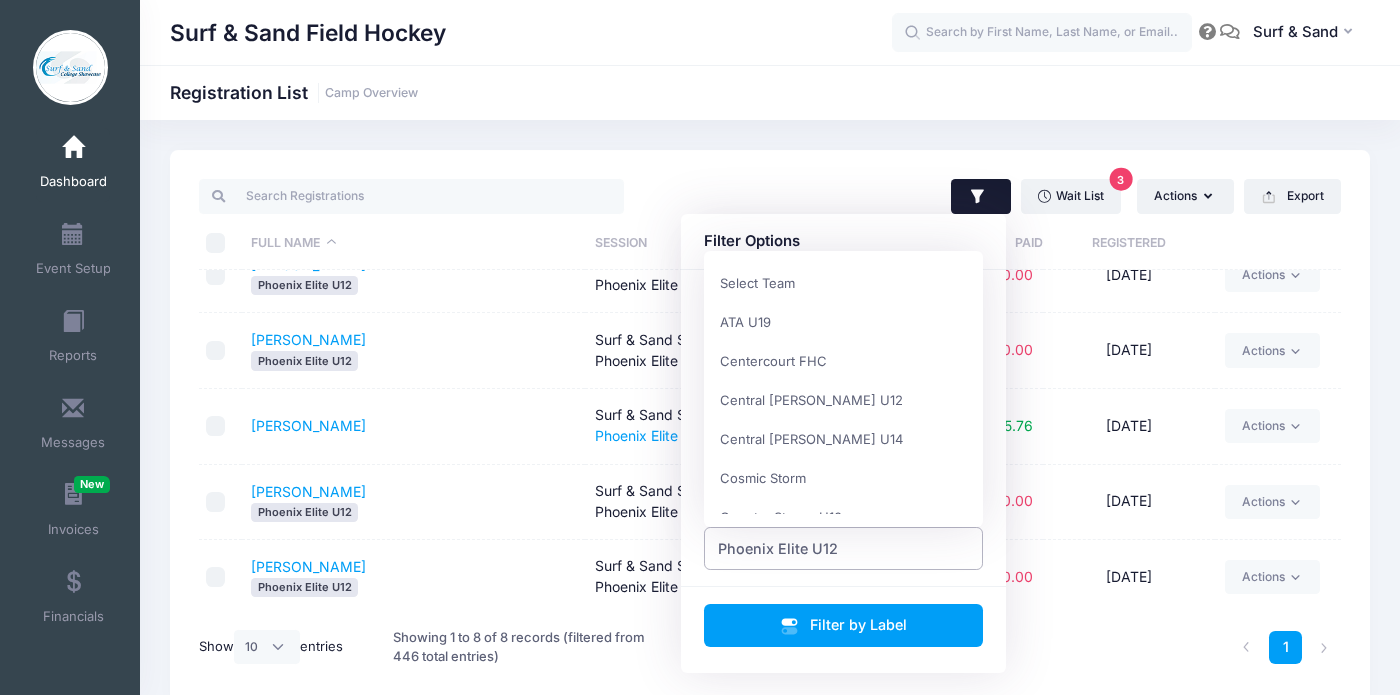 click on "Phoenix Elite U12" at bounding box center (844, 548) 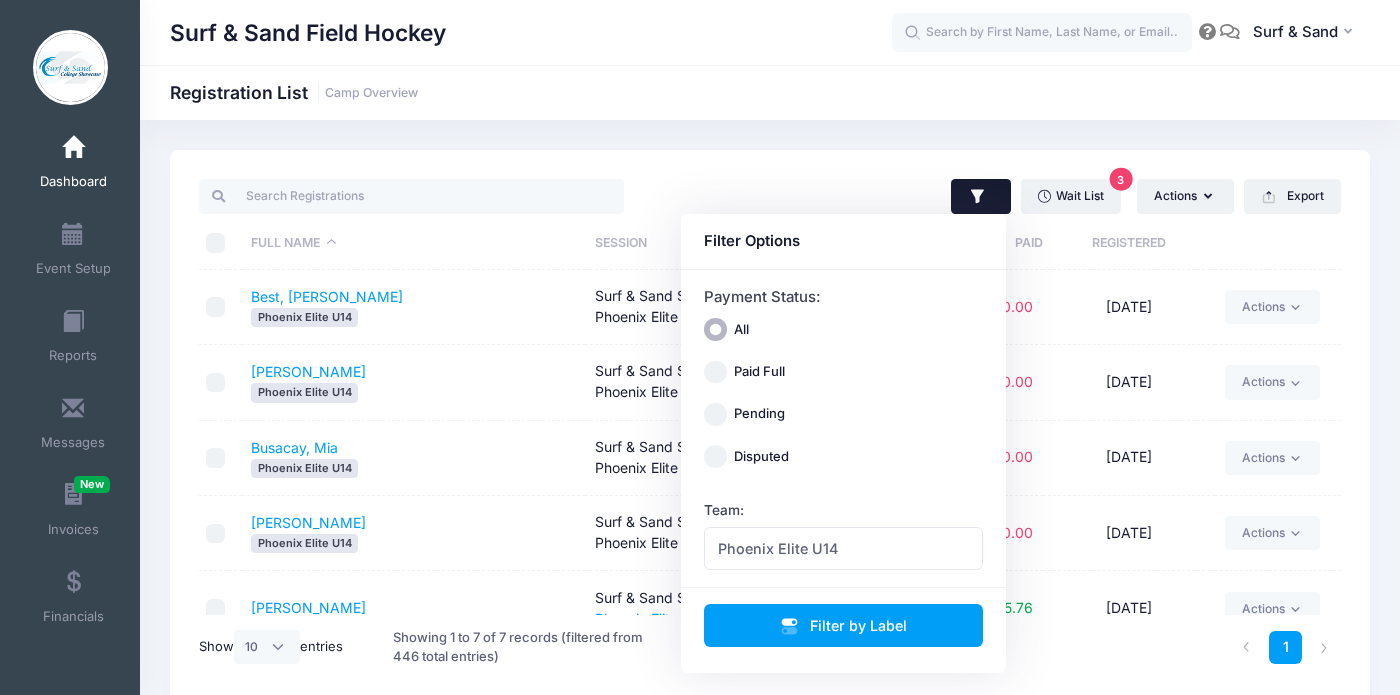 click on "Busacay, Mia Phoenix Elite U14" at bounding box center (414, 458) 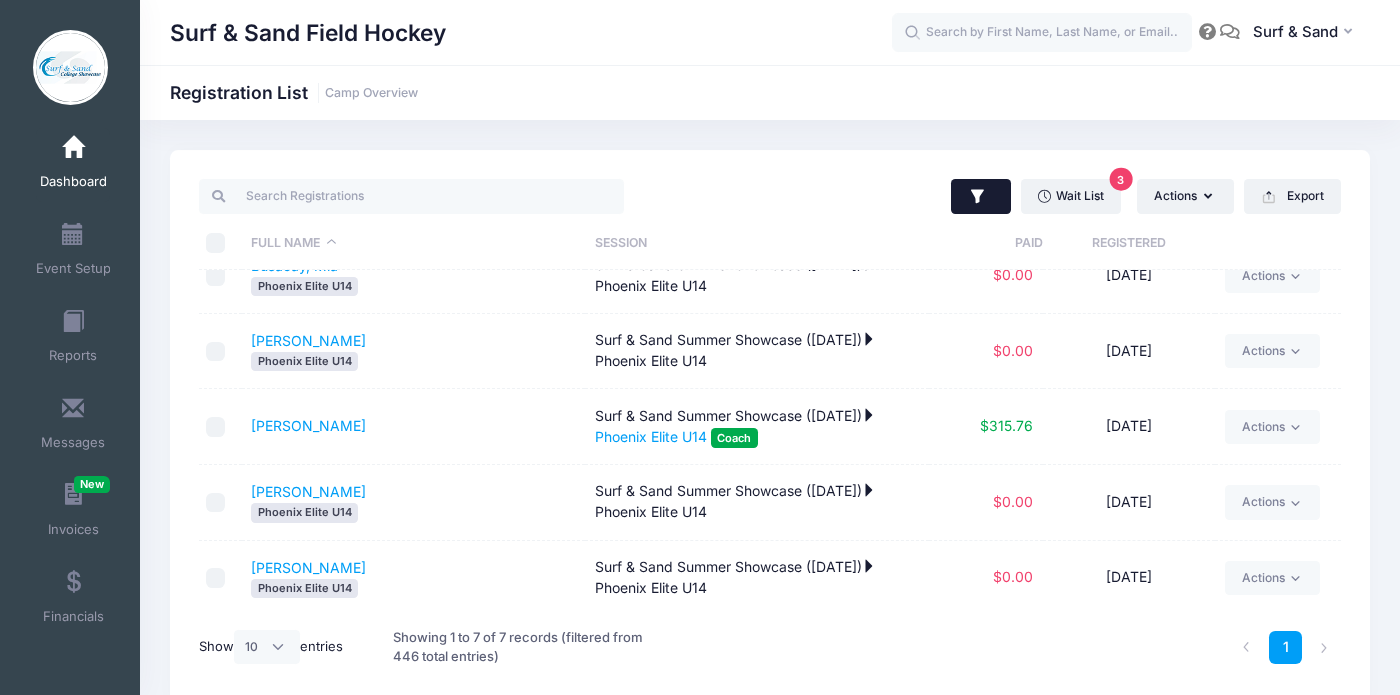 click at bounding box center (981, 197) 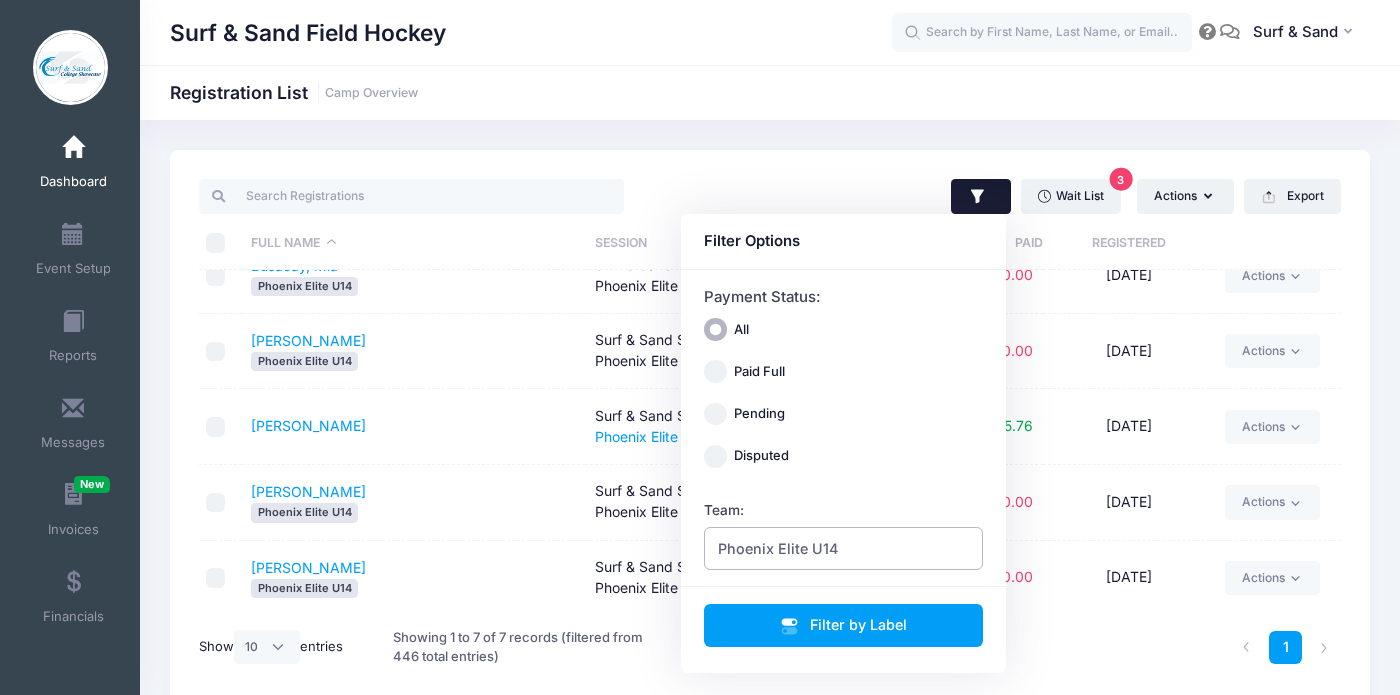 click on "Phoenix Elite U14" at bounding box center (778, 548) 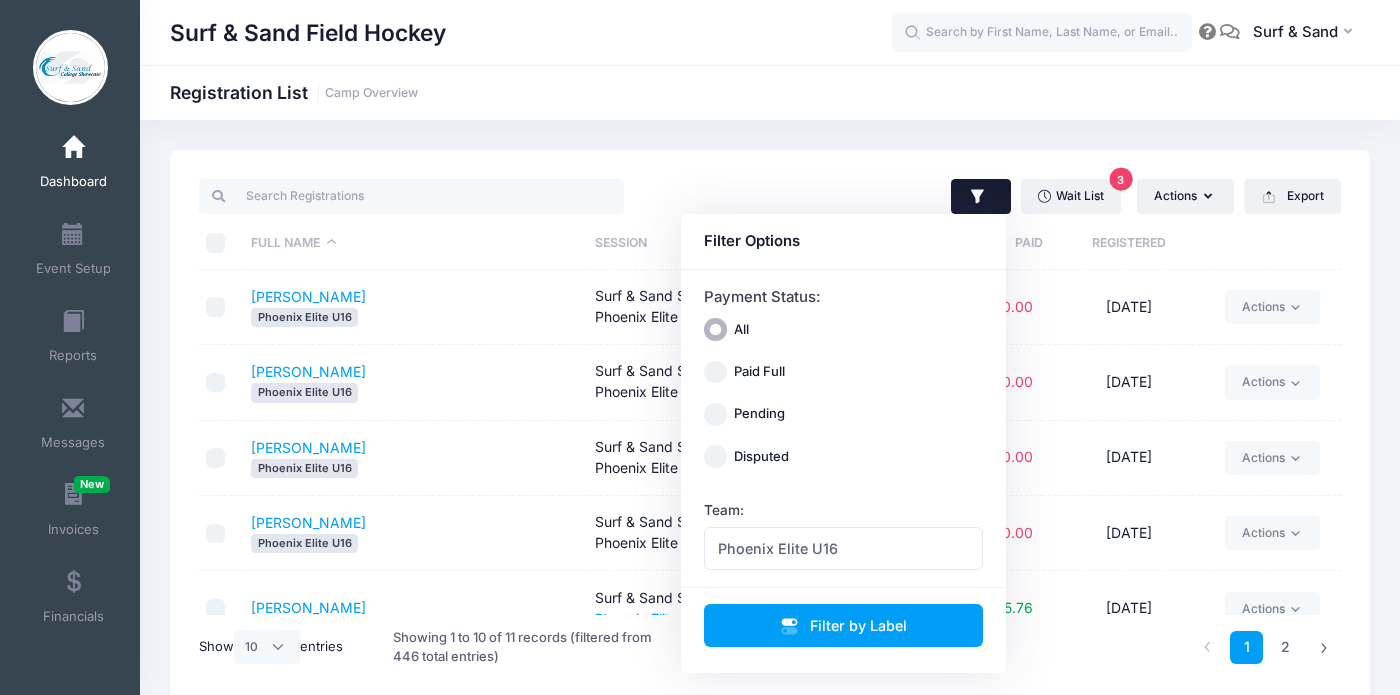 click on "Ganiel, Isabella Phoenix Elite U16" at bounding box center [414, 458] 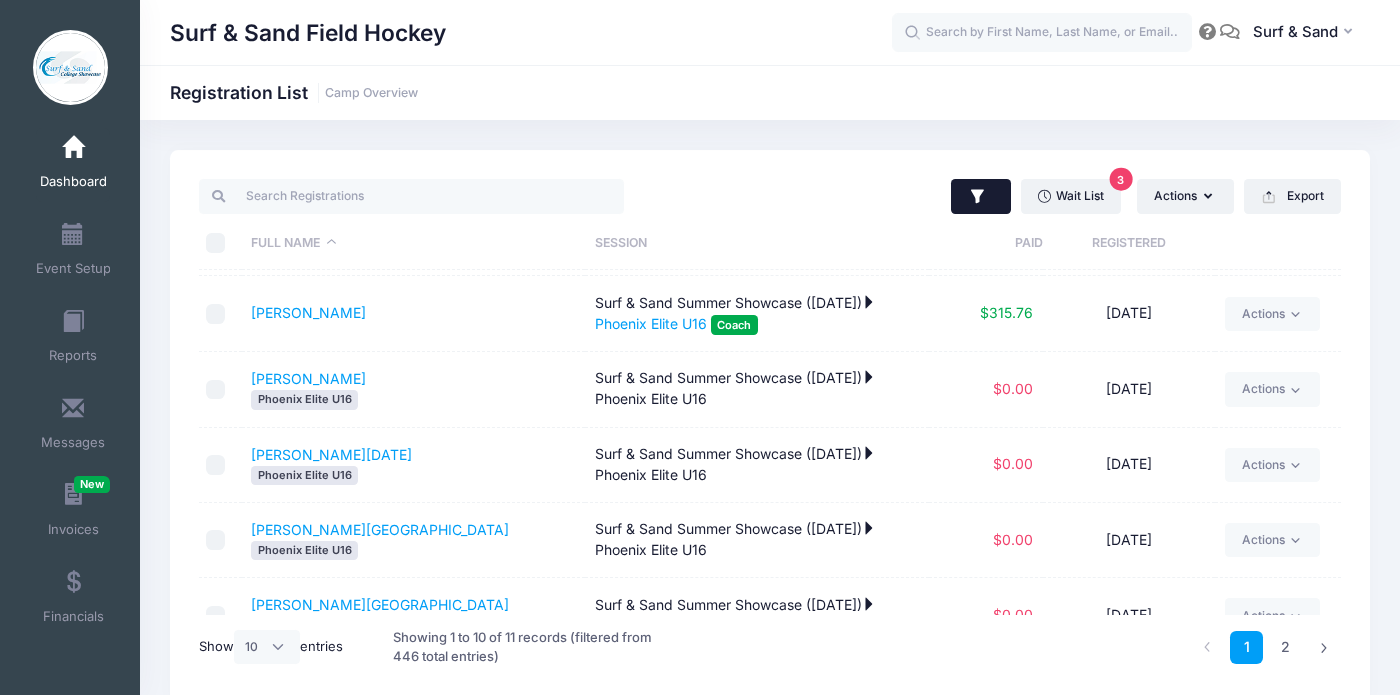 click 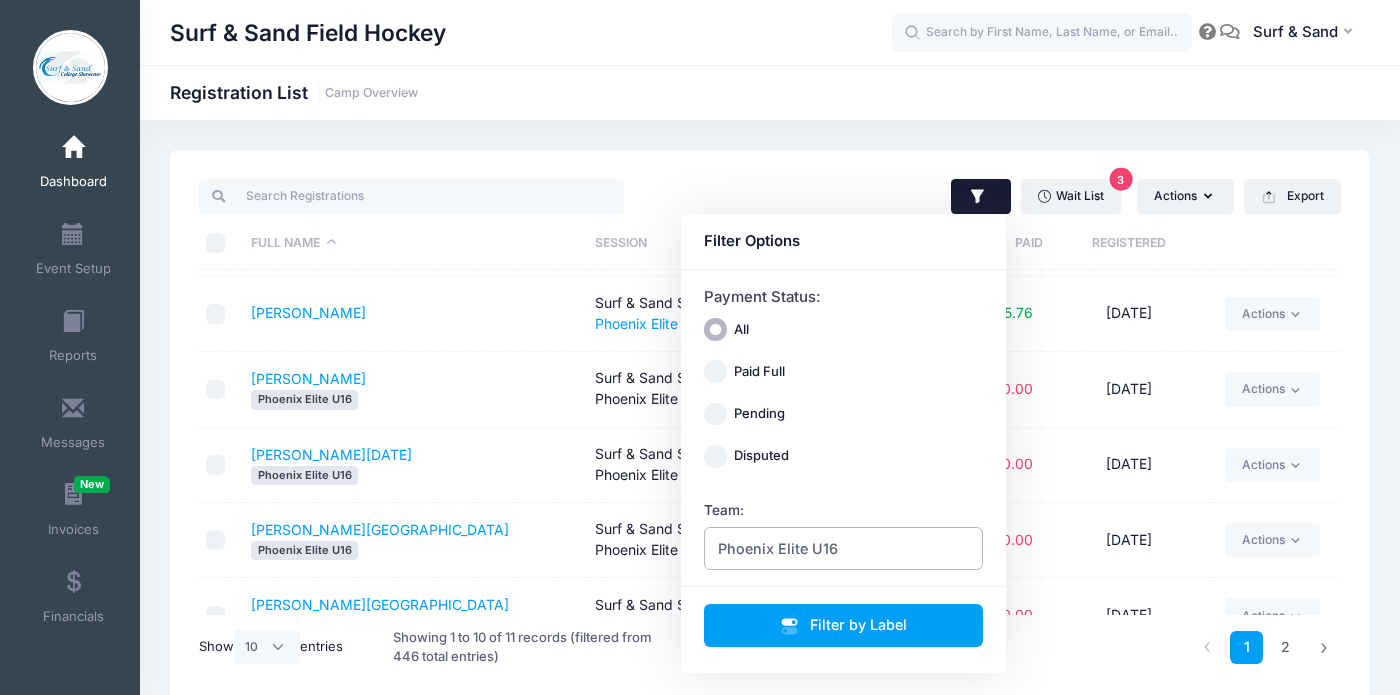 click on "Phoenix Elite U16" at bounding box center (844, 548) 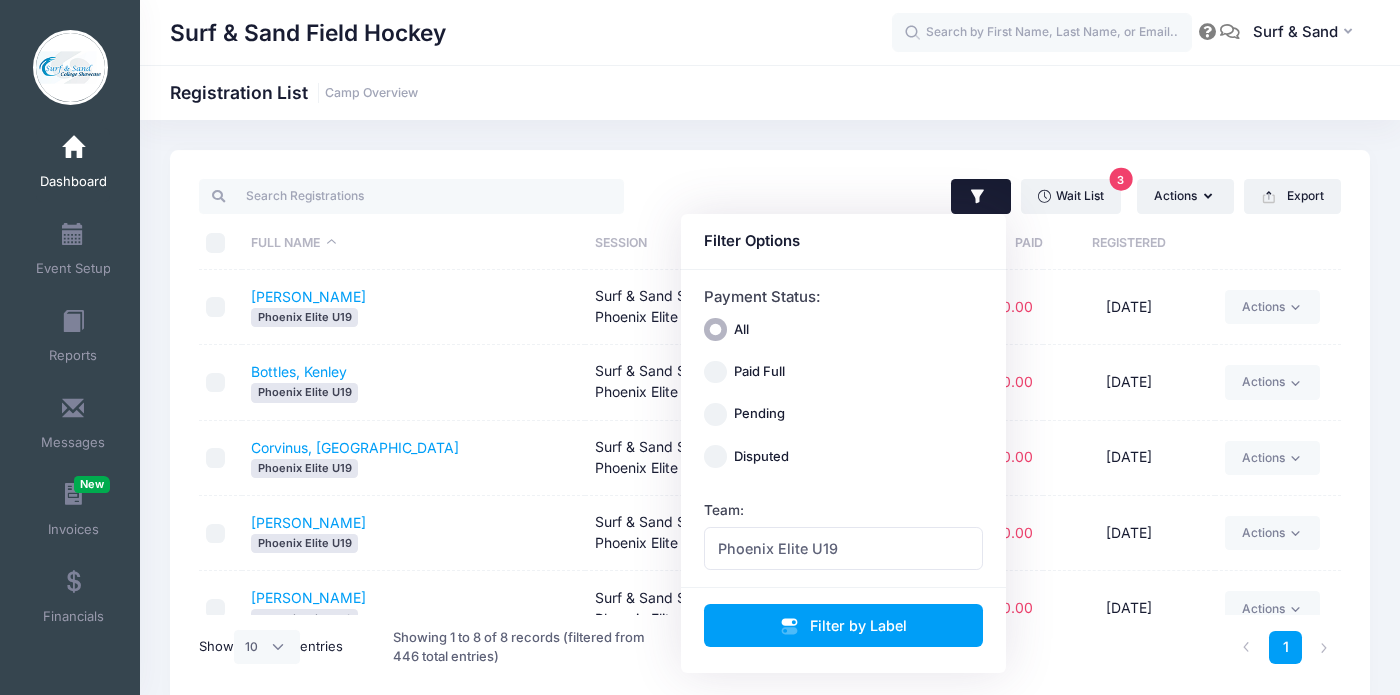 click on "Corvinus, Karissa Phoenix Elite U19" at bounding box center (414, 458) 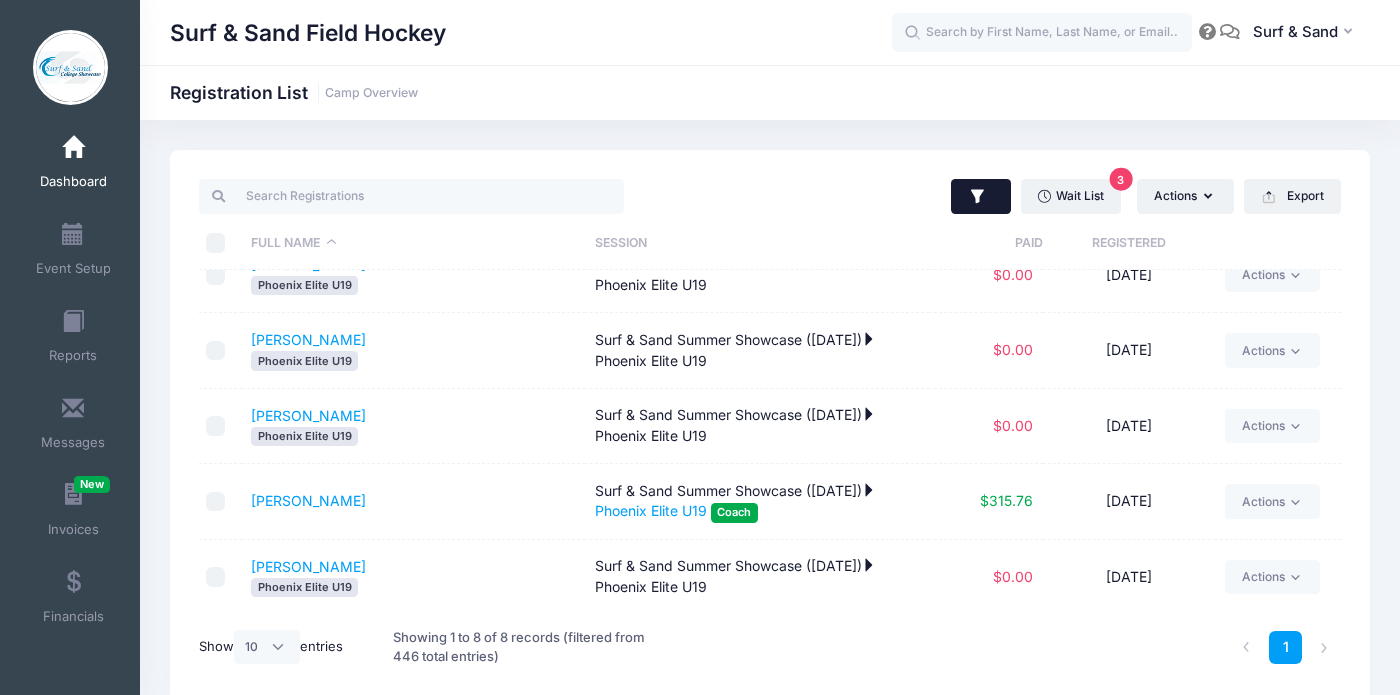 click 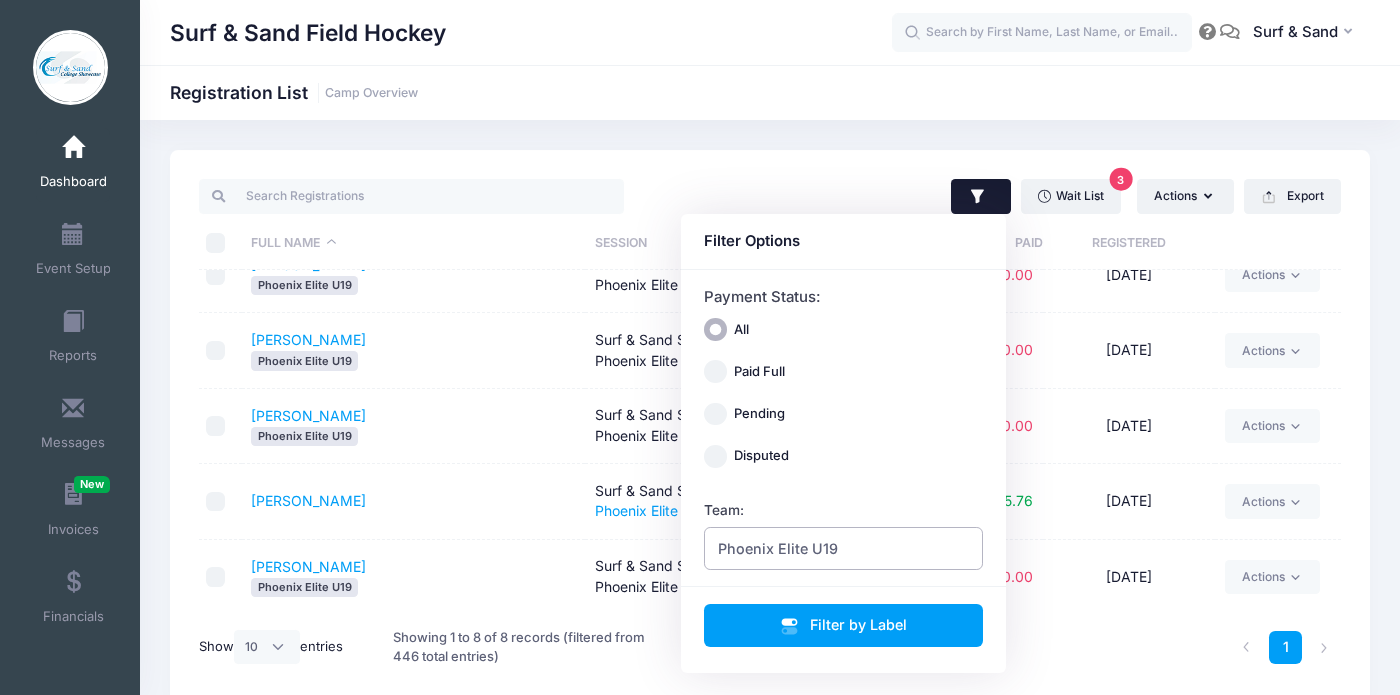 click on "Phoenix Elite U19" at bounding box center (778, 548) 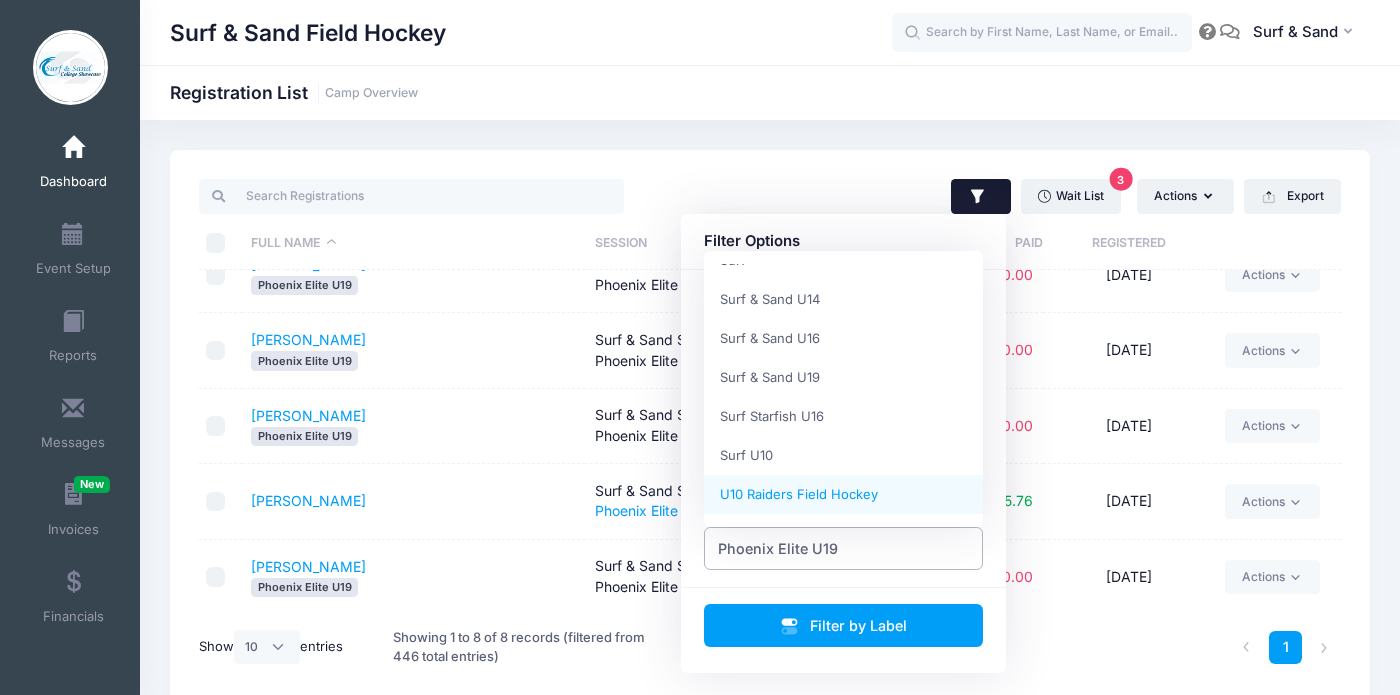 select on "U10 Raiders Field Hockey" 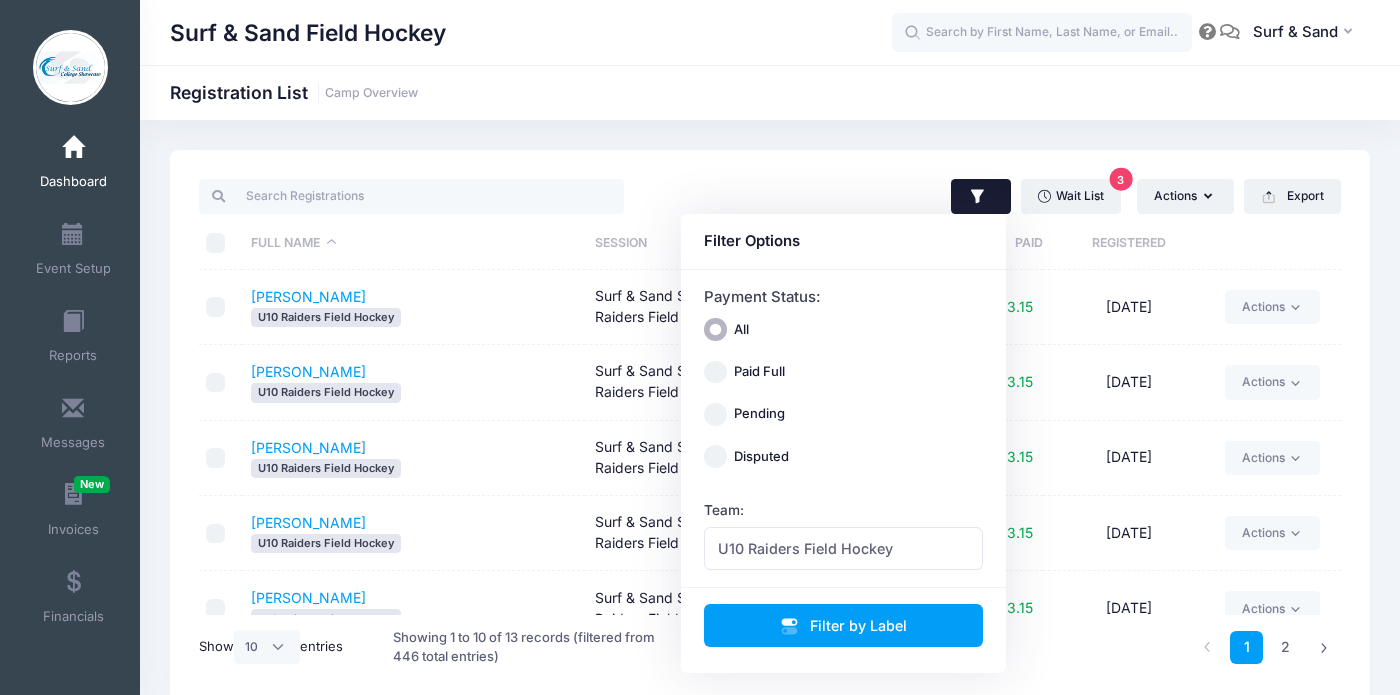 click on "Clark, Julia U10 Raiders Field Hockey" at bounding box center [414, 533] 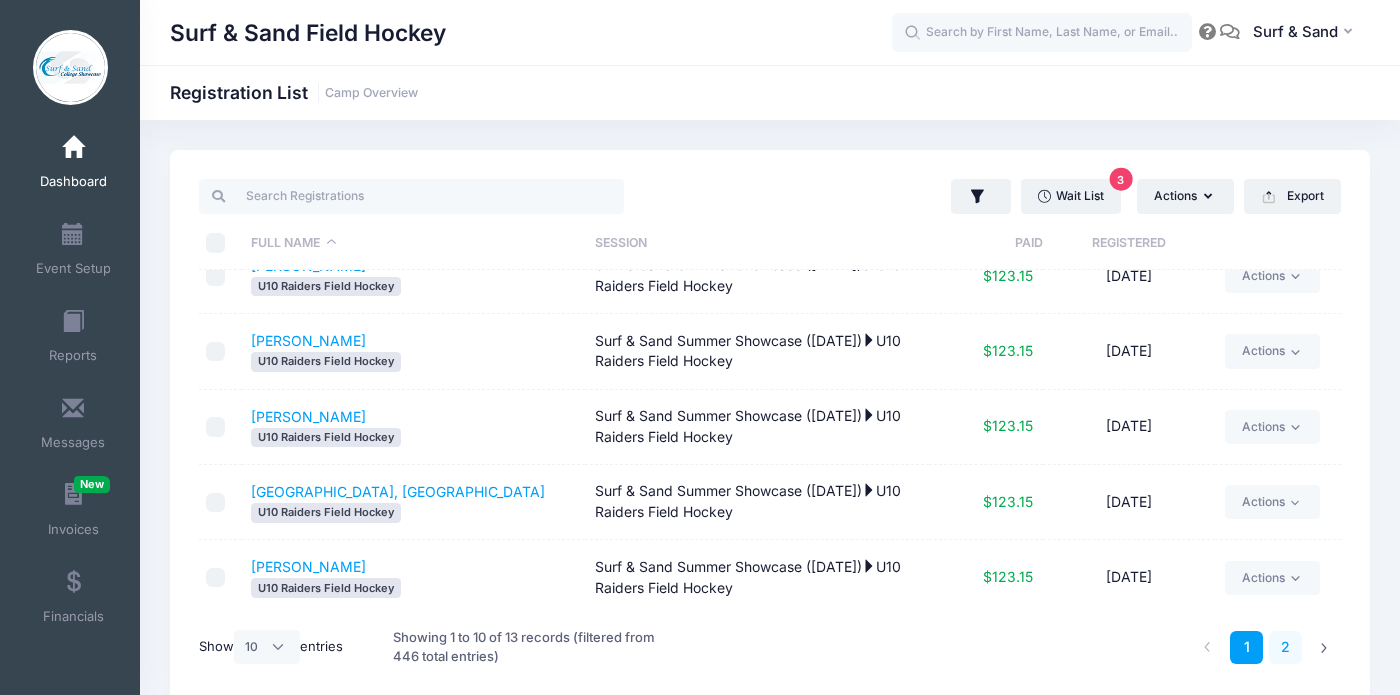 click on "2" at bounding box center (1285, 647) 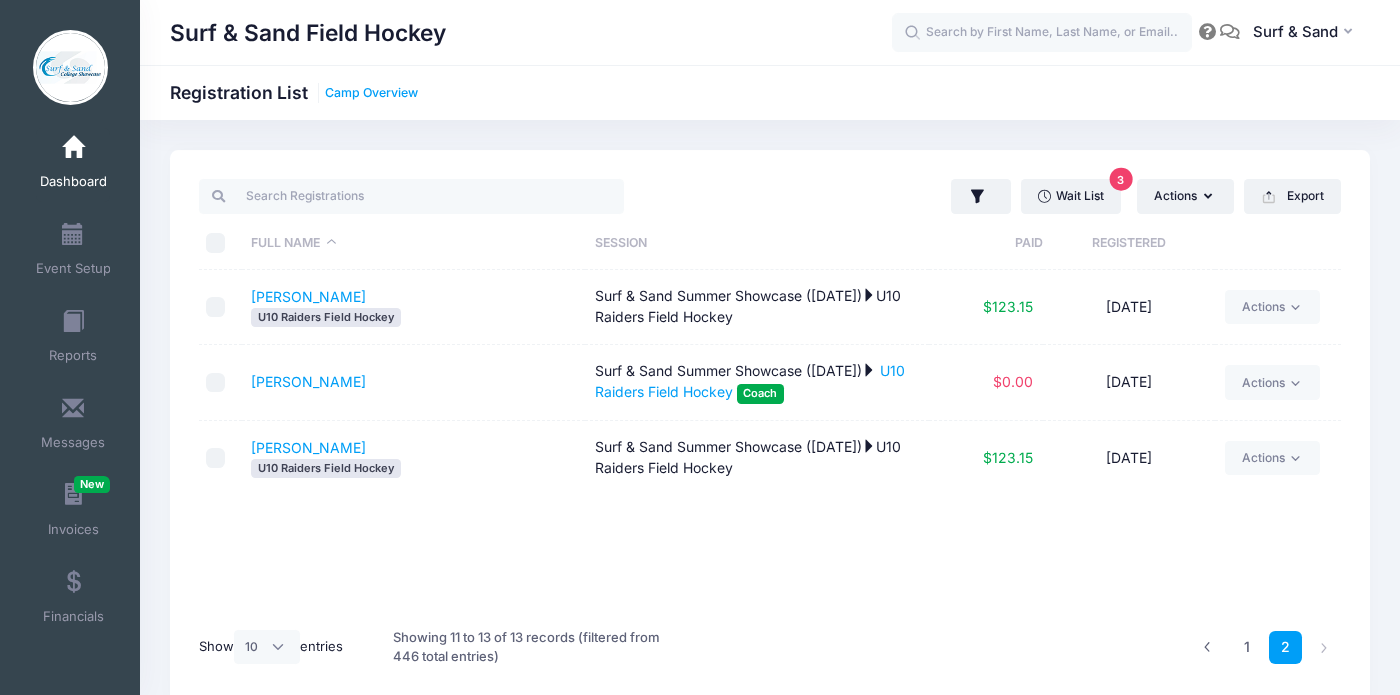 click on "Camp Overview" at bounding box center [371, 93] 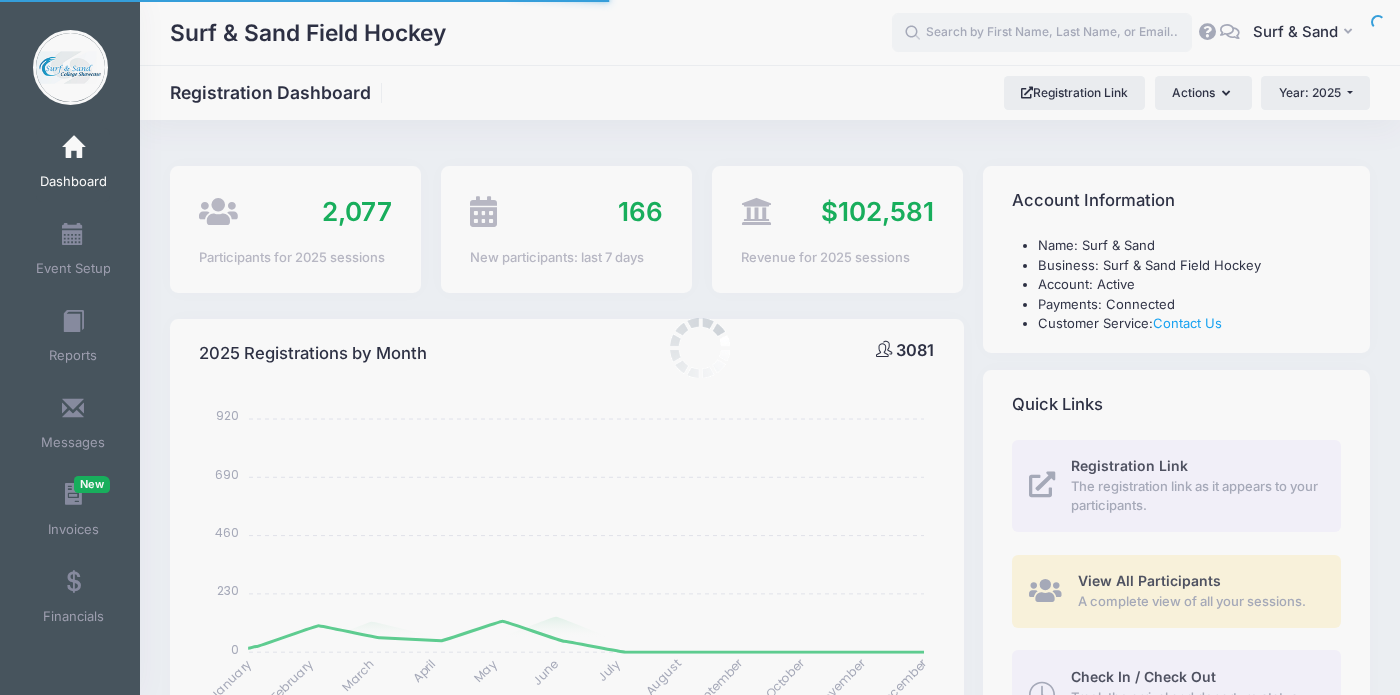 select 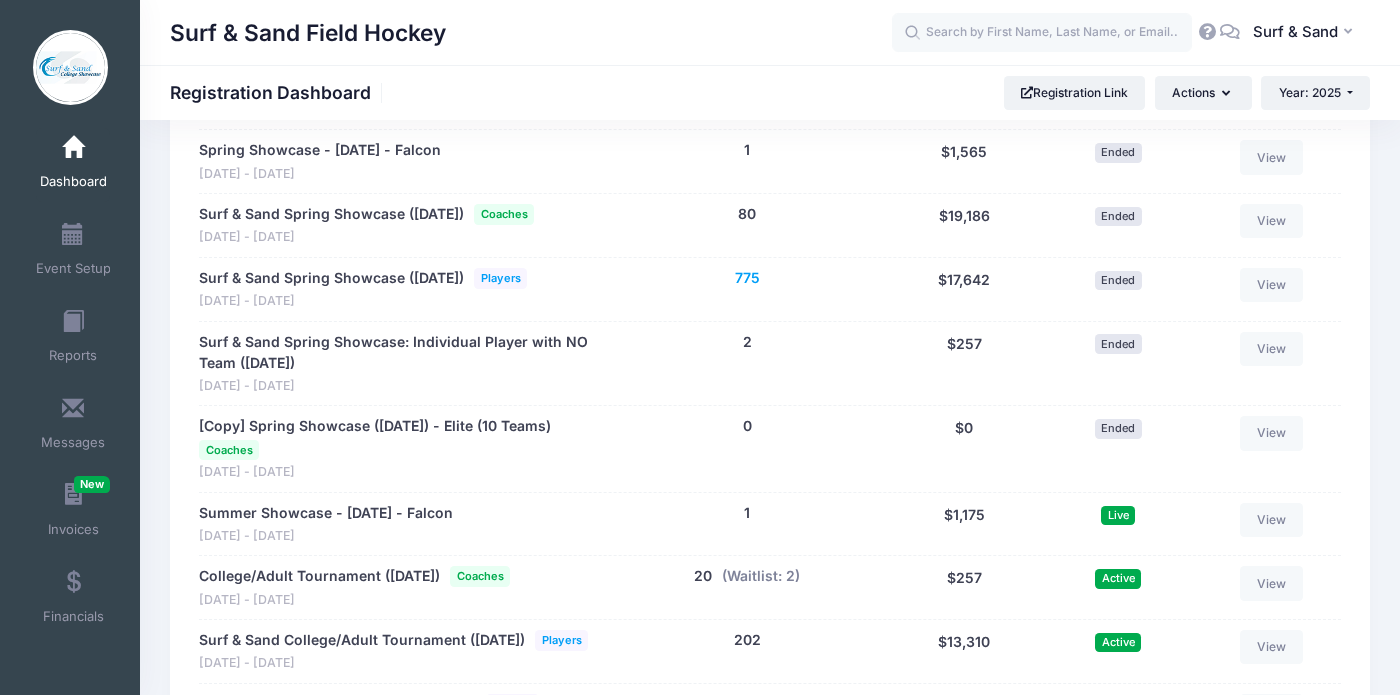 scroll, scrollTop: 3451, scrollLeft: 0, axis: vertical 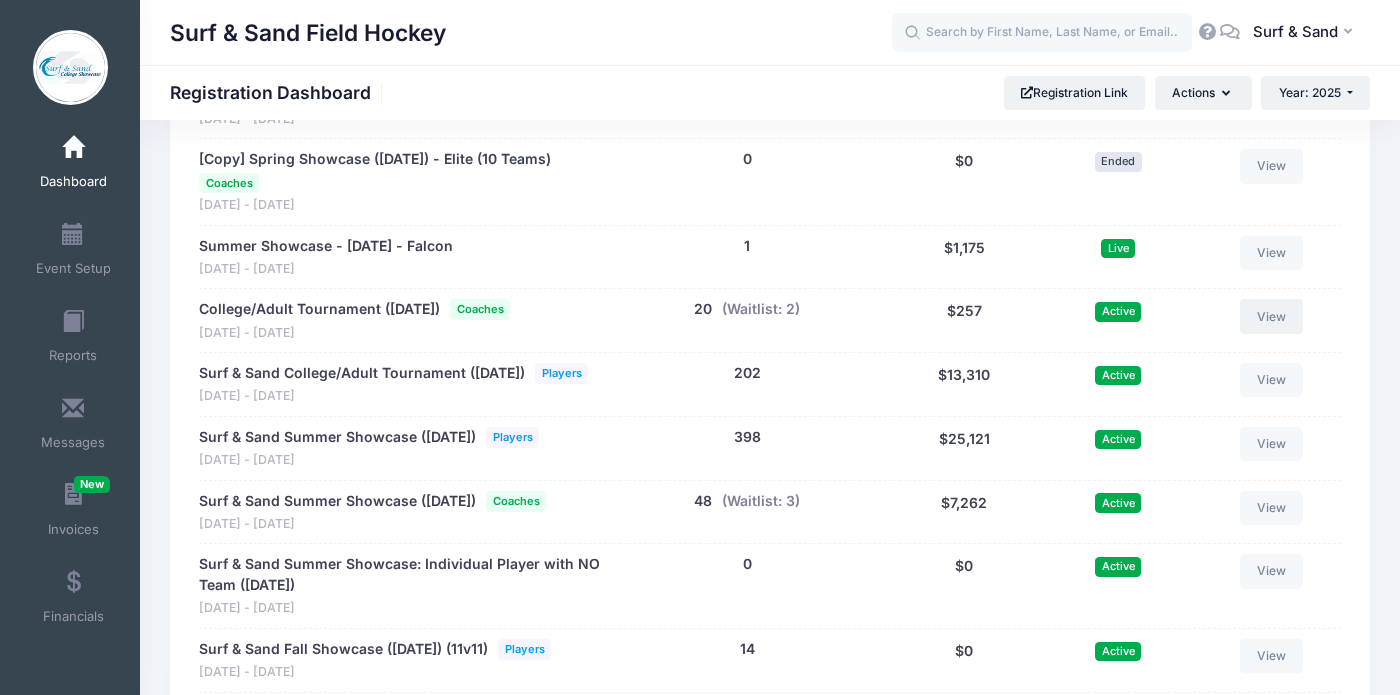 click on "View" at bounding box center (1272, 316) 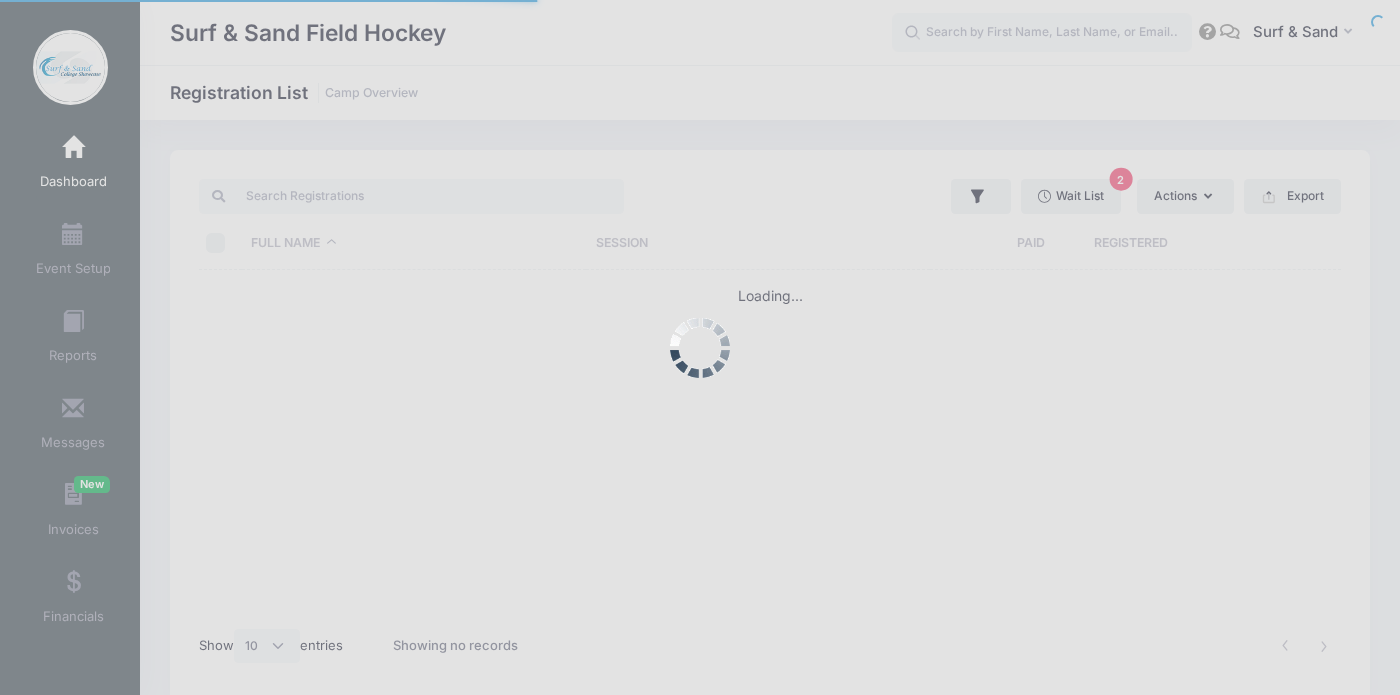 select on "10" 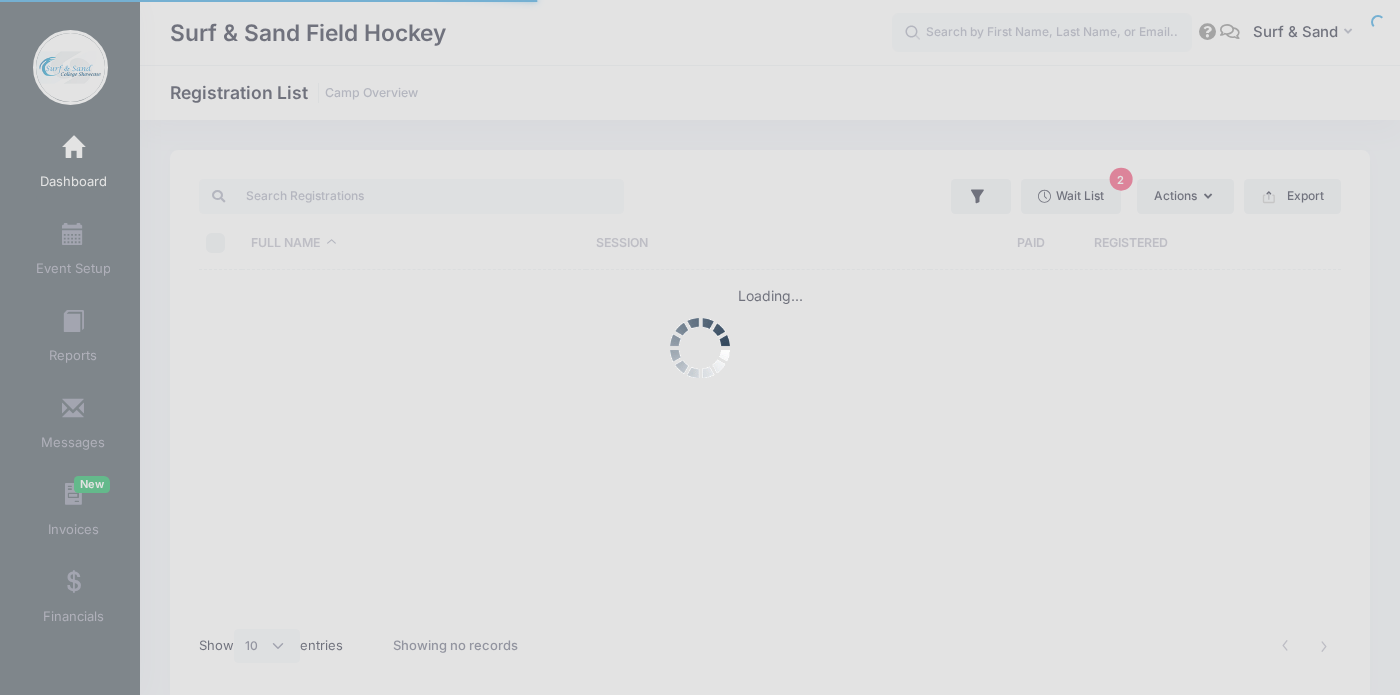 scroll, scrollTop: 0, scrollLeft: 0, axis: both 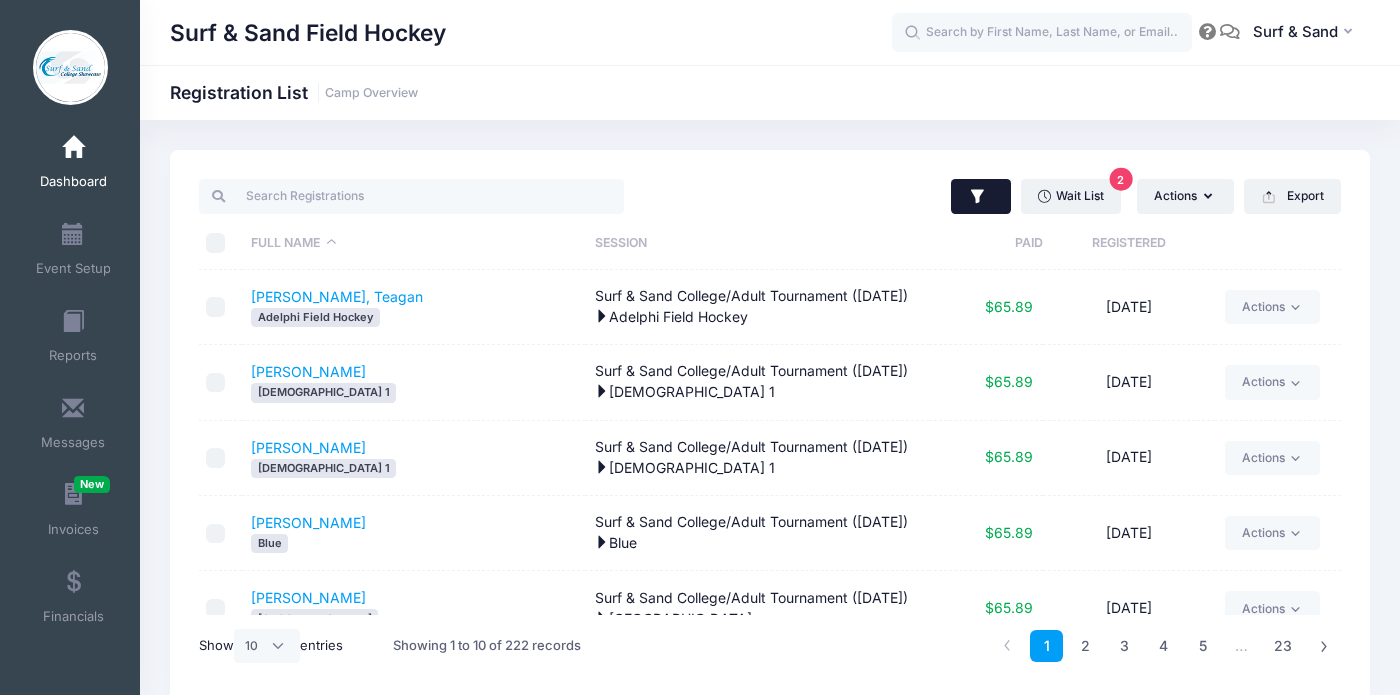 click at bounding box center [981, 197] 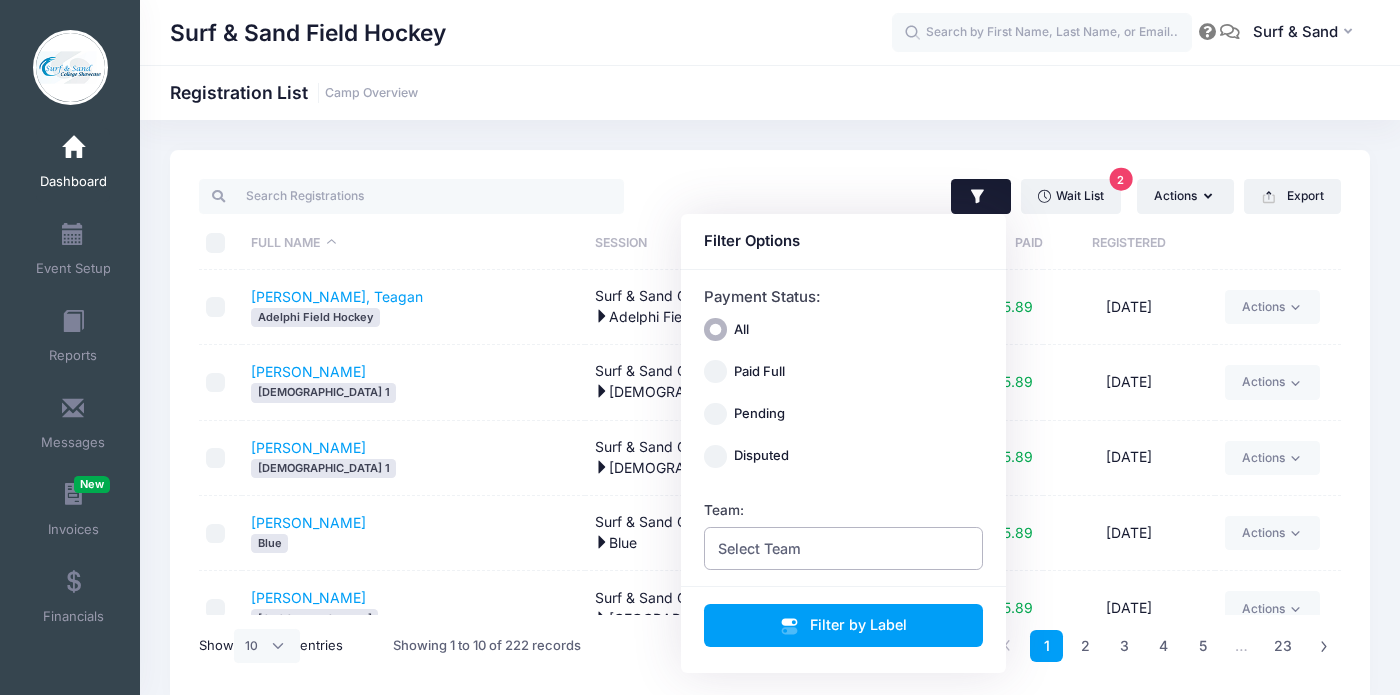 click on "Select Team" at bounding box center (844, 548) 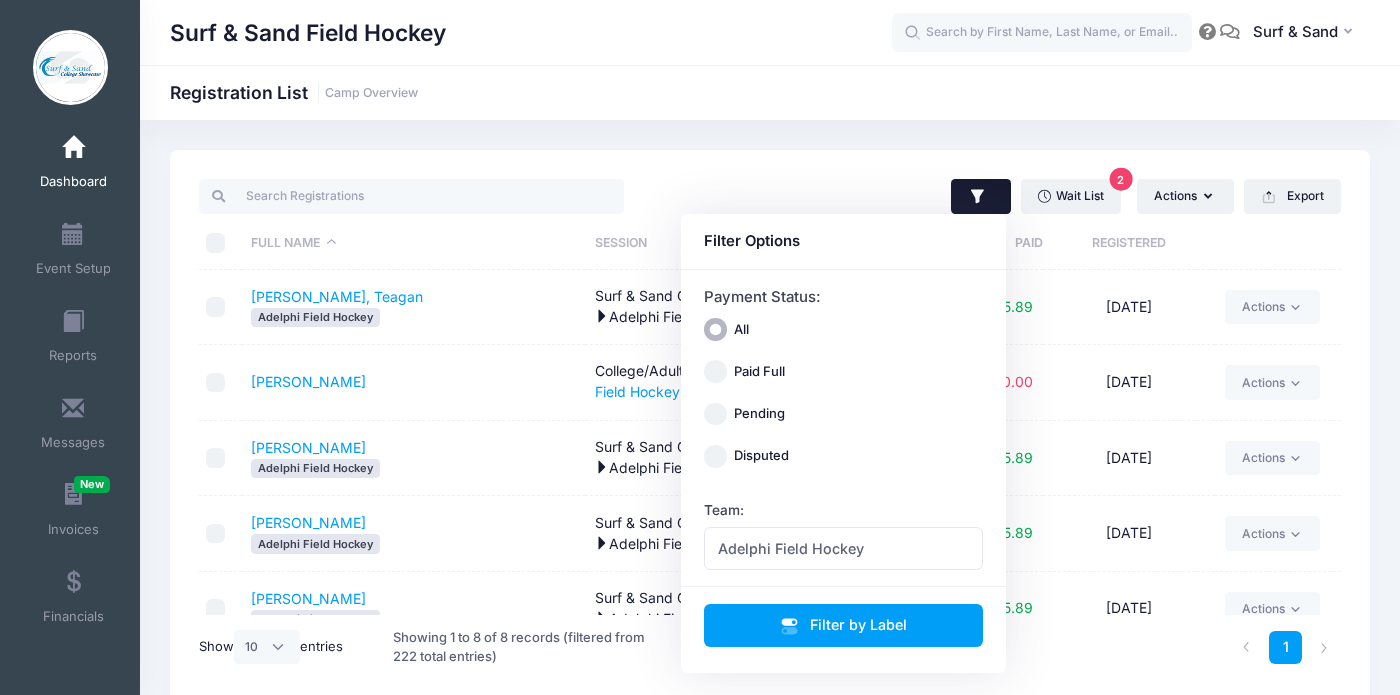 click on "Beakes, Caroline Adelphi Field Hockey" at bounding box center (414, 458) 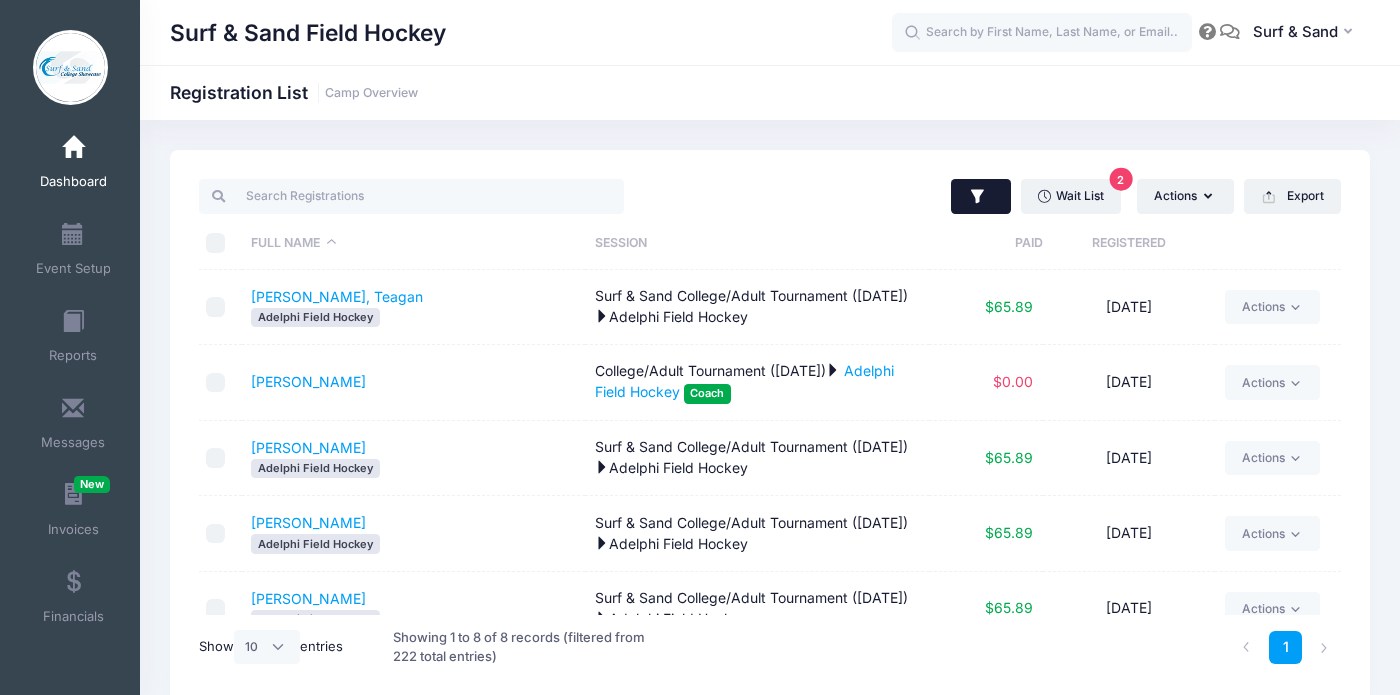 click 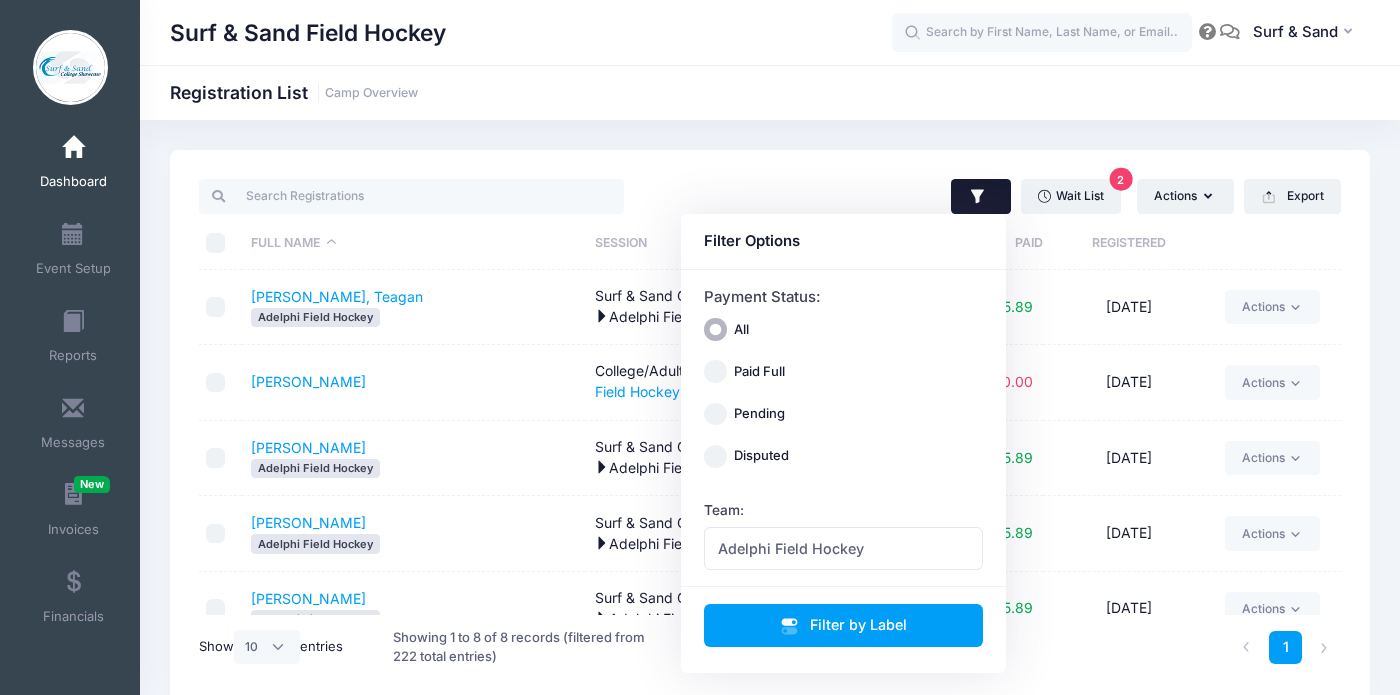 drag, startPoint x: 863, startPoint y: 508, endPoint x: 862, endPoint y: 534, distance: 26.019224 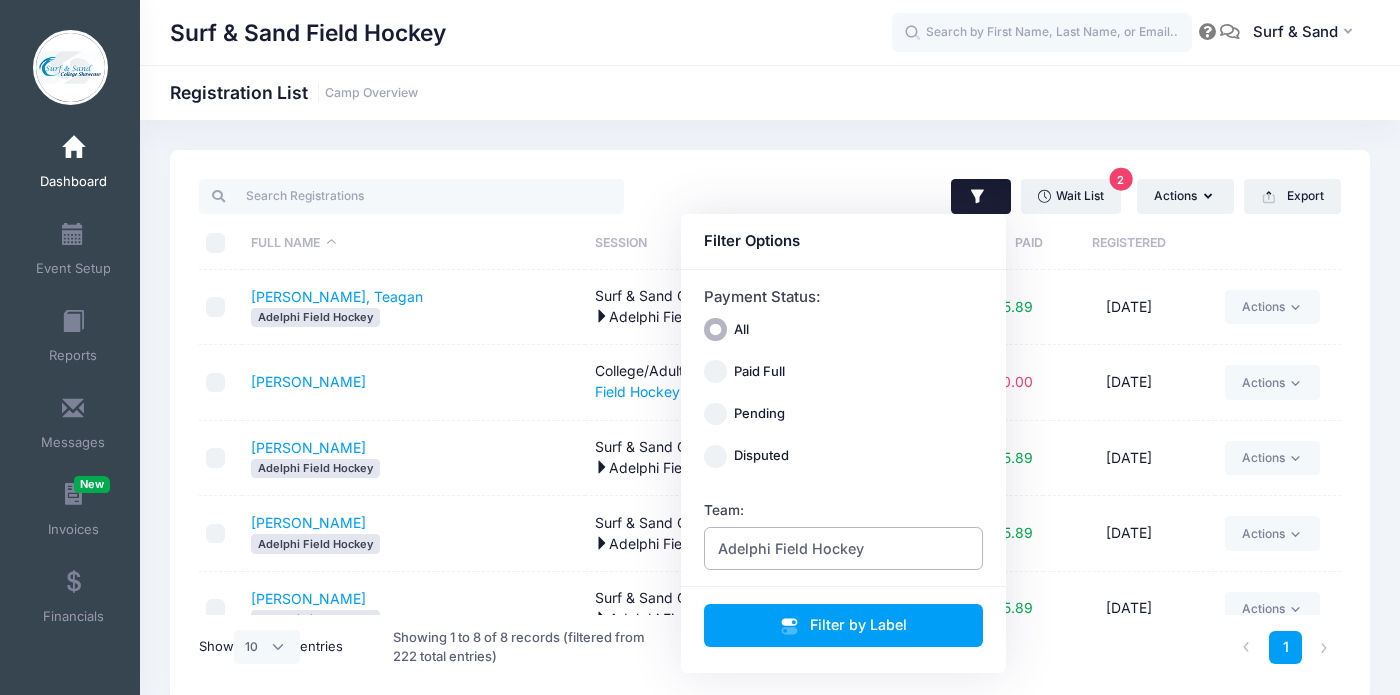 click on "Adelphi Field Hockey" at bounding box center (844, 548) 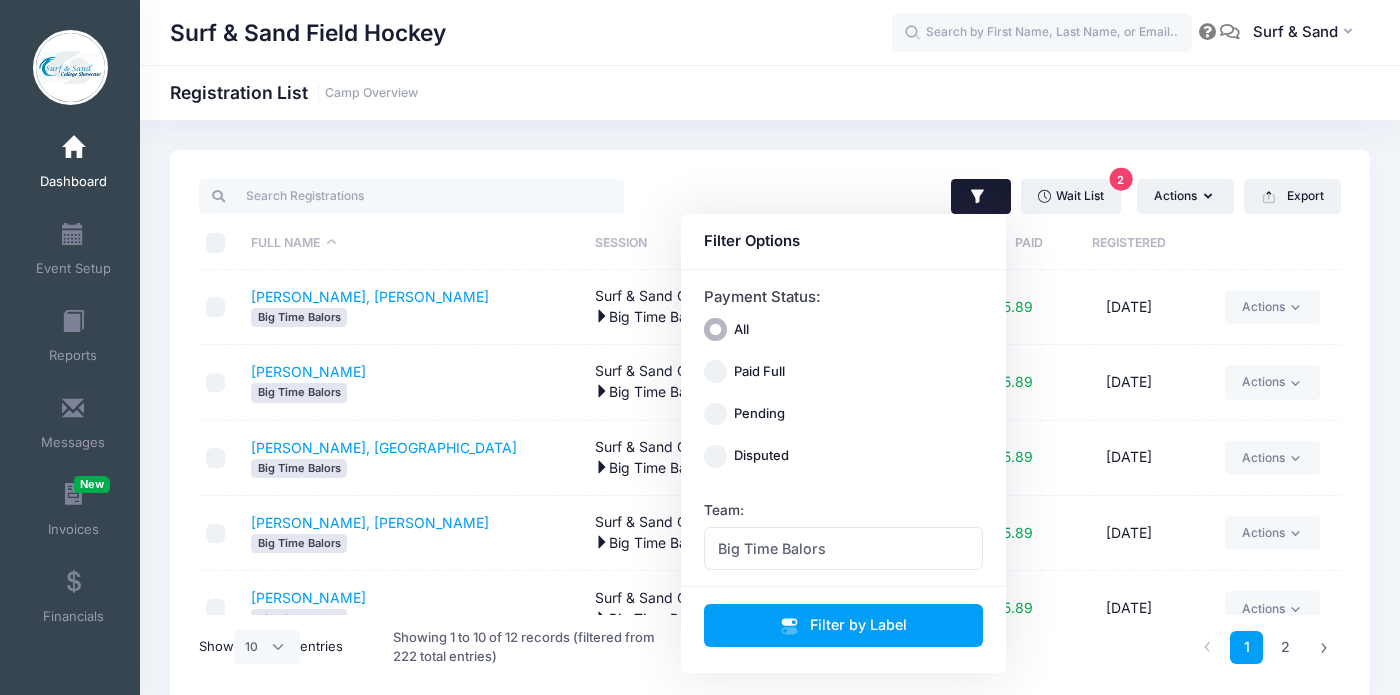 click on "Big Time Balors" at bounding box center (413, 468) 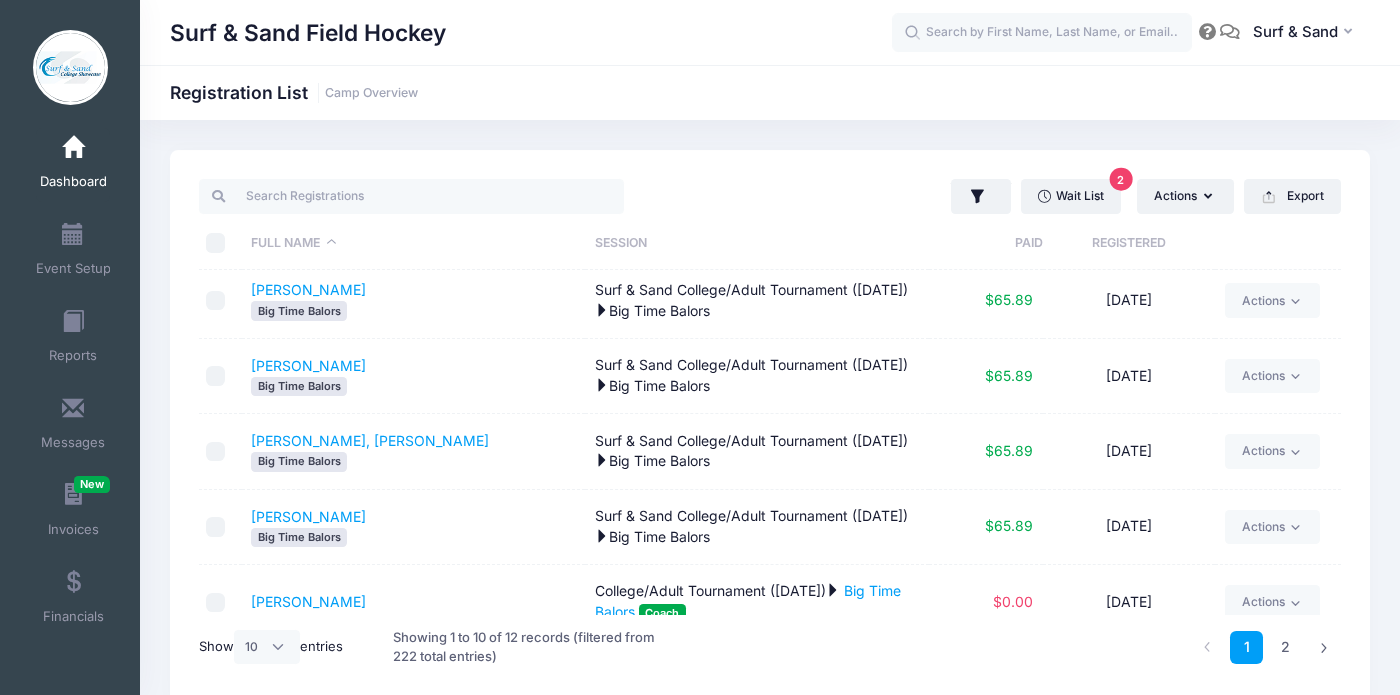 scroll, scrollTop: 409, scrollLeft: 0, axis: vertical 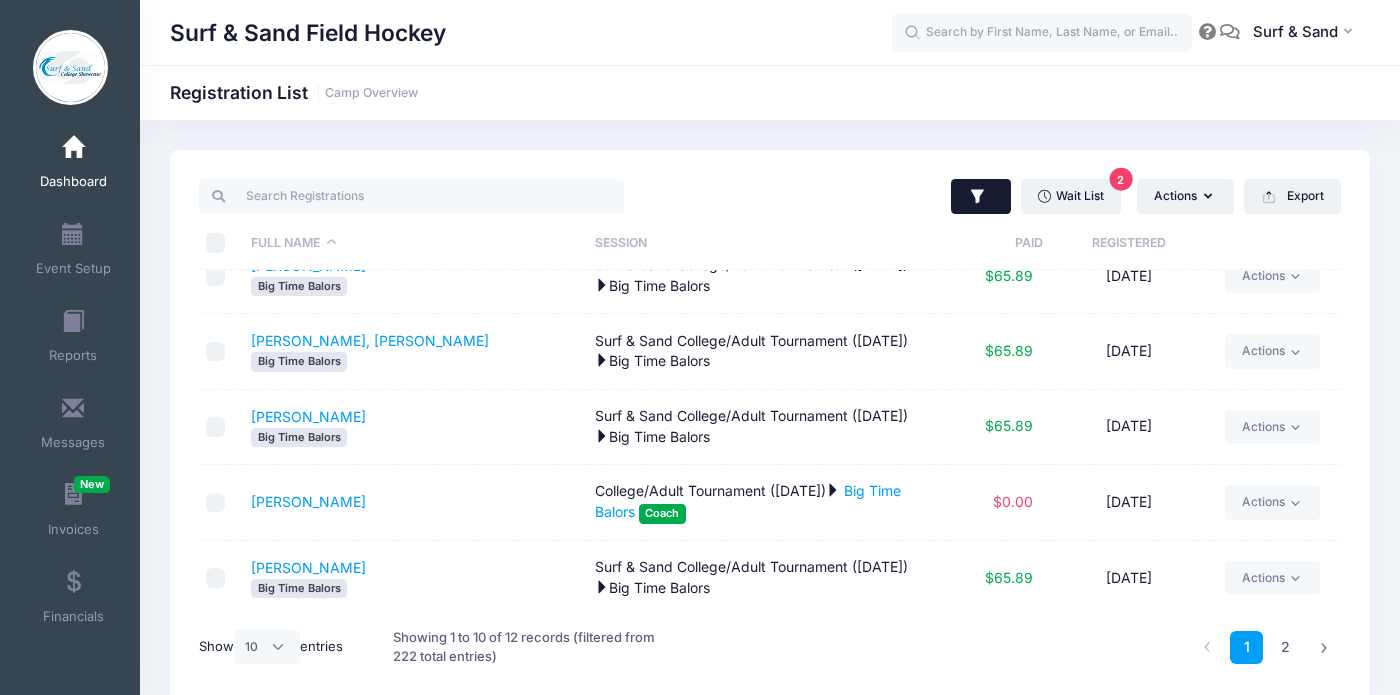 click at bounding box center (981, 197) 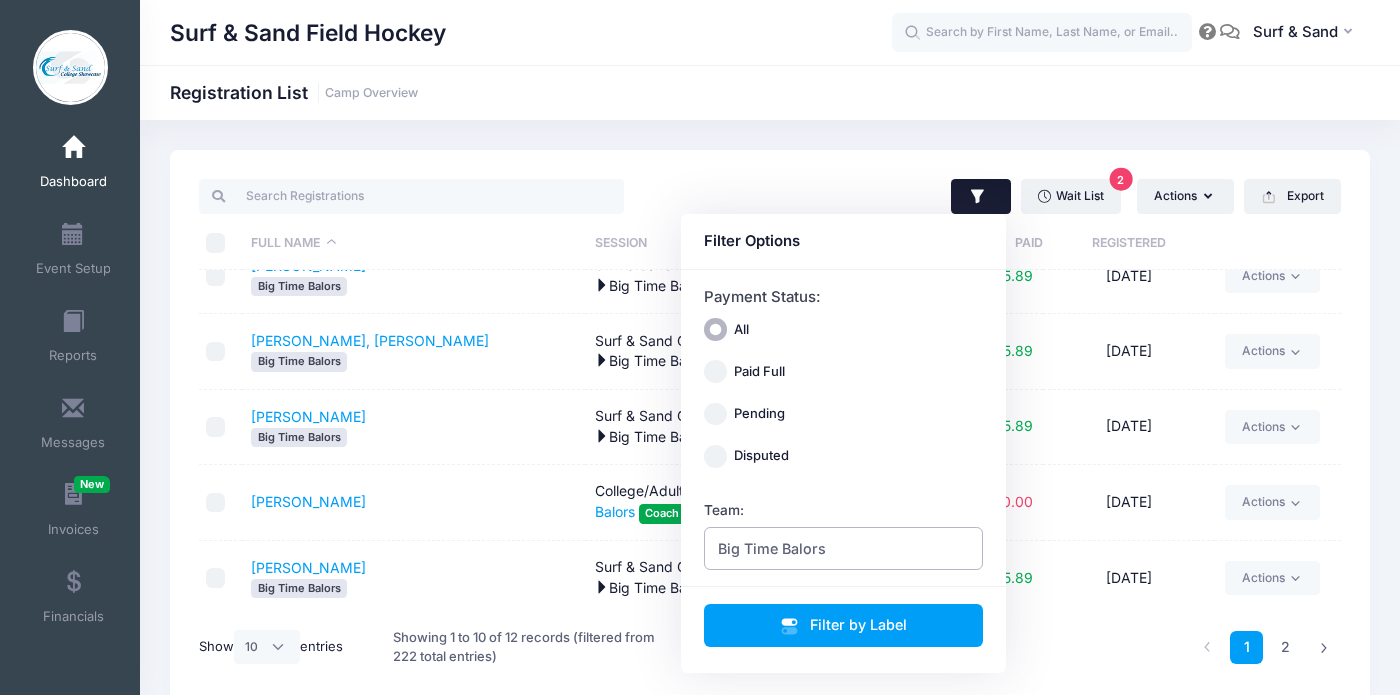 click on "Big Time Balors" at bounding box center [844, 548] 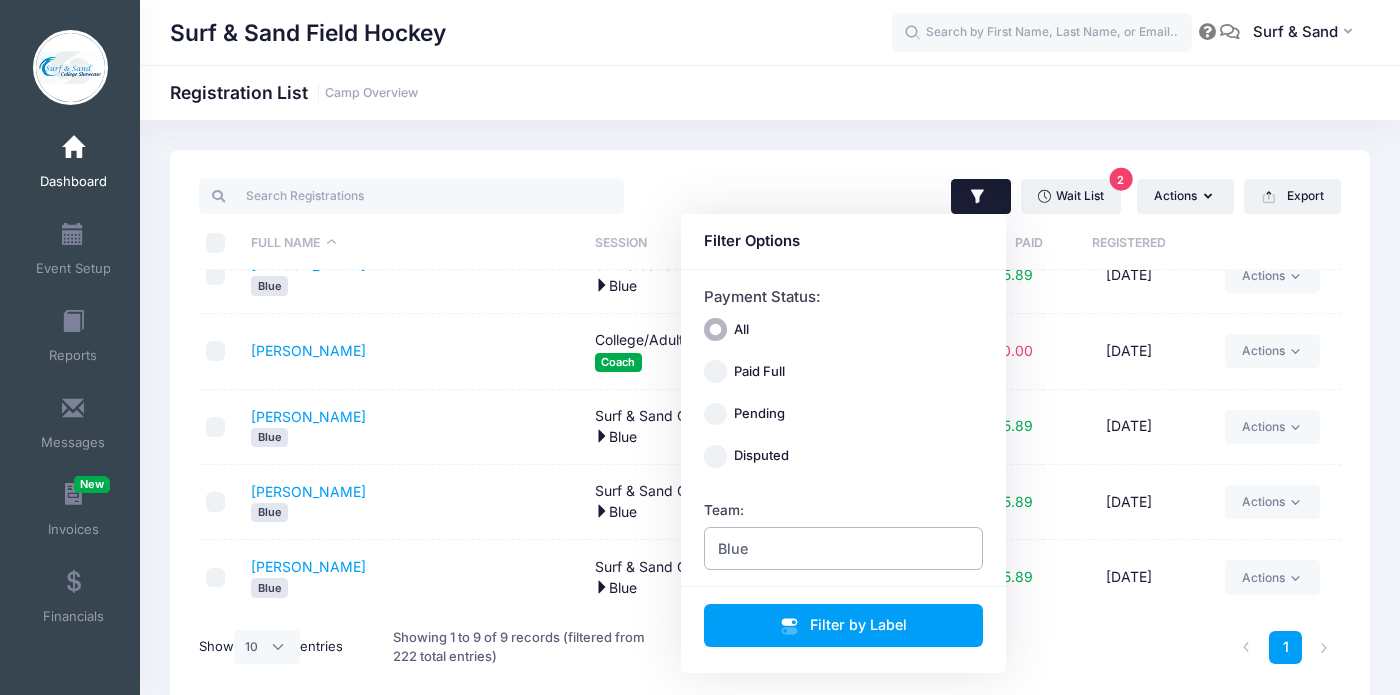 scroll, scrollTop: 0, scrollLeft: 0, axis: both 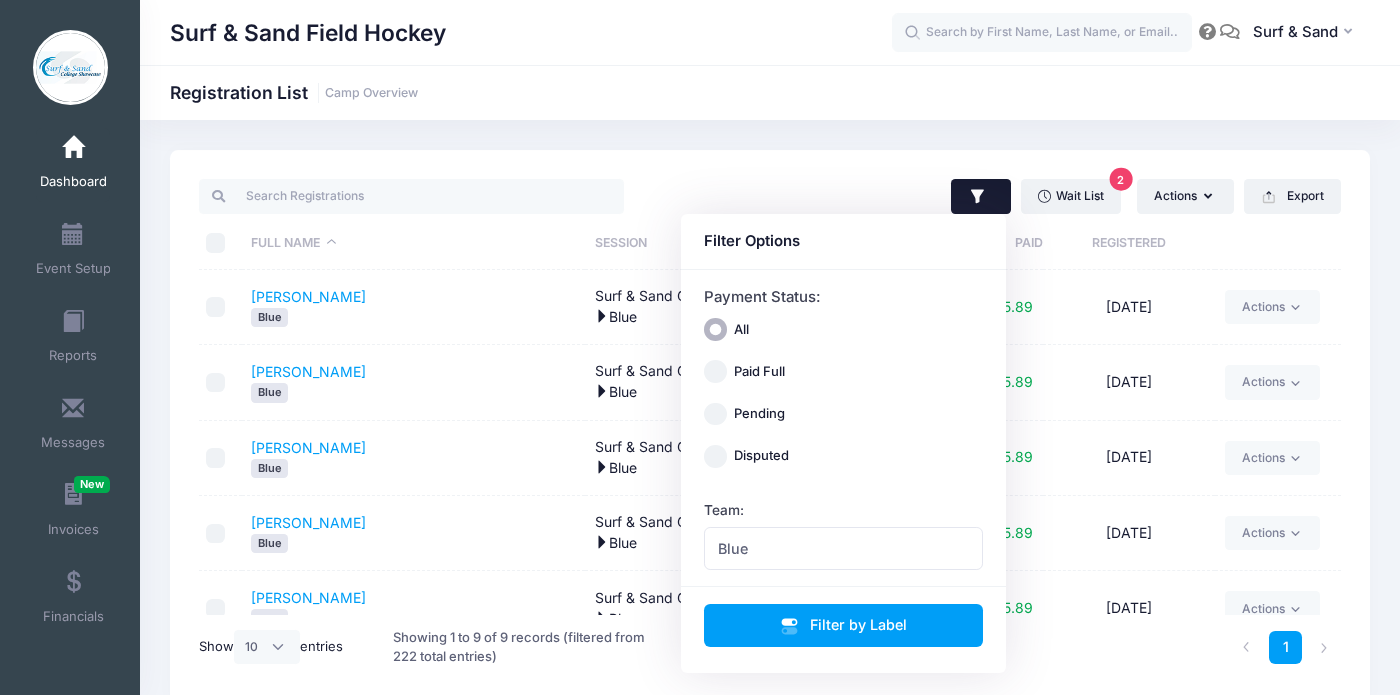 click on "Blue" at bounding box center (413, 468) 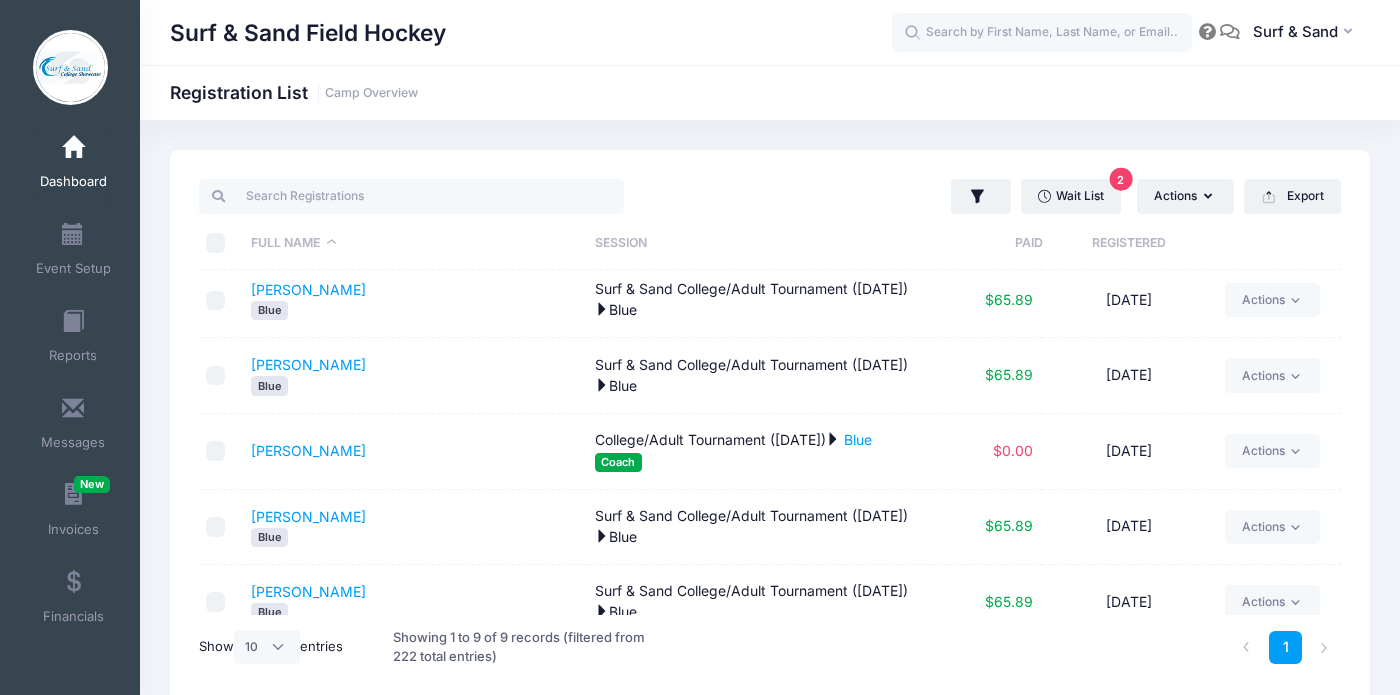 scroll, scrollTop: 334, scrollLeft: 0, axis: vertical 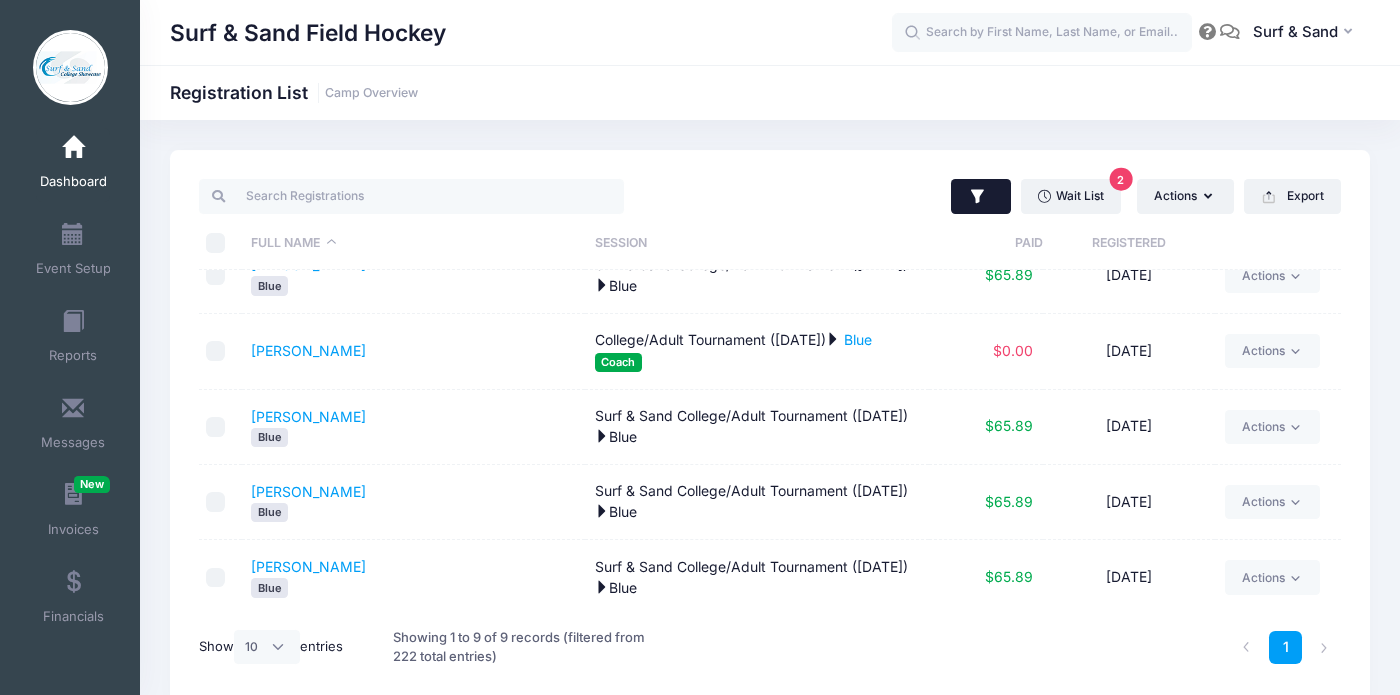click 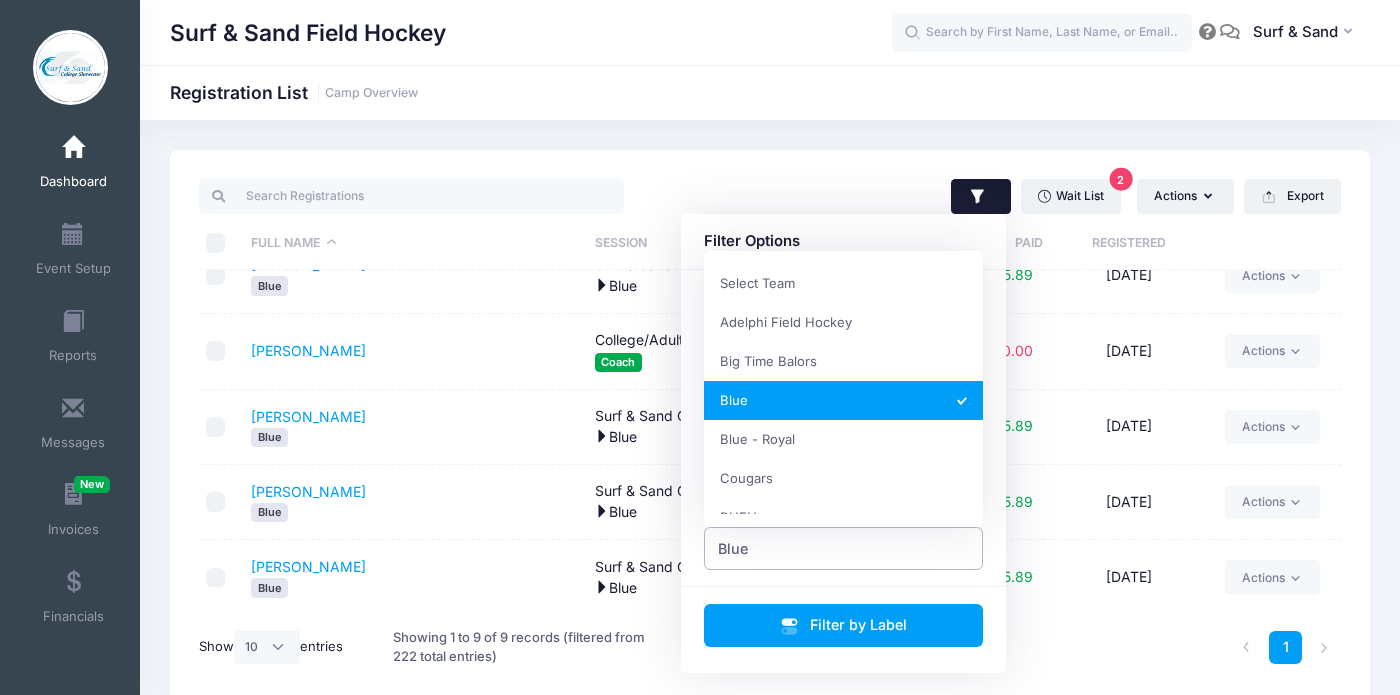 click on "Blue" at bounding box center [844, 548] 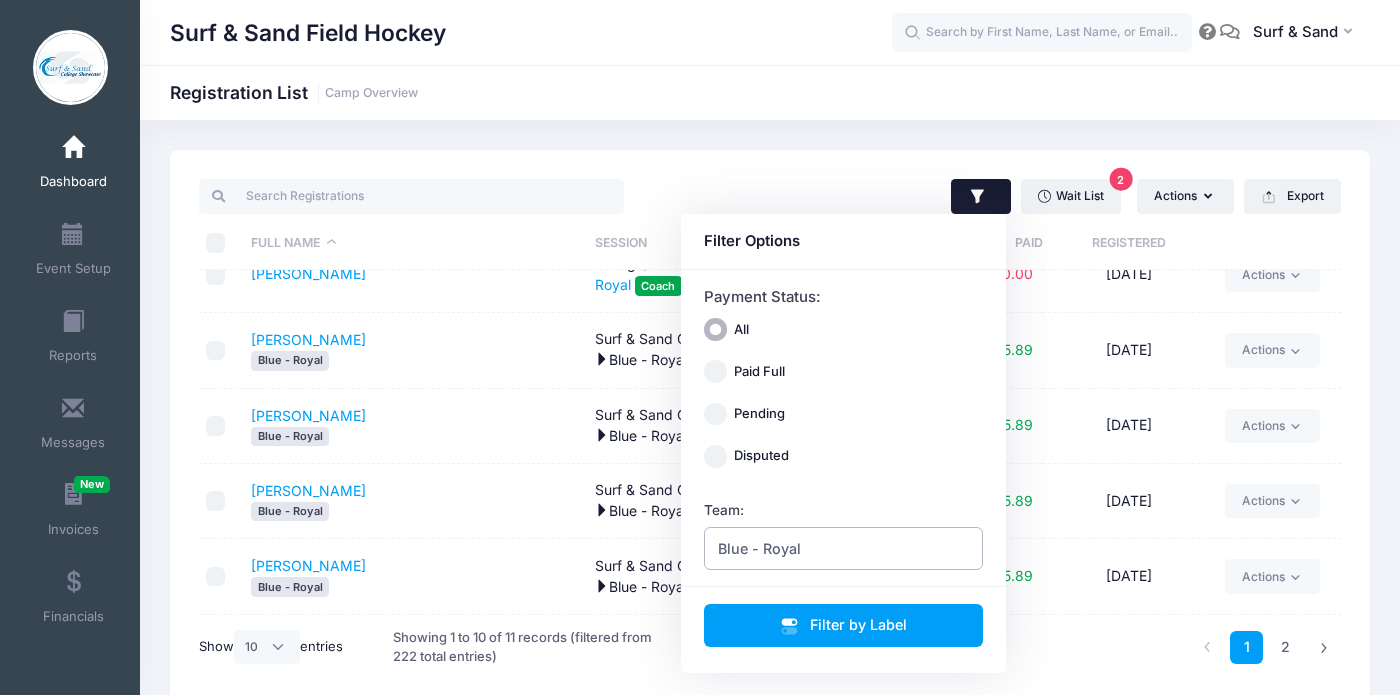 scroll, scrollTop: 0, scrollLeft: 0, axis: both 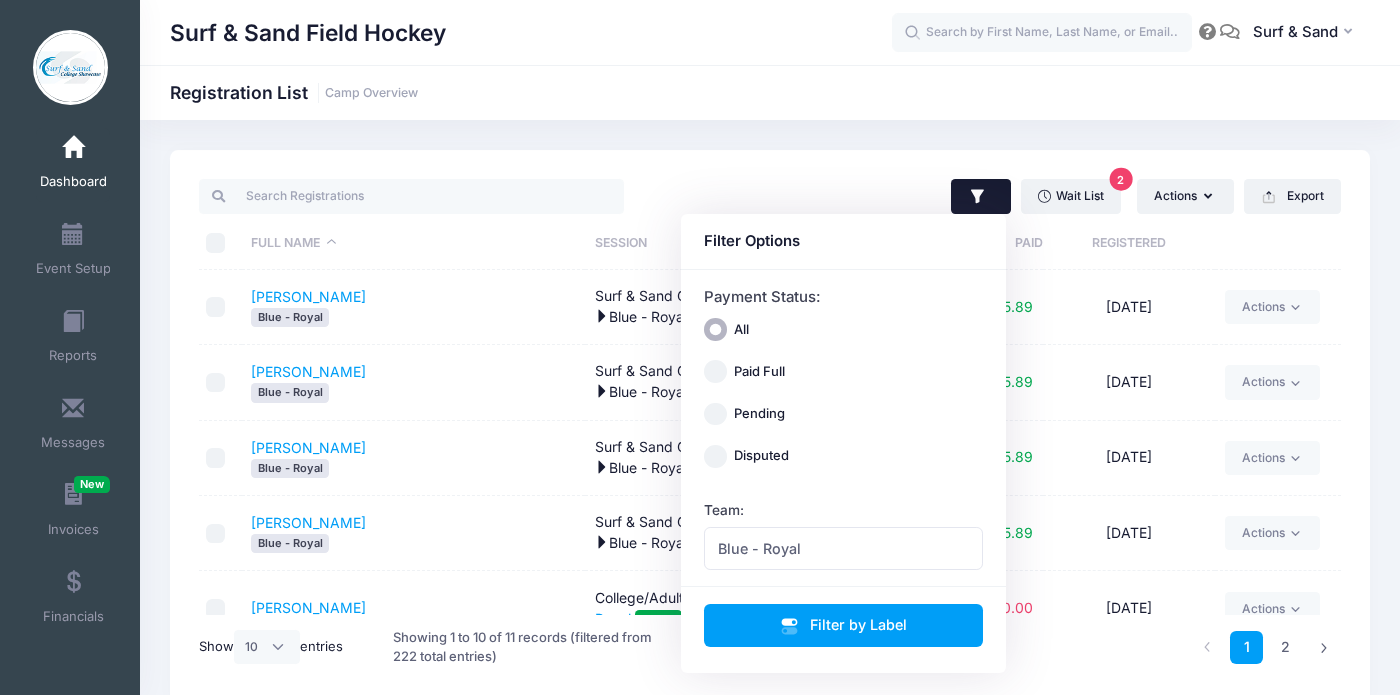 click on "Cueman, Shane Blue - Royal" at bounding box center (414, 458) 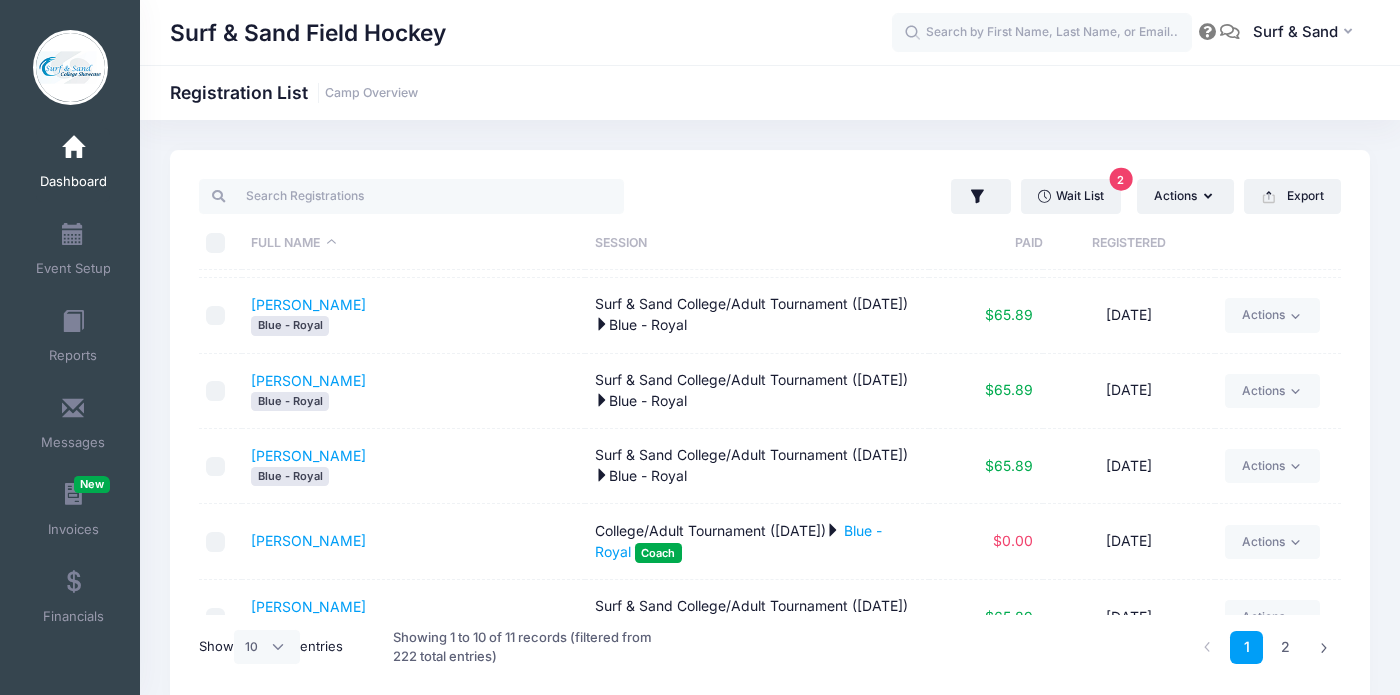 scroll, scrollTop: 121, scrollLeft: 0, axis: vertical 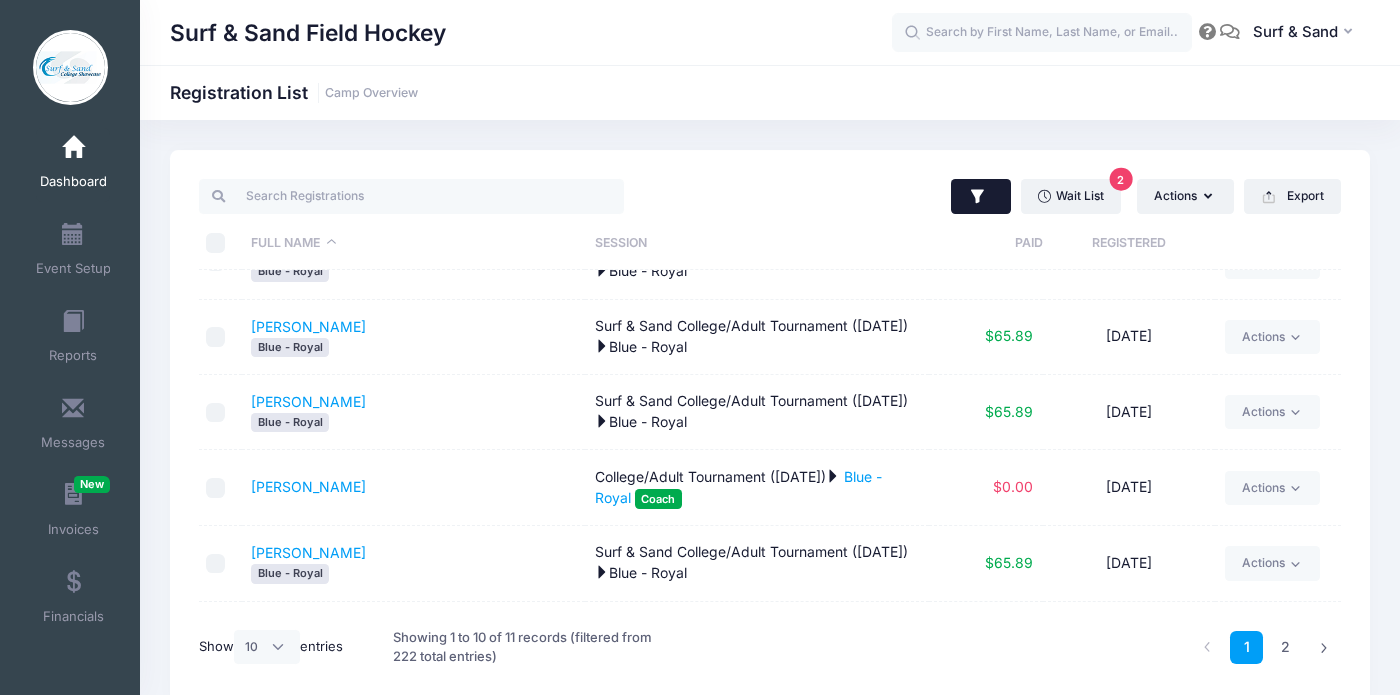 click at bounding box center (981, 197) 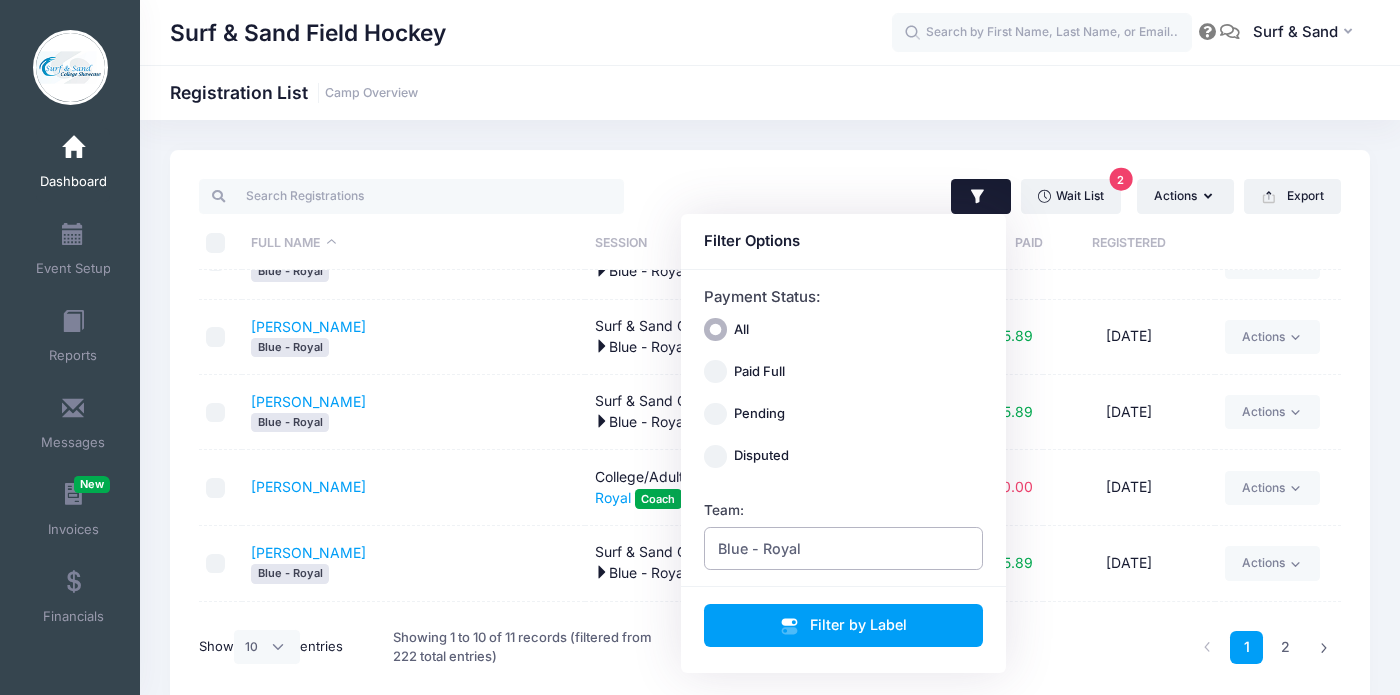 click on "Blue - Royal" at bounding box center [759, 548] 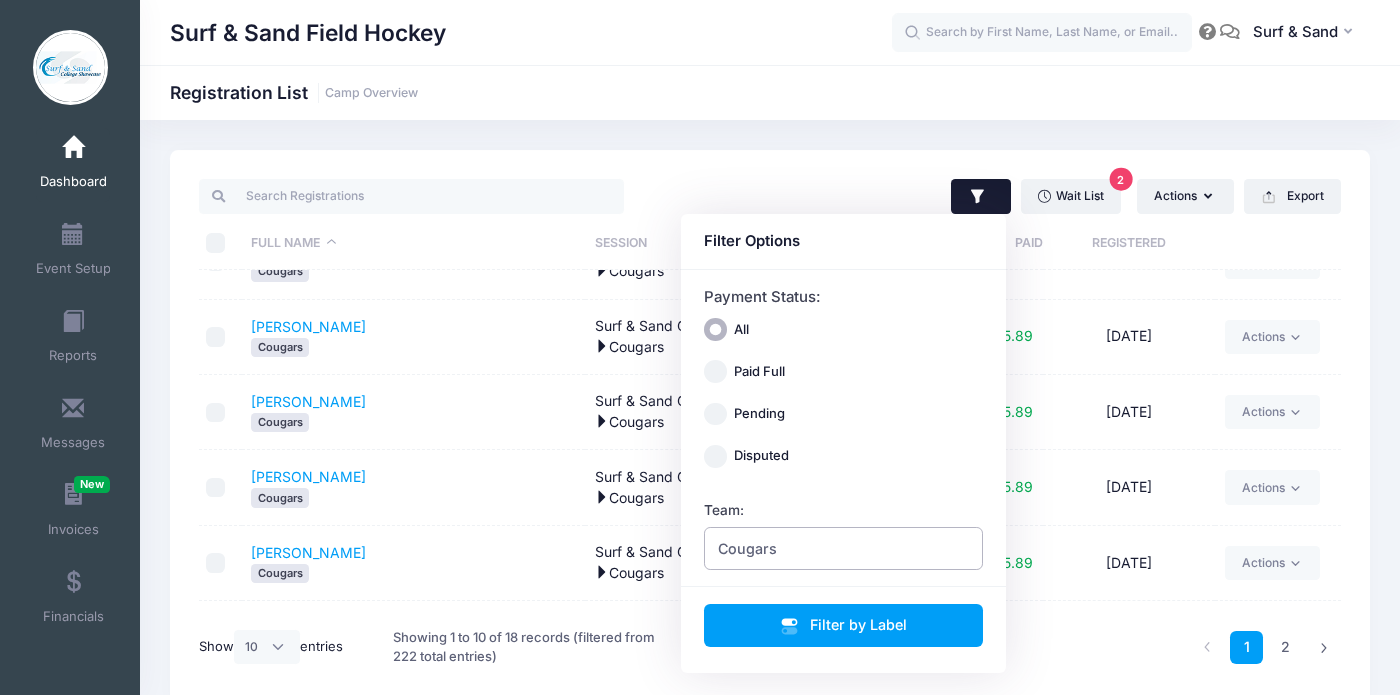 scroll, scrollTop: 0, scrollLeft: 0, axis: both 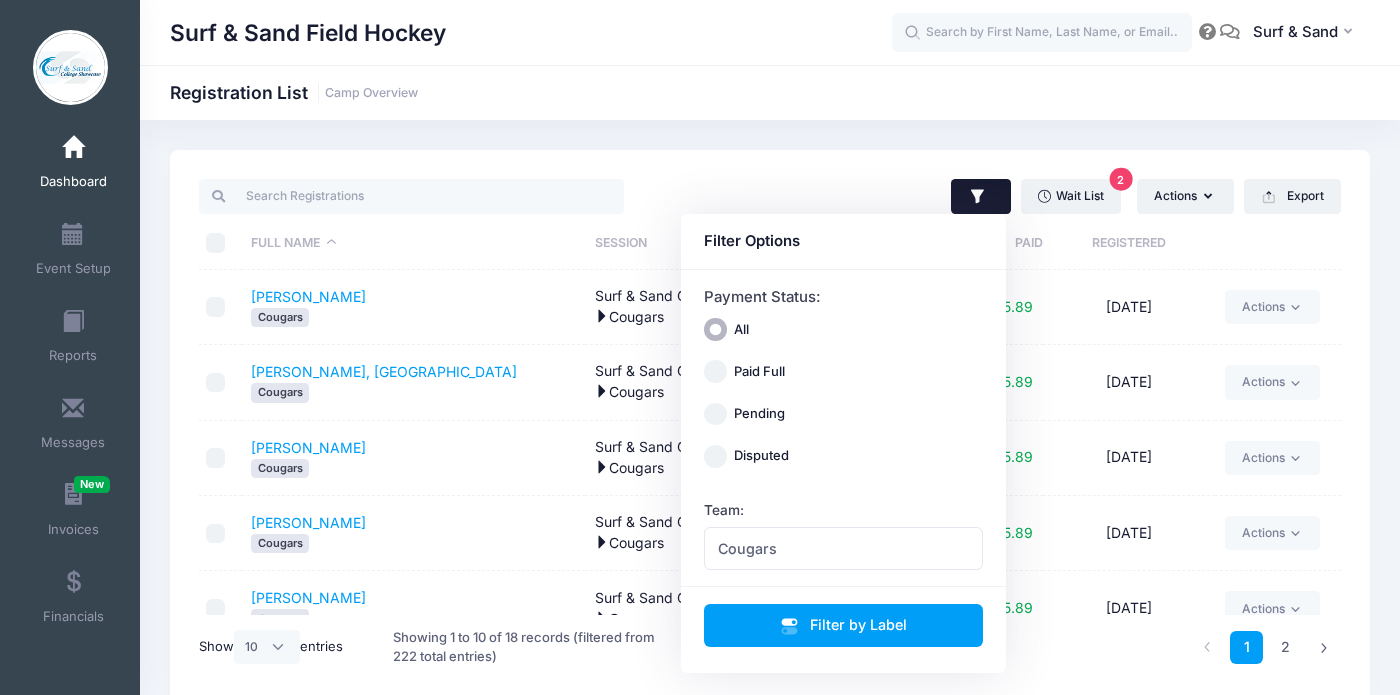 click on "Cannizzaro, Julianna Cougars" at bounding box center (414, 533) 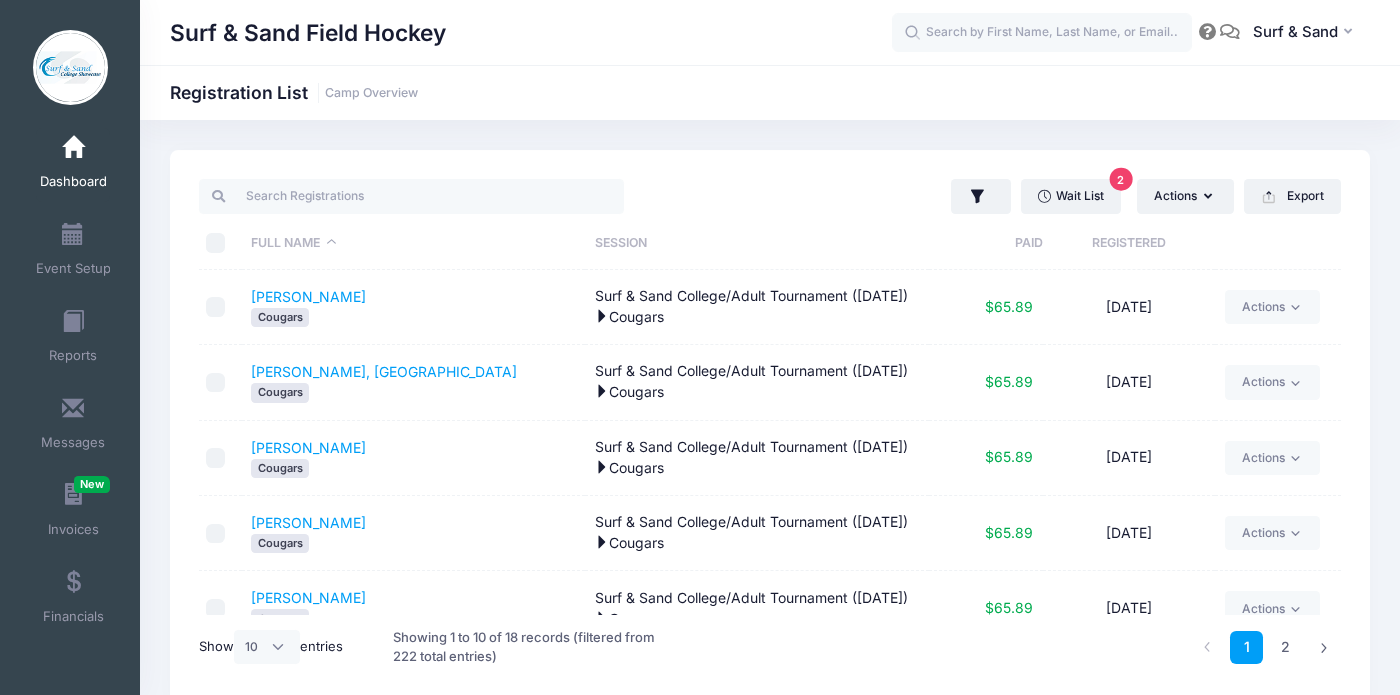 scroll, scrollTop: 408, scrollLeft: 0, axis: vertical 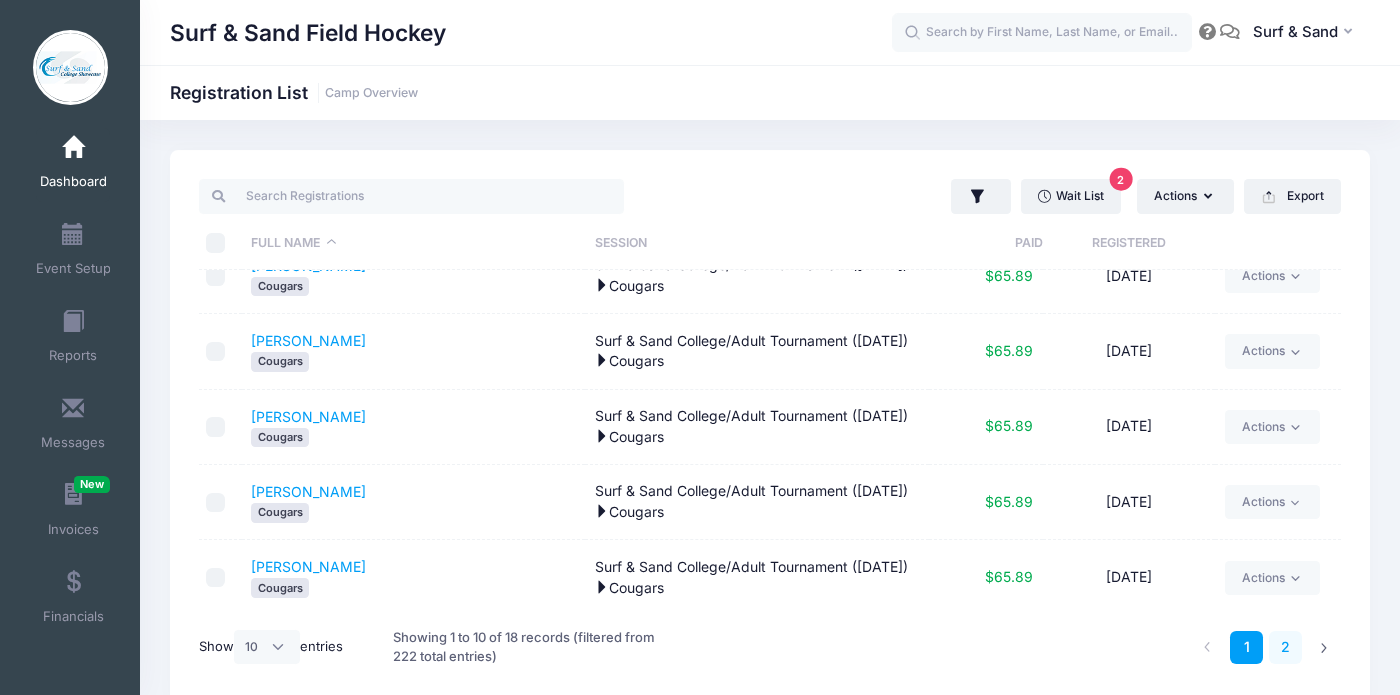 click on "2" at bounding box center [1285, 647] 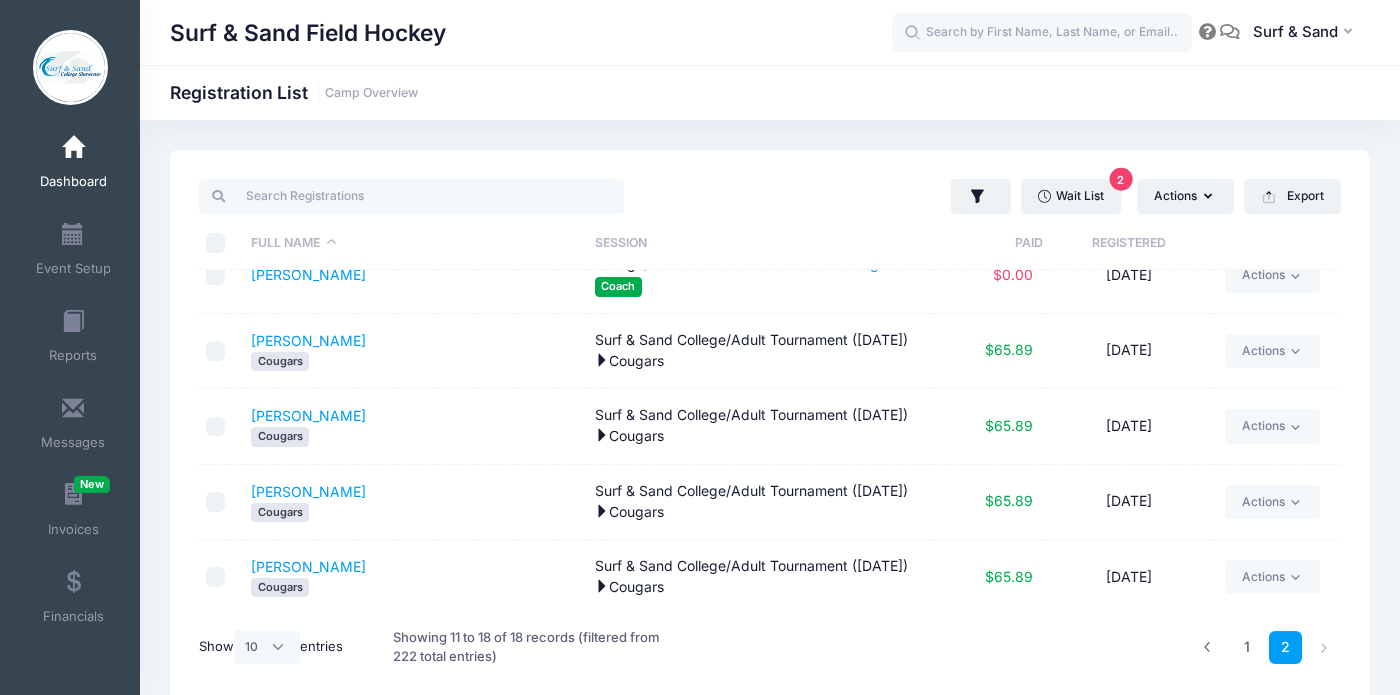 scroll, scrollTop: 87, scrollLeft: 0, axis: vertical 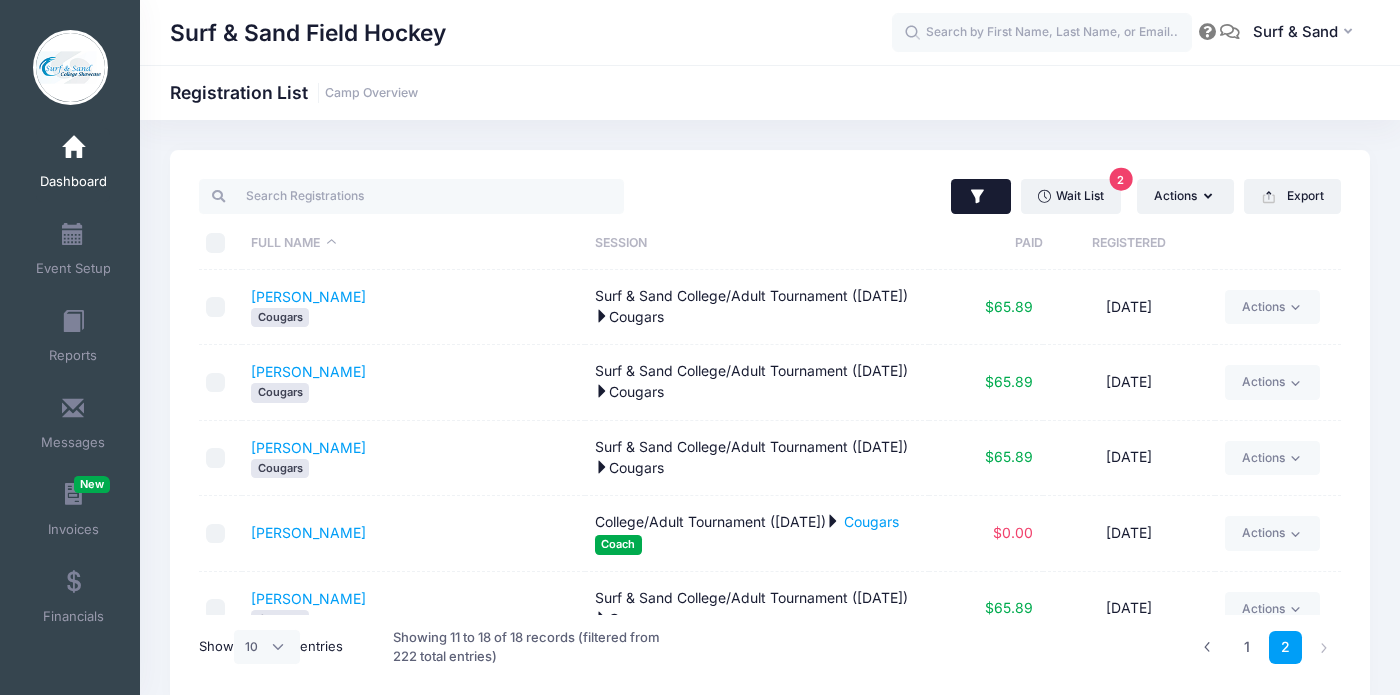 click 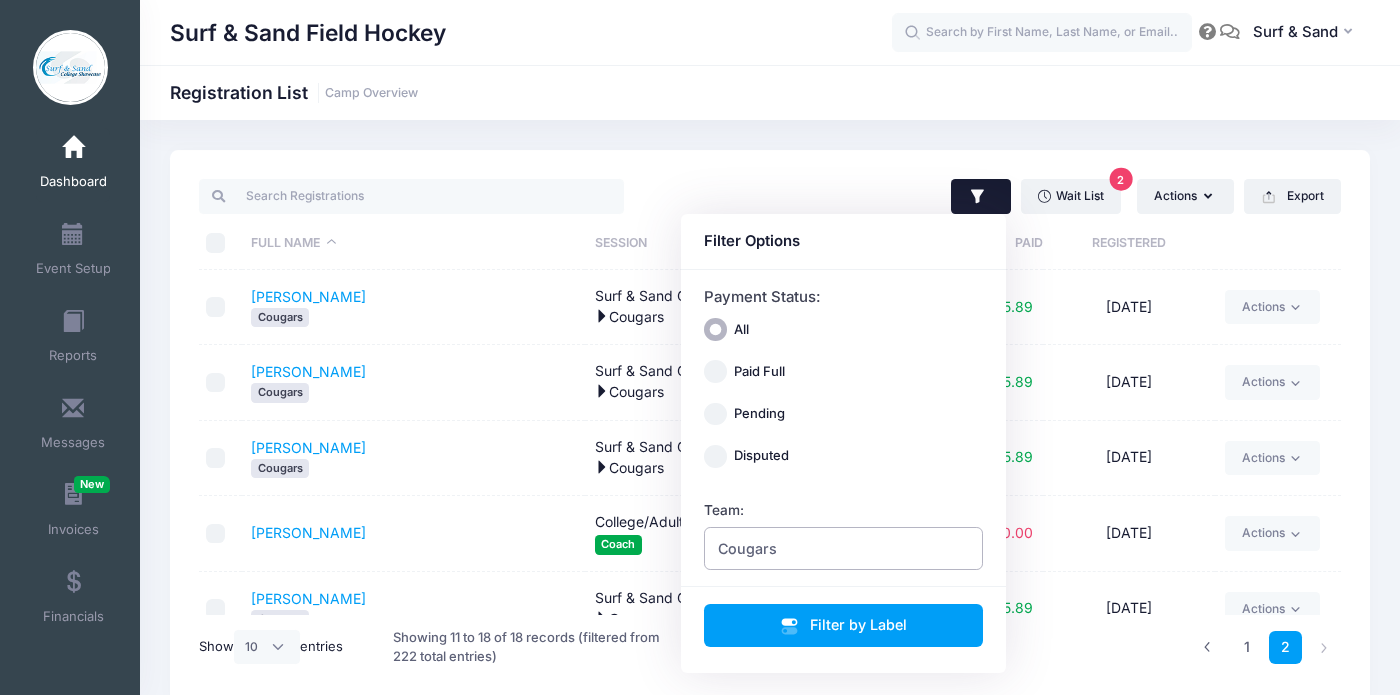 click on "Cougars" at bounding box center (844, 548) 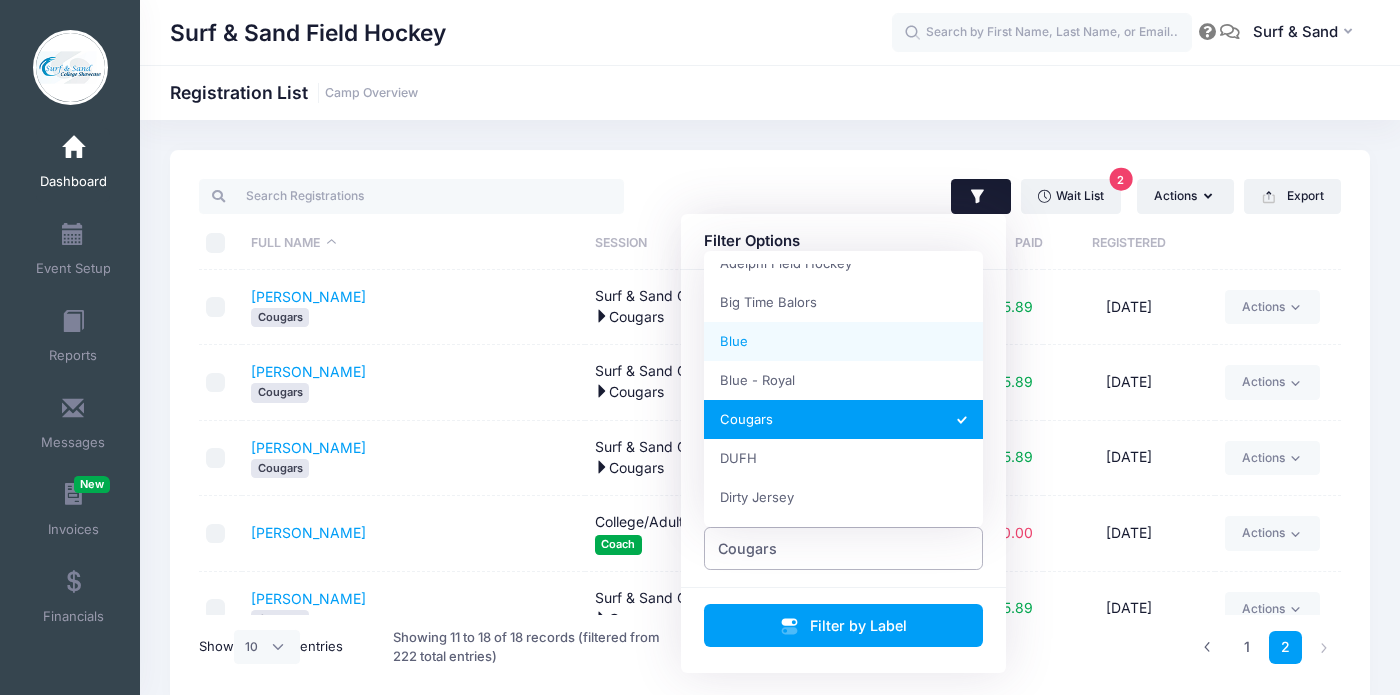 scroll, scrollTop: 147, scrollLeft: 0, axis: vertical 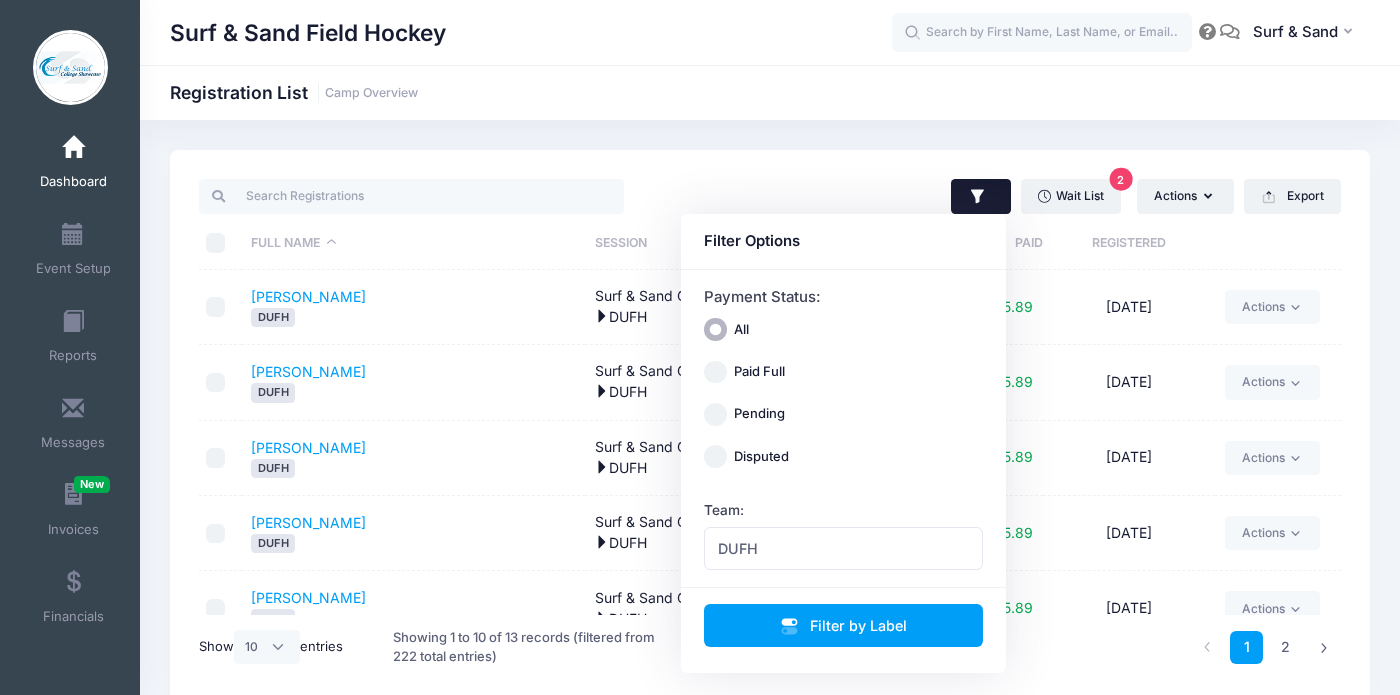 click on "Cavalieri, Mackenzie DUFH" at bounding box center [414, 458] 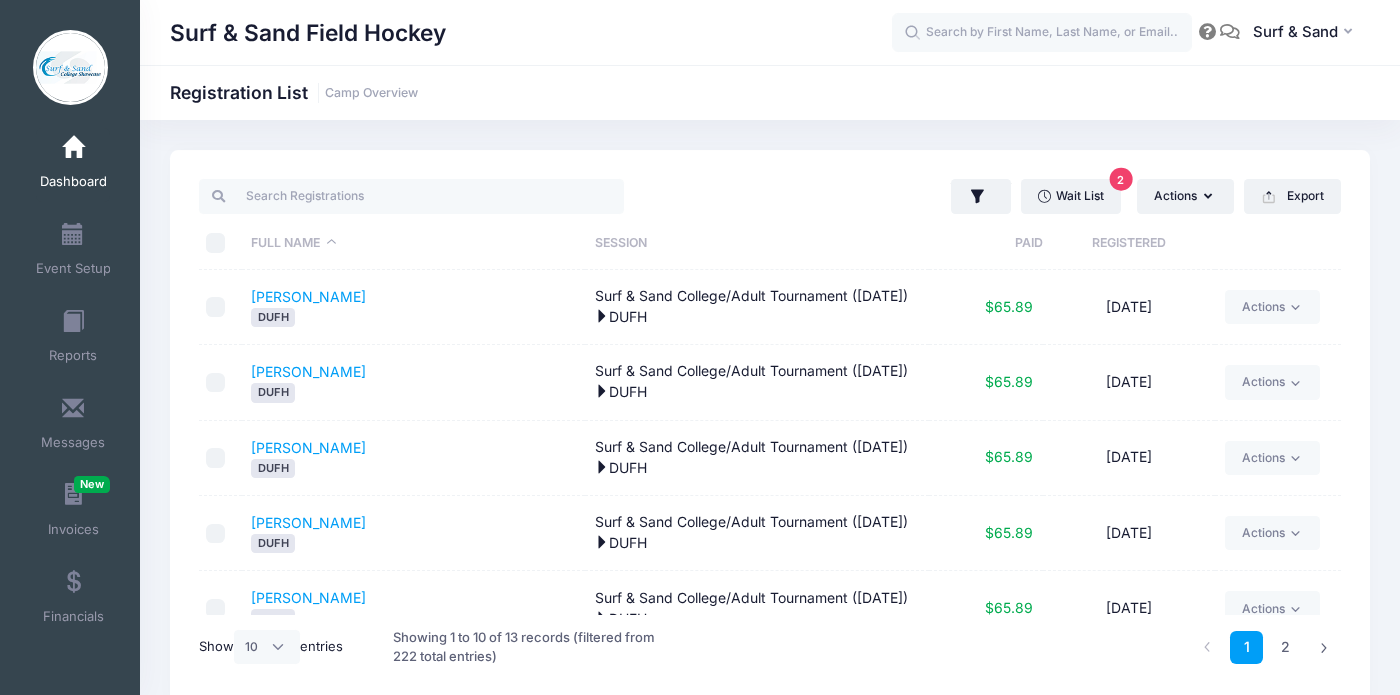 scroll, scrollTop: 409, scrollLeft: 0, axis: vertical 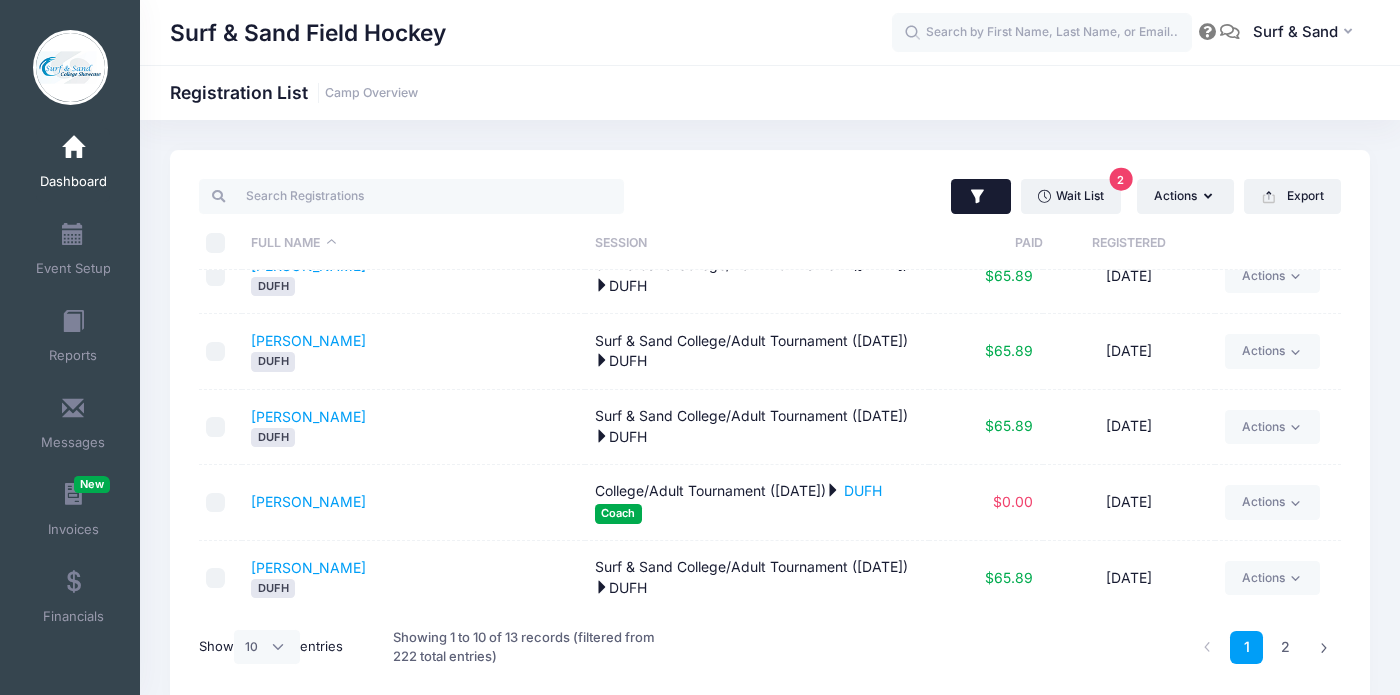 click 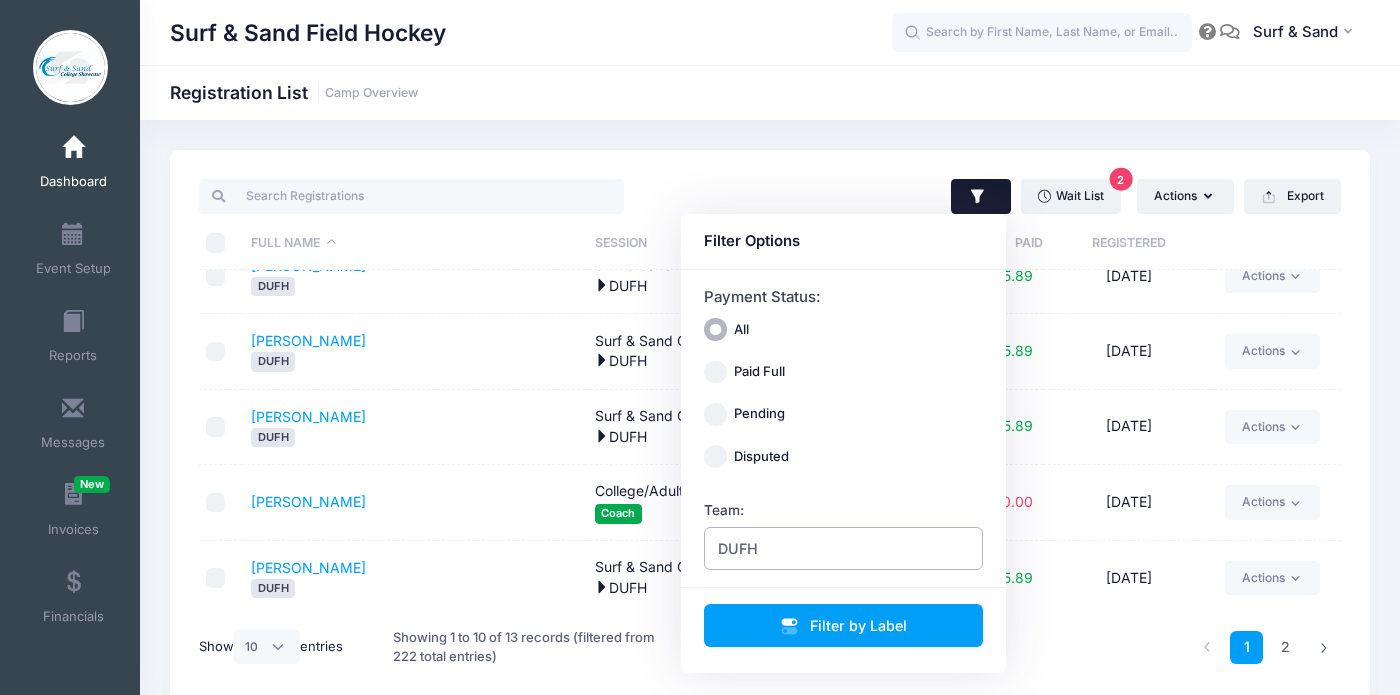 click on "DUFH" at bounding box center [844, 548] 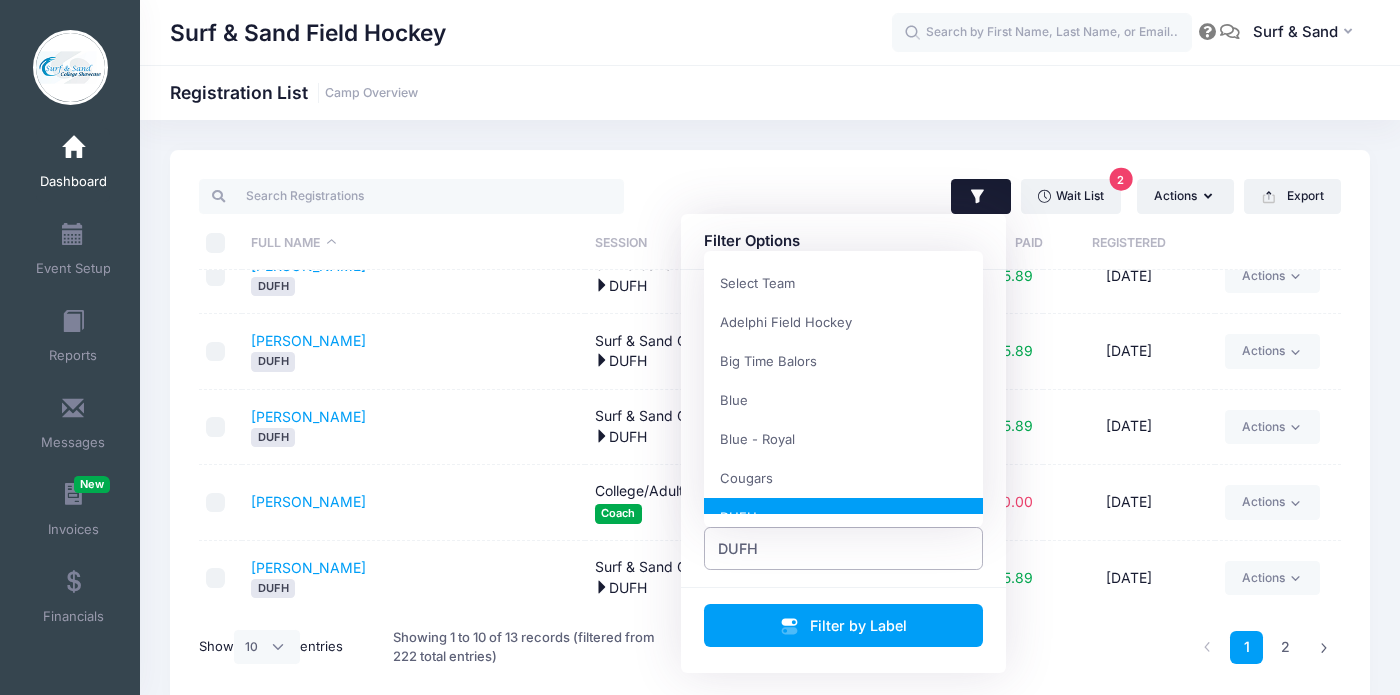 scroll, scrollTop: 195, scrollLeft: 0, axis: vertical 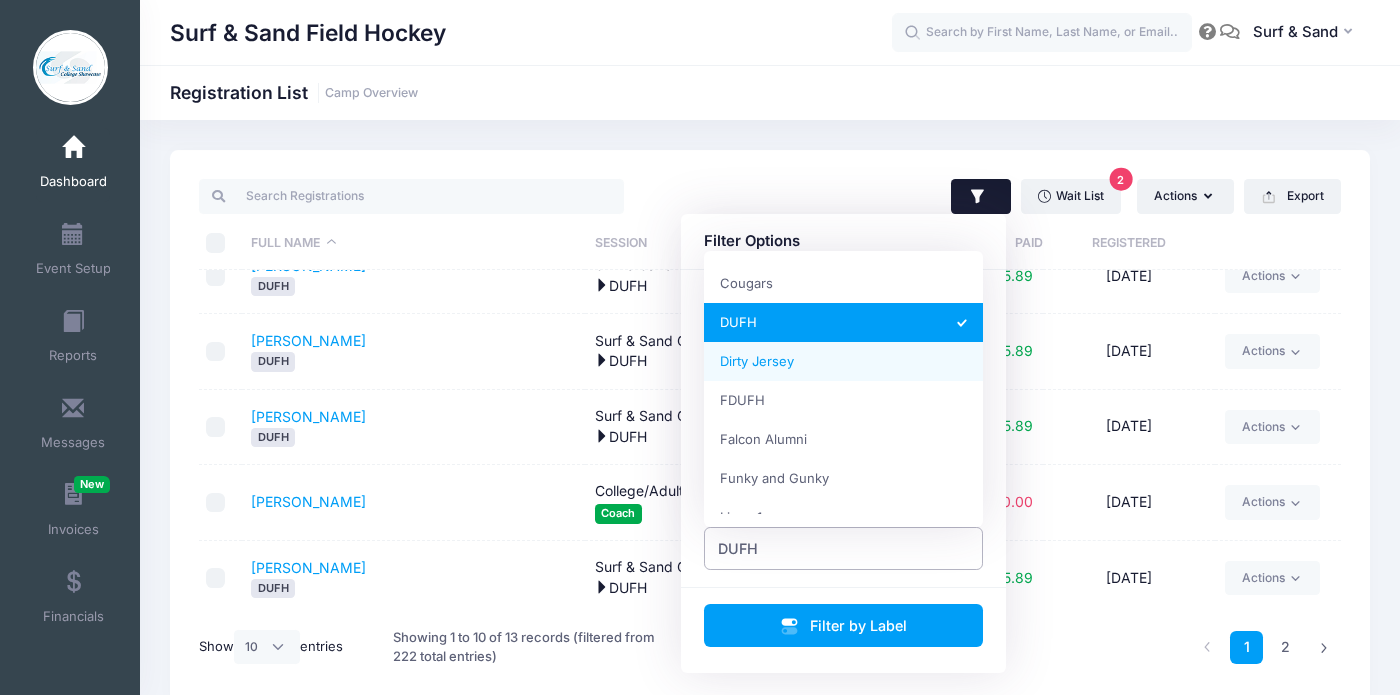 select on "Dirty Jersey" 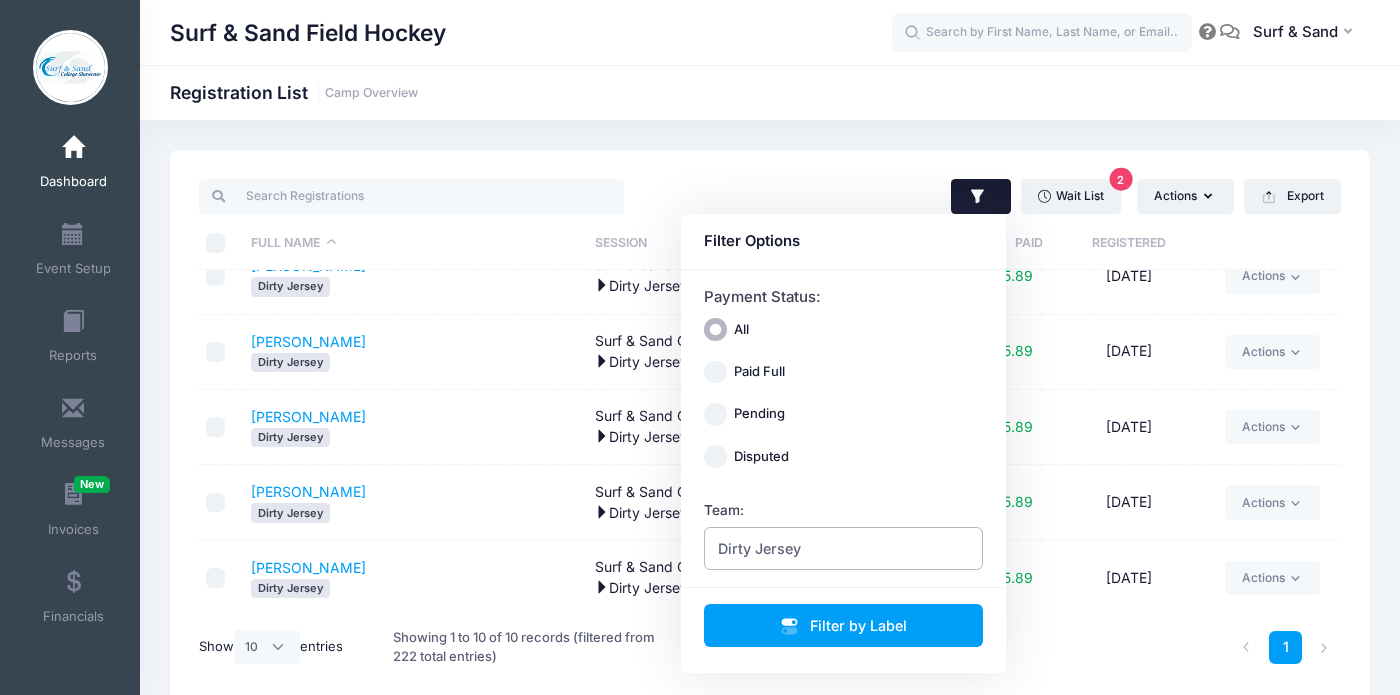 scroll, scrollTop: 0, scrollLeft: 0, axis: both 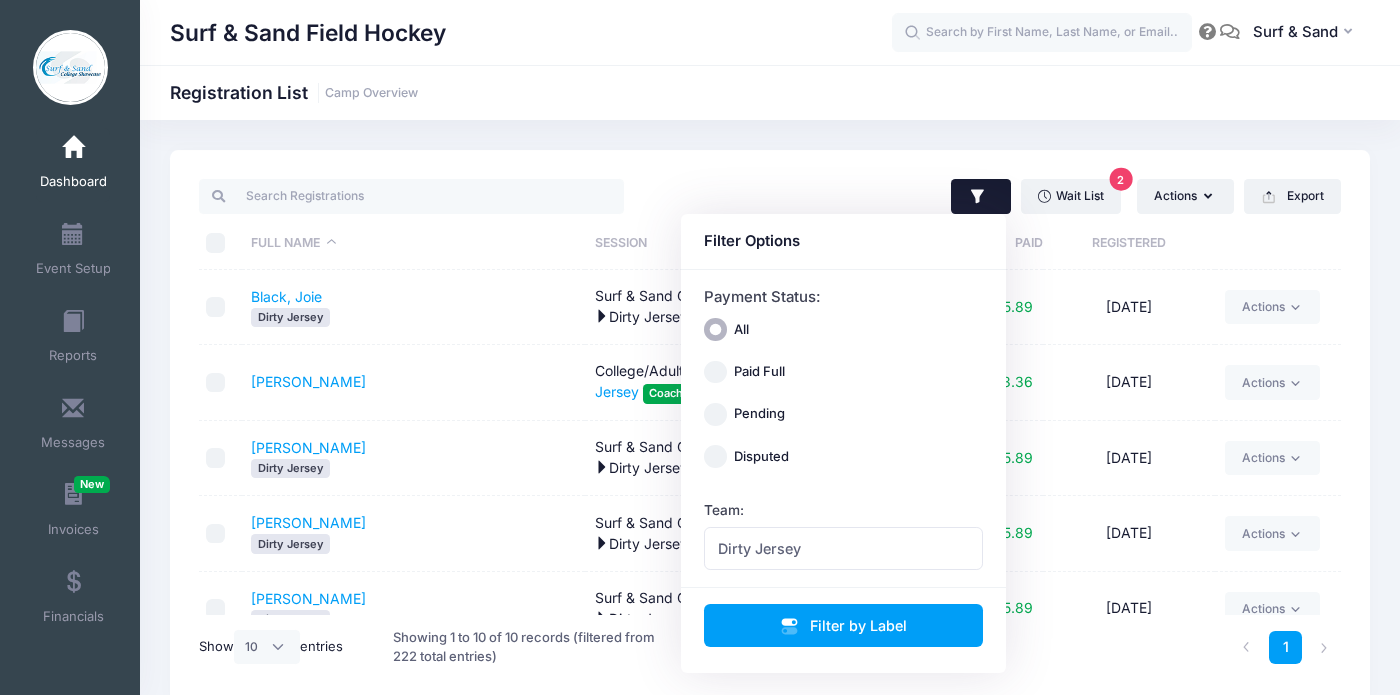 click on "De Lucca, Deb Dirty Jersey" at bounding box center (414, 458) 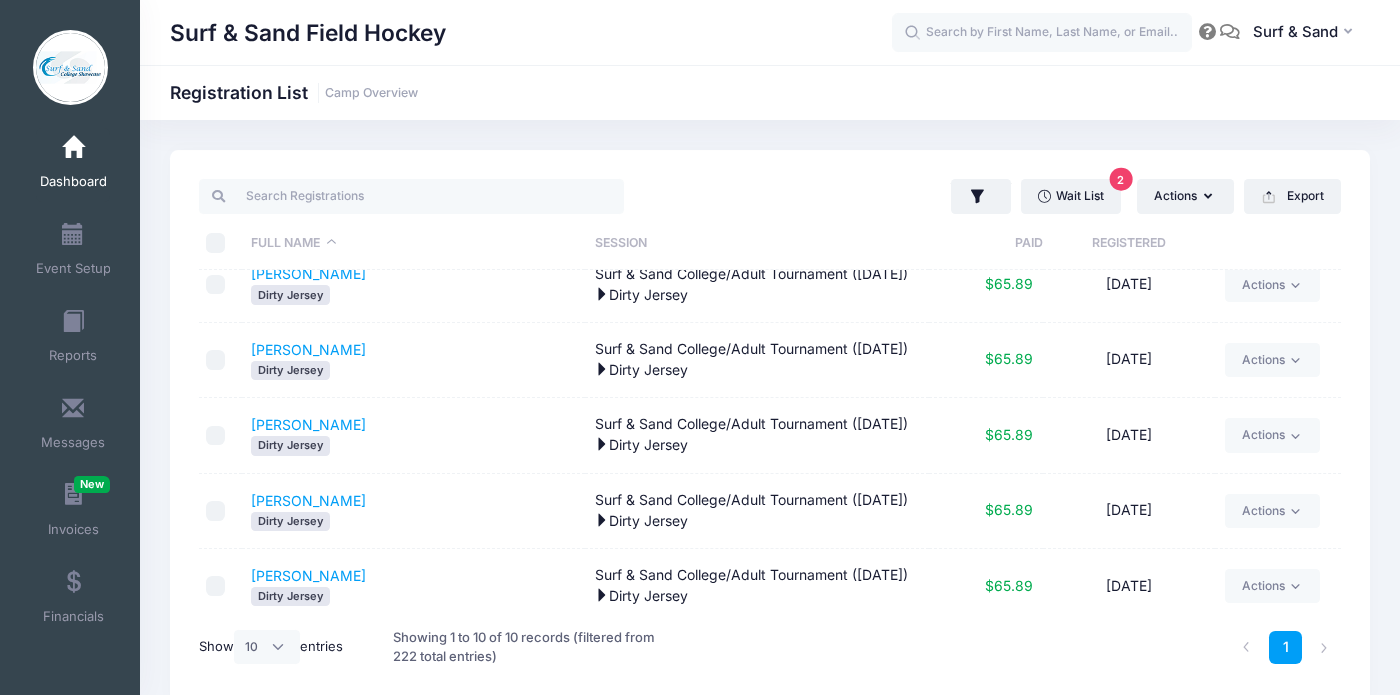scroll, scrollTop: 0, scrollLeft: 0, axis: both 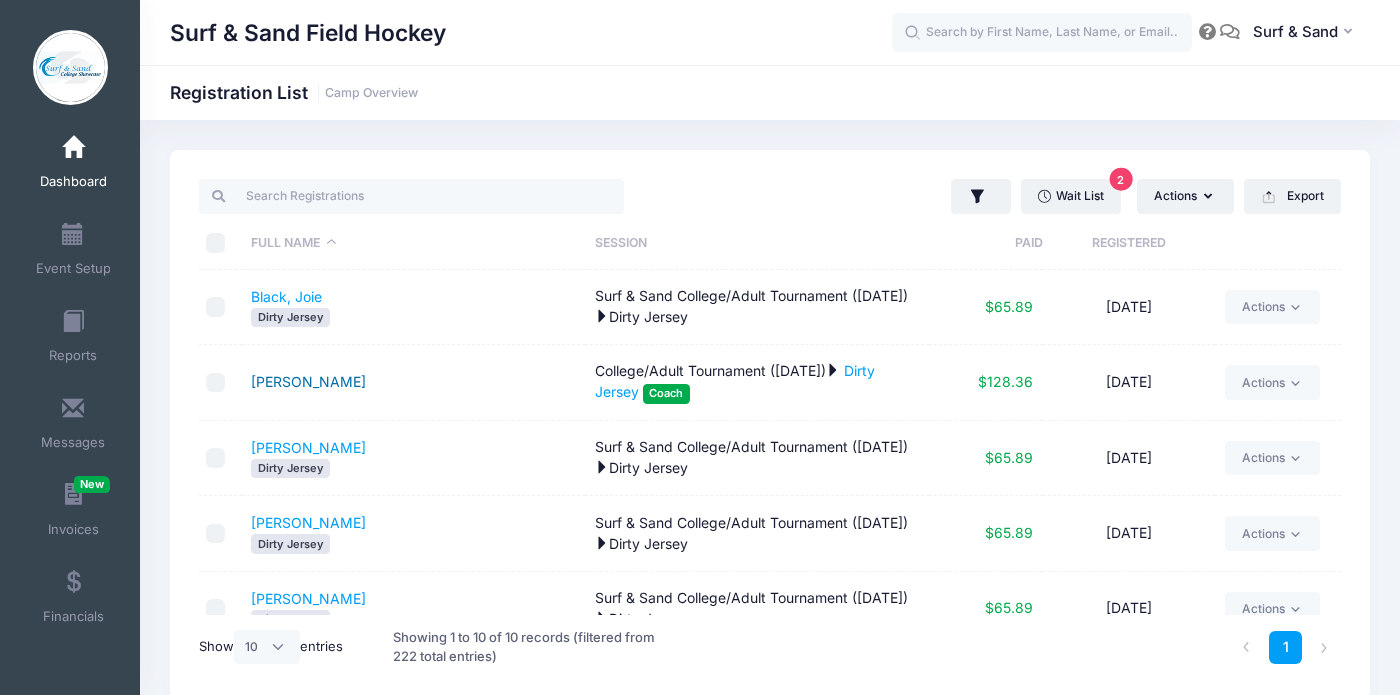 click on "[PERSON_NAME]" at bounding box center [308, 381] 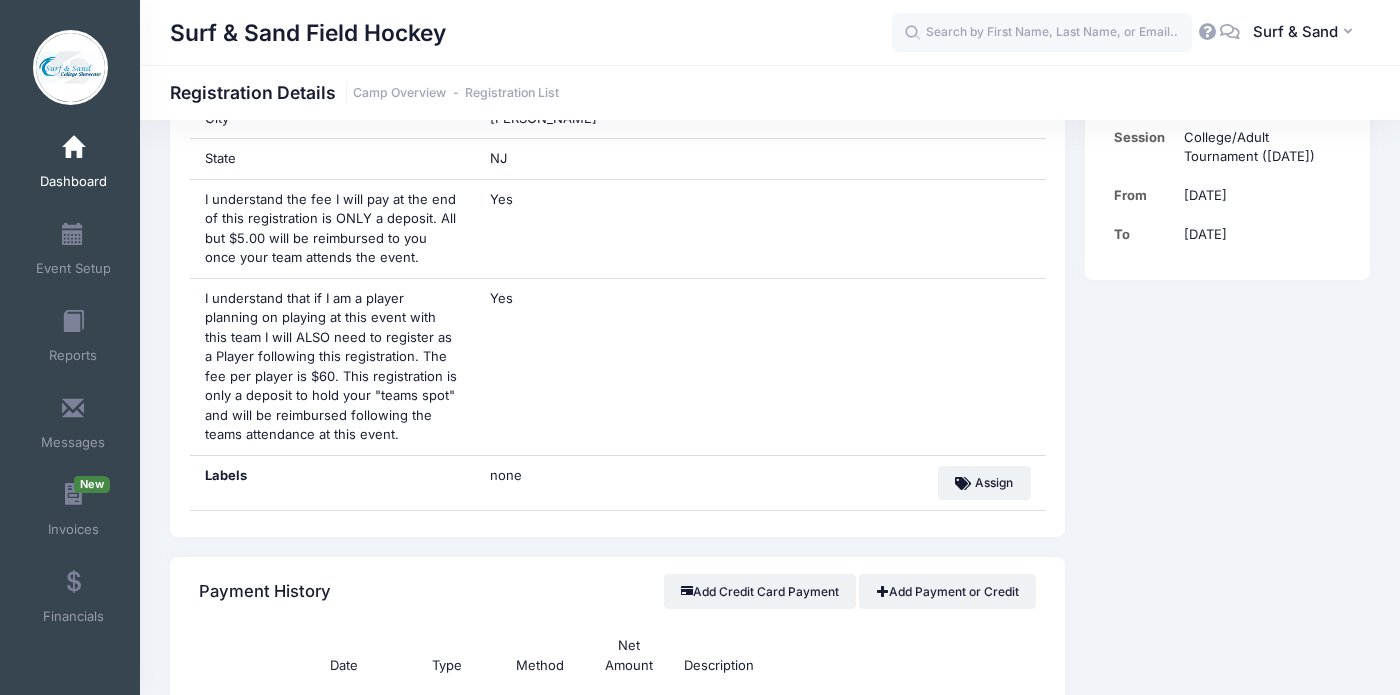 scroll, scrollTop: 1246, scrollLeft: 0, axis: vertical 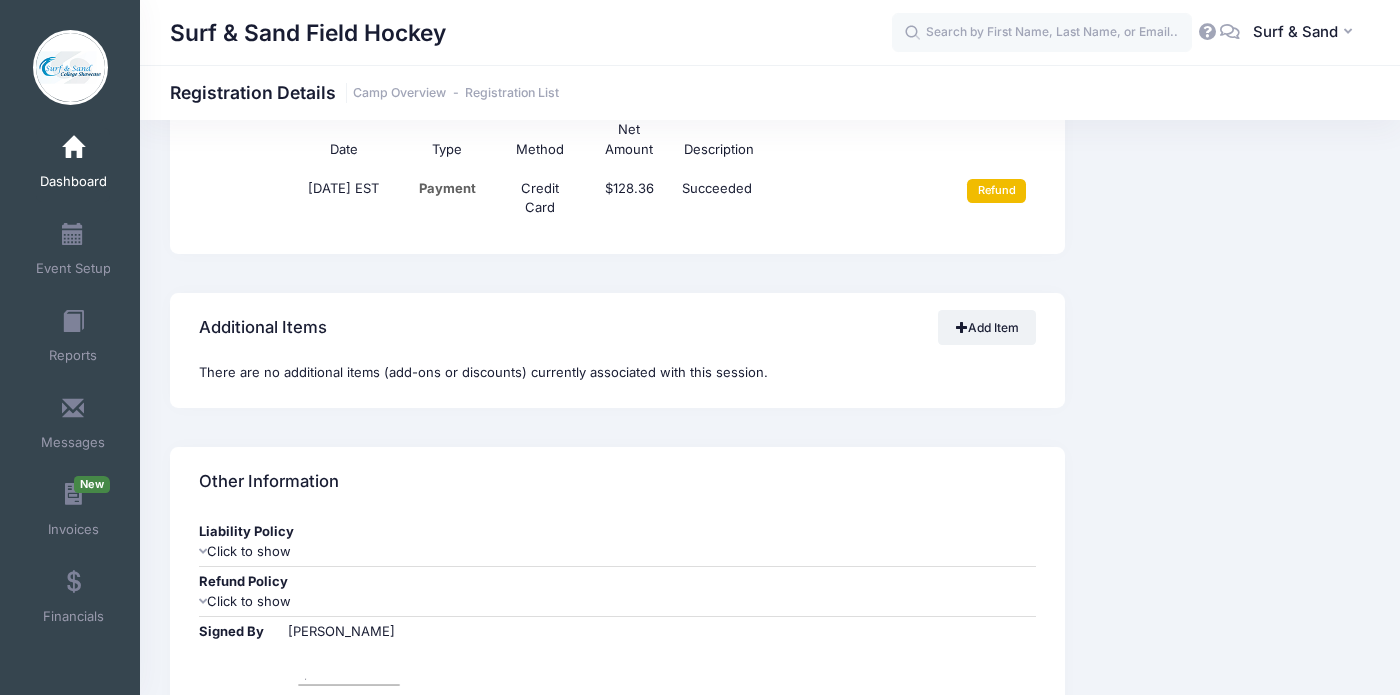 click on "Refund" at bounding box center (996, 191) 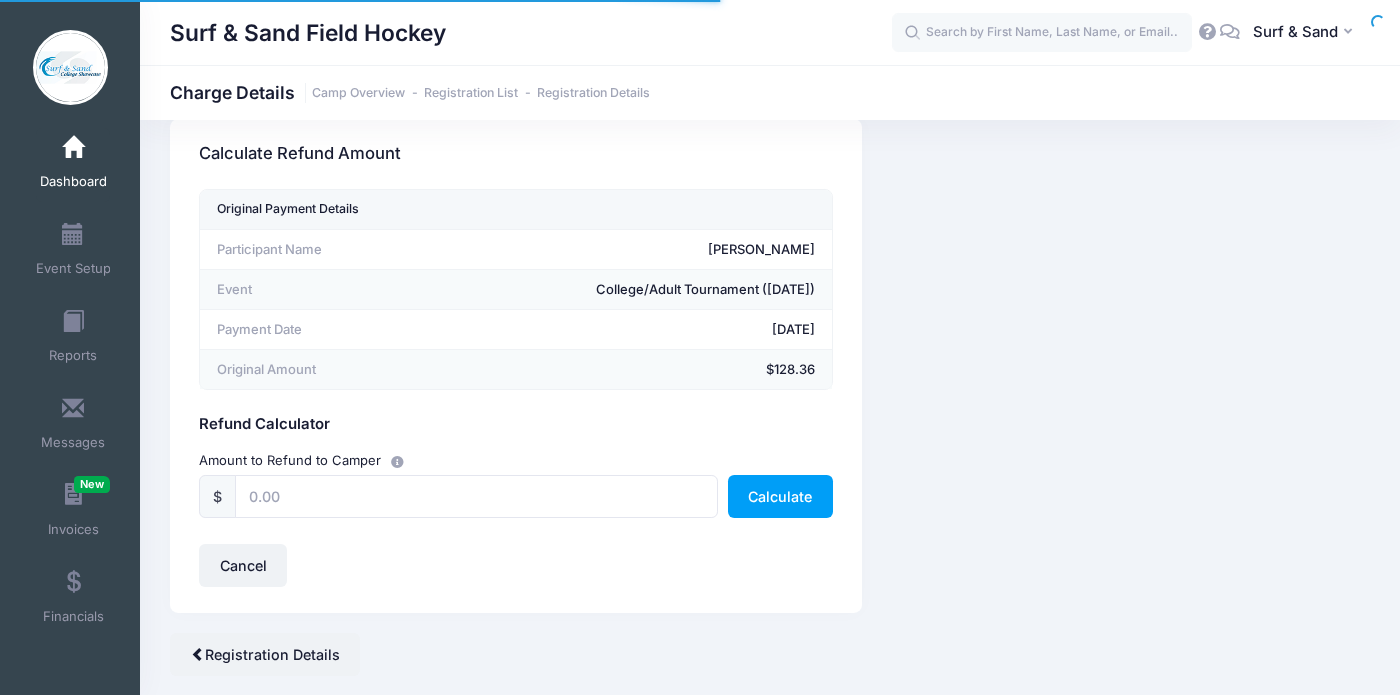 scroll, scrollTop: 35, scrollLeft: 0, axis: vertical 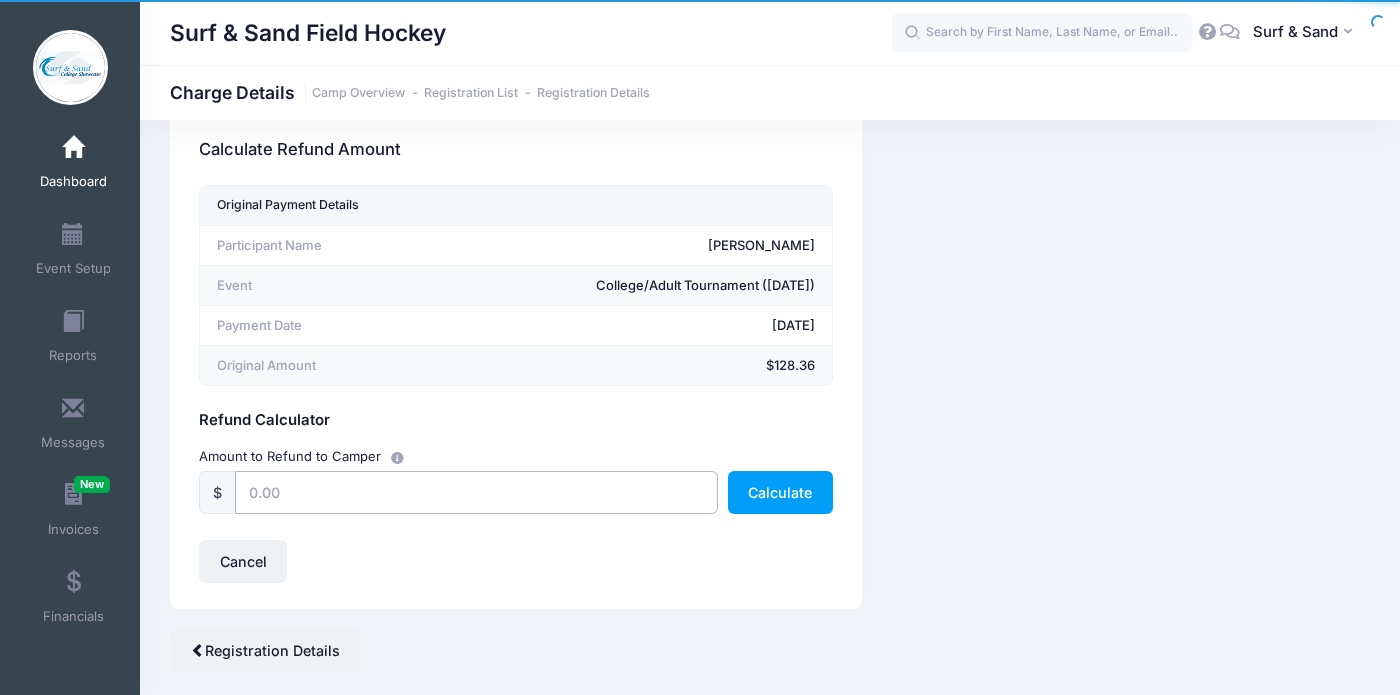 click at bounding box center [476, 492] 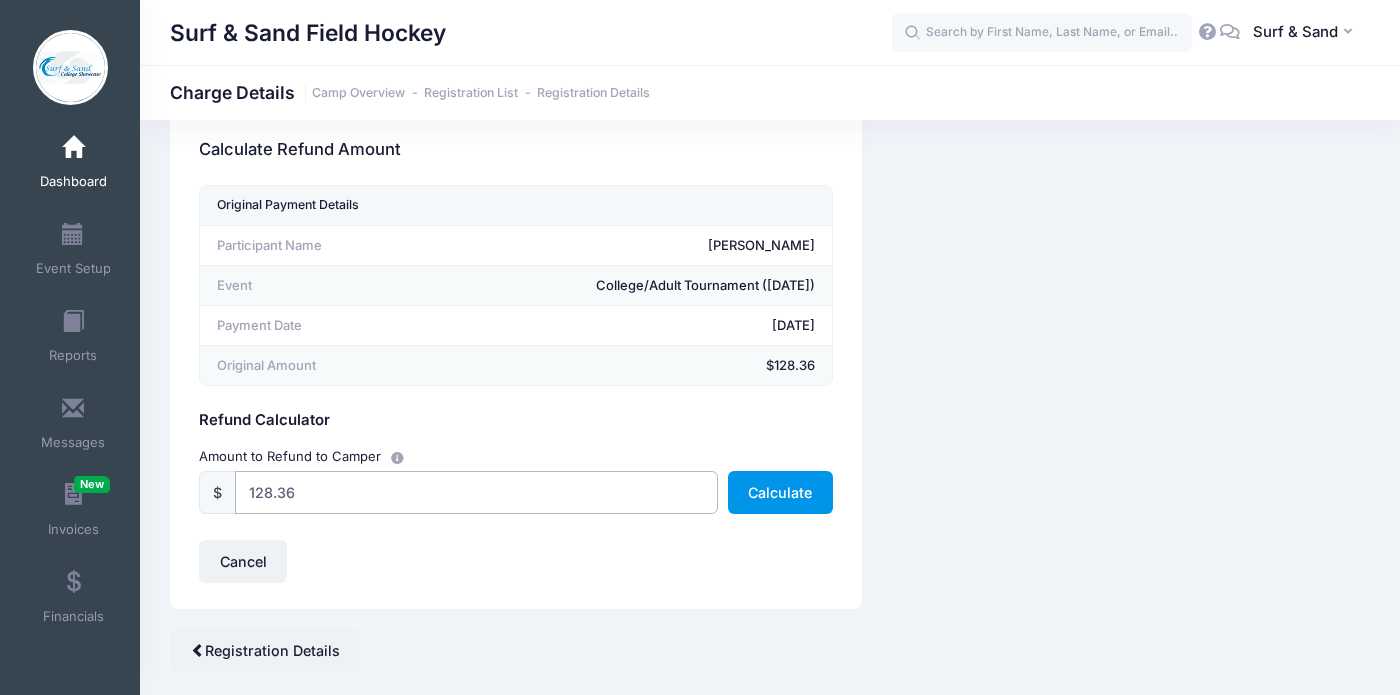 type on "128.36" 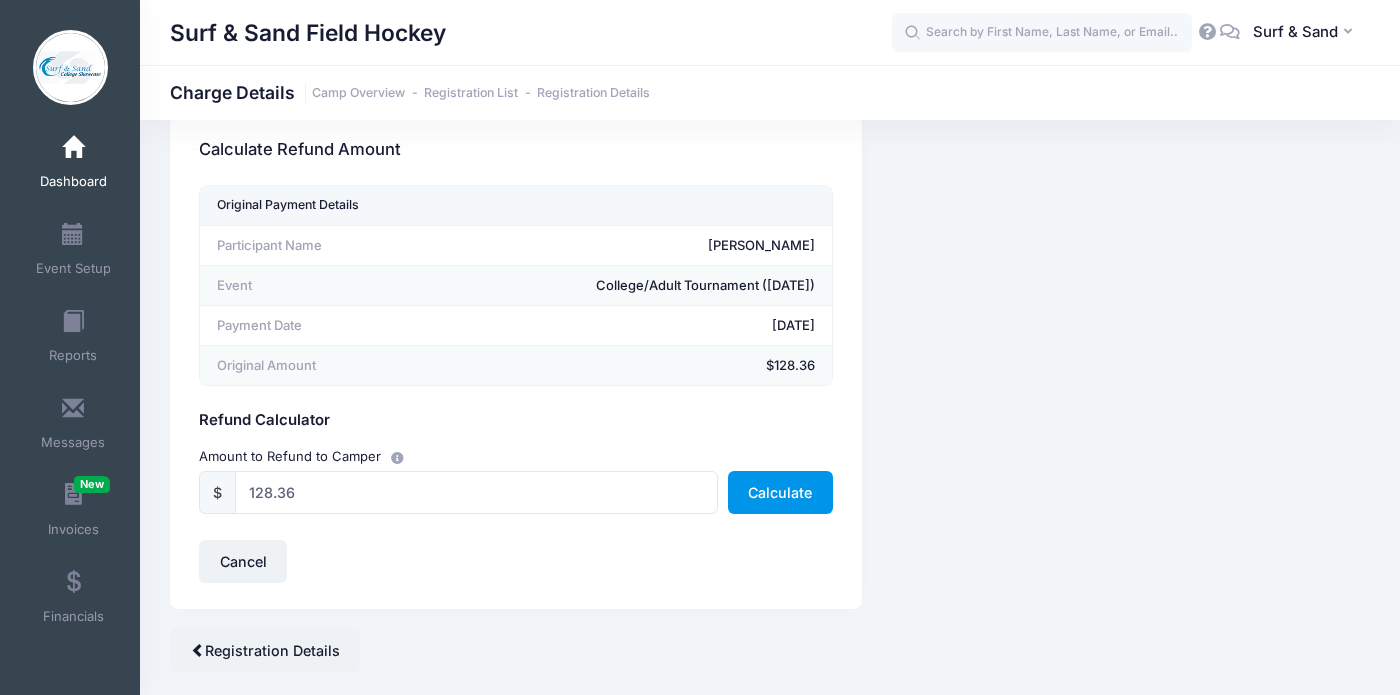 click on "Calculate" at bounding box center (780, 492) 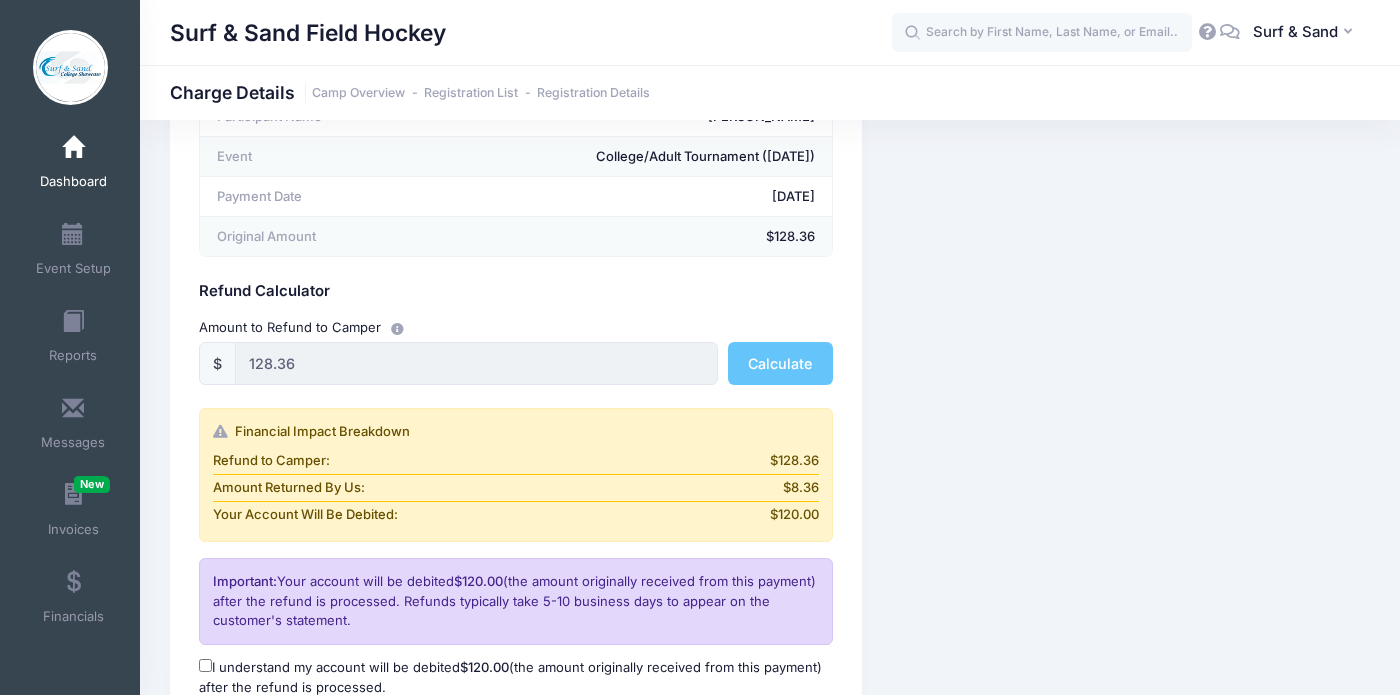 scroll, scrollTop: 297, scrollLeft: 0, axis: vertical 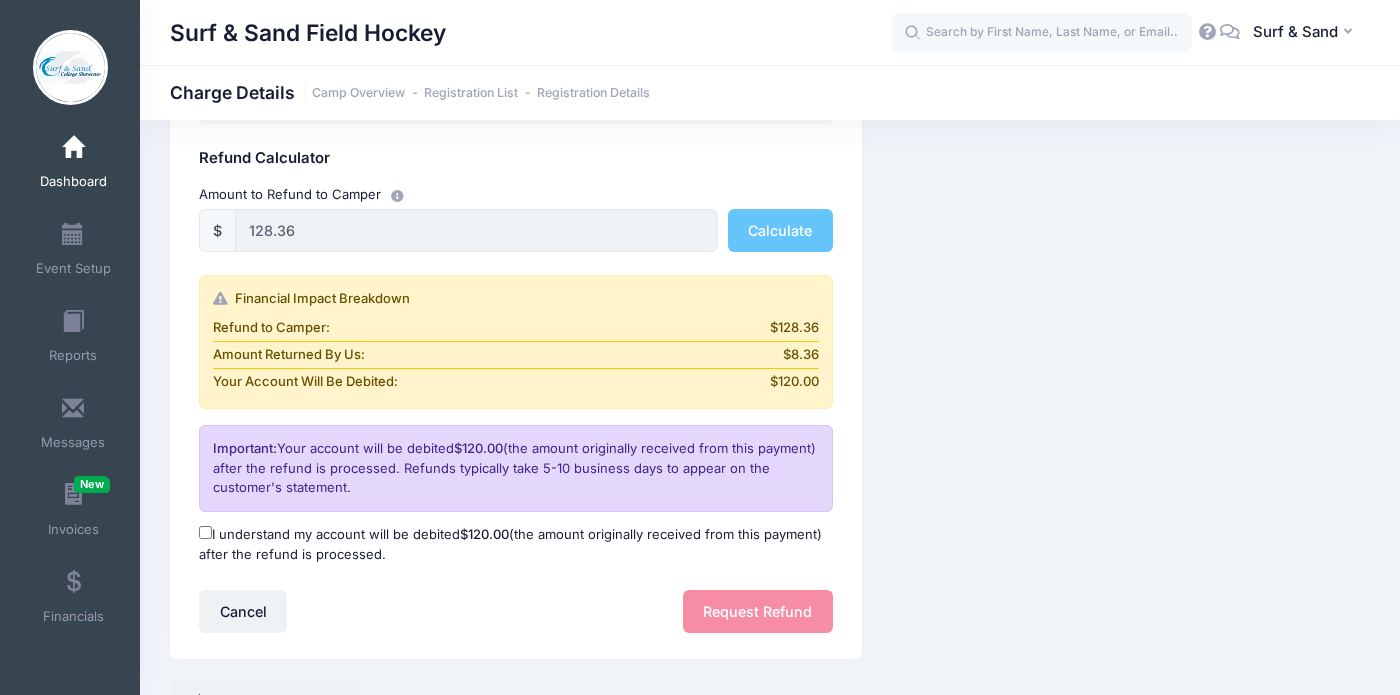 click on "I understand my account will be debited  $120.00  (the amount originally received from this payment) after the refund is processed." at bounding box center (515, 544) 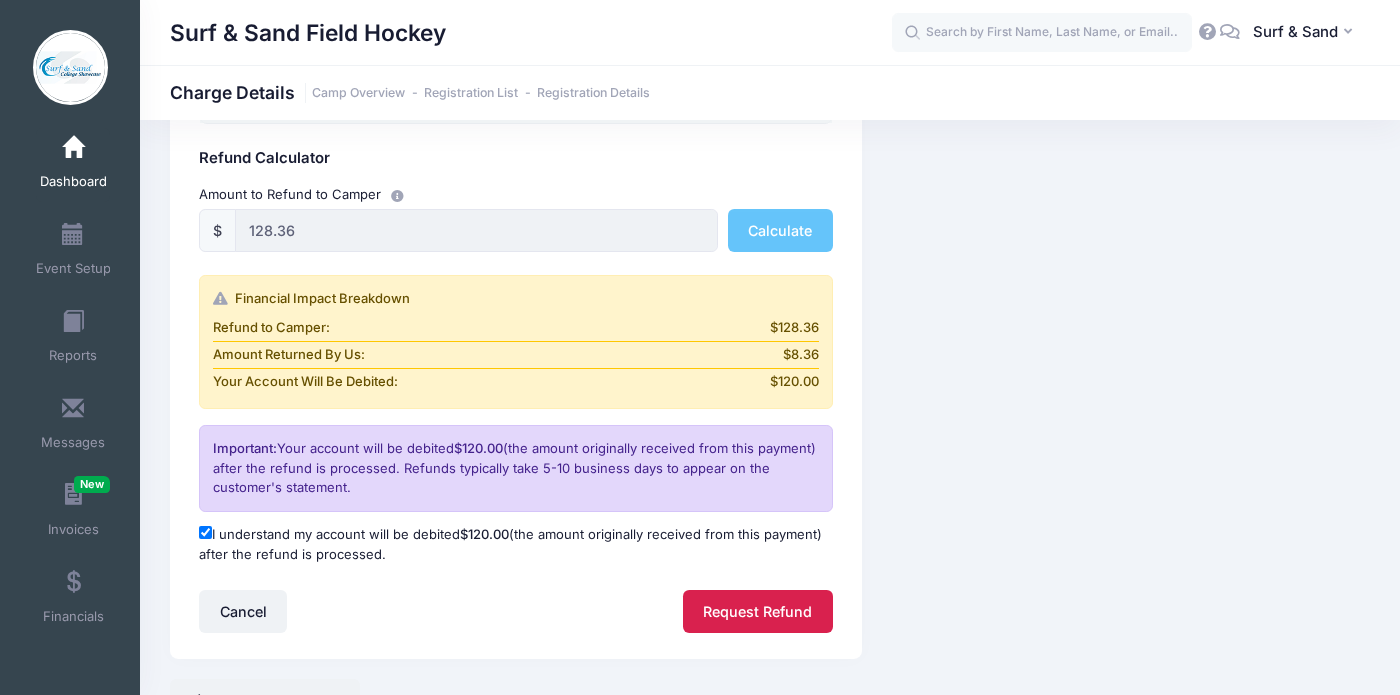 click on "Request Refund" at bounding box center (758, 611) 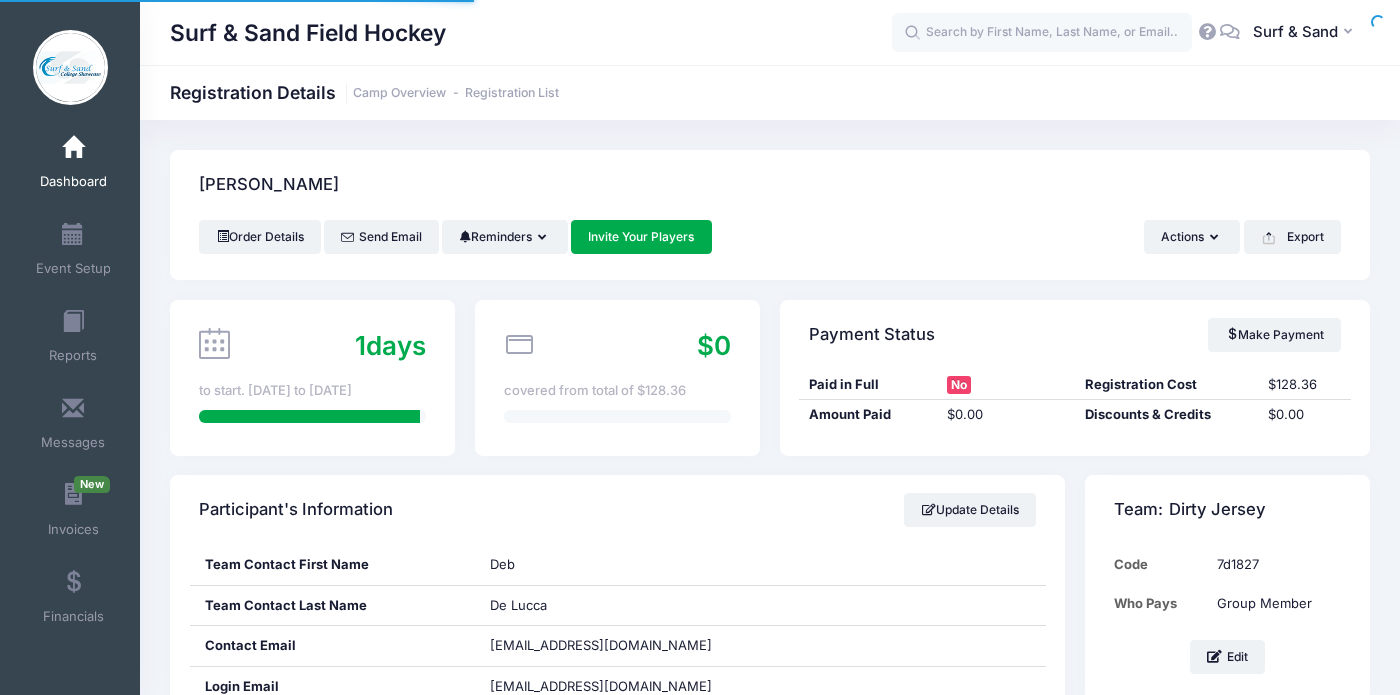scroll, scrollTop: 0, scrollLeft: 0, axis: both 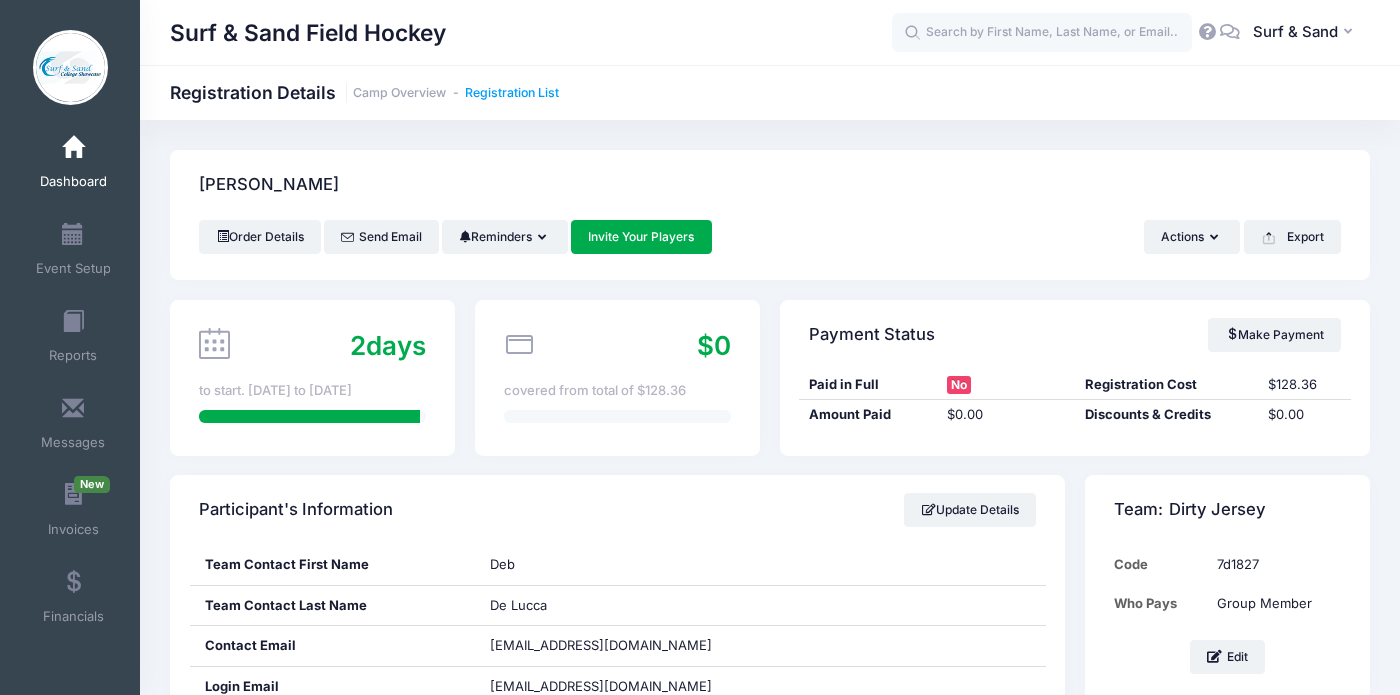 click on "Registration List" at bounding box center (512, 93) 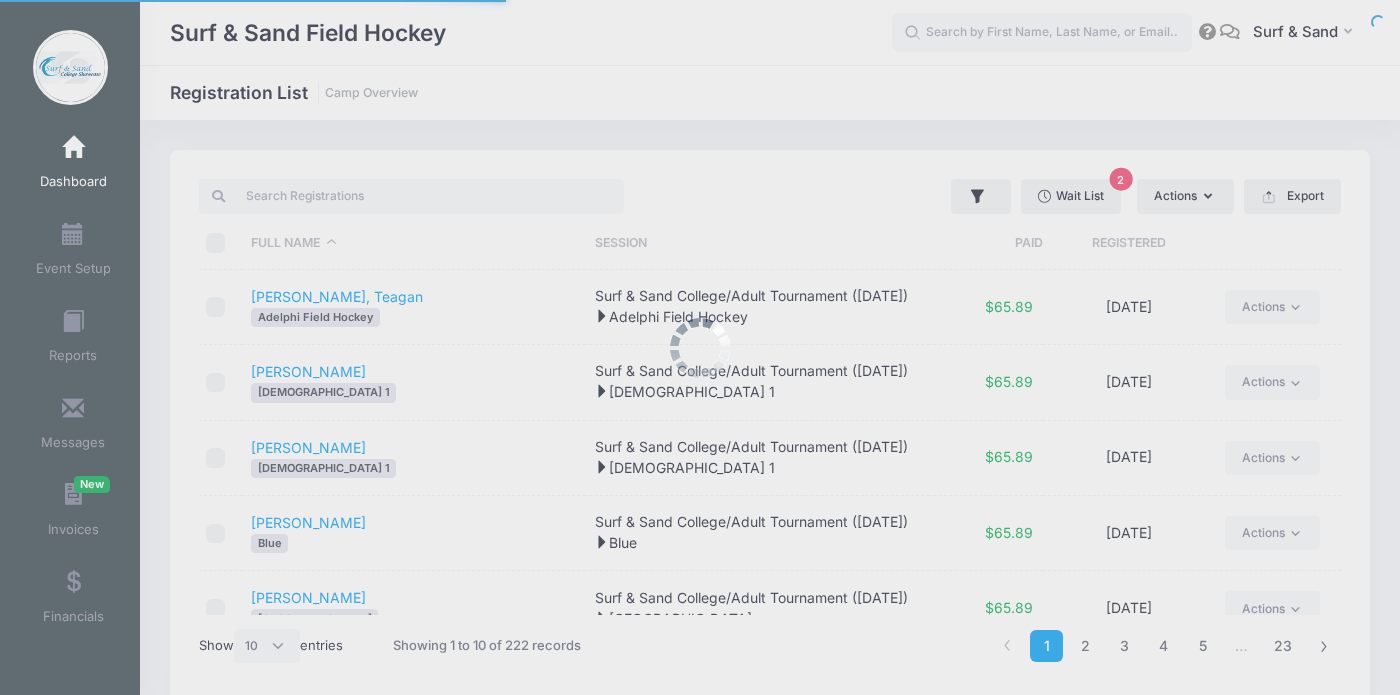 select on "10" 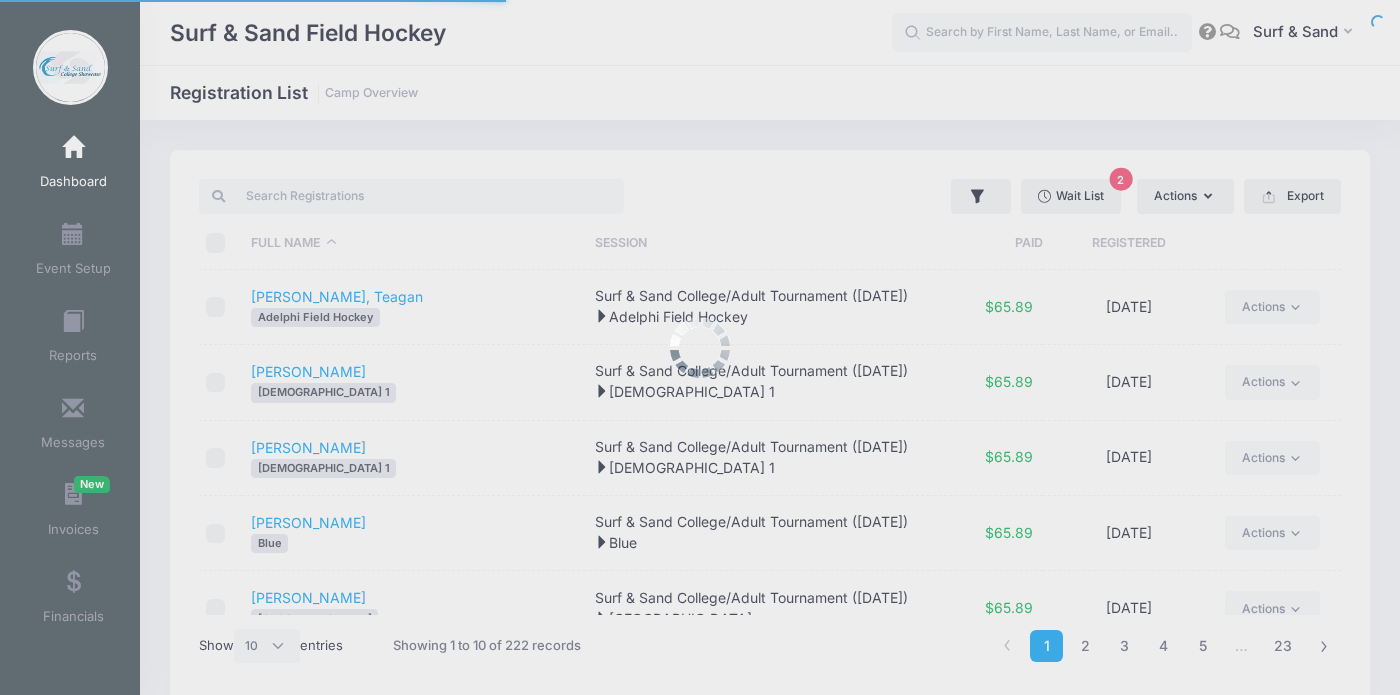 scroll, scrollTop: 0, scrollLeft: 0, axis: both 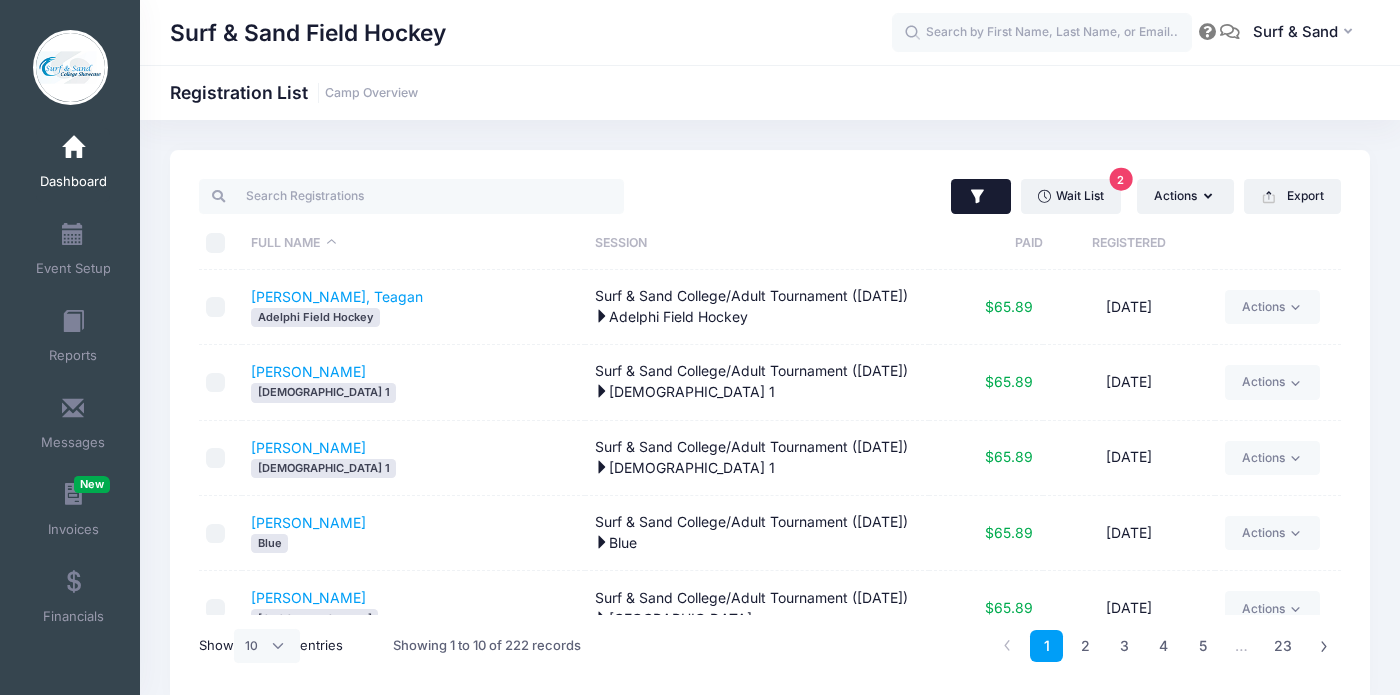 click at bounding box center [981, 197] 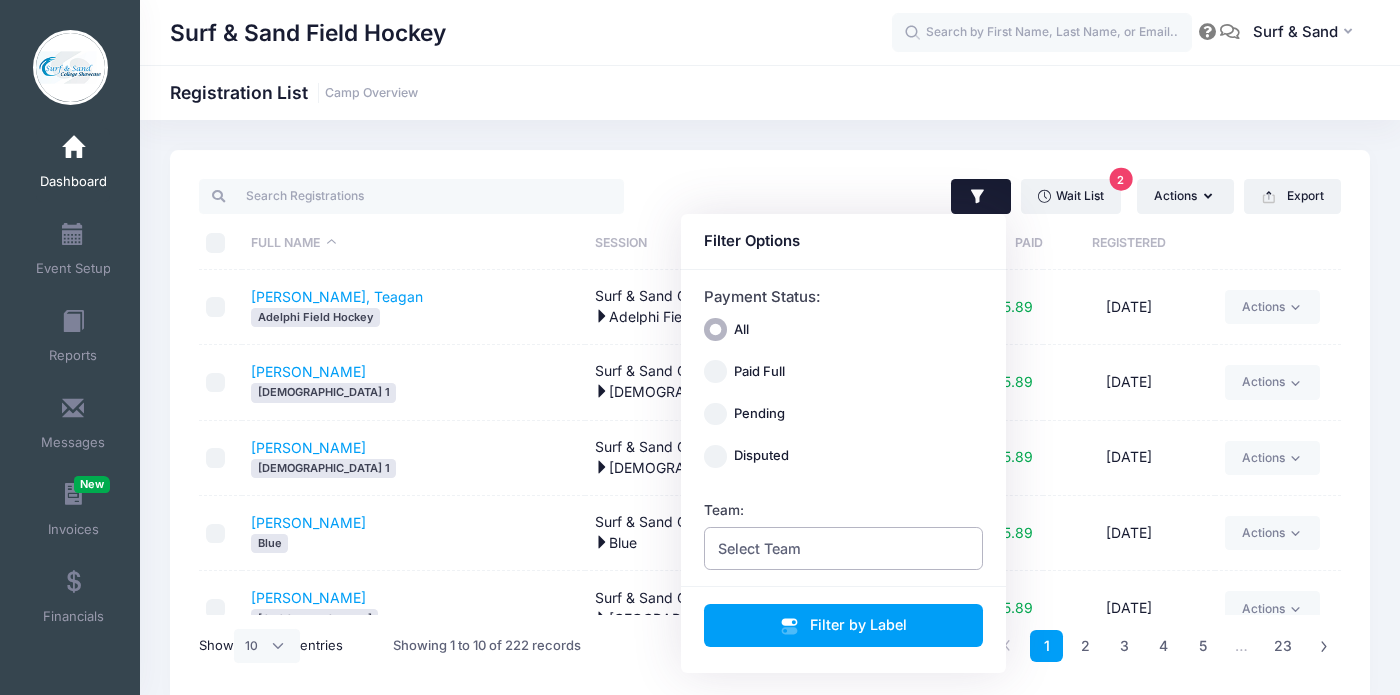 click on "Select Team" at bounding box center (844, 548) 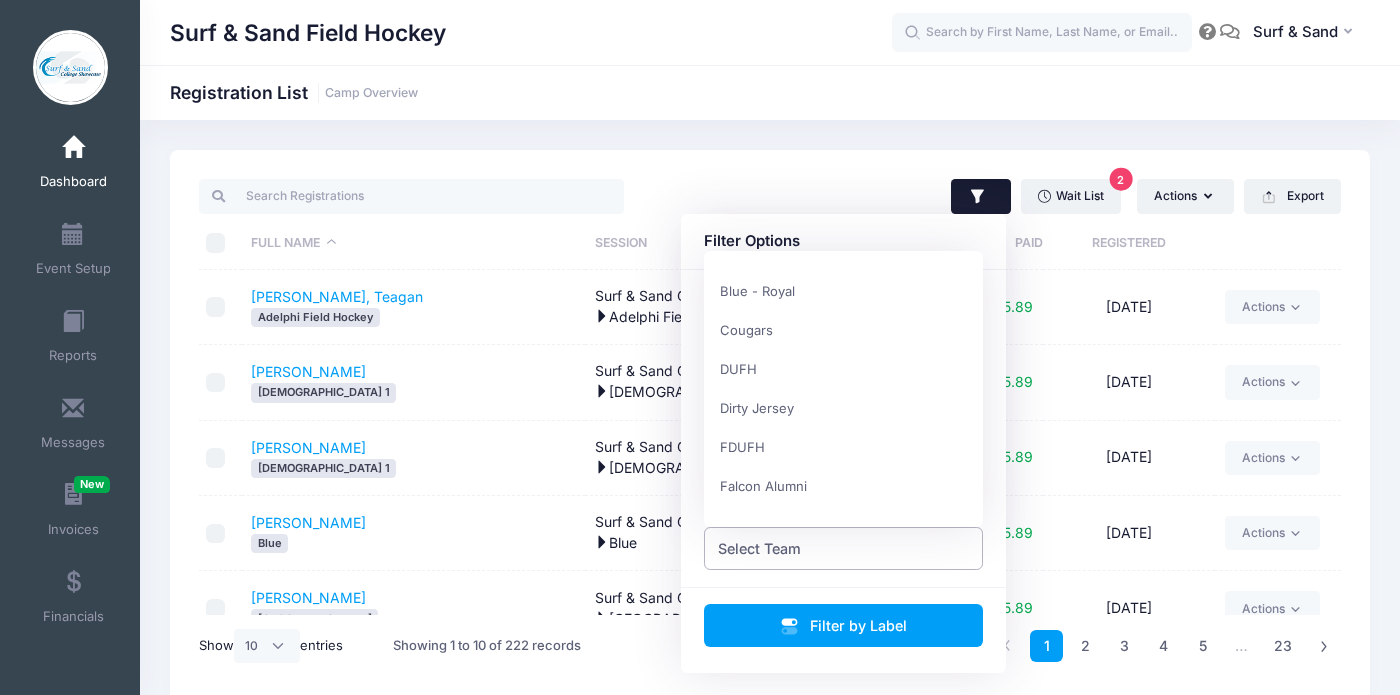 scroll, scrollTop: 192, scrollLeft: 0, axis: vertical 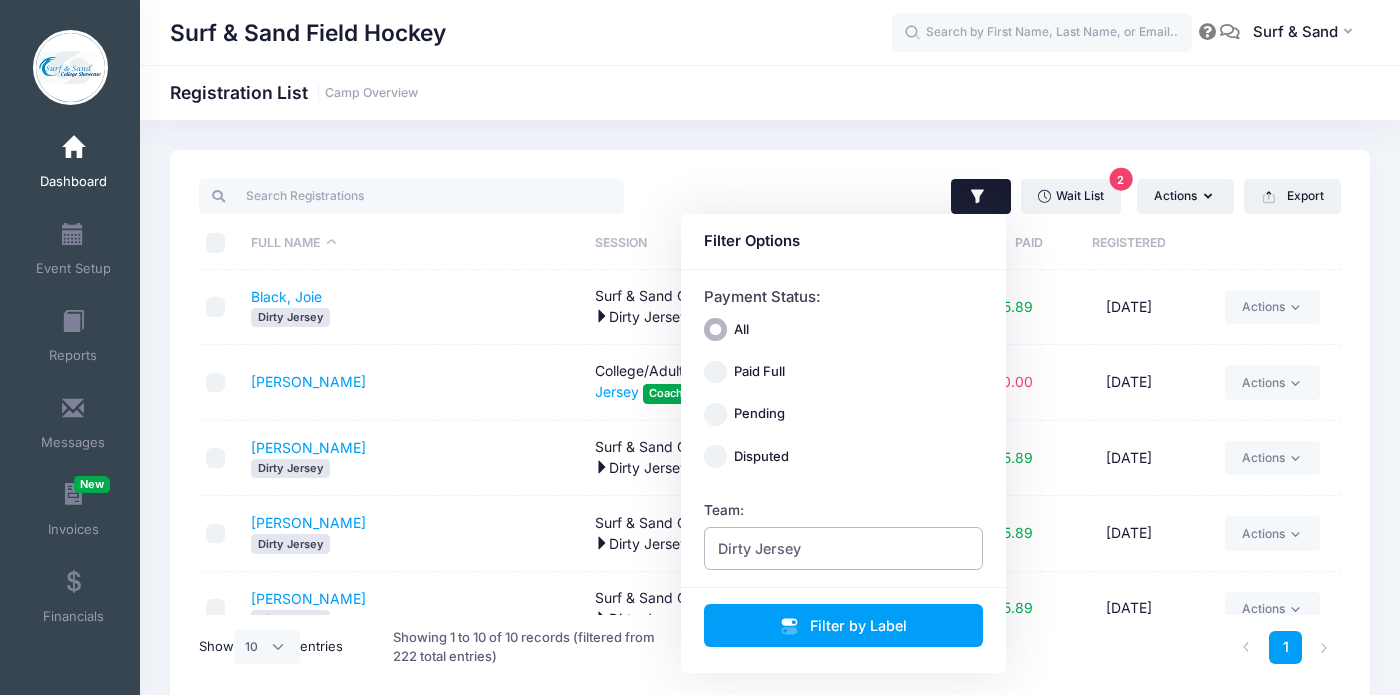 click on "Dirty Jersey" at bounding box center (844, 548) 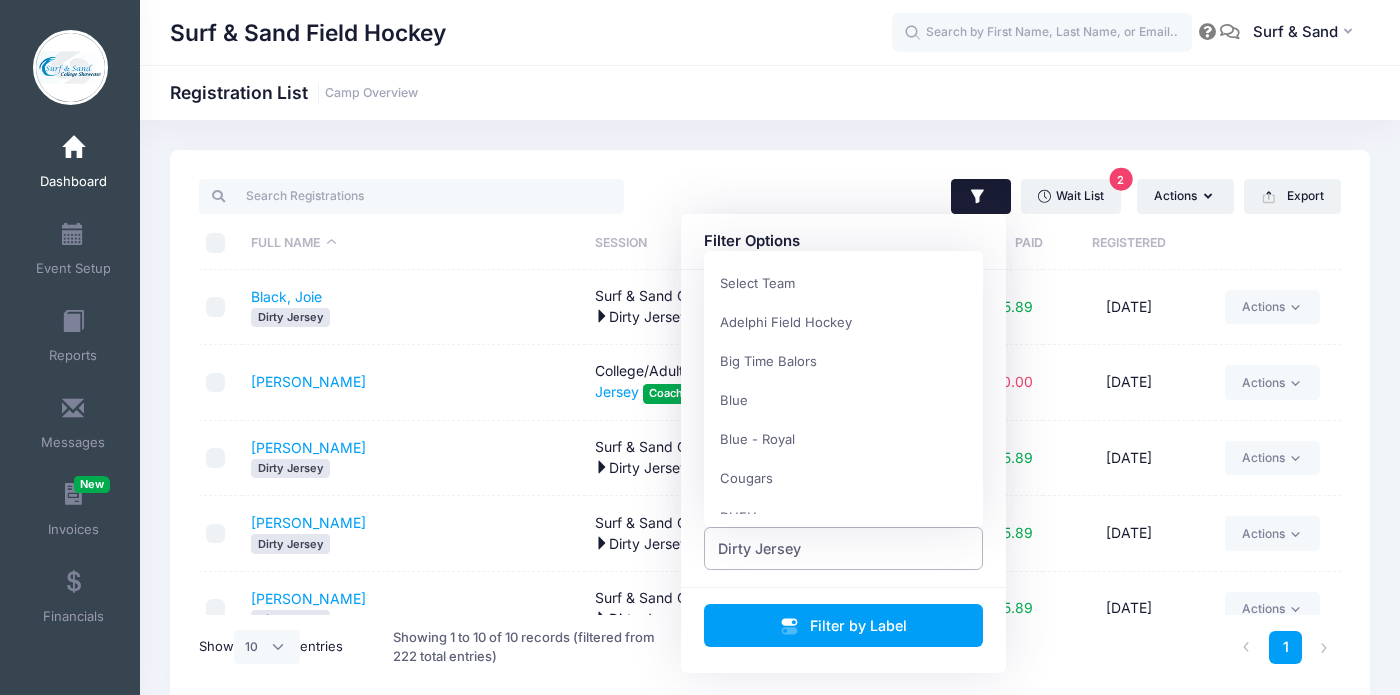 scroll, scrollTop: 234, scrollLeft: 0, axis: vertical 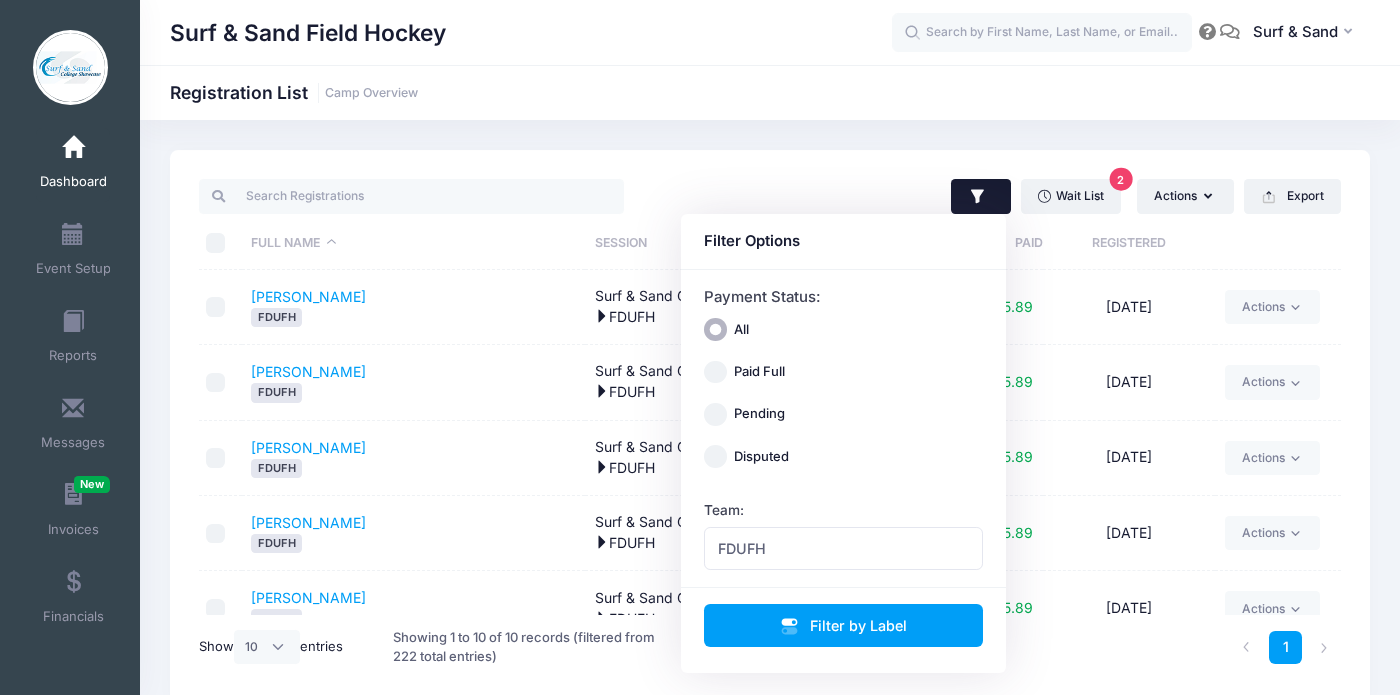 click on "[PERSON_NAME]" at bounding box center (414, 458) 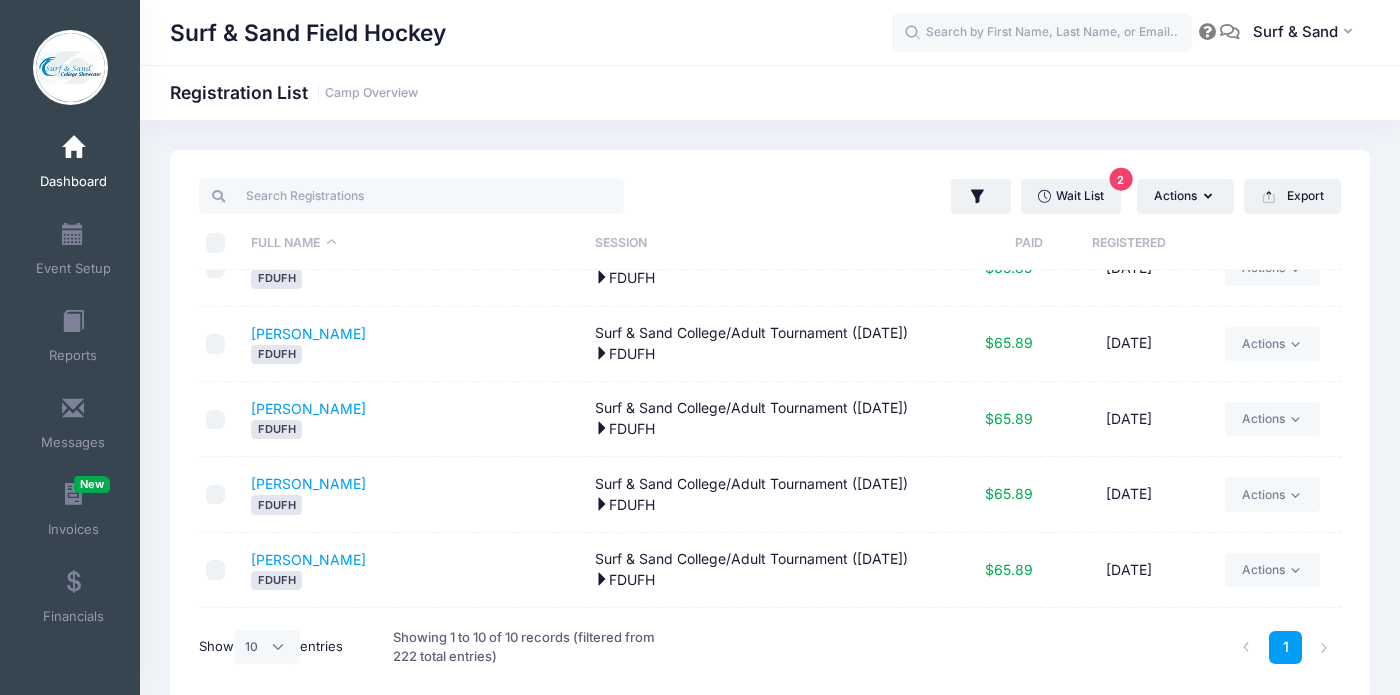 scroll, scrollTop: 409, scrollLeft: 0, axis: vertical 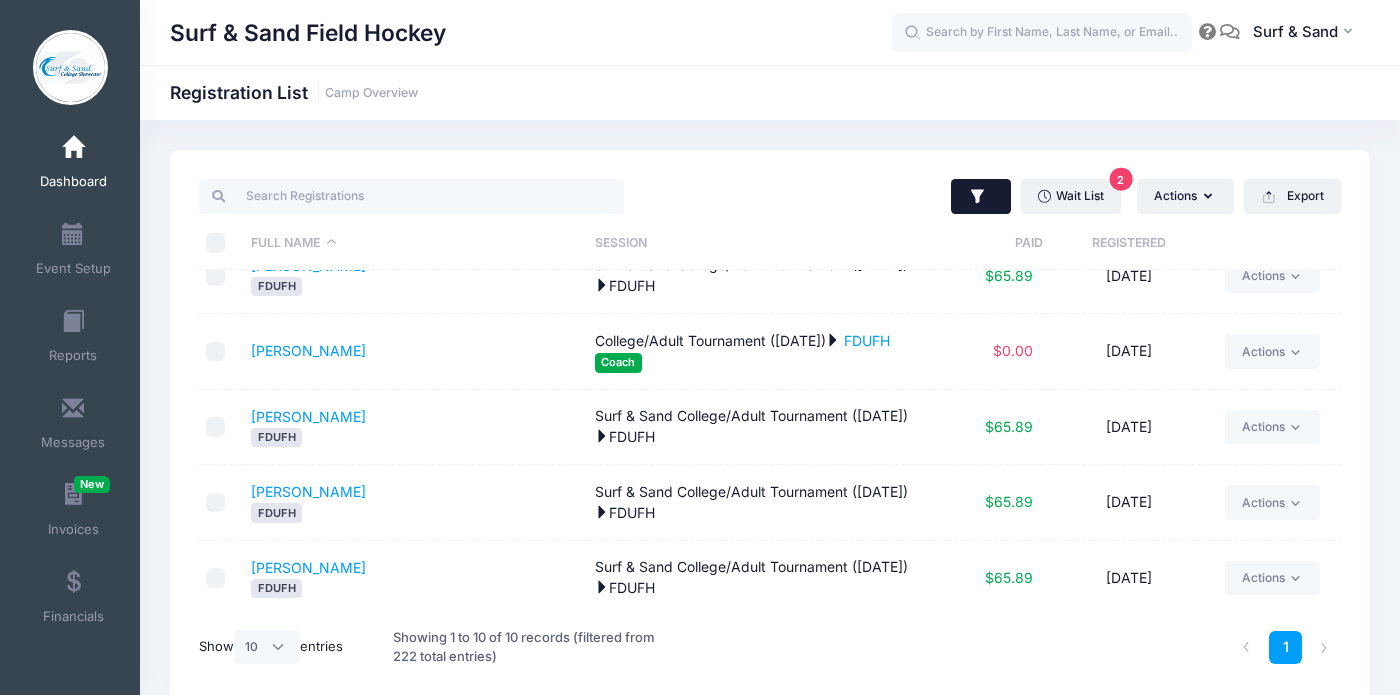 click 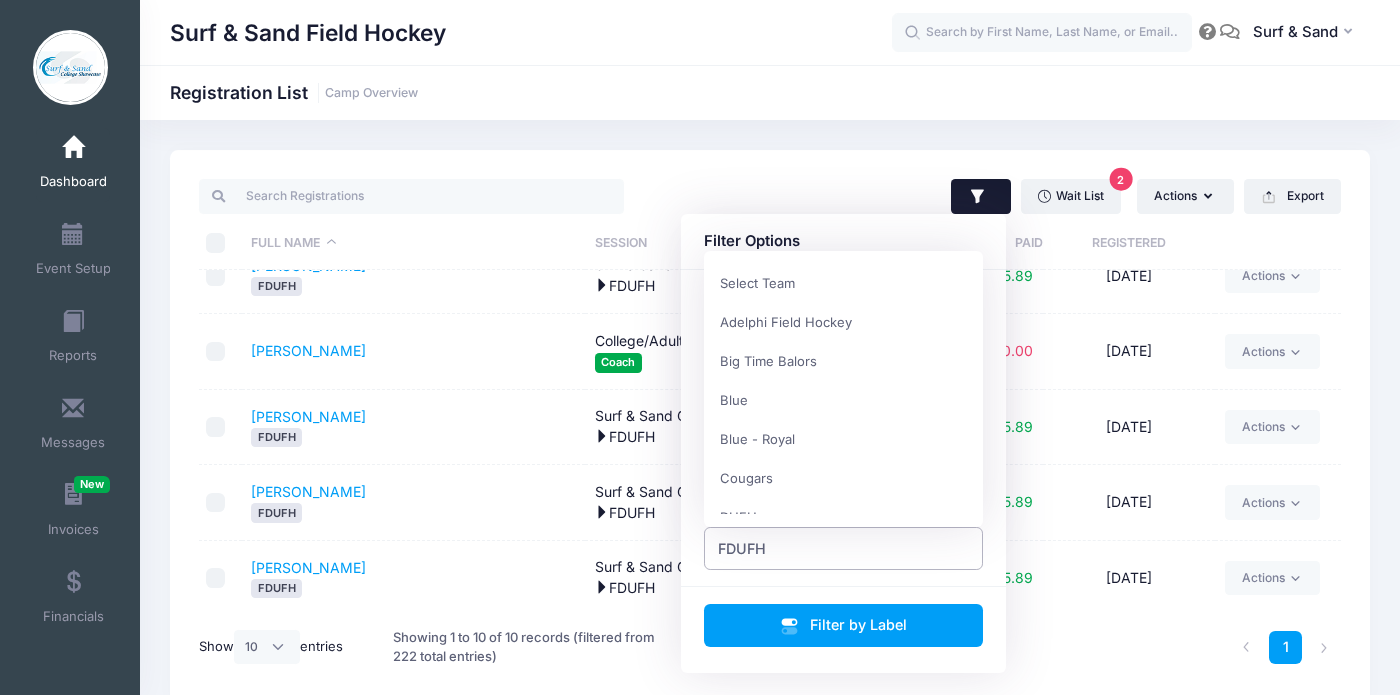 click on "FDUFH" at bounding box center [844, 548] 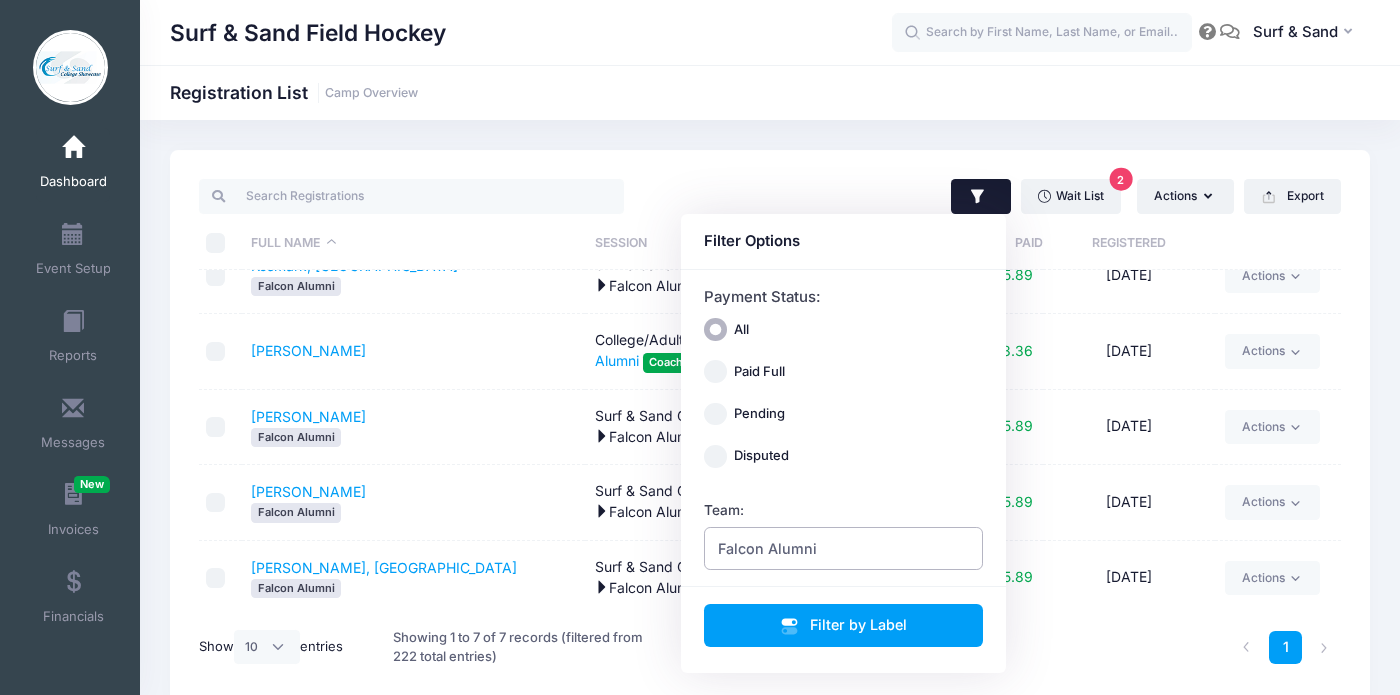 scroll, scrollTop: 0, scrollLeft: 0, axis: both 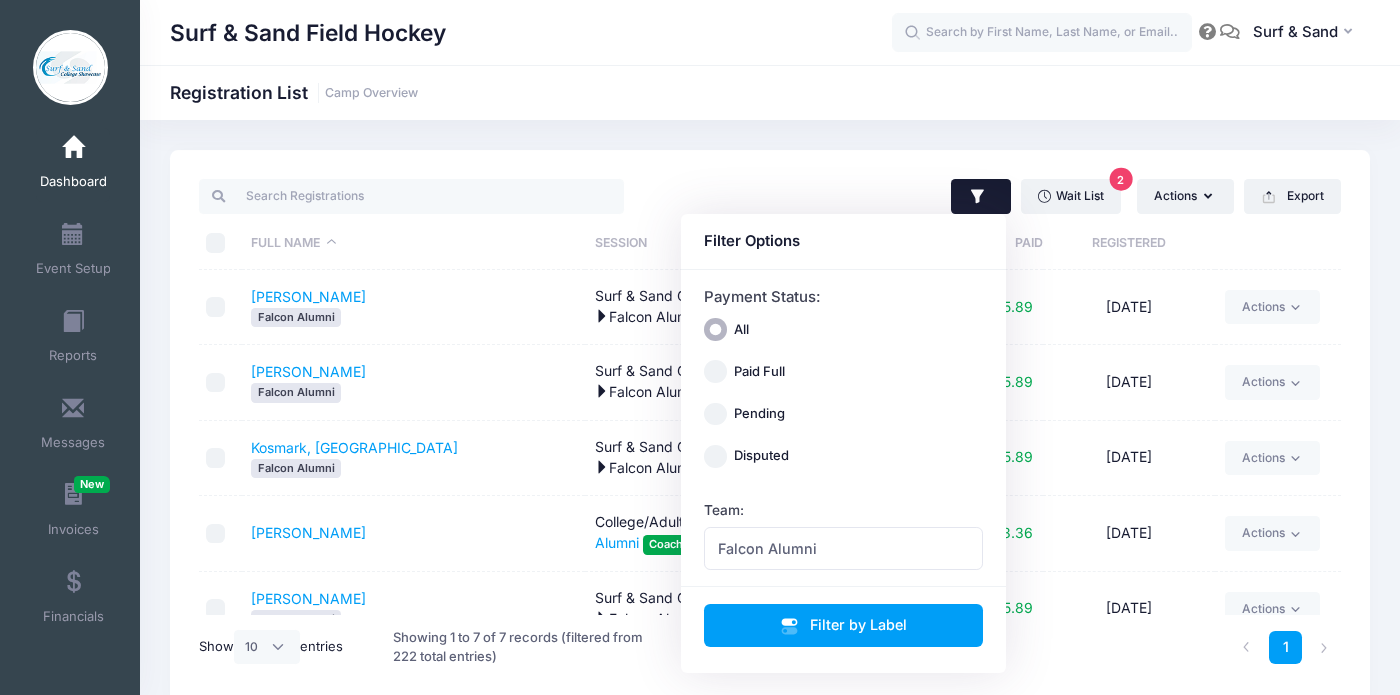 click on "[PERSON_NAME]" at bounding box center [414, 534] 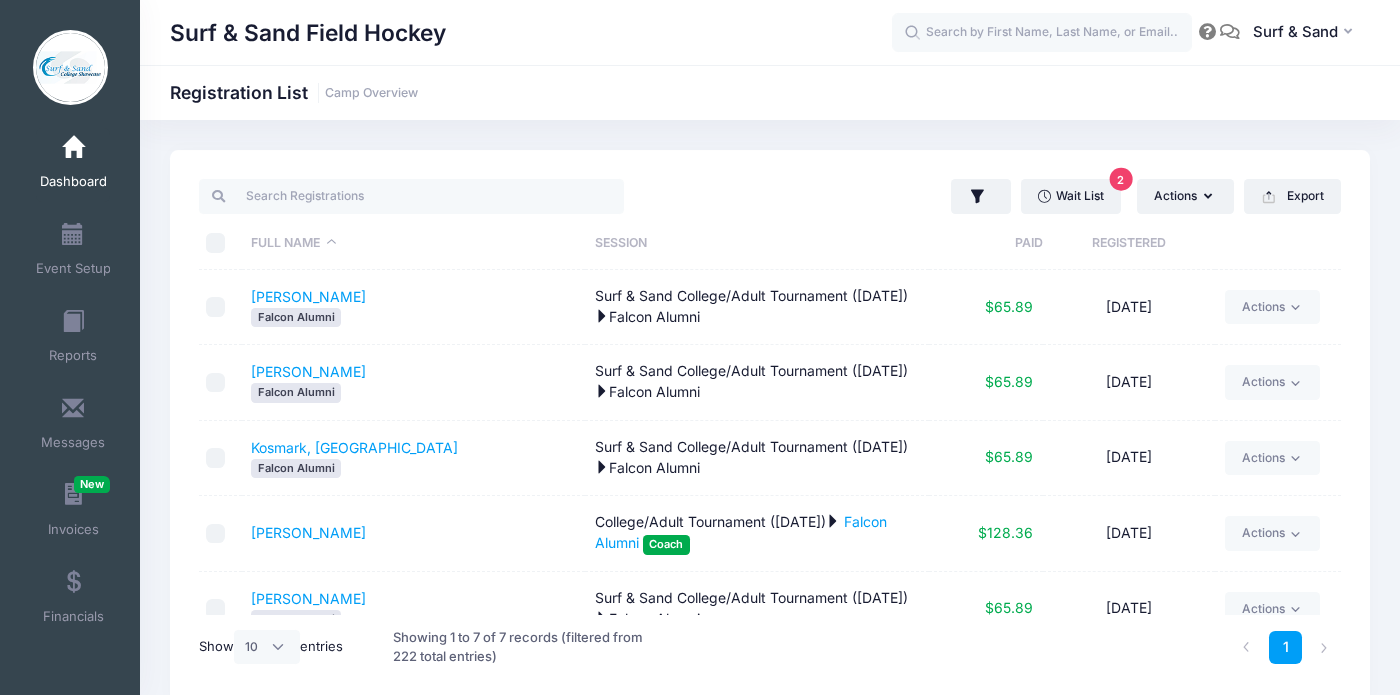 scroll, scrollTop: 183, scrollLeft: 0, axis: vertical 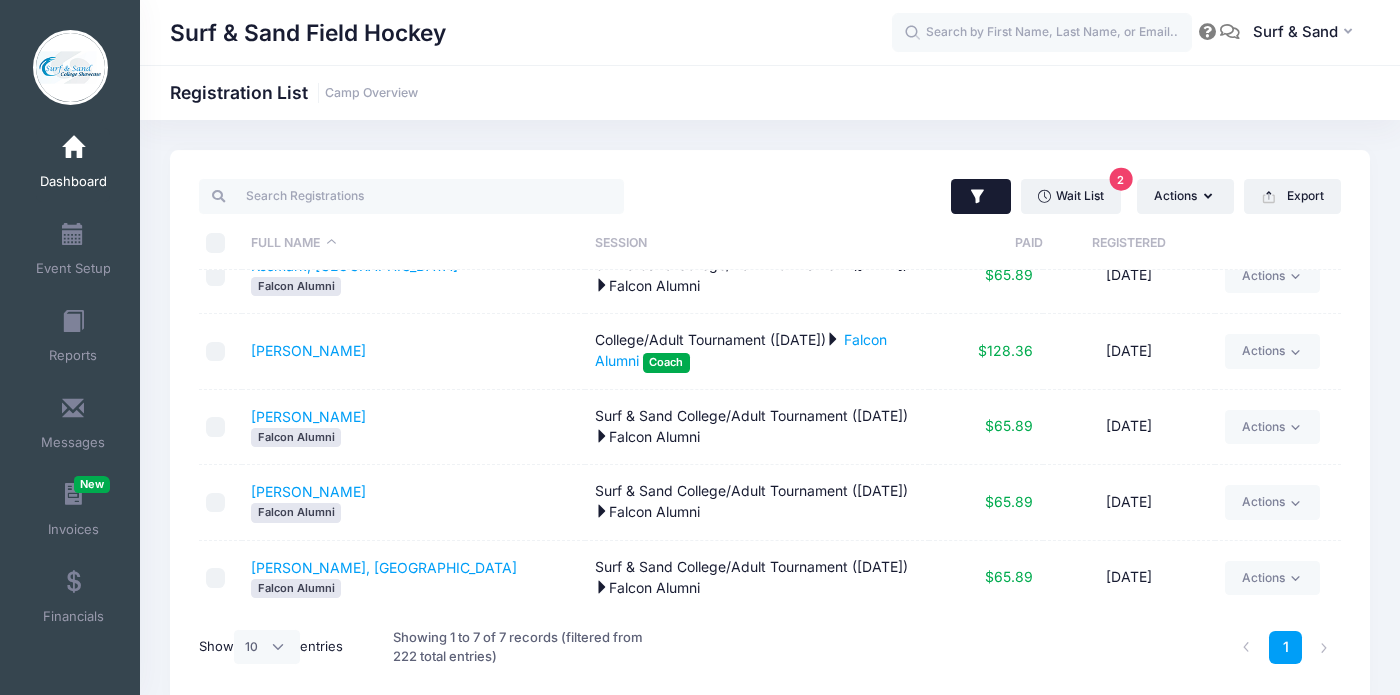 click at bounding box center (981, 197) 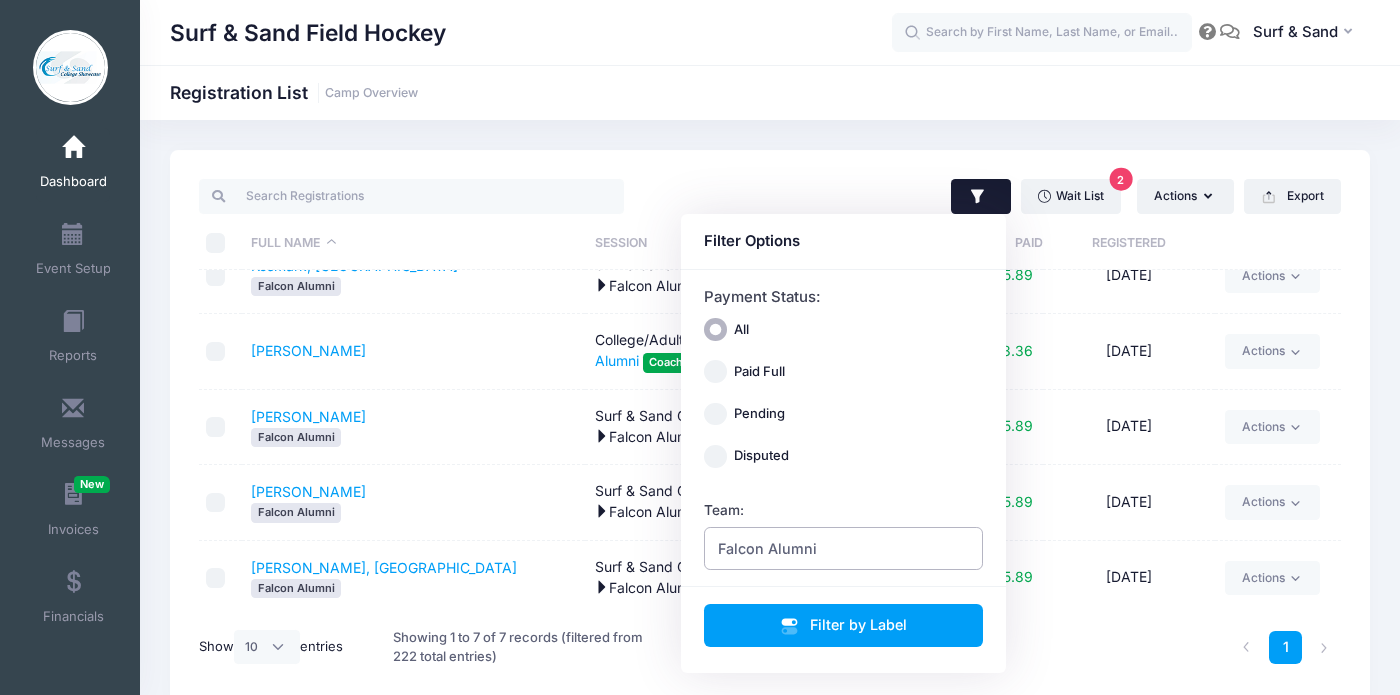 click on "Falcon Alumni" at bounding box center (844, 548) 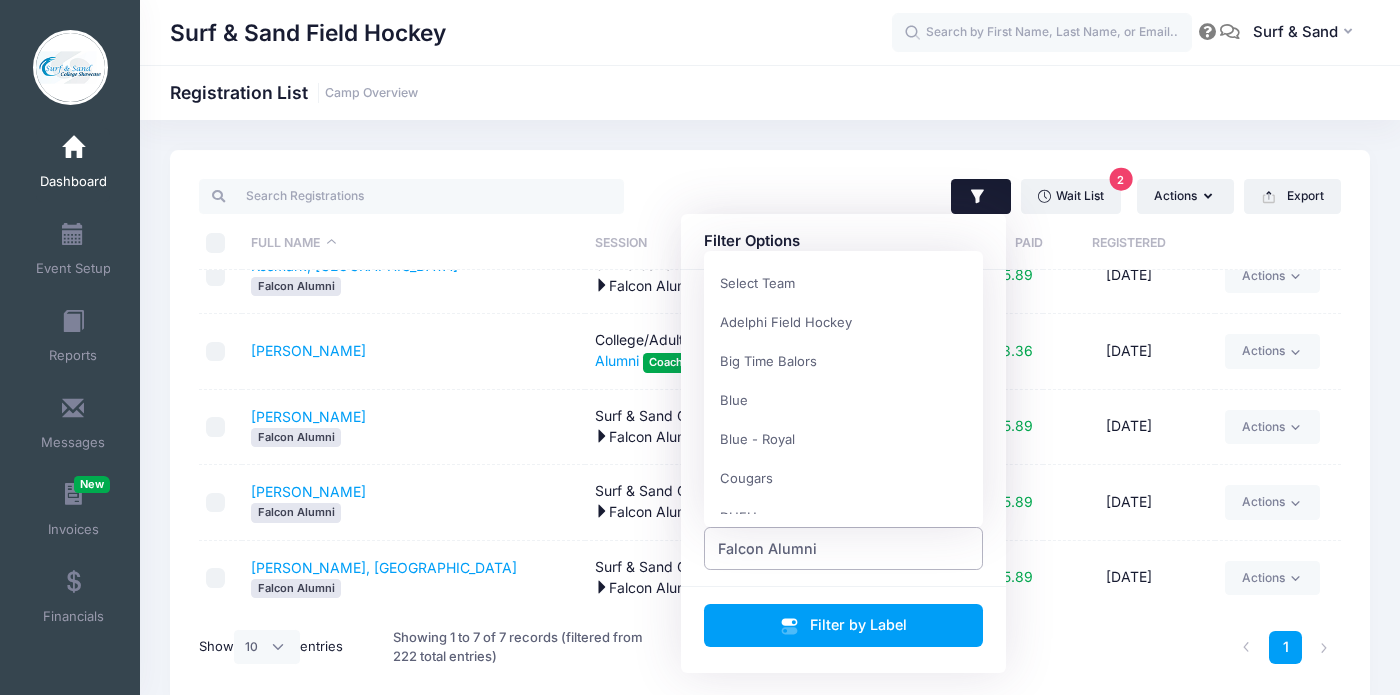 scroll, scrollTop: 312, scrollLeft: 0, axis: vertical 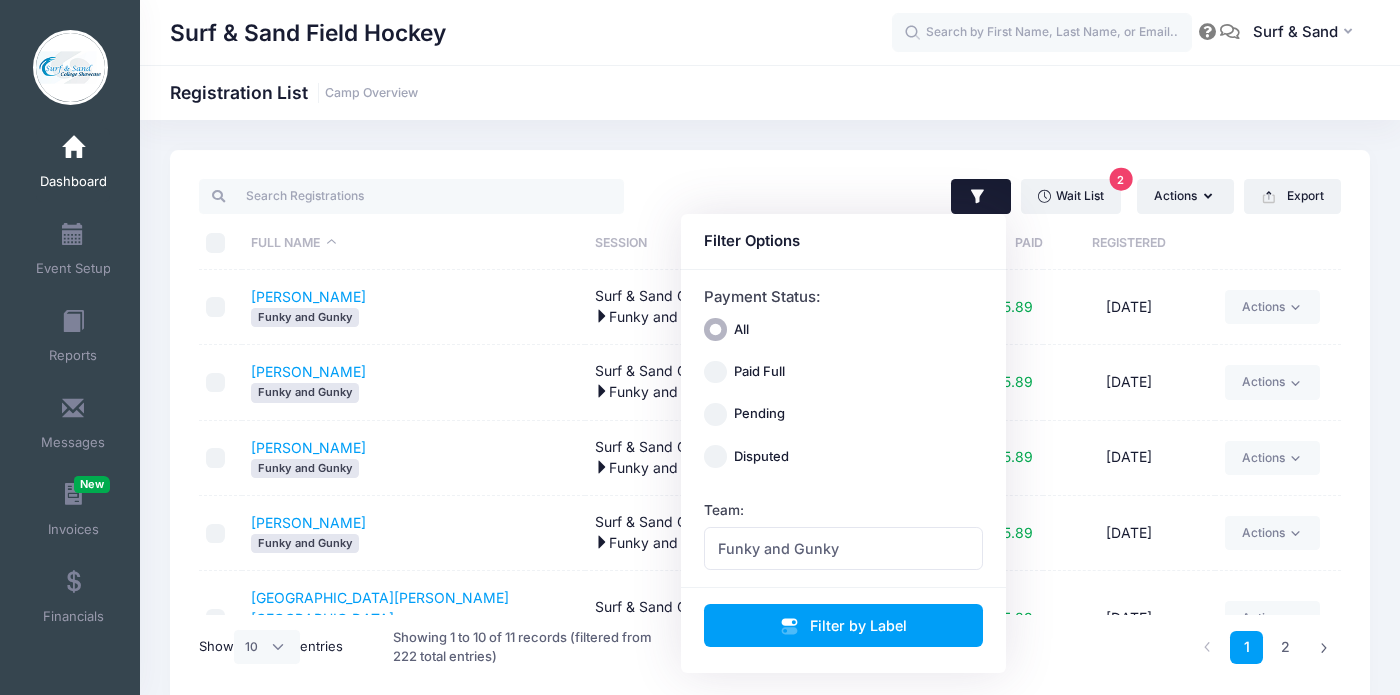 click on "[PERSON_NAME] and [PERSON_NAME]" at bounding box center [414, 618] 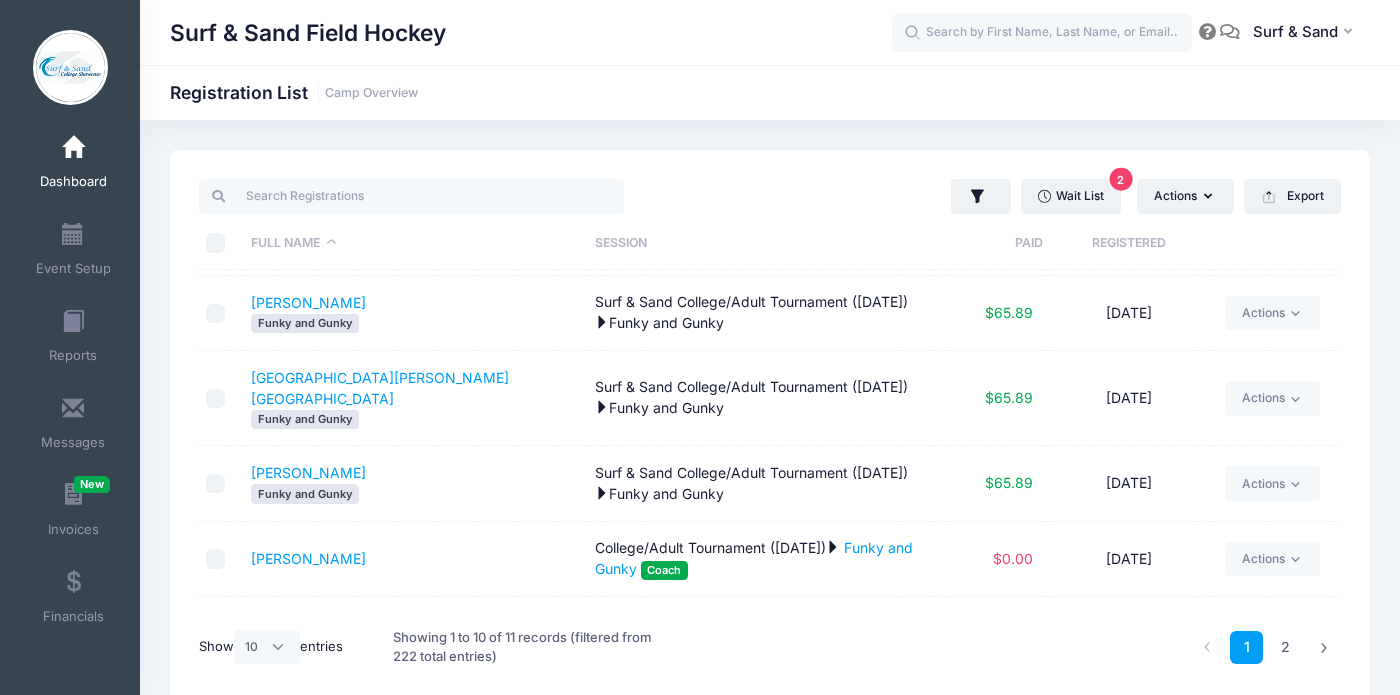 scroll, scrollTop: 409, scrollLeft: 0, axis: vertical 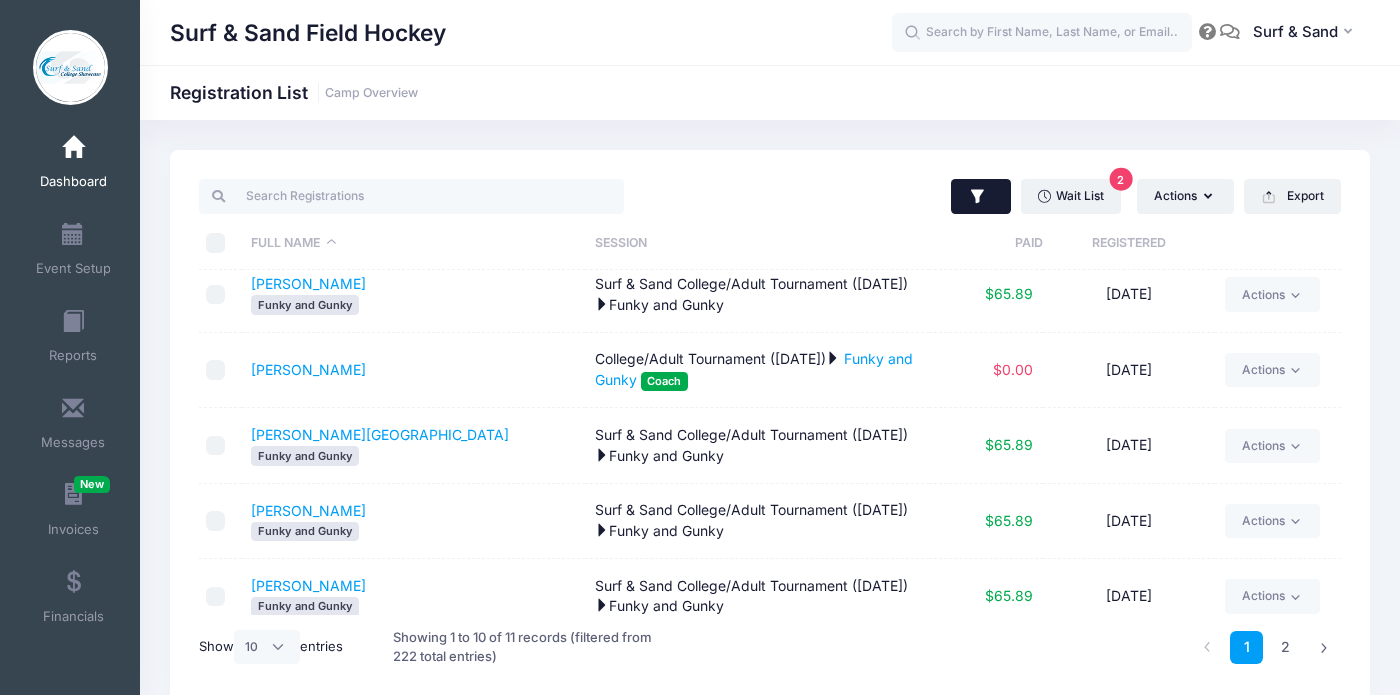 click at bounding box center (981, 197) 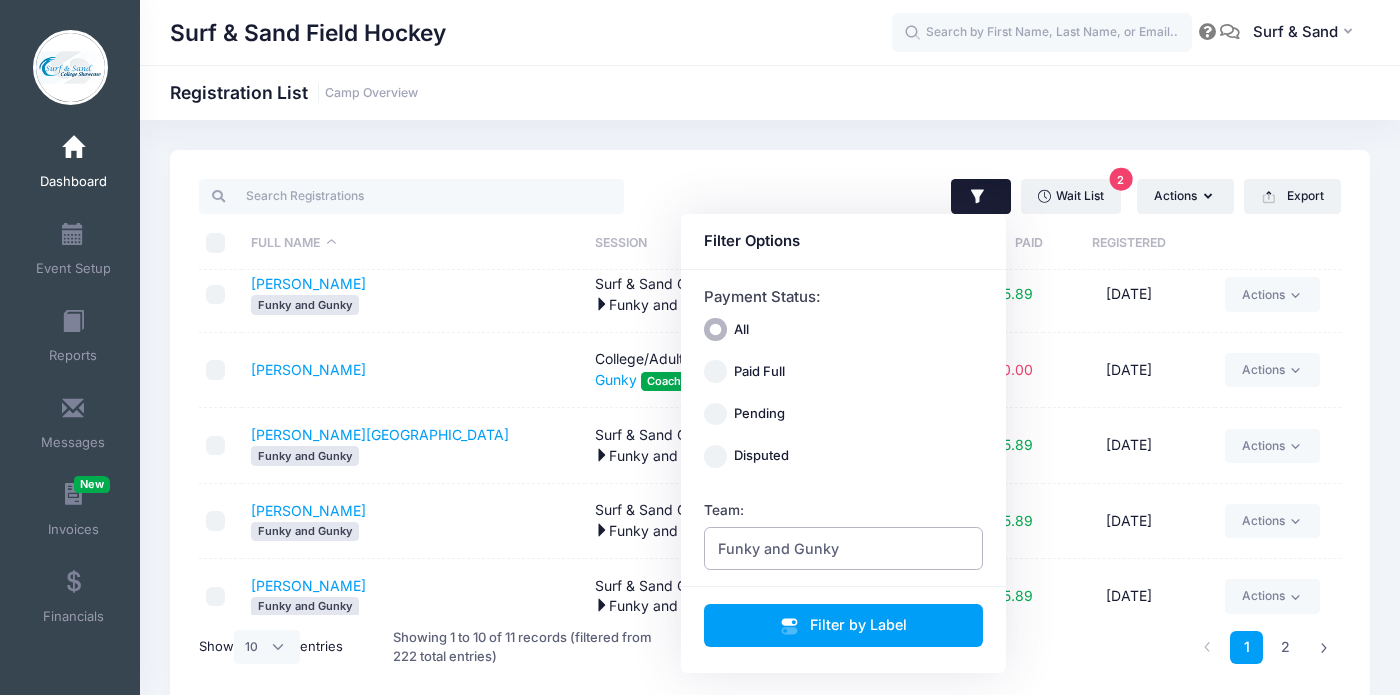 click on "Funky and Gunky" at bounding box center (844, 548) 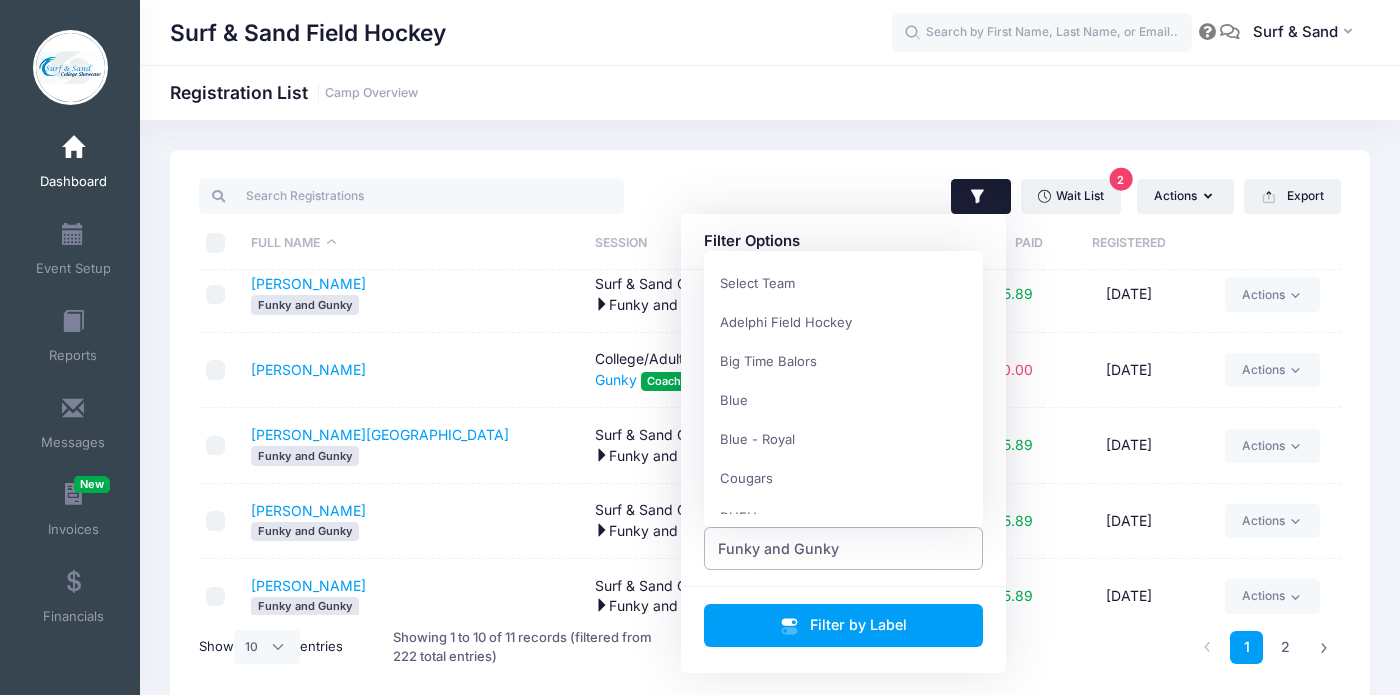 scroll, scrollTop: 351, scrollLeft: 0, axis: vertical 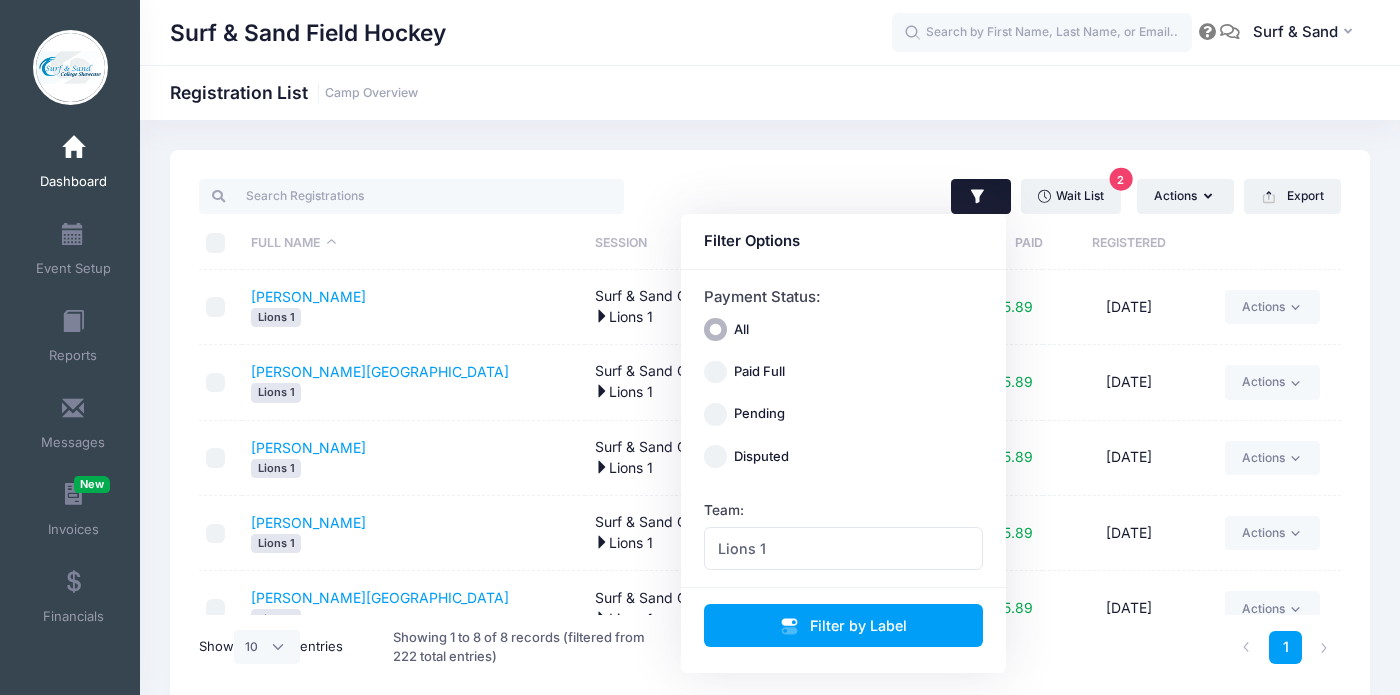 click on "[PERSON_NAME] Lions 1" at bounding box center [414, 533] 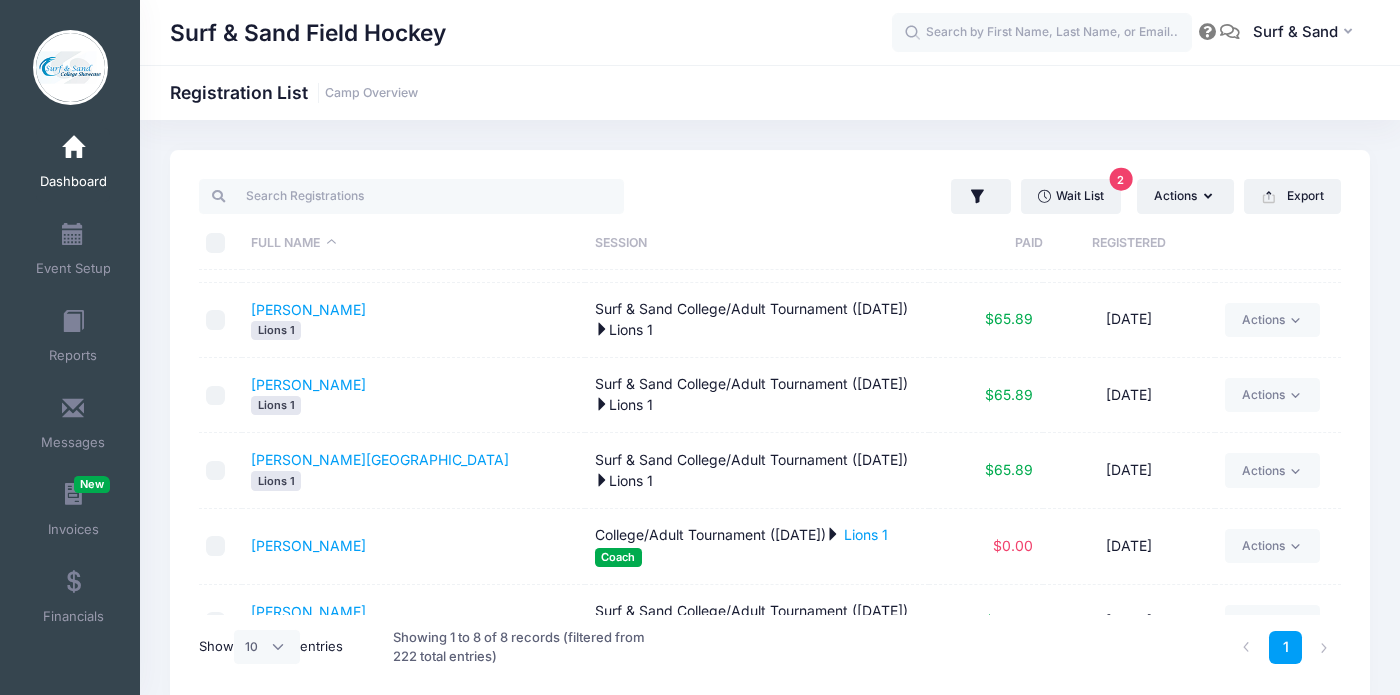 scroll, scrollTop: 258, scrollLeft: 0, axis: vertical 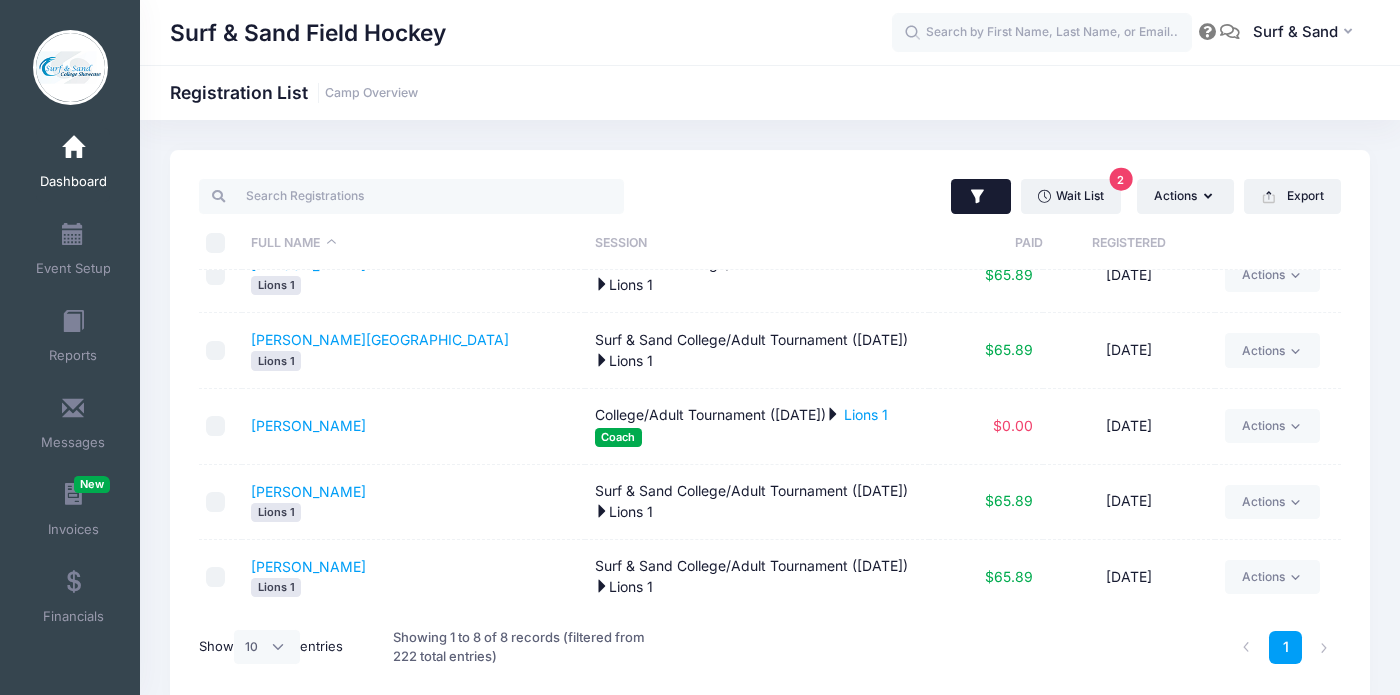 click at bounding box center [981, 197] 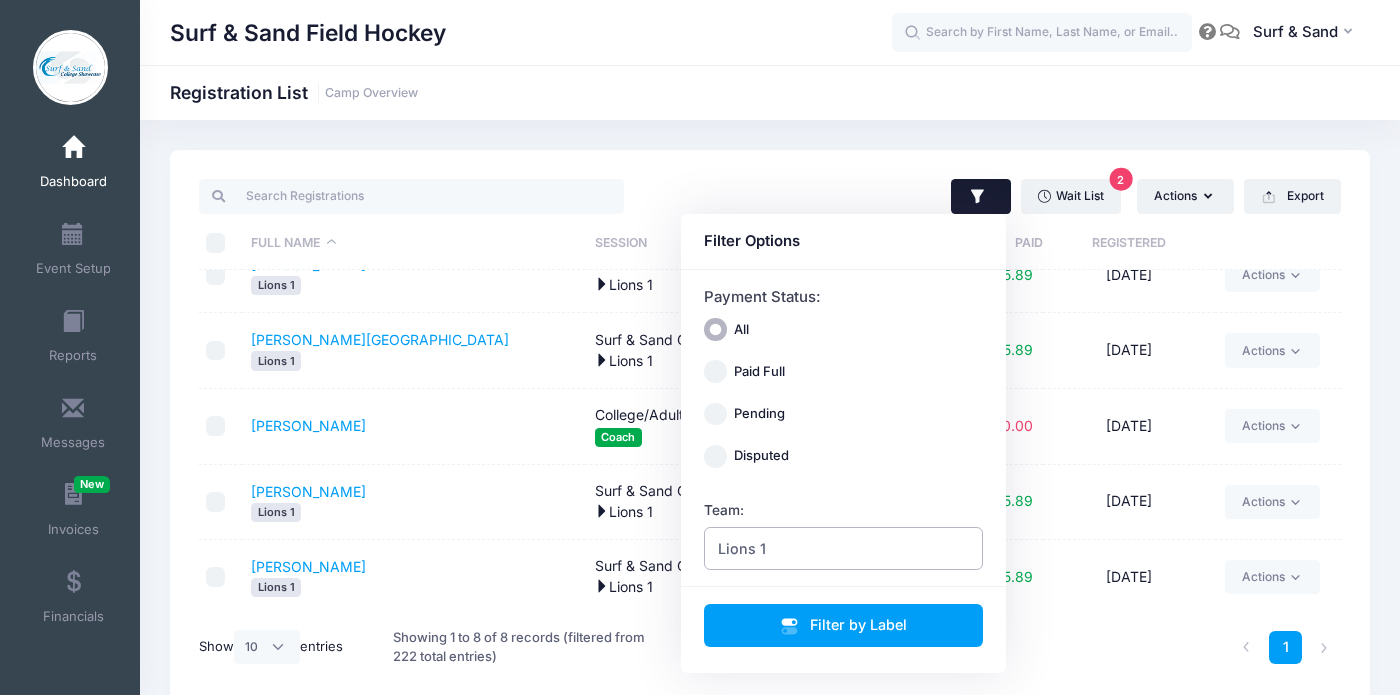 click on "Lions 1" at bounding box center (844, 548) 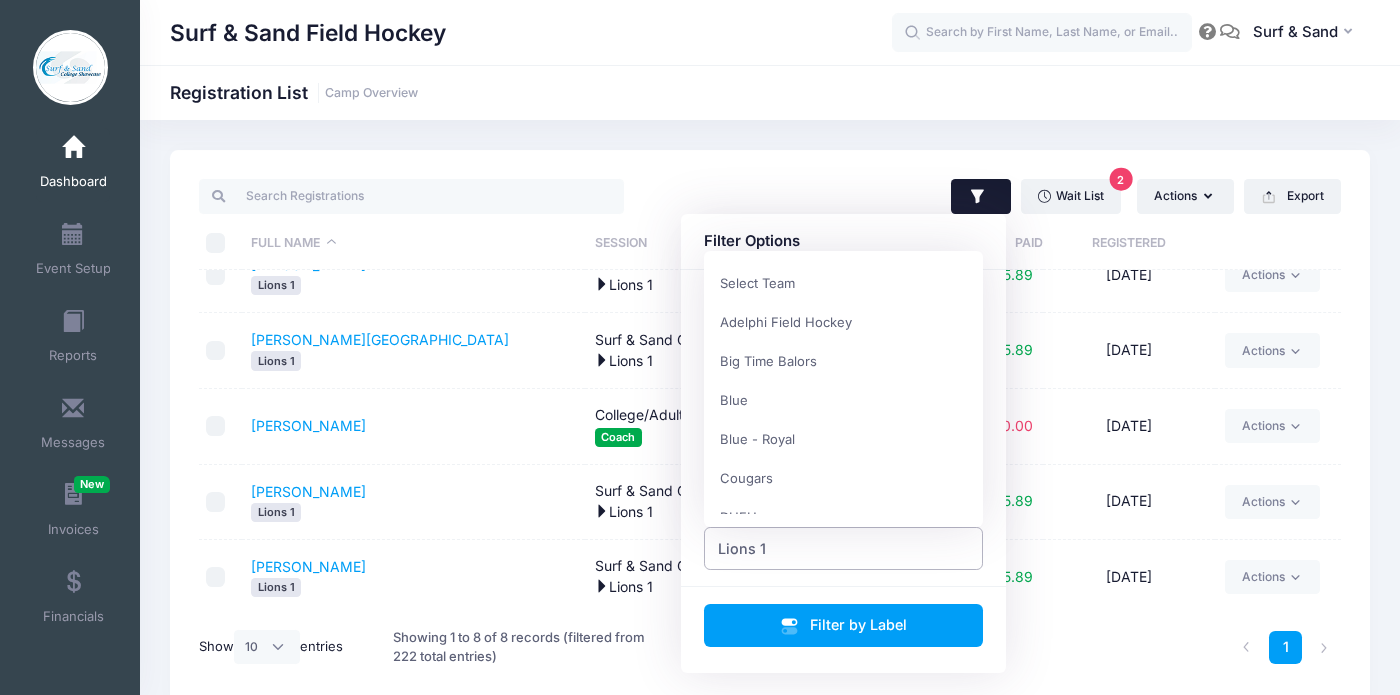 scroll, scrollTop: 390, scrollLeft: 0, axis: vertical 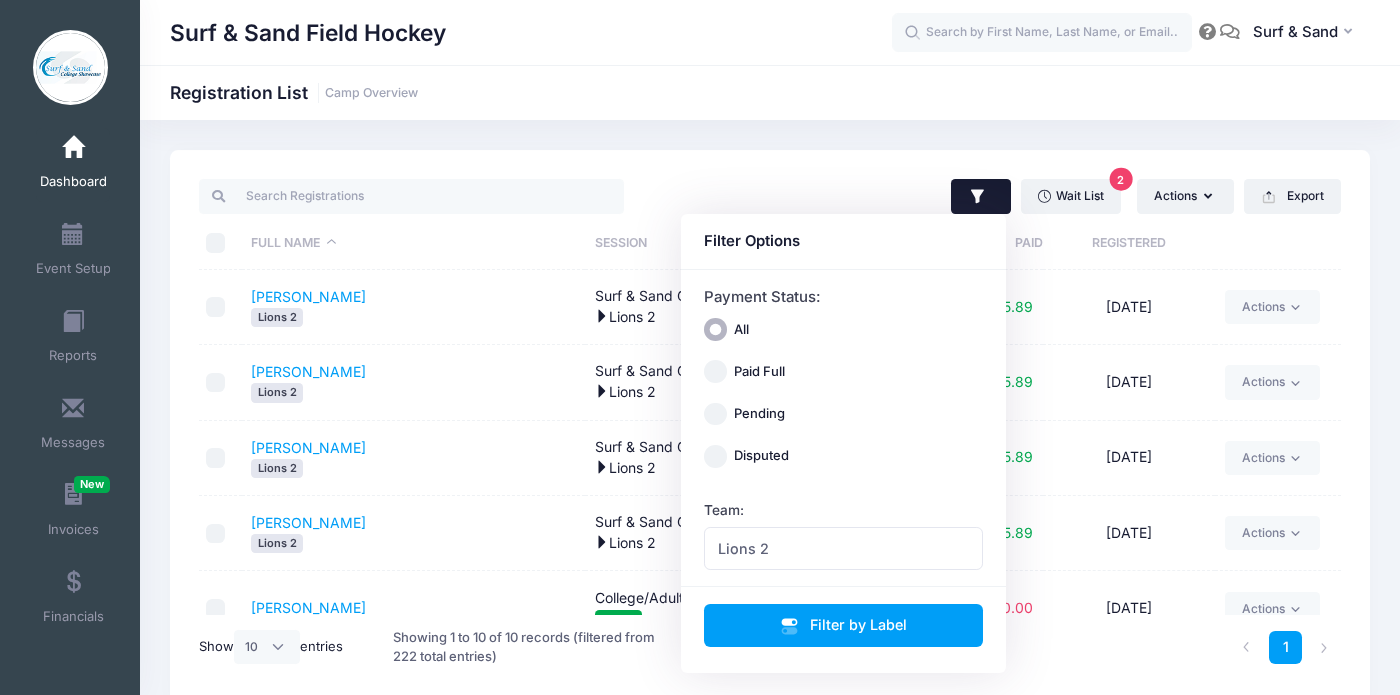 click on "[PERSON_NAME] Lions 2" at bounding box center [414, 533] 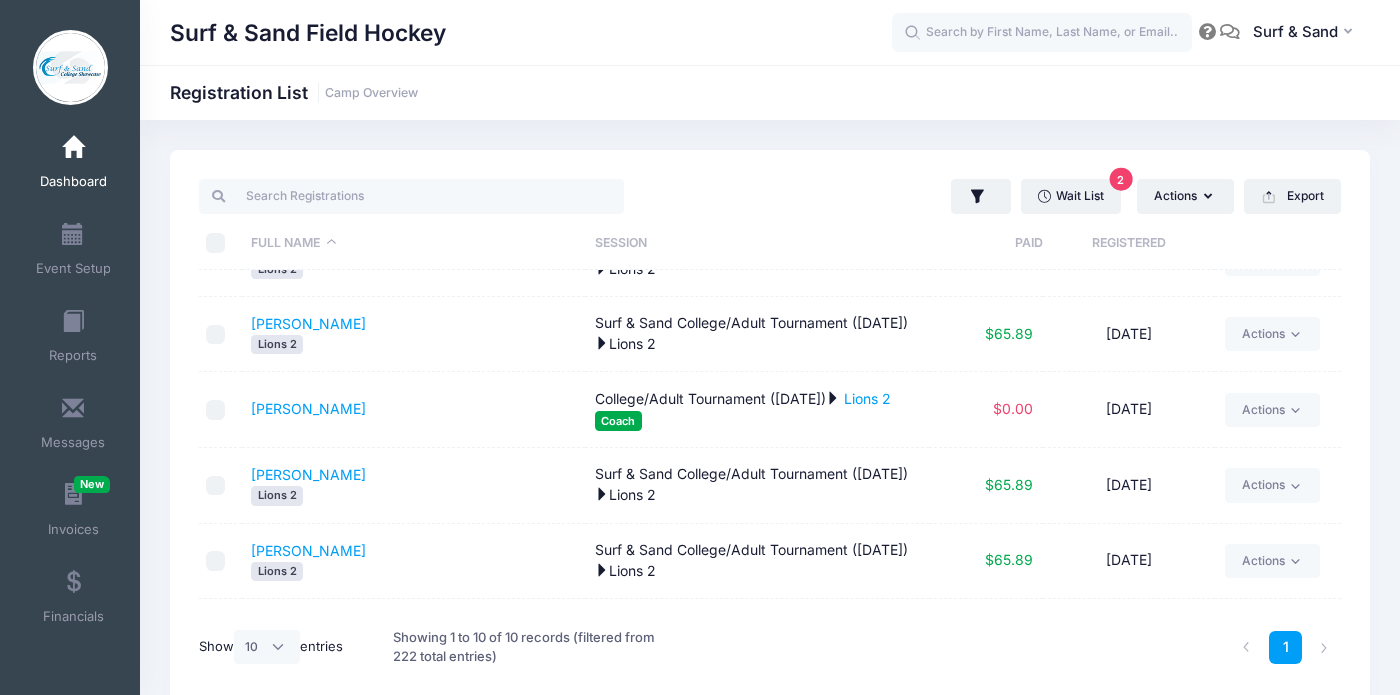 scroll, scrollTop: 278, scrollLeft: 0, axis: vertical 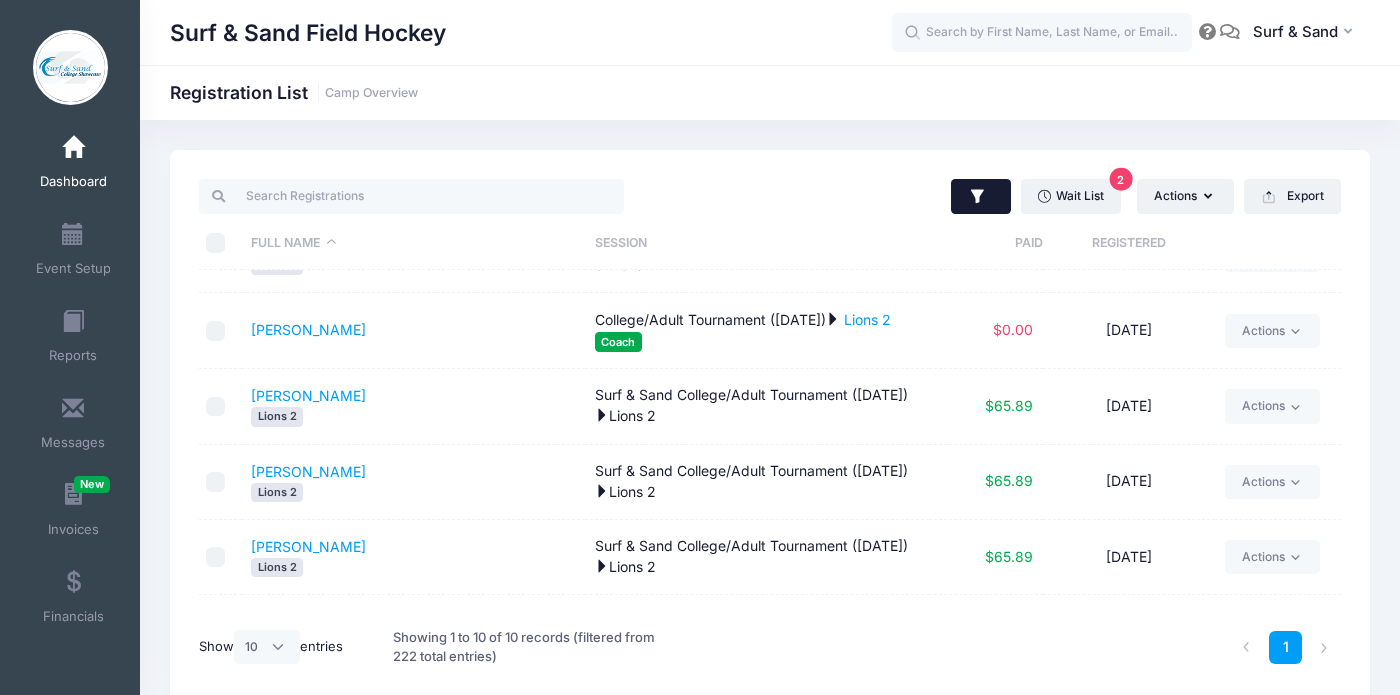 click 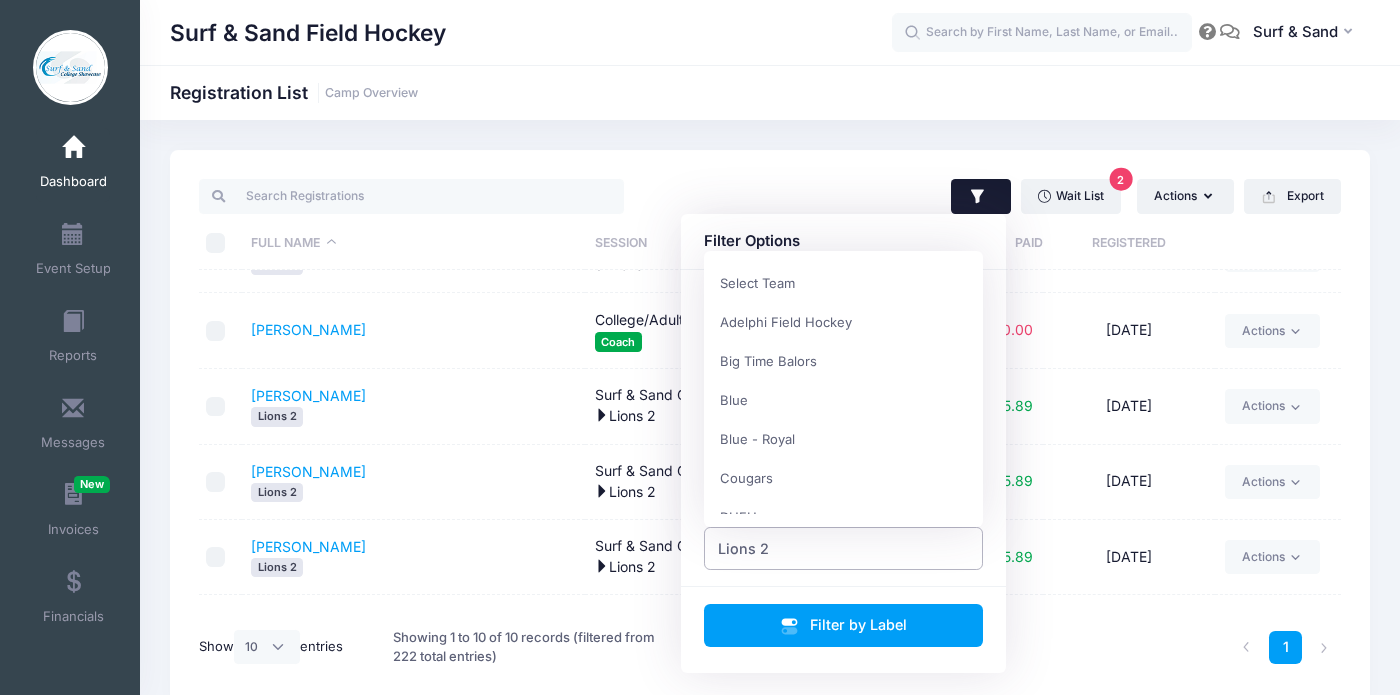 click on "Lions 2" at bounding box center [844, 548] 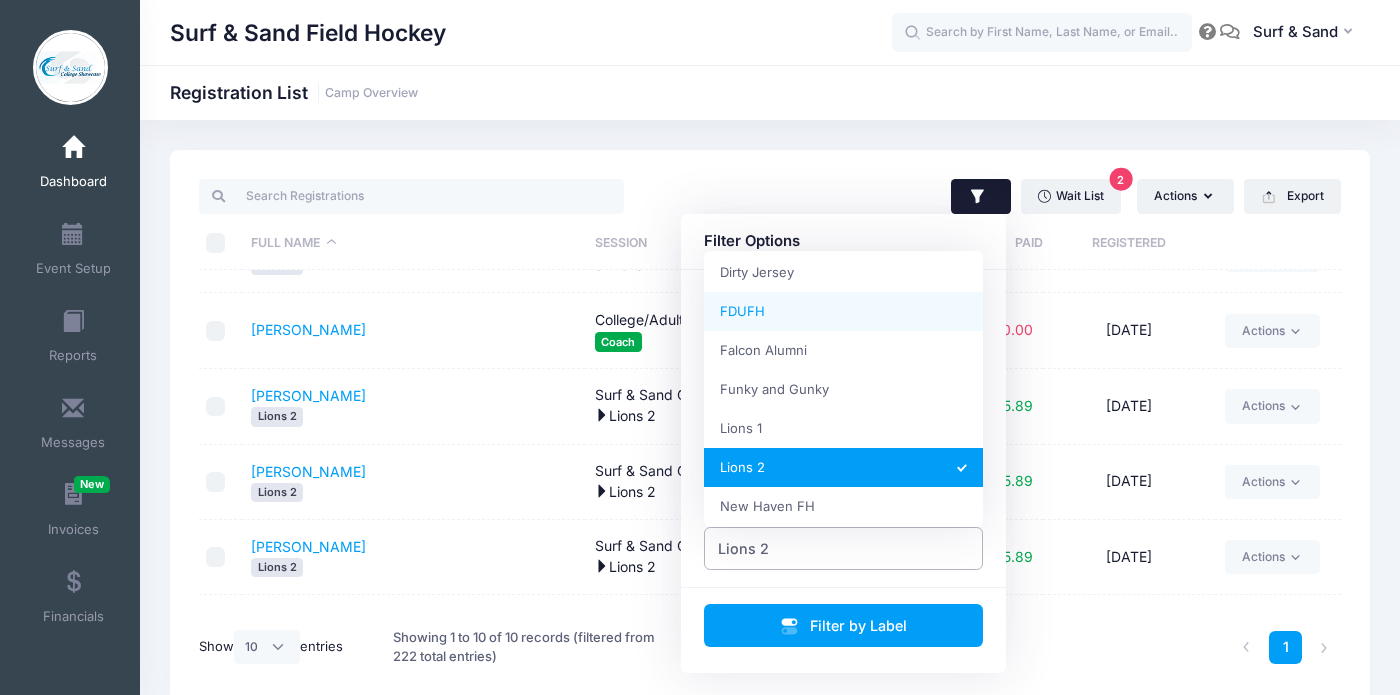 scroll, scrollTop: 278, scrollLeft: 0, axis: vertical 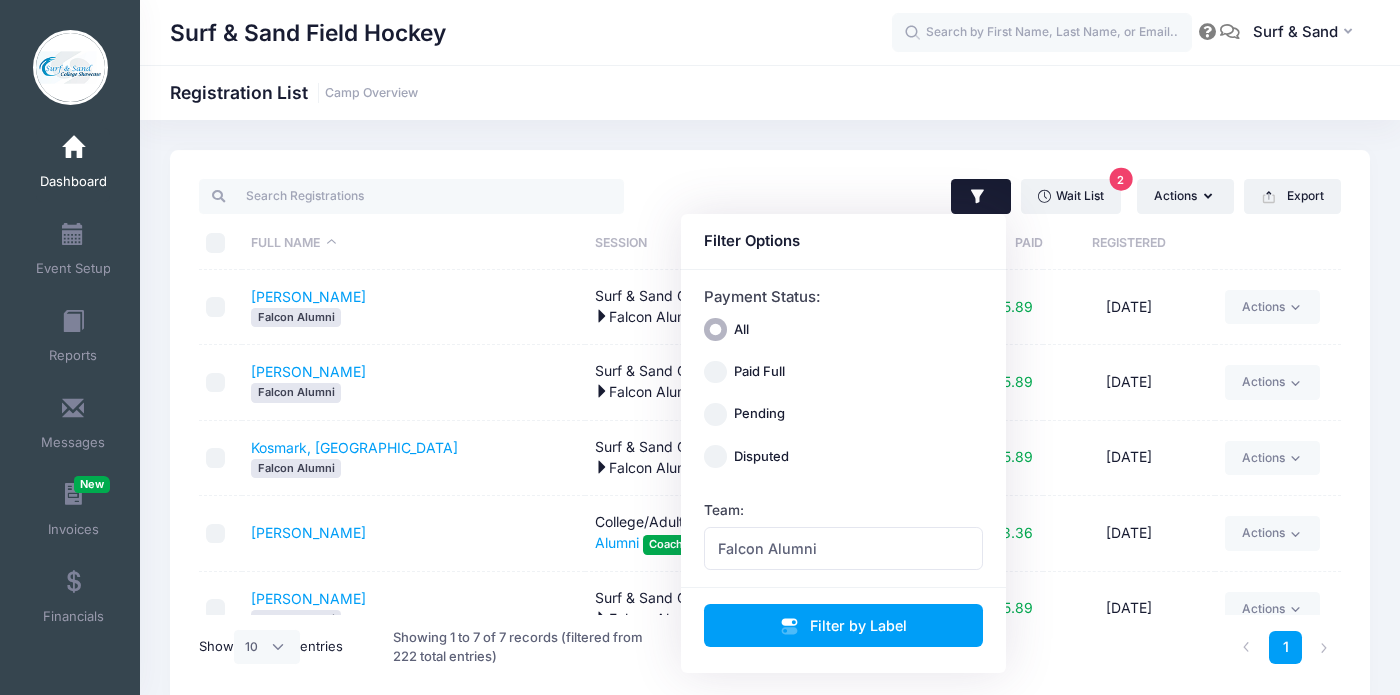 click on "[PERSON_NAME]" at bounding box center (414, 534) 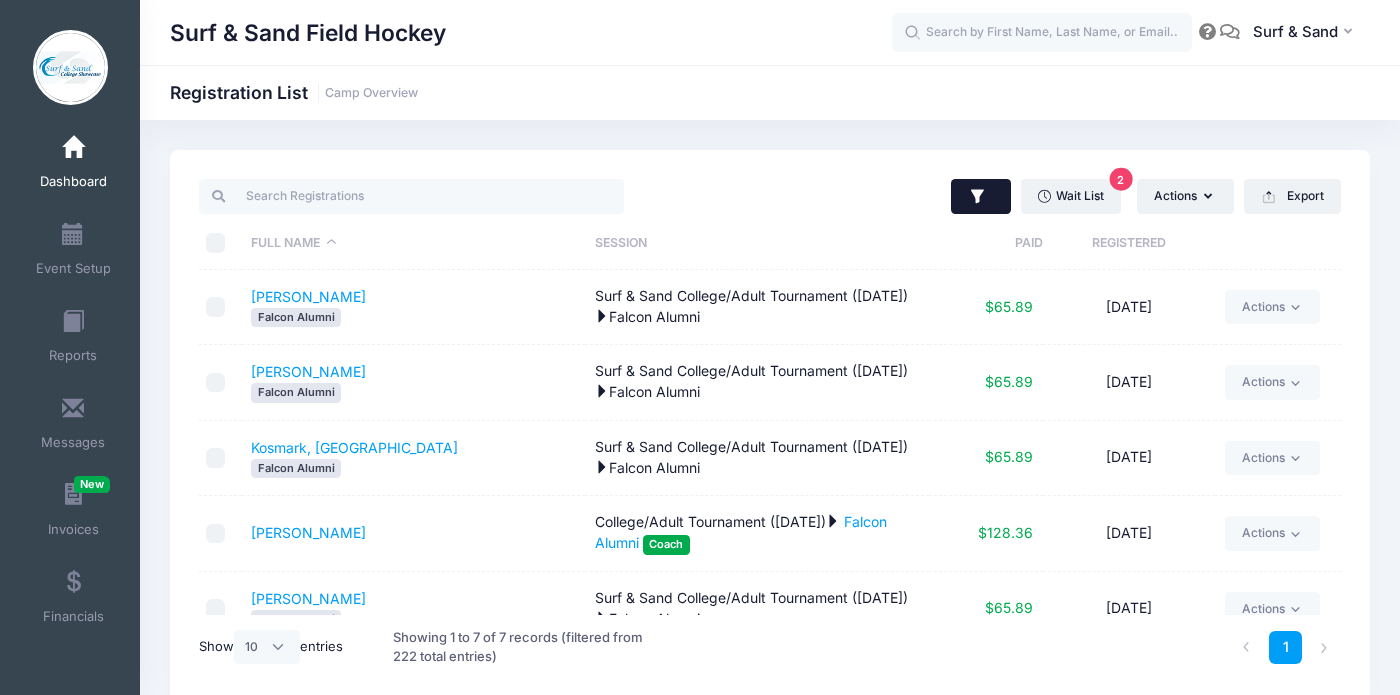 click at bounding box center (981, 197) 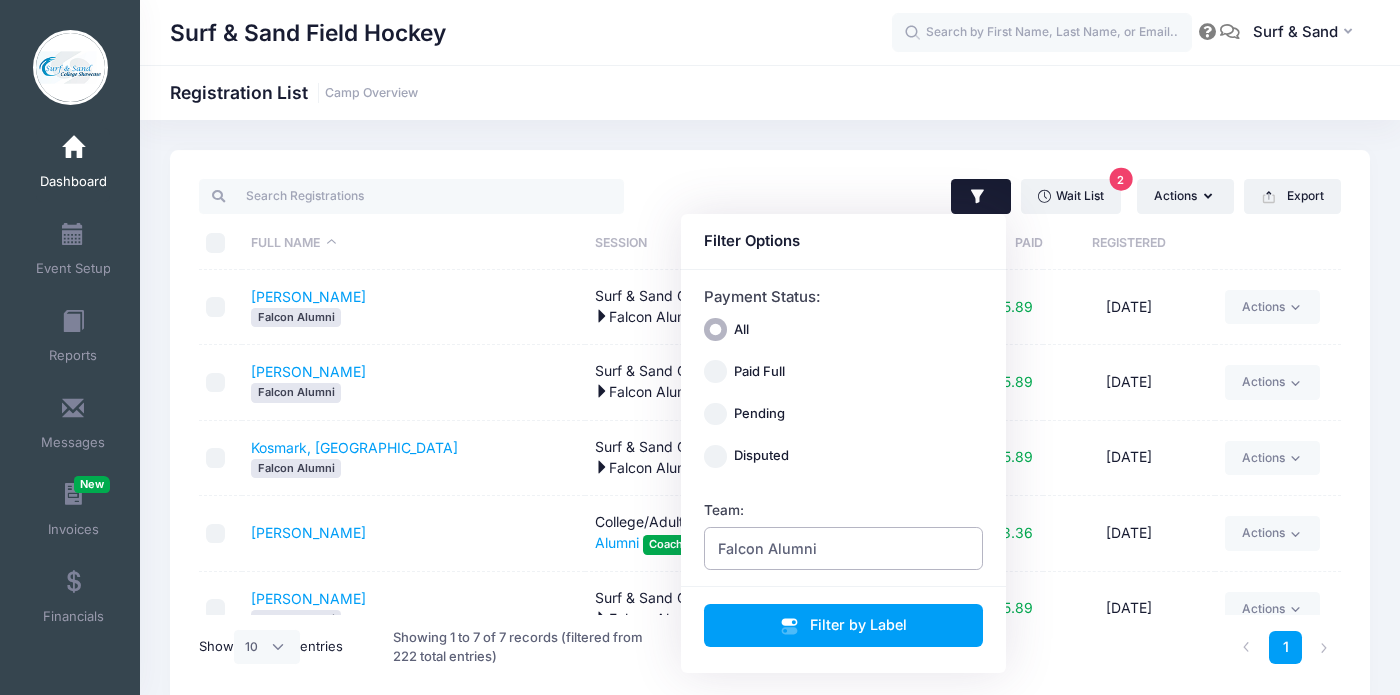 click on "Falcon Alumni" at bounding box center [844, 548] 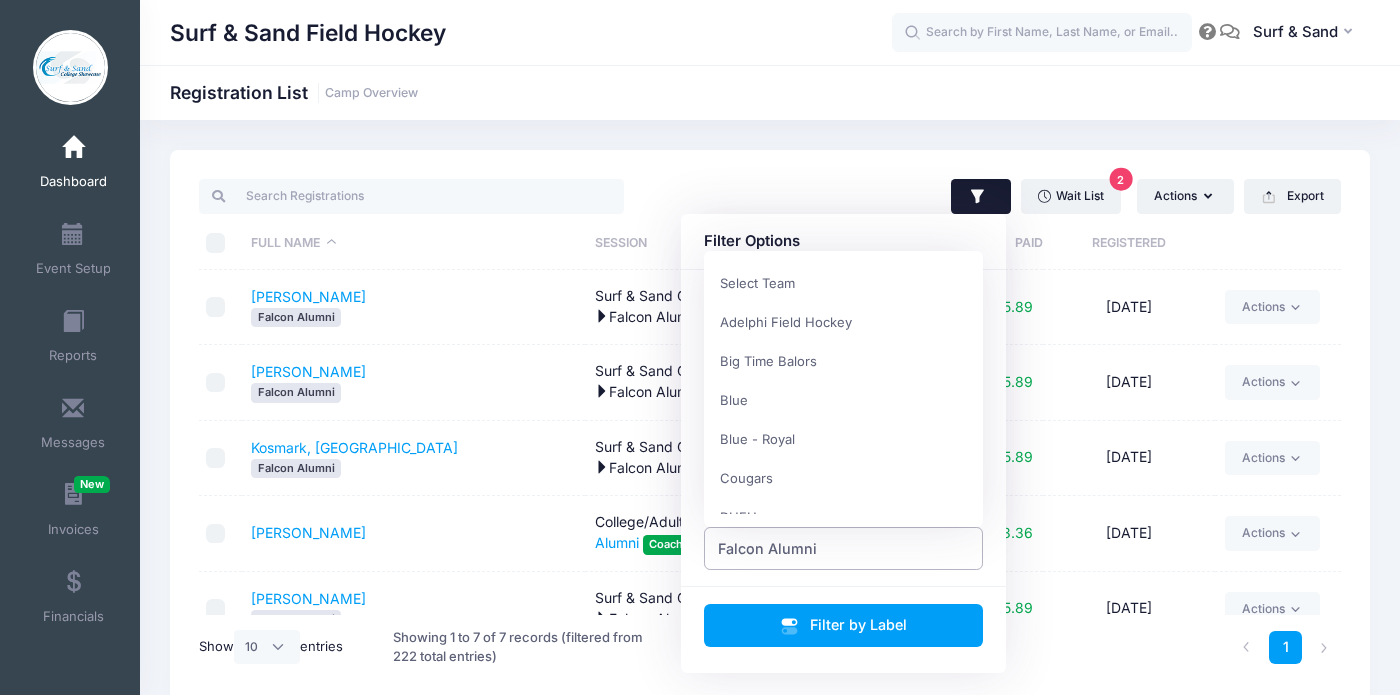 scroll, scrollTop: 312, scrollLeft: 0, axis: vertical 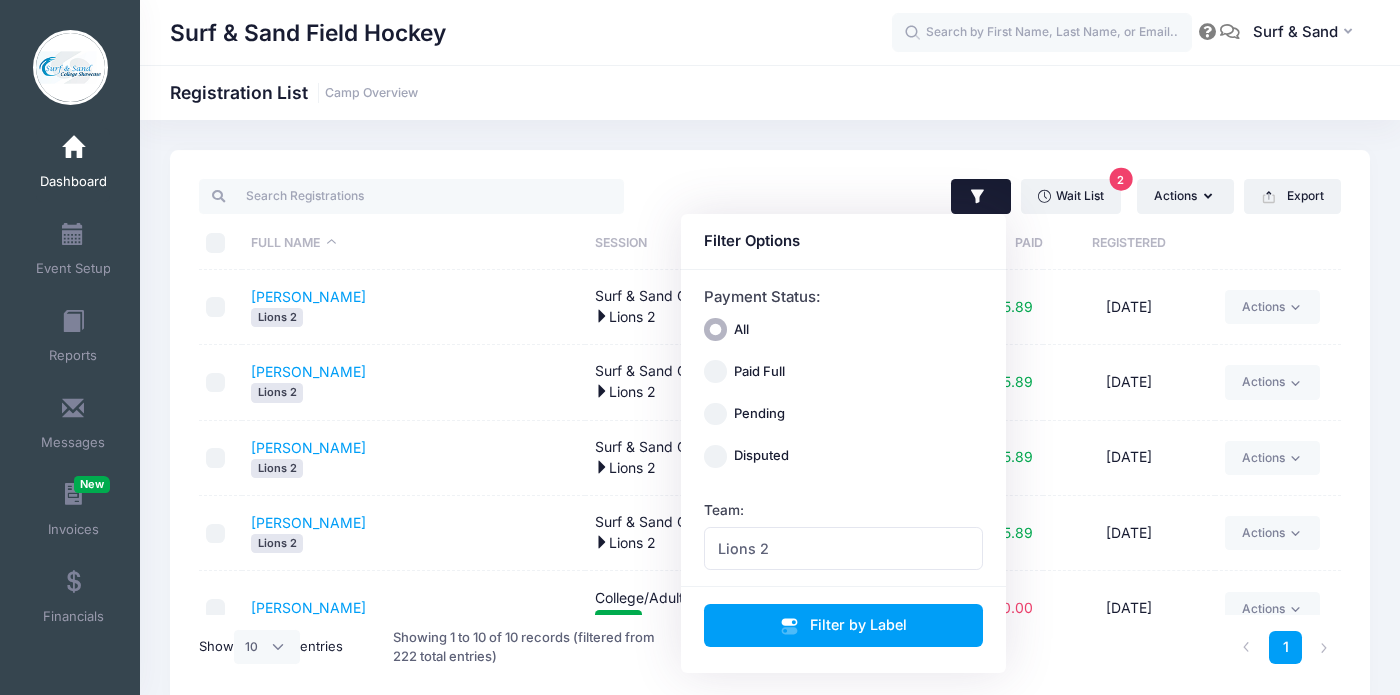 click on "Lions 2" at bounding box center [413, 543] 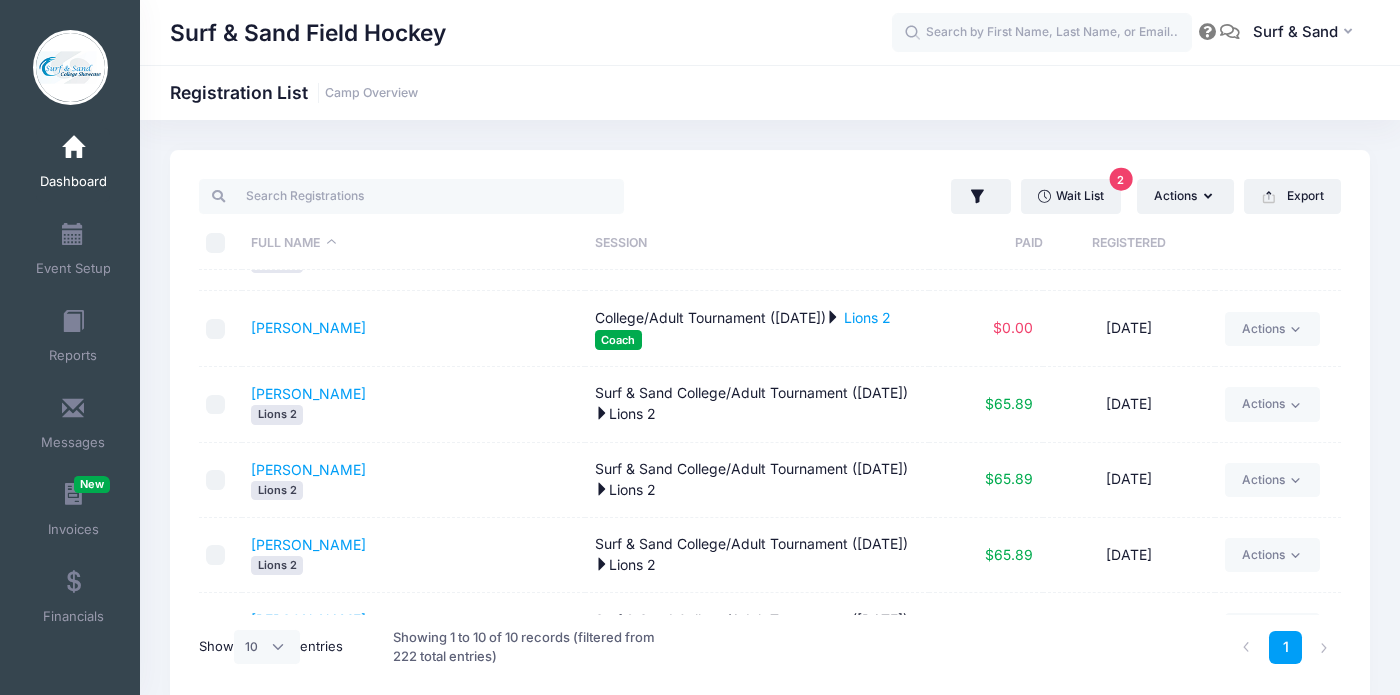 scroll, scrollTop: 279, scrollLeft: 0, axis: vertical 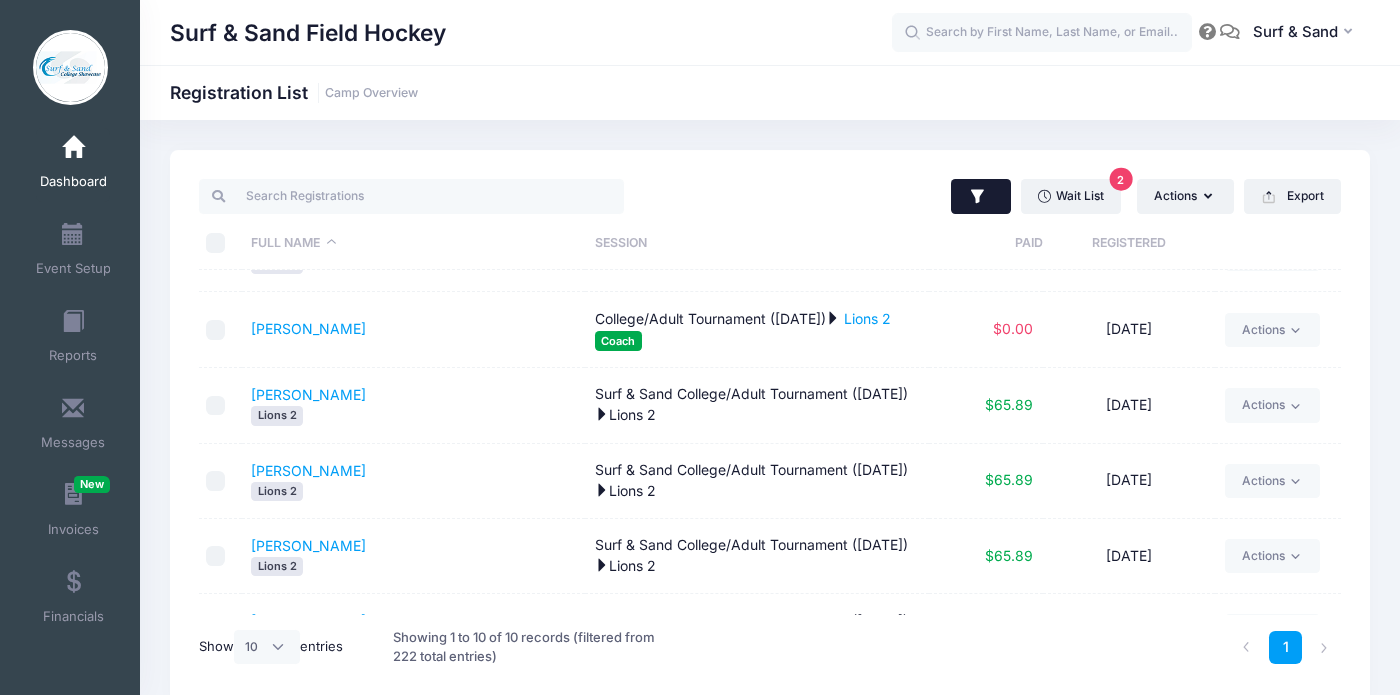 click at bounding box center (981, 197) 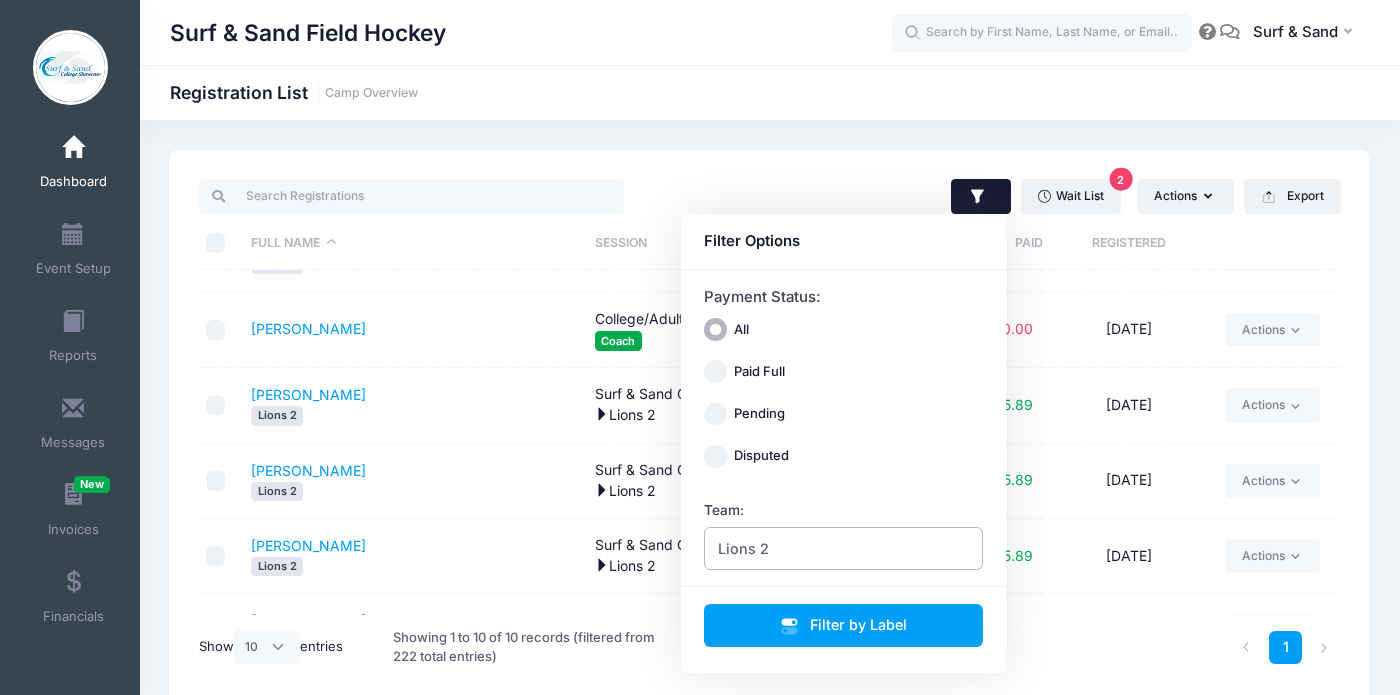 click on "Lions 2" at bounding box center [844, 548] 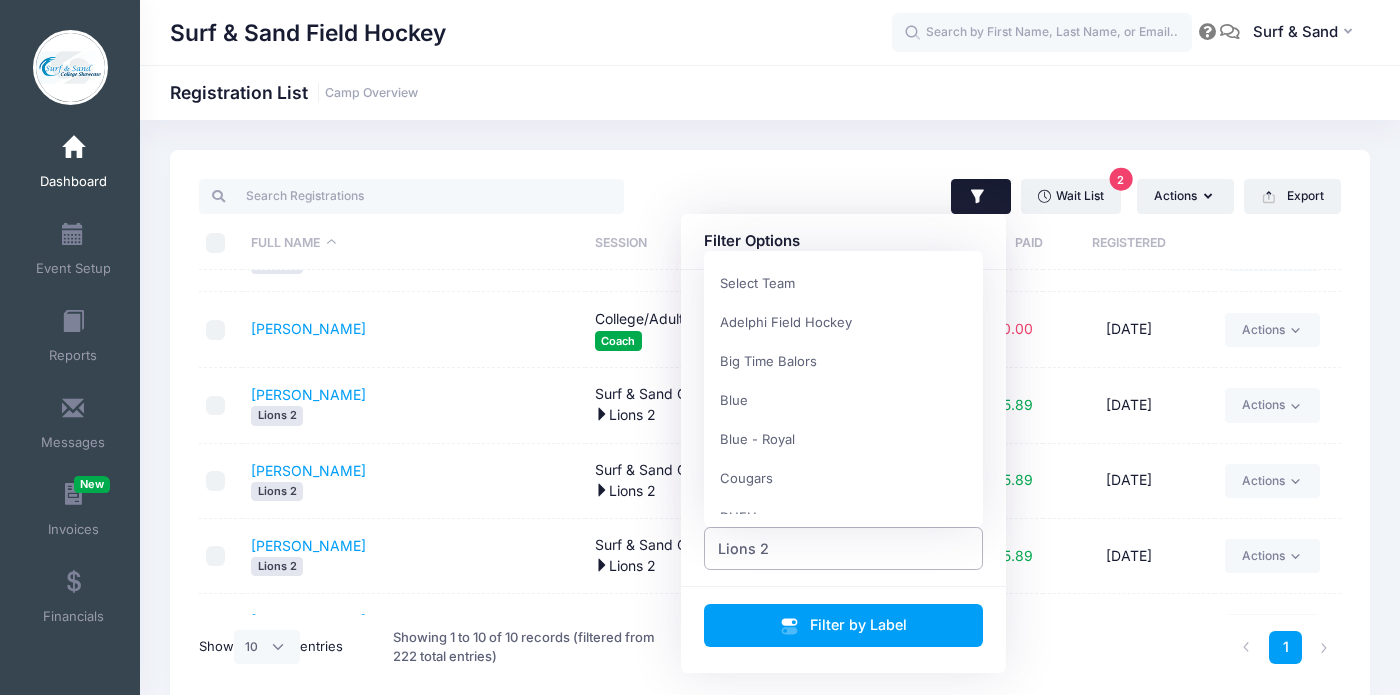 scroll, scrollTop: 429, scrollLeft: 0, axis: vertical 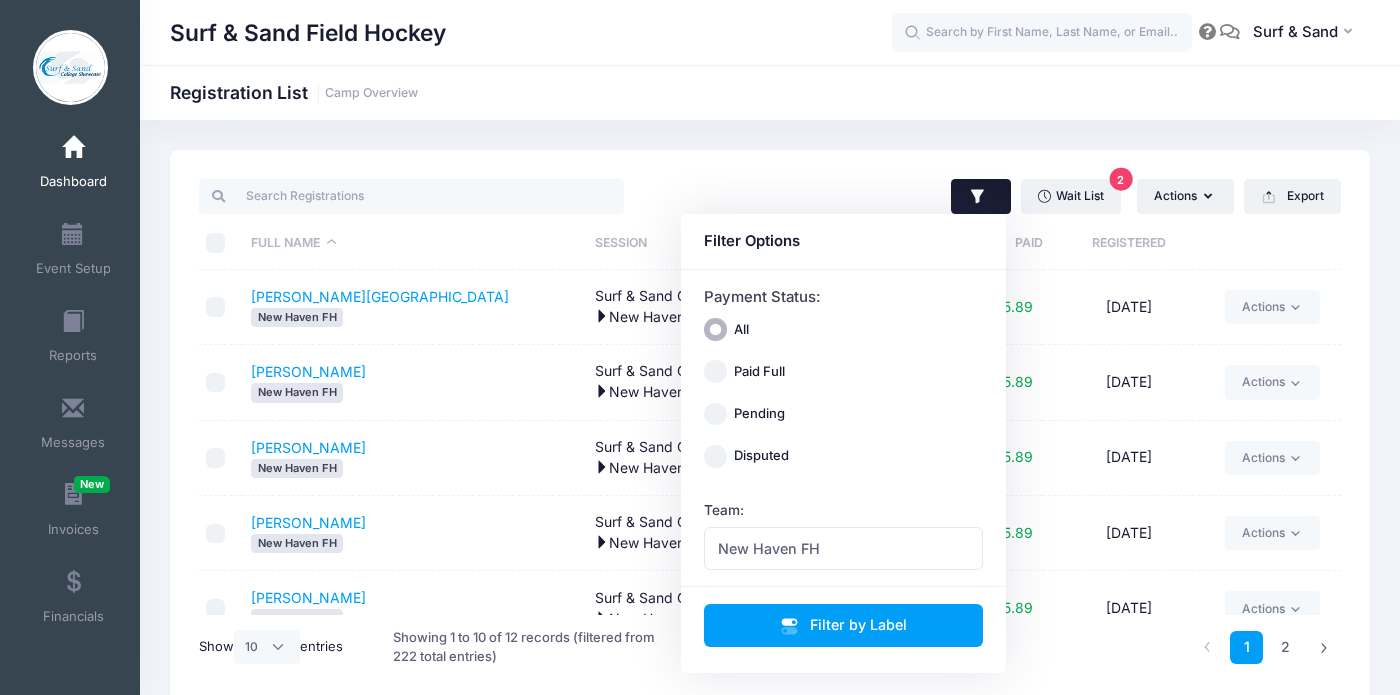 click on "[PERSON_NAME] New Haven FH" at bounding box center (414, 533) 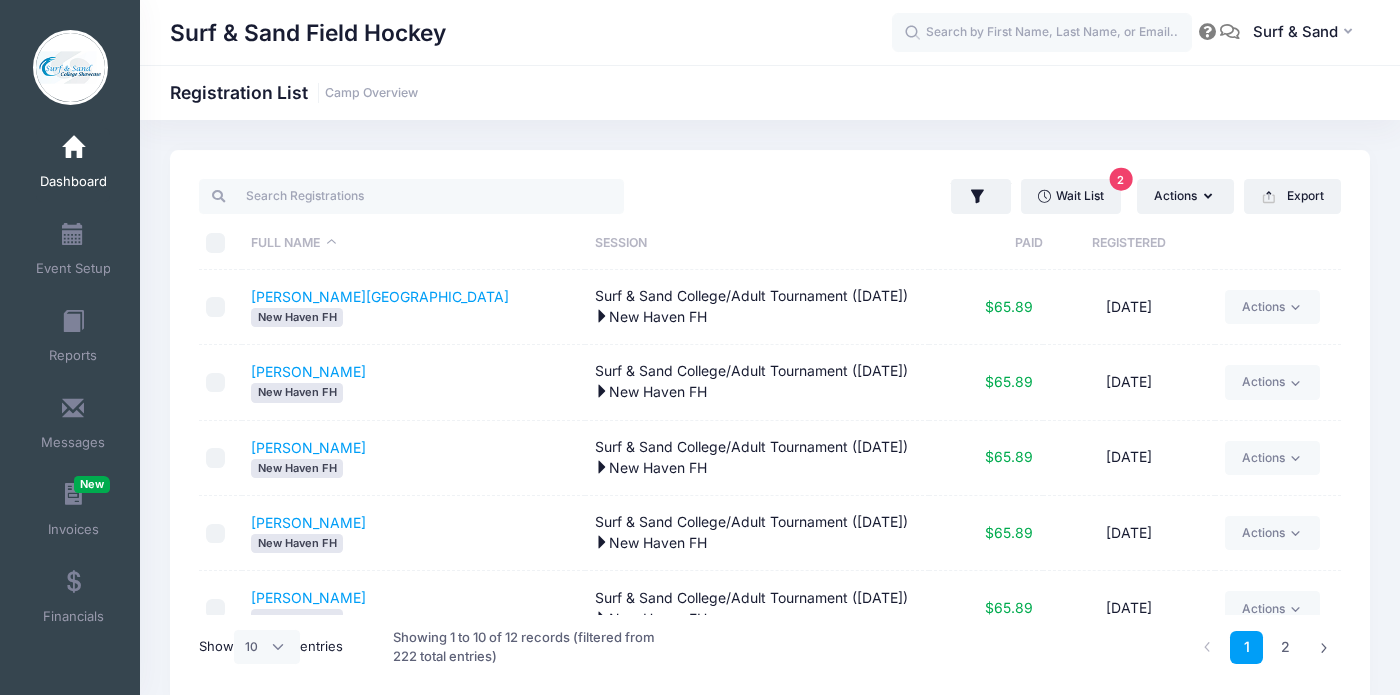 scroll, scrollTop: 409, scrollLeft: 0, axis: vertical 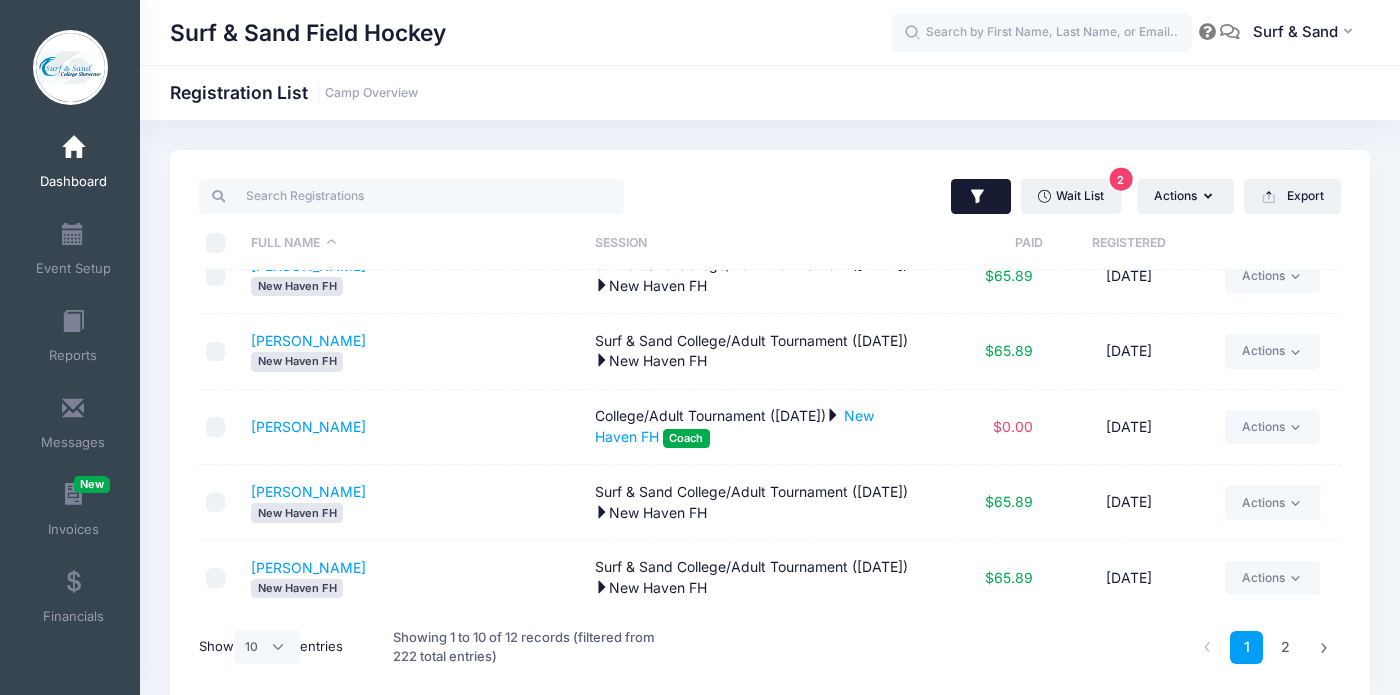 click 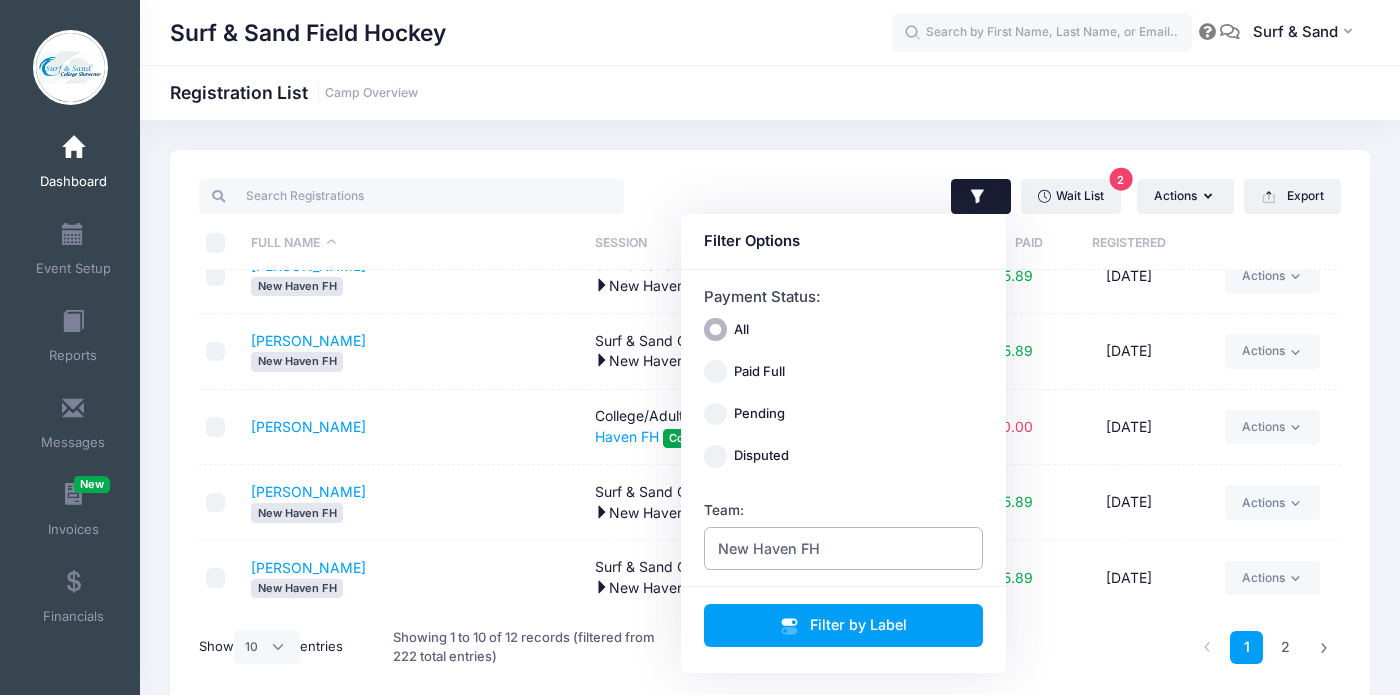 click on "New Haven FH" at bounding box center [844, 548] 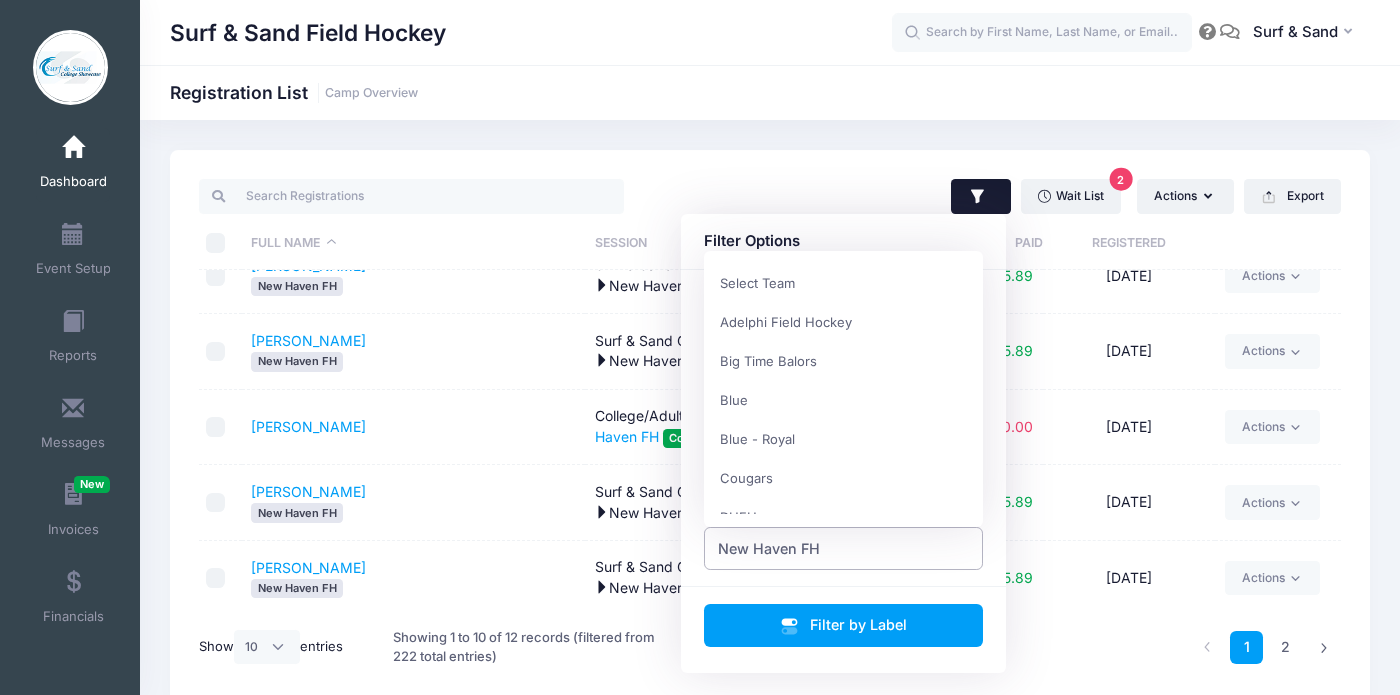 scroll, scrollTop: 468, scrollLeft: 0, axis: vertical 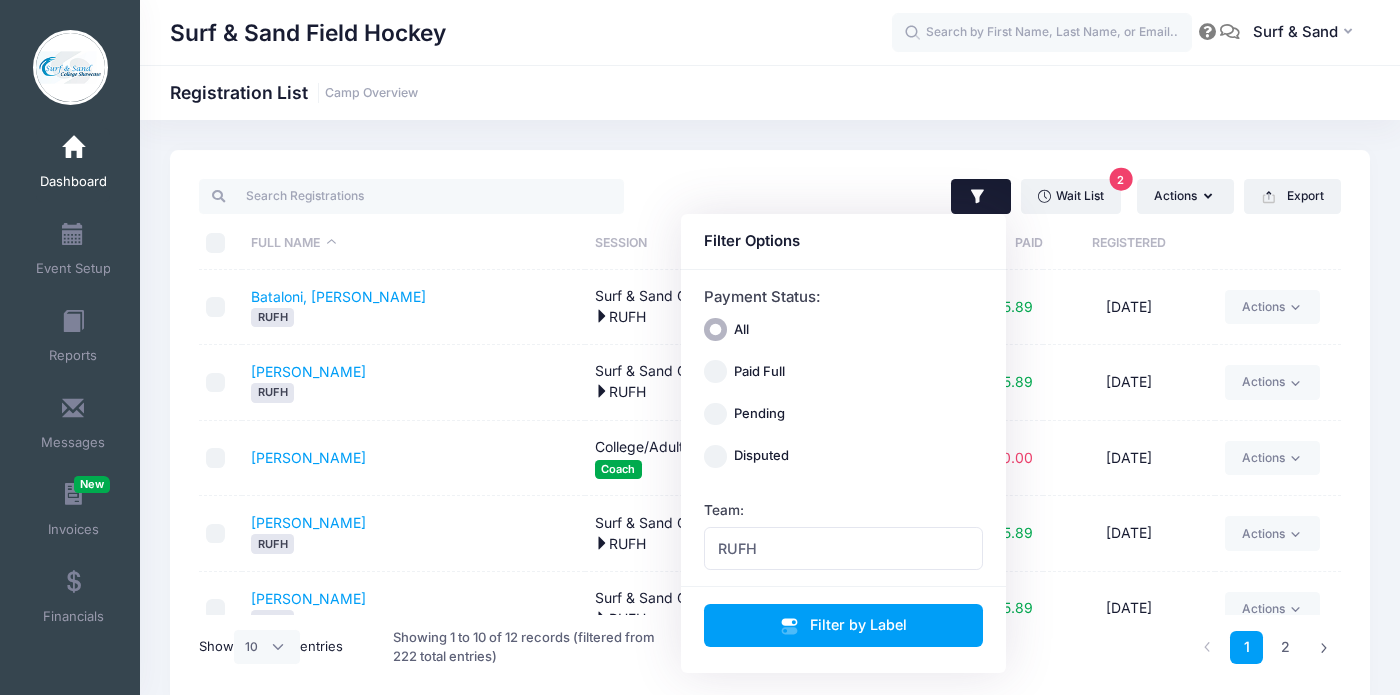 click on "[PERSON_NAME]" at bounding box center [414, 533] 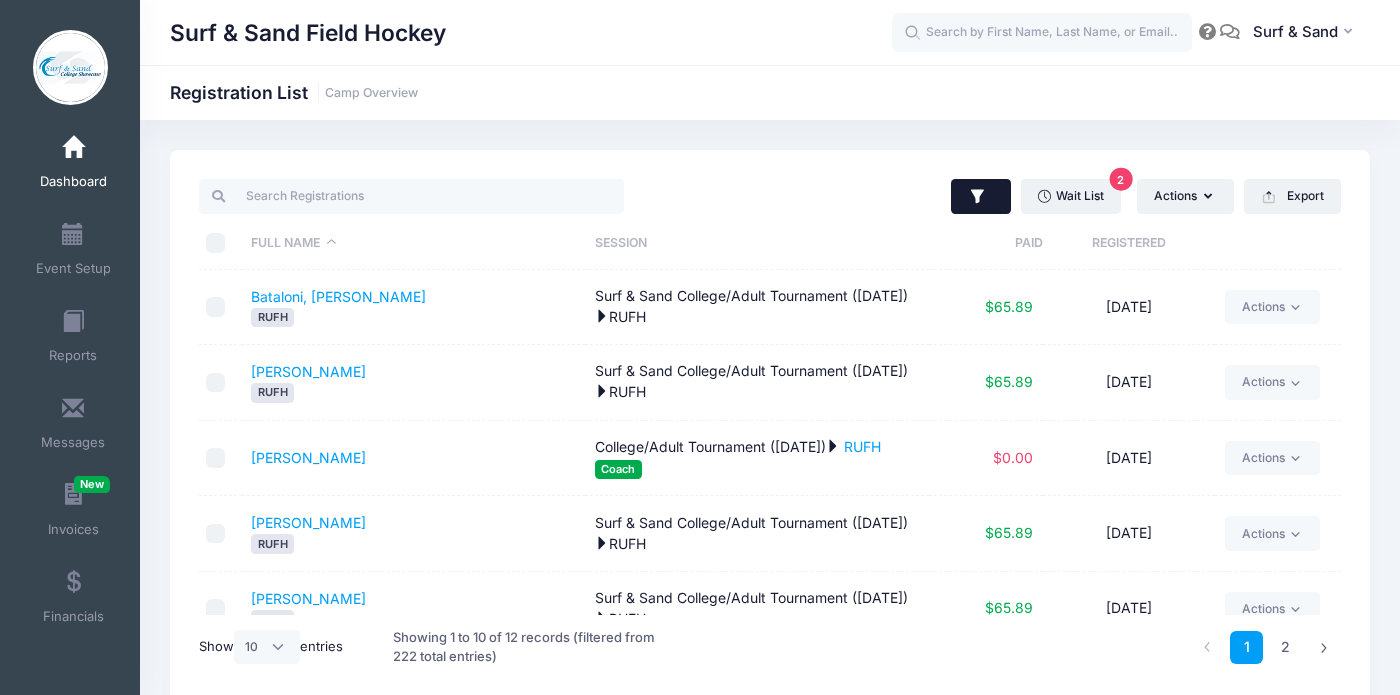 click 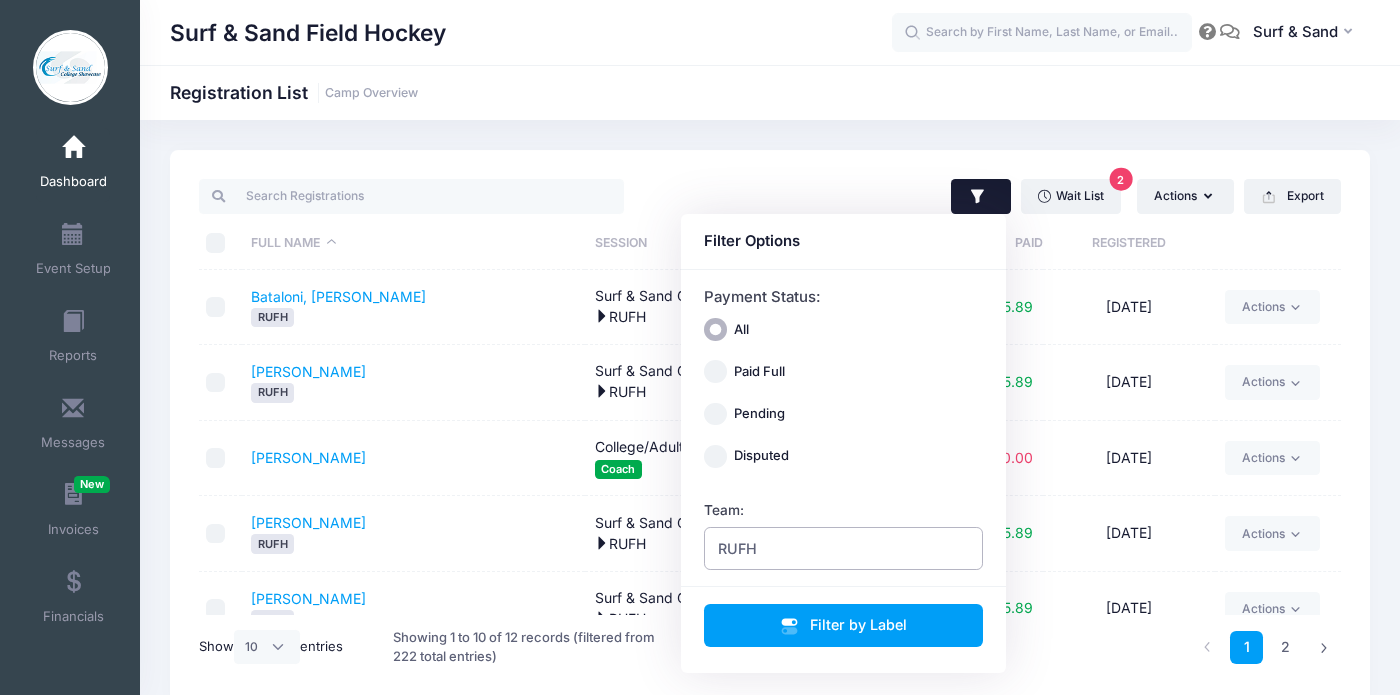 click on "RUFH" at bounding box center [844, 548] 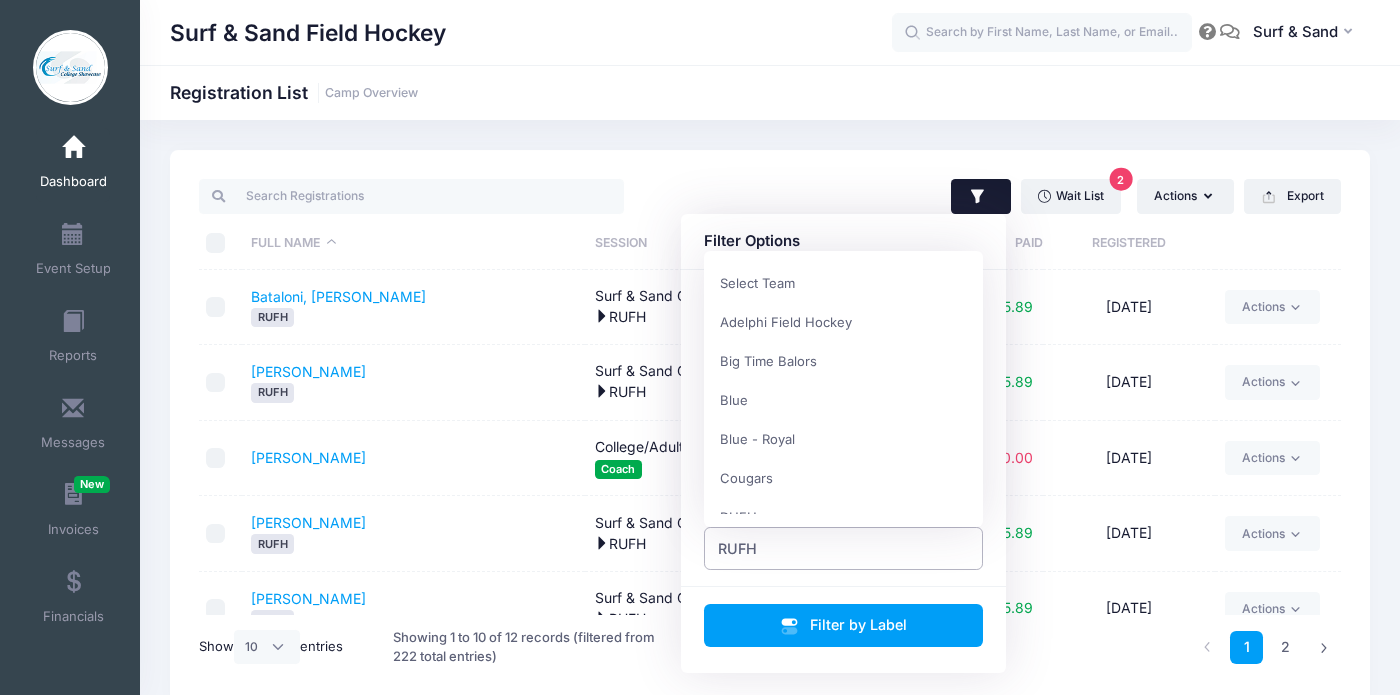 scroll, scrollTop: 507, scrollLeft: 0, axis: vertical 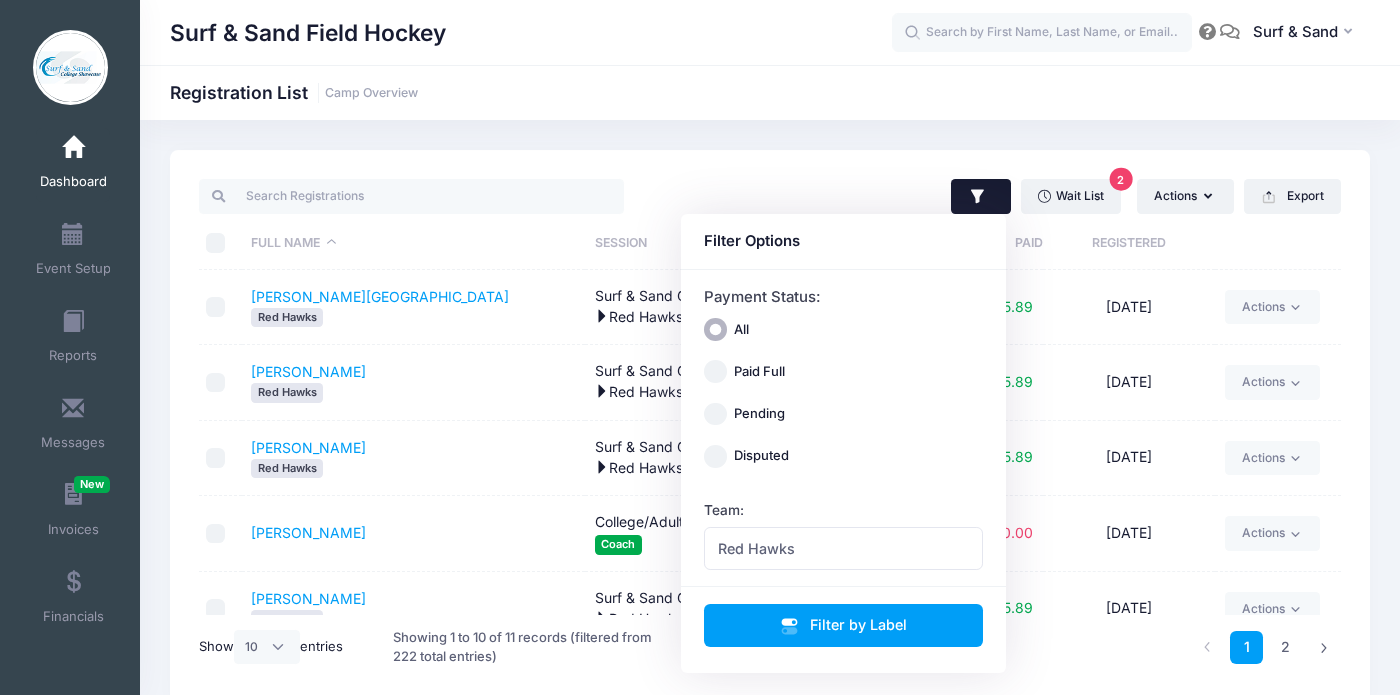 click on "[PERSON_NAME]" at bounding box center [414, 534] 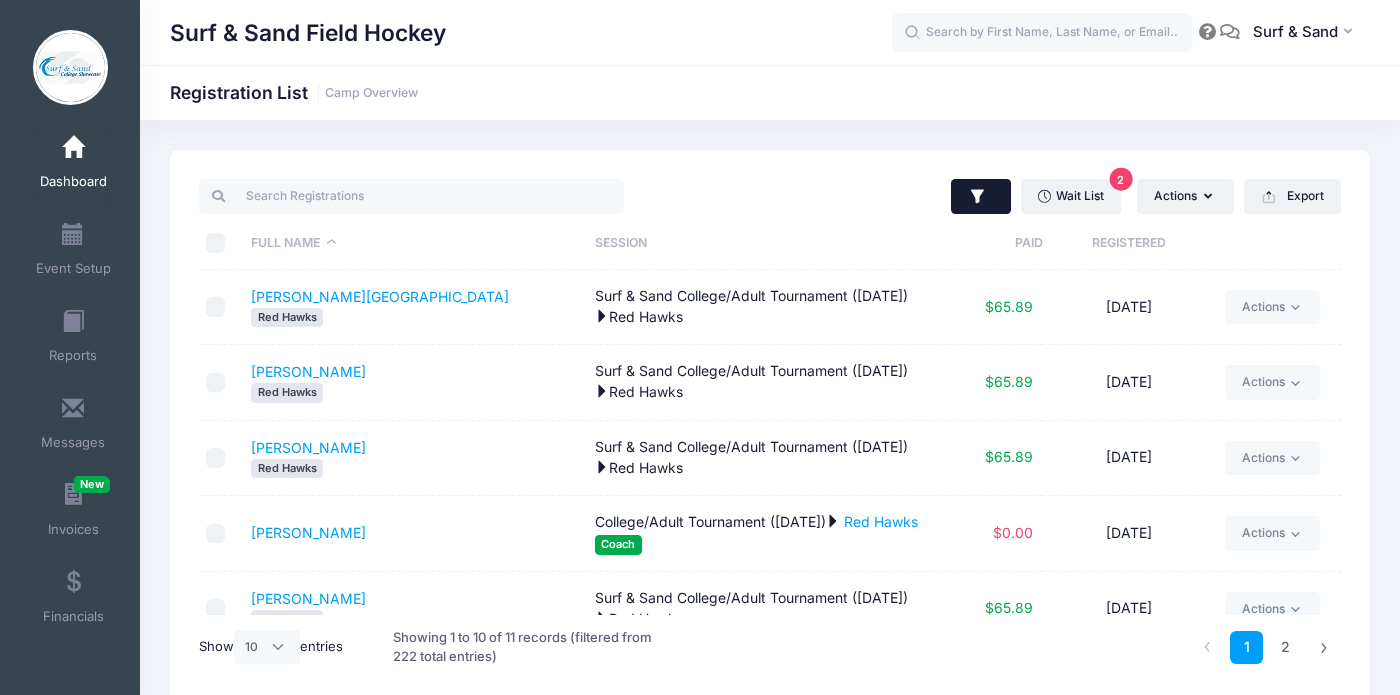click 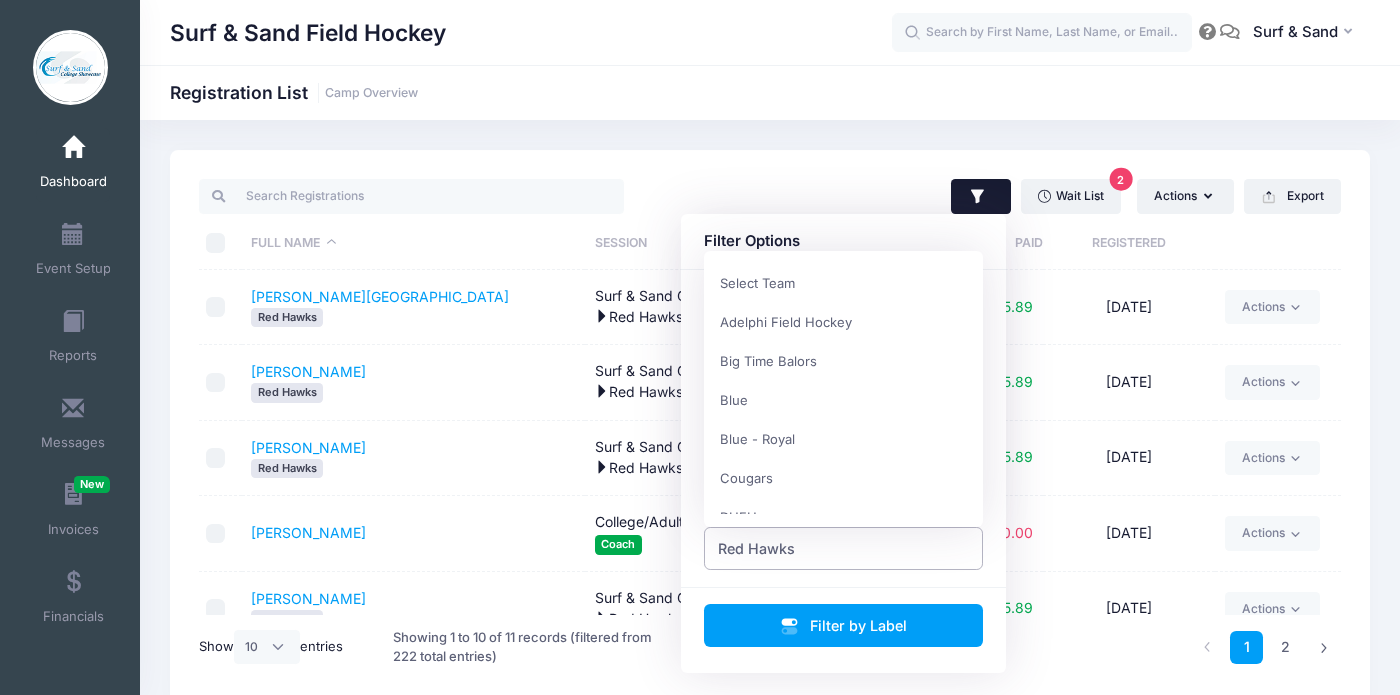 click on "Red Hawks" at bounding box center [844, 548] 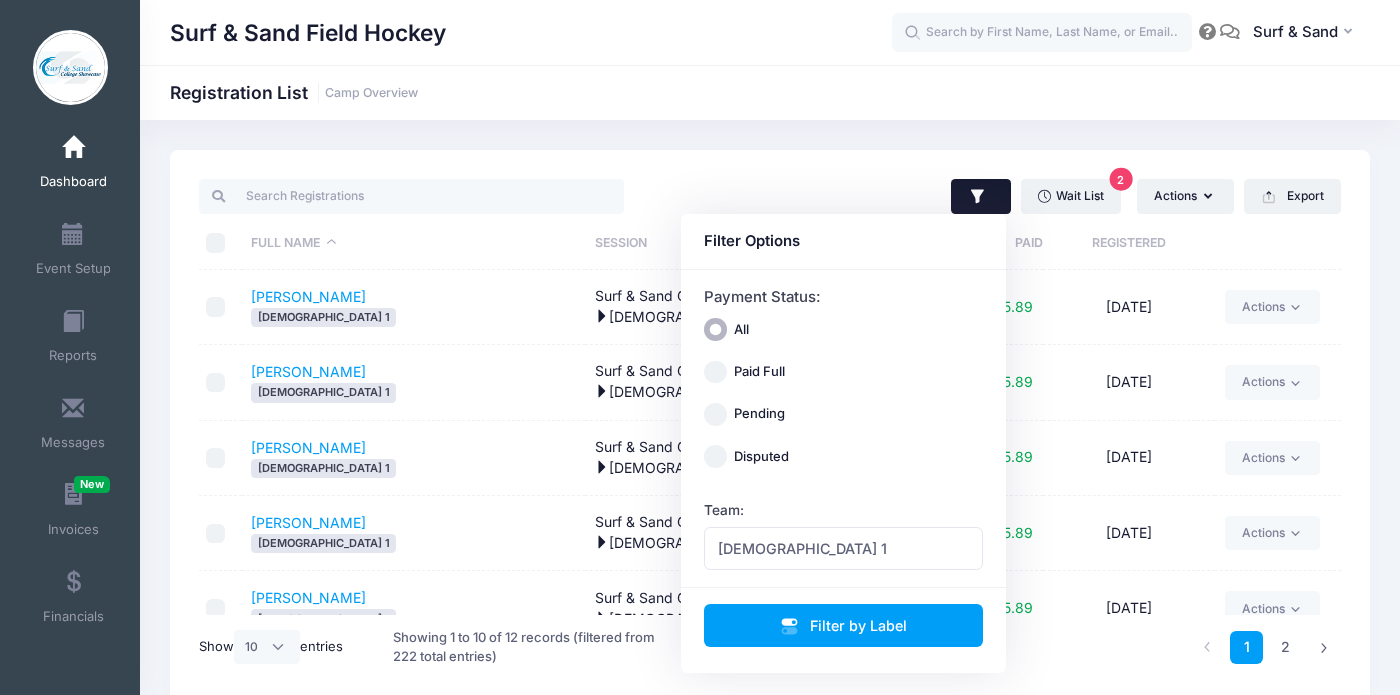 click on "[PERSON_NAME] 1" at bounding box center (414, 533) 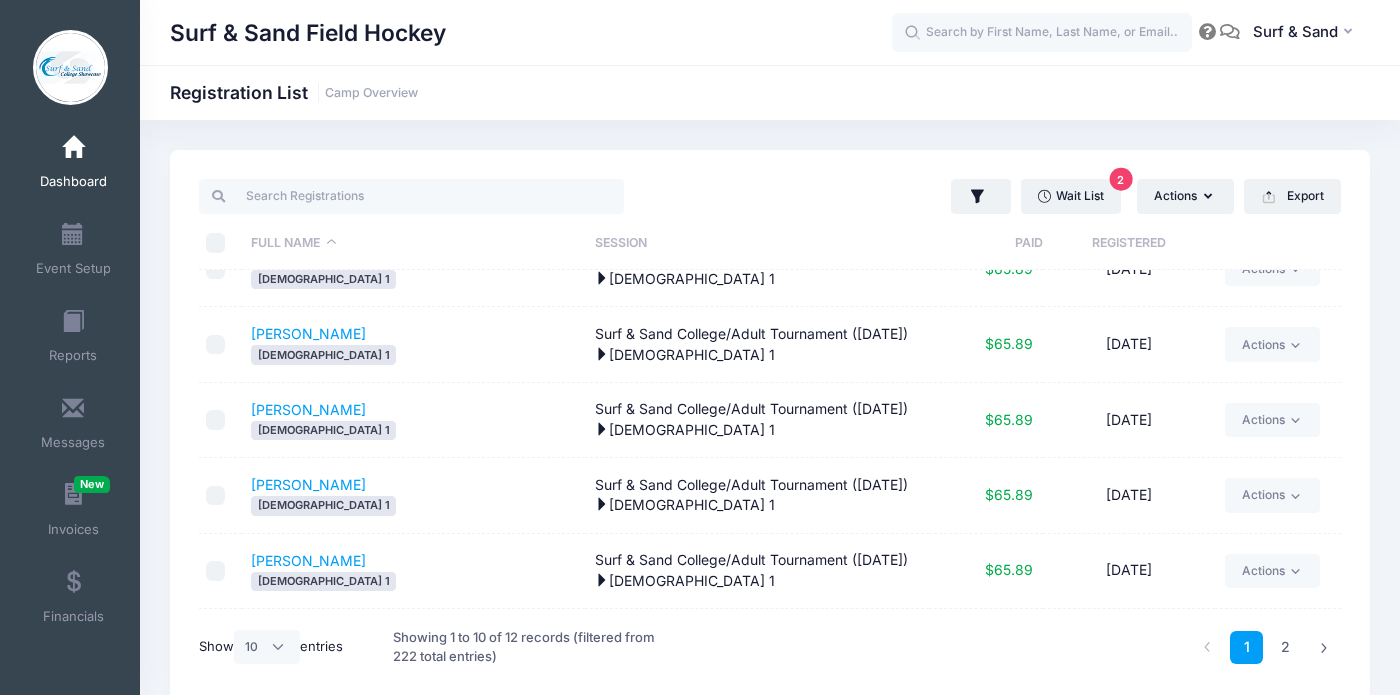scroll, scrollTop: 408, scrollLeft: 0, axis: vertical 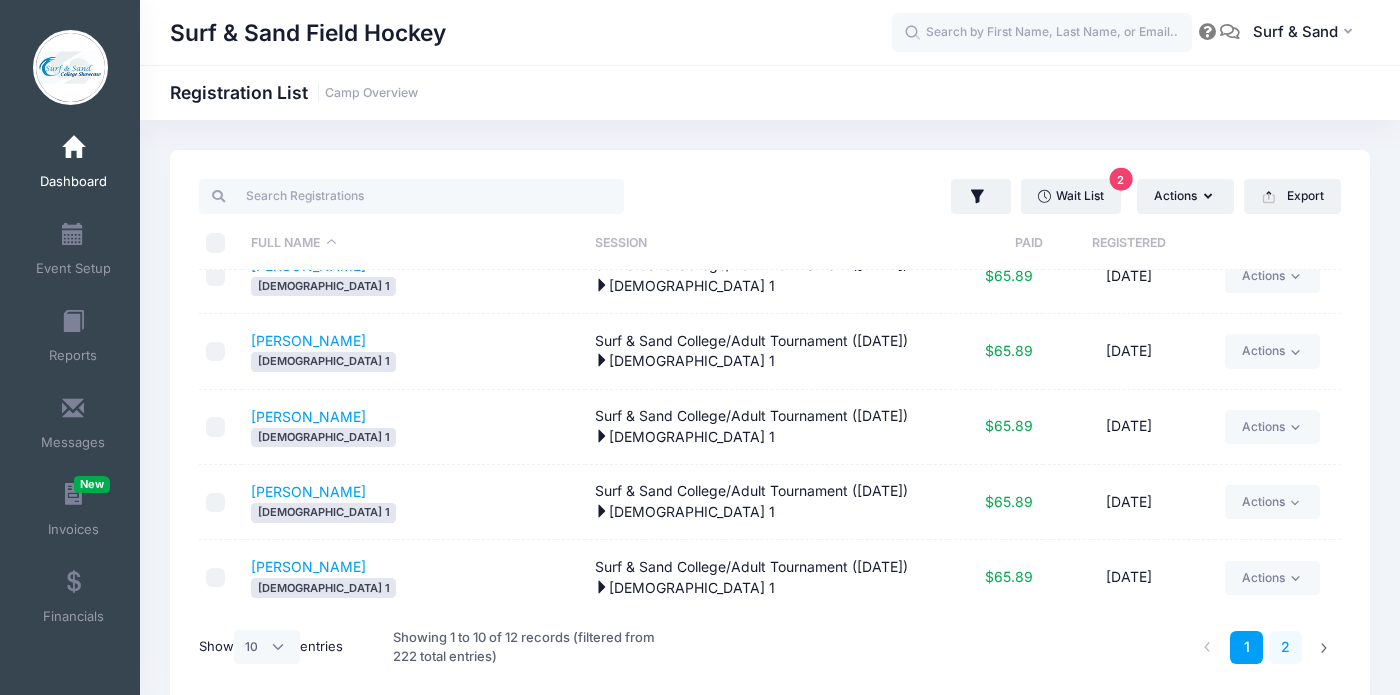 click on "2" at bounding box center [1285, 647] 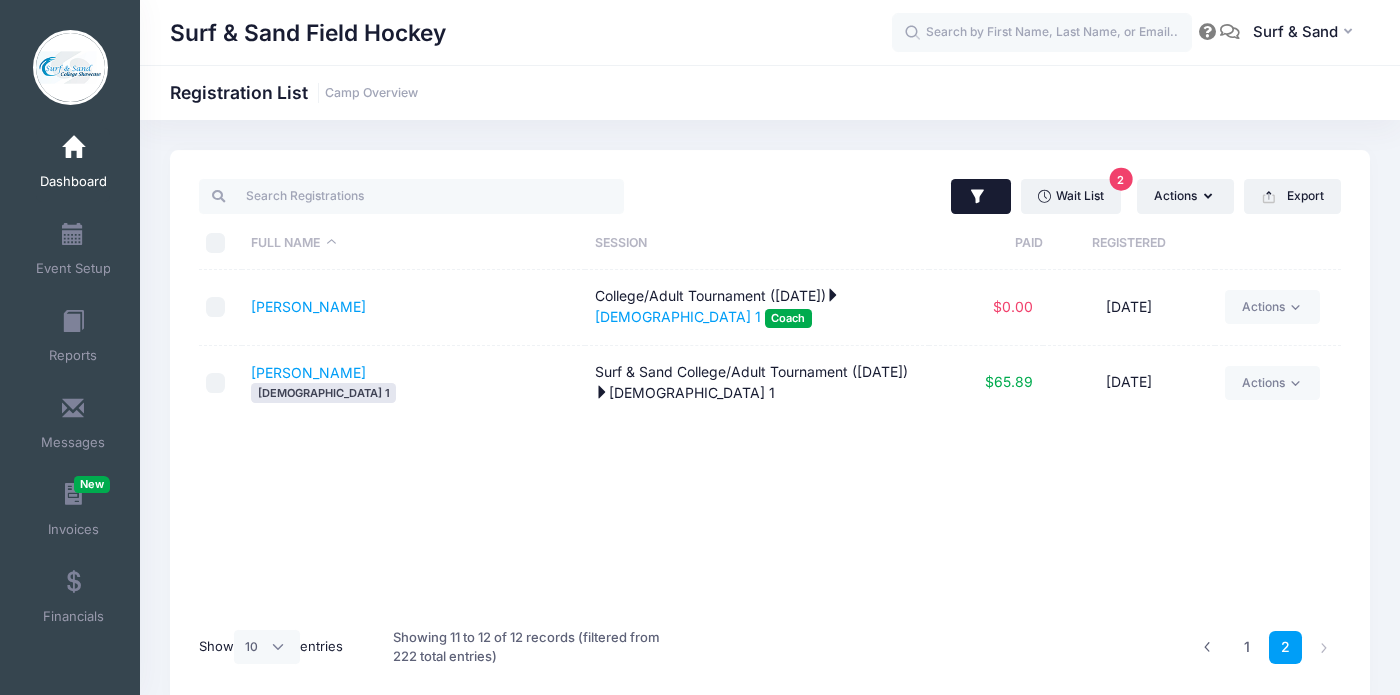 click at bounding box center [981, 197] 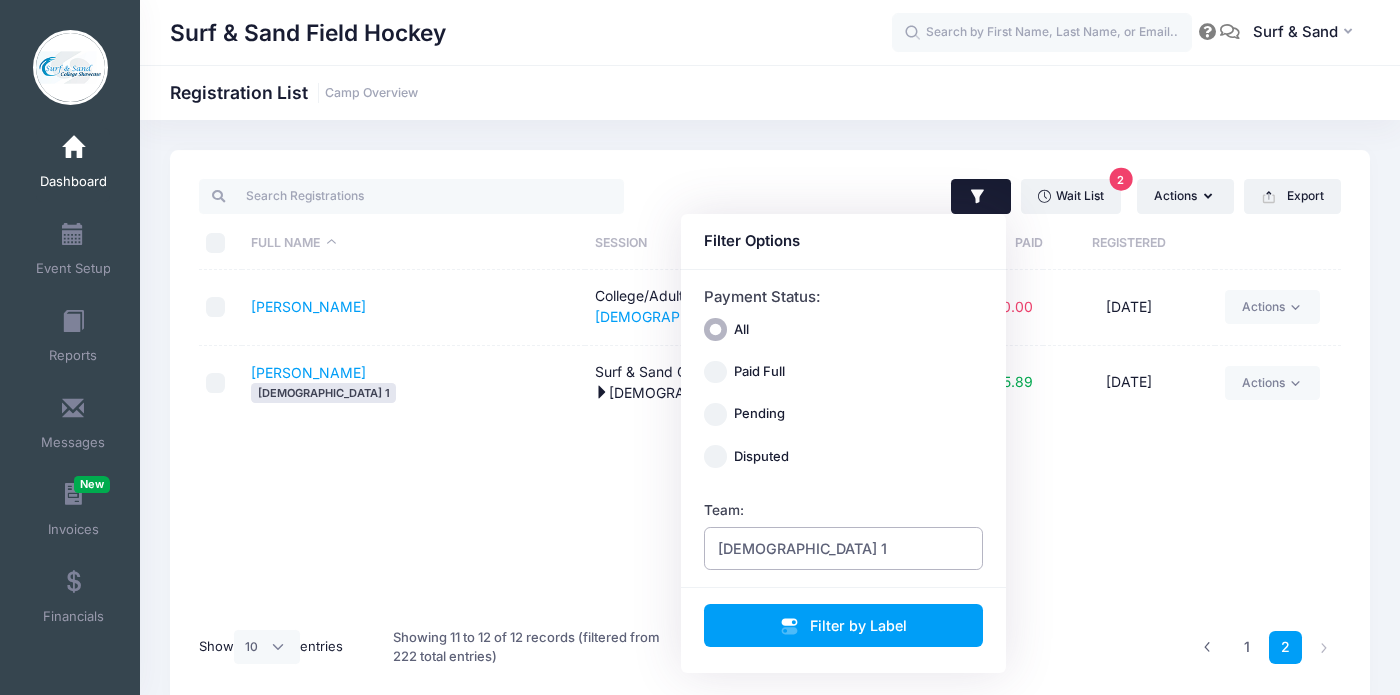 click on "[DEMOGRAPHIC_DATA] 1" at bounding box center (844, 548) 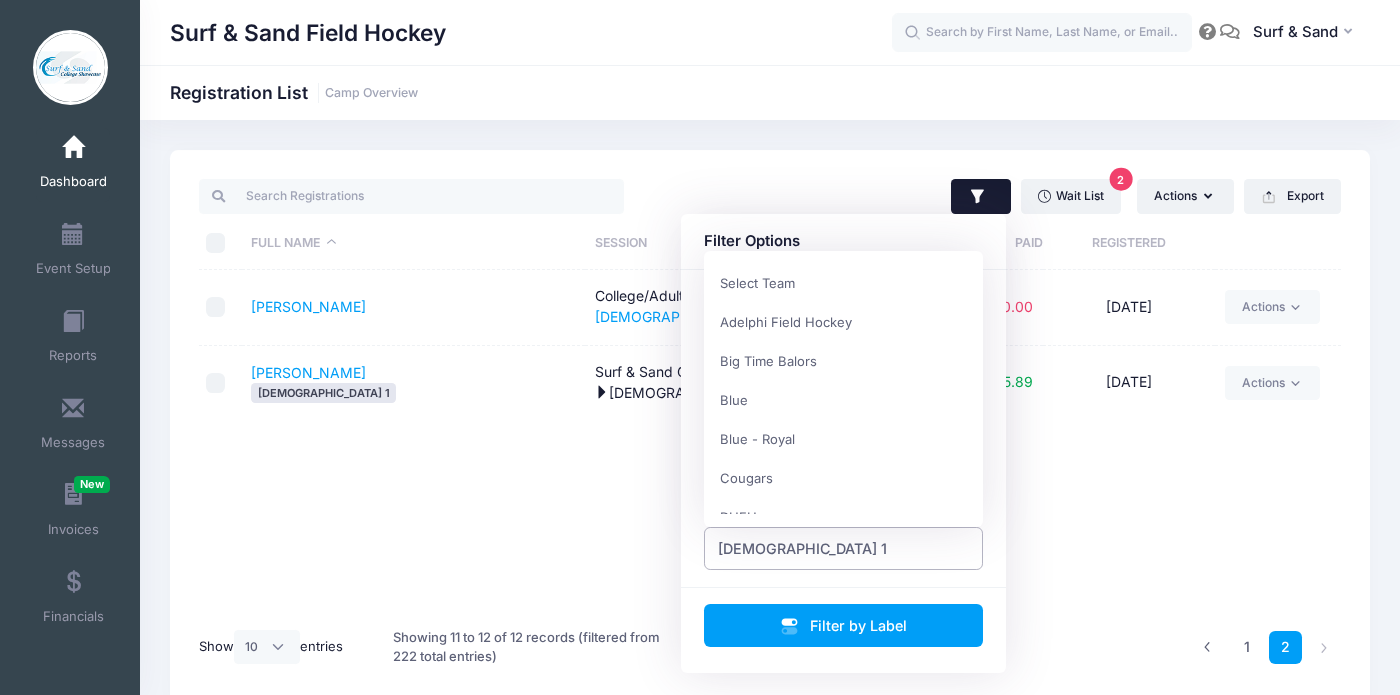 scroll, scrollTop: 569, scrollLeft: 0, axis: vertical 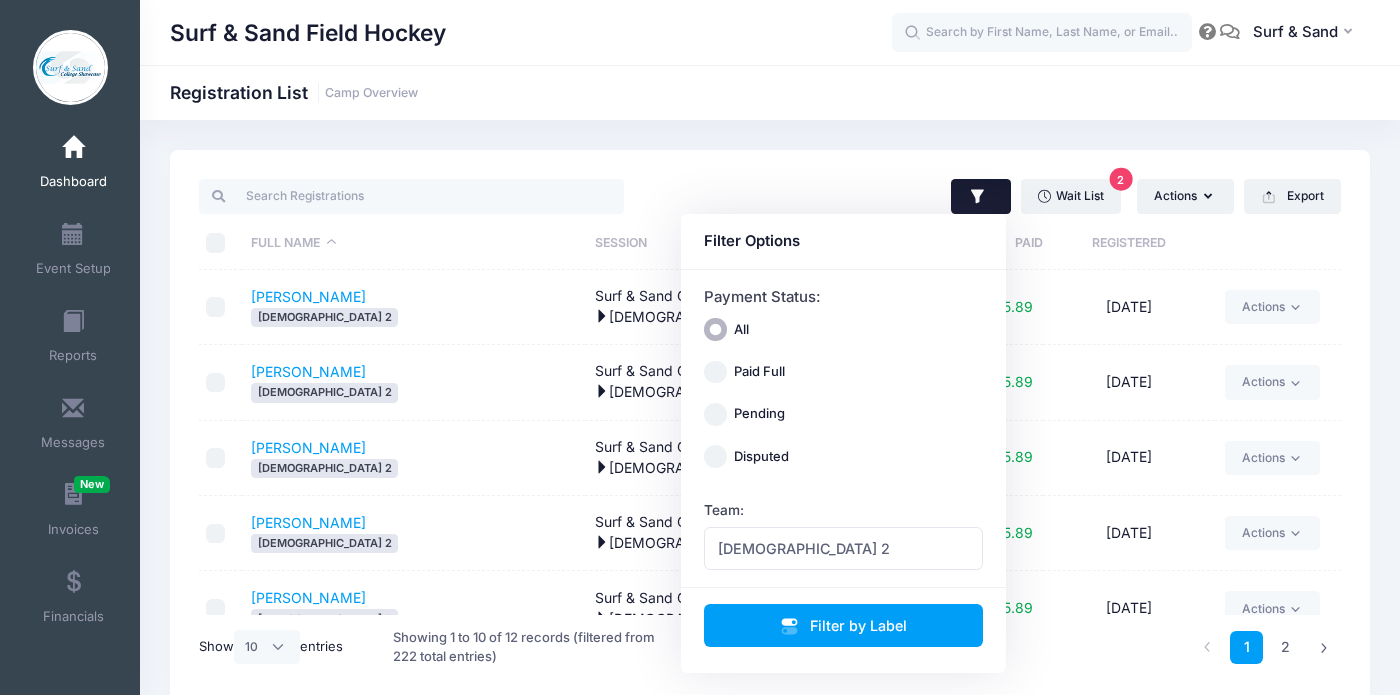 click on "[DEMOGRAPHIC_DATA] 2" at bounding box center [413, 543] 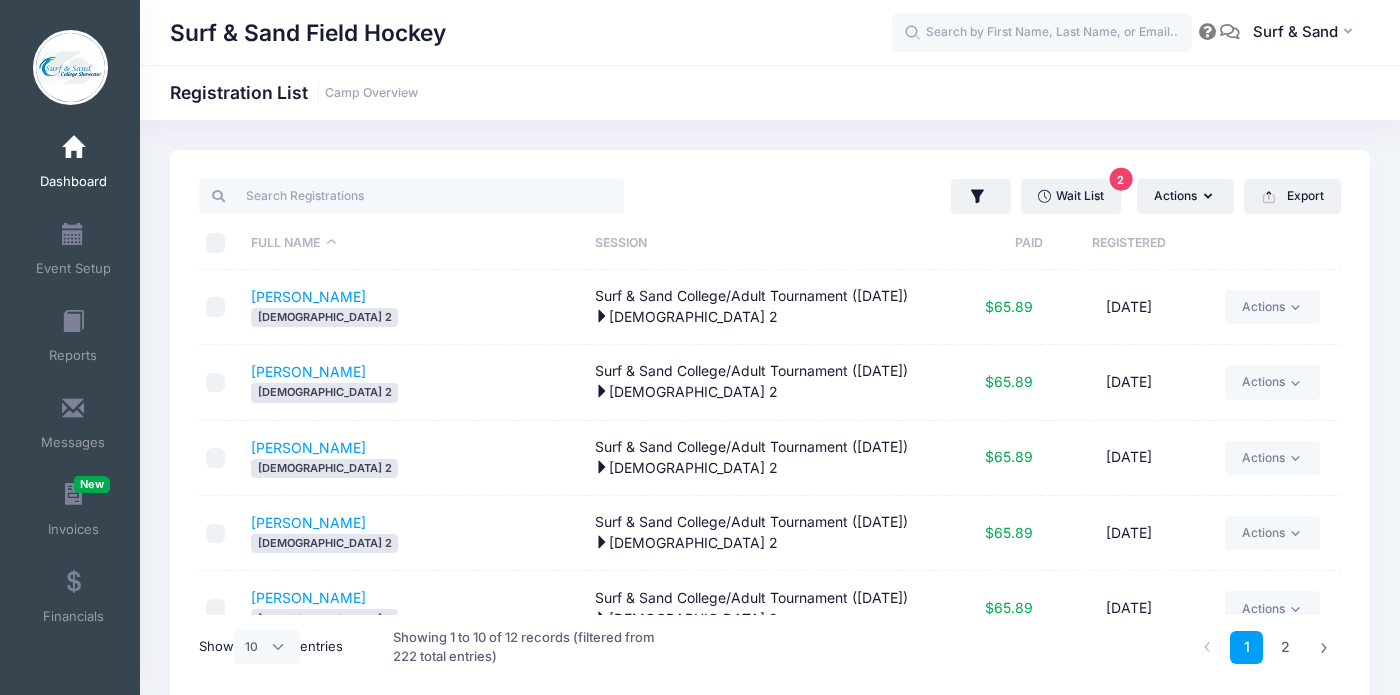 scroll, scrollTop: 408, scrollLeft: 0, axis: vertical 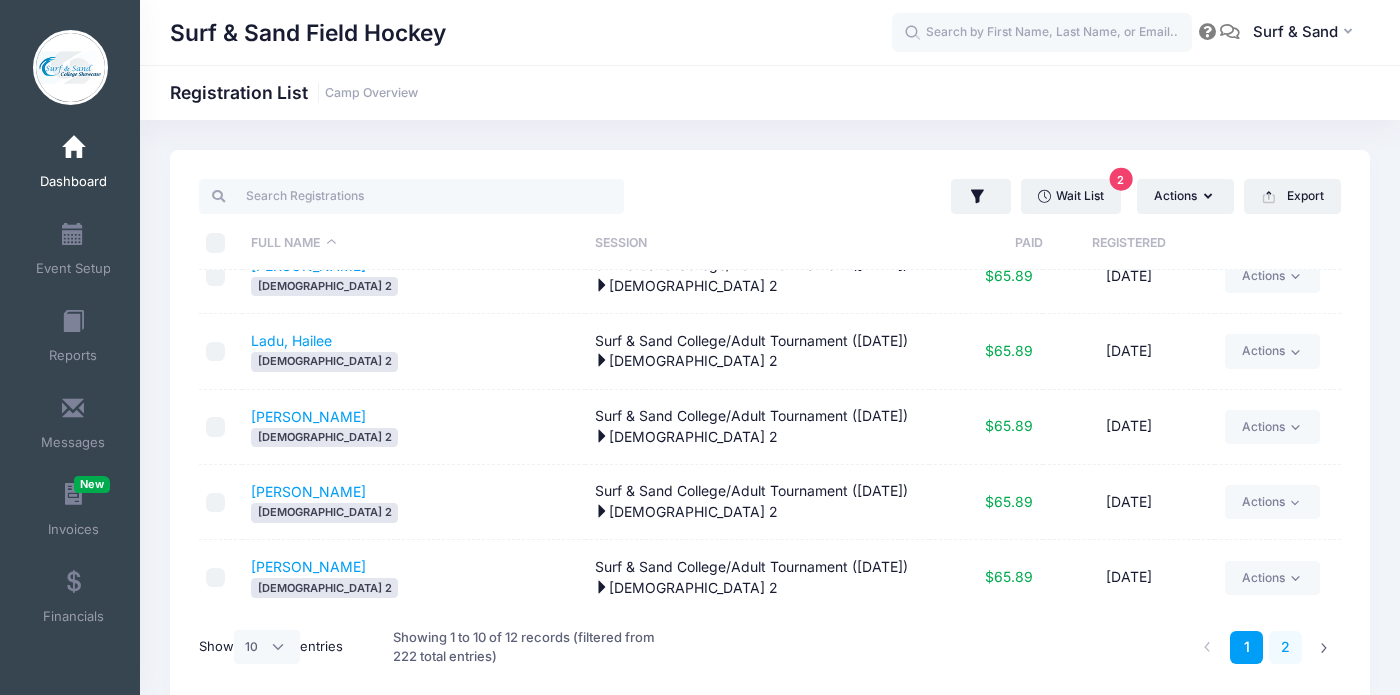 click on "2" at bounding box center [1285, 647] 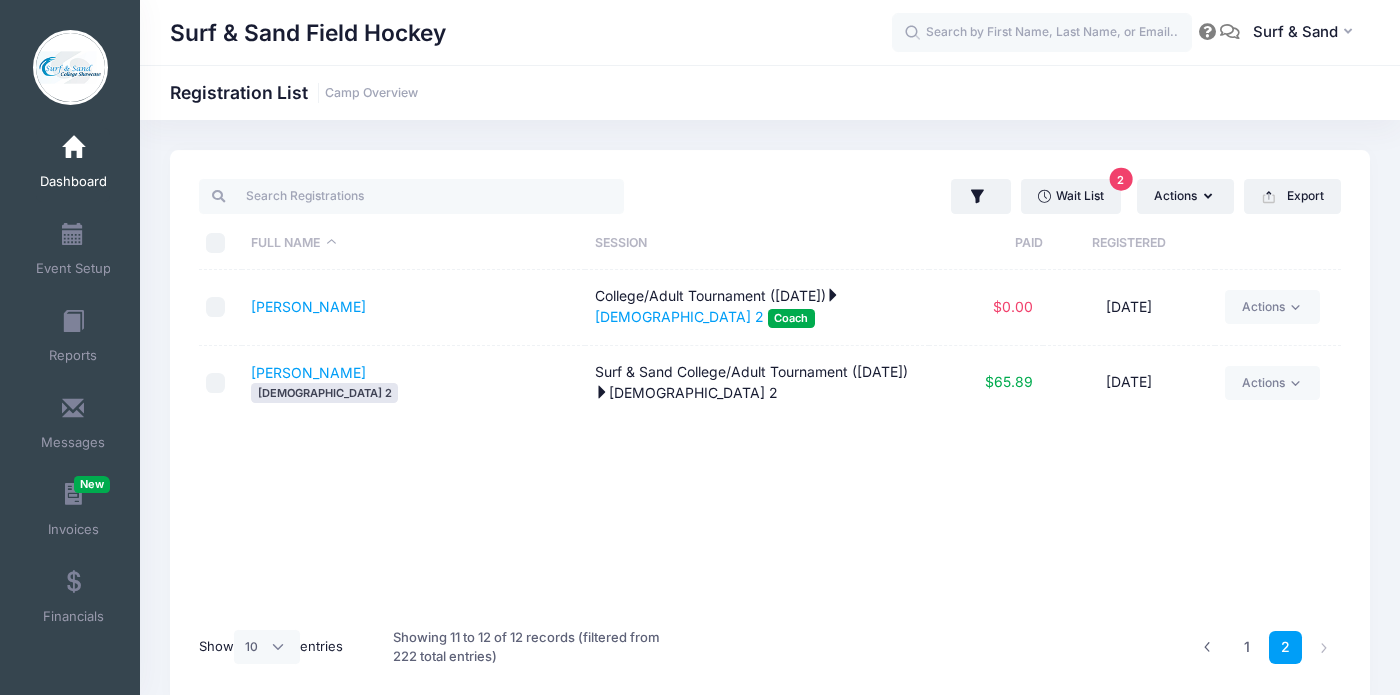 scroll, scrollTop: 0, scrollLeft: 0, axis: both 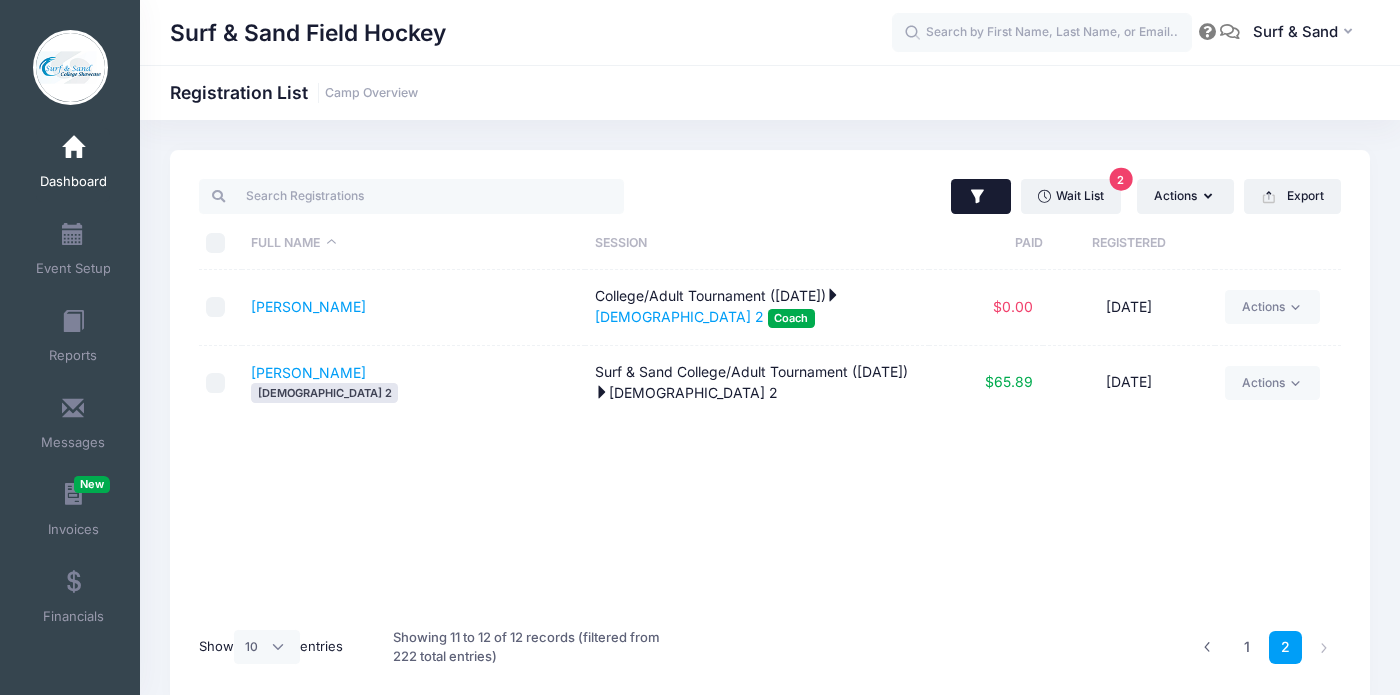 click at bounding box center (981, 197) 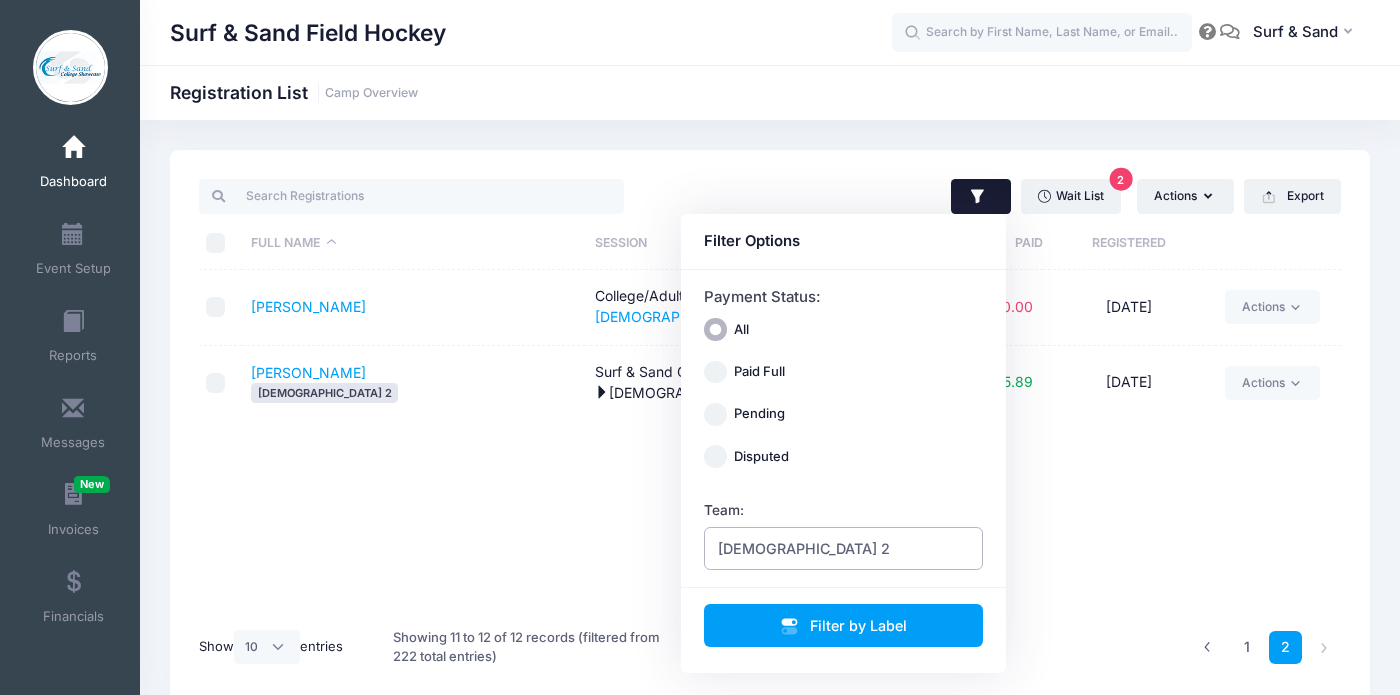 click on "[DEMOGRAPHIC_DATA] 2" at bounding box center (844, 548) 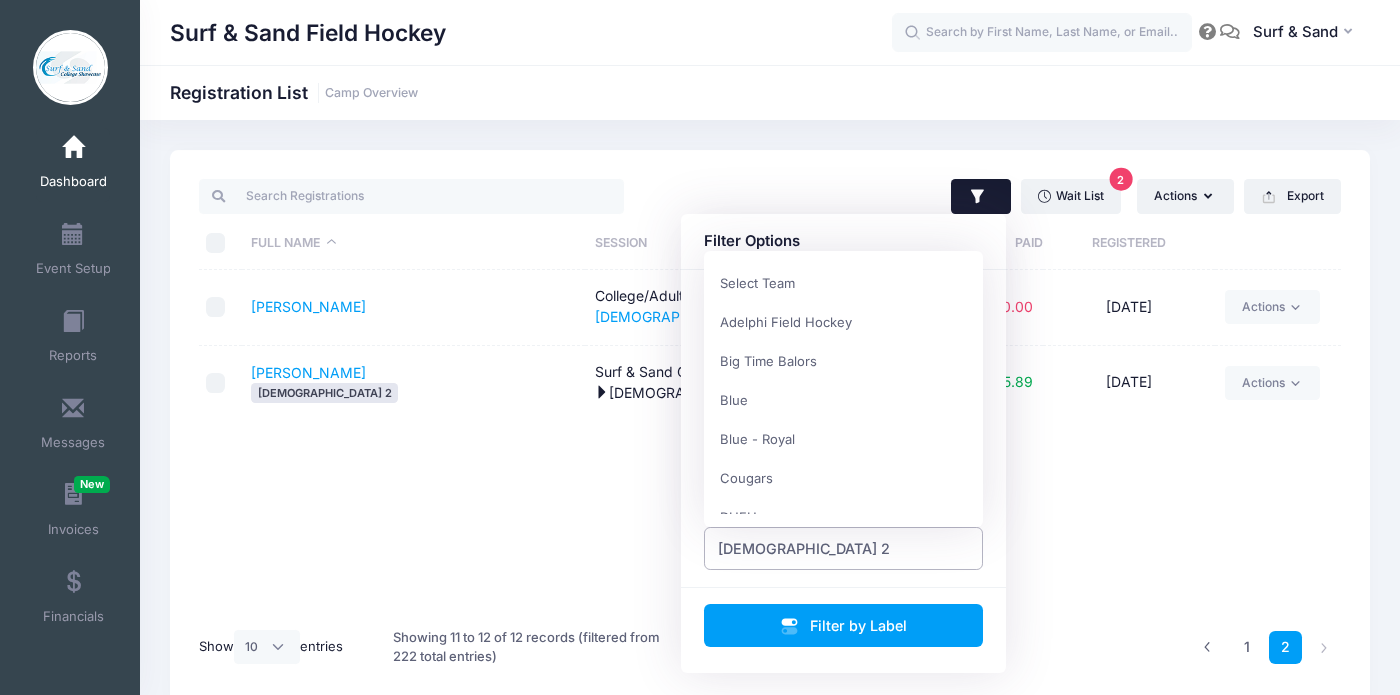 scroll 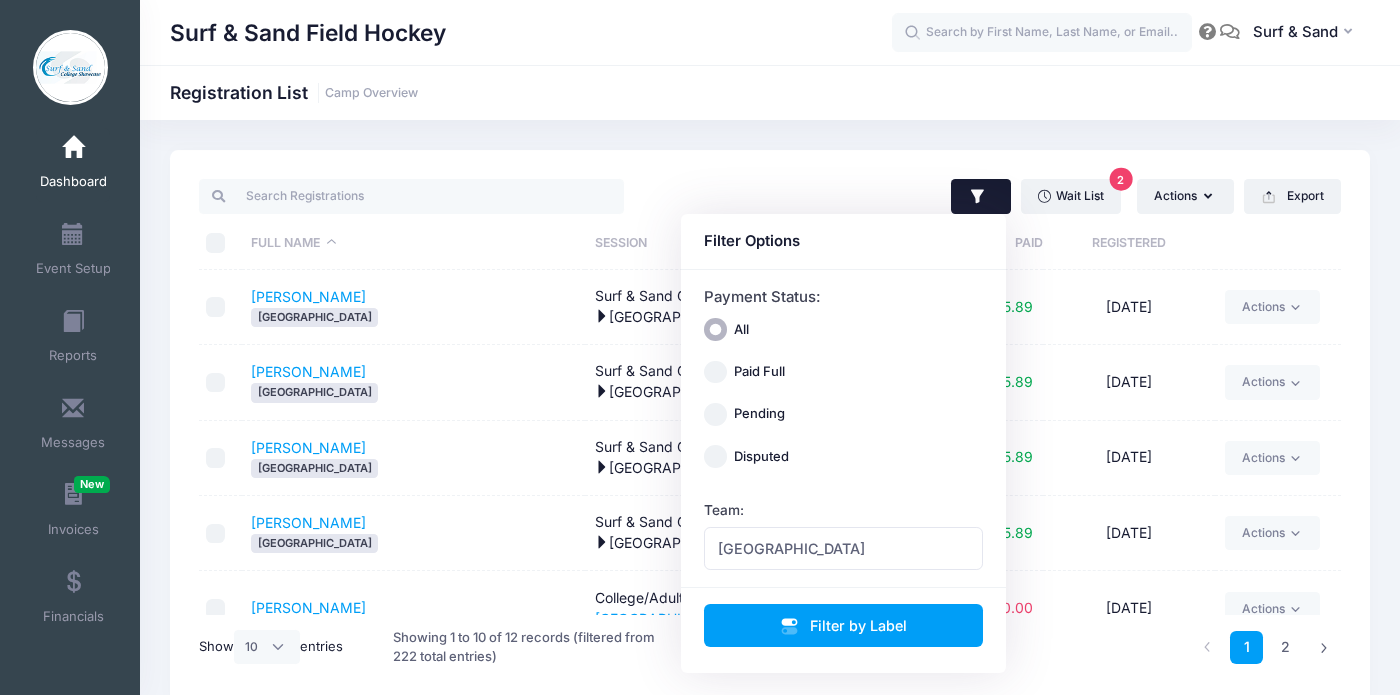 click on "[PERSON_NAME] SUNY [GEOGRAPHIC_DATA]" at bounding box center [414, 533] 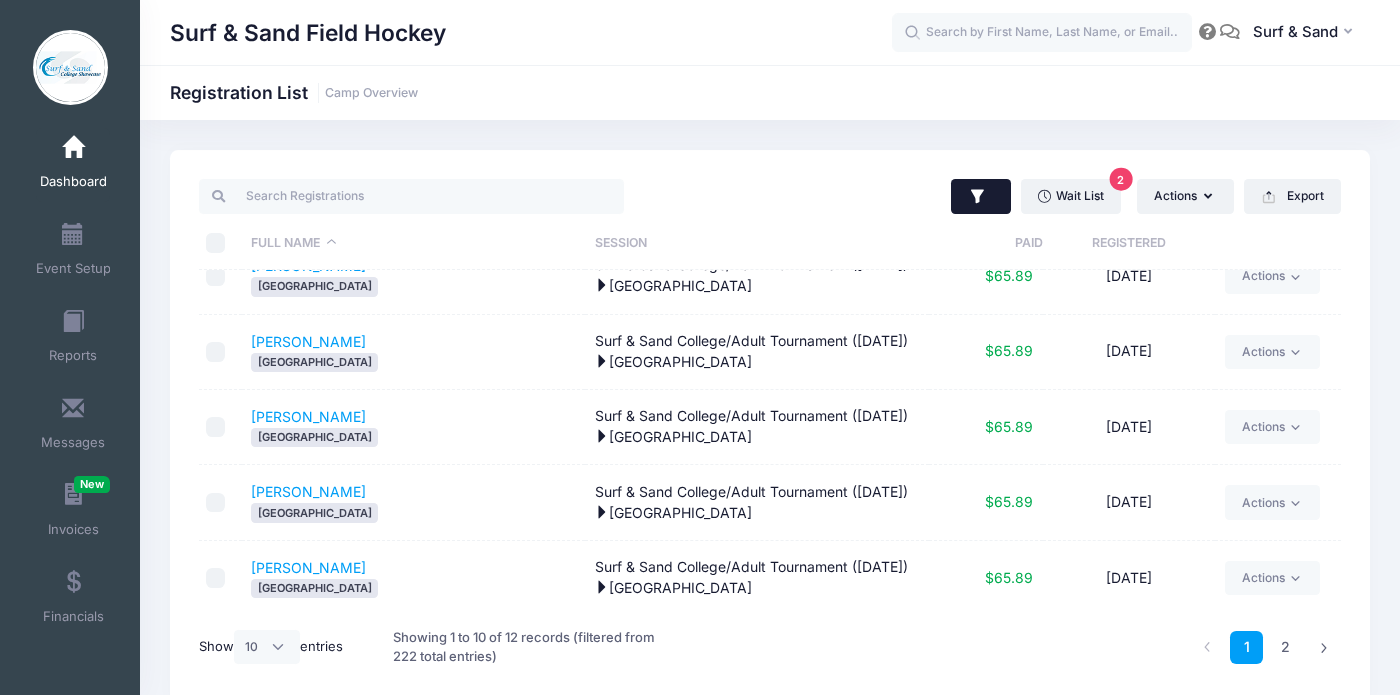 click 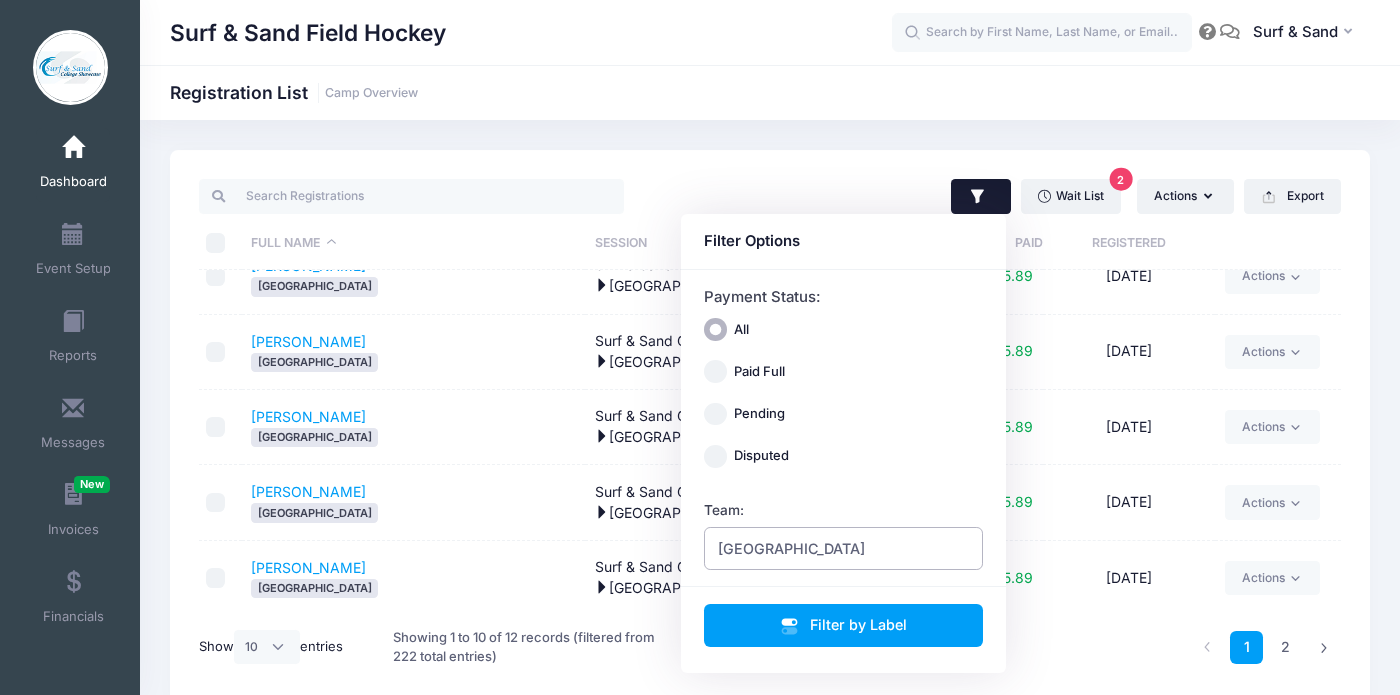 click on "[GEOGRAPHIC_DATA]" at bounding box center (844, 548) 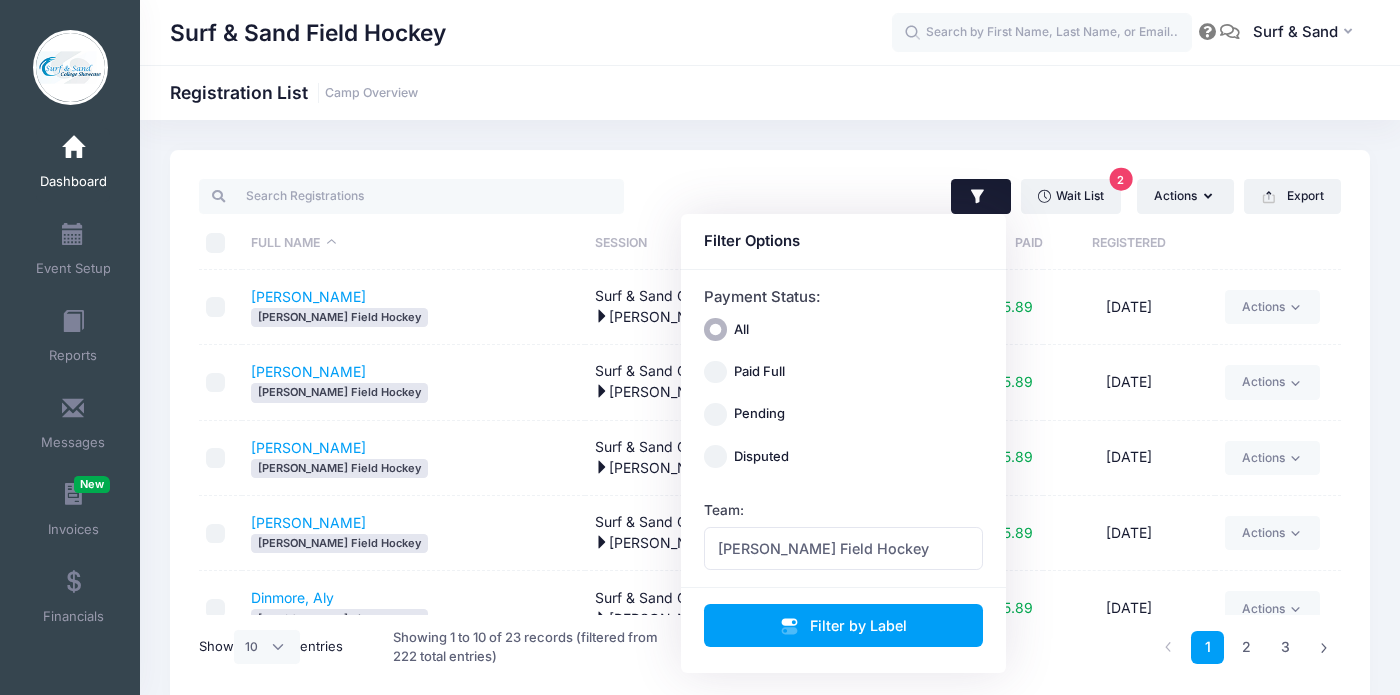 click on "[PERSON_NAME], [PERSON_NAME] Field Hockey" at bounding box center [414, 382] 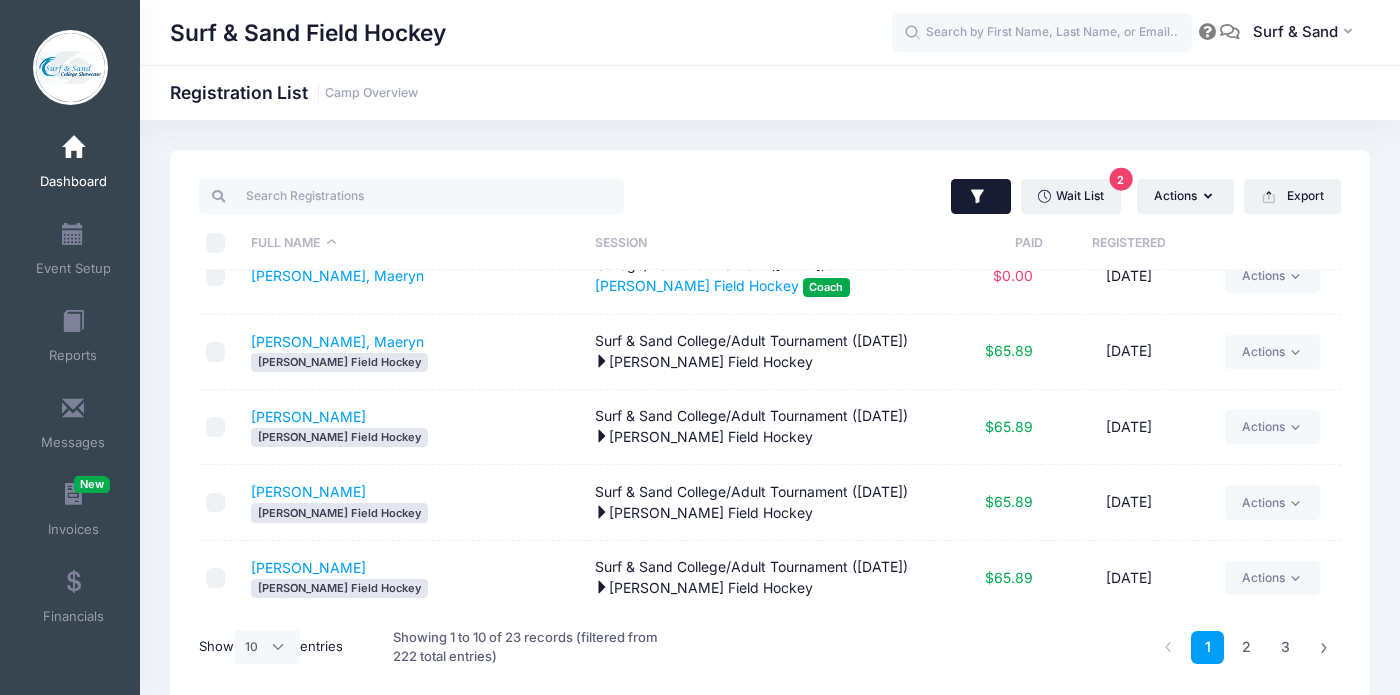 click 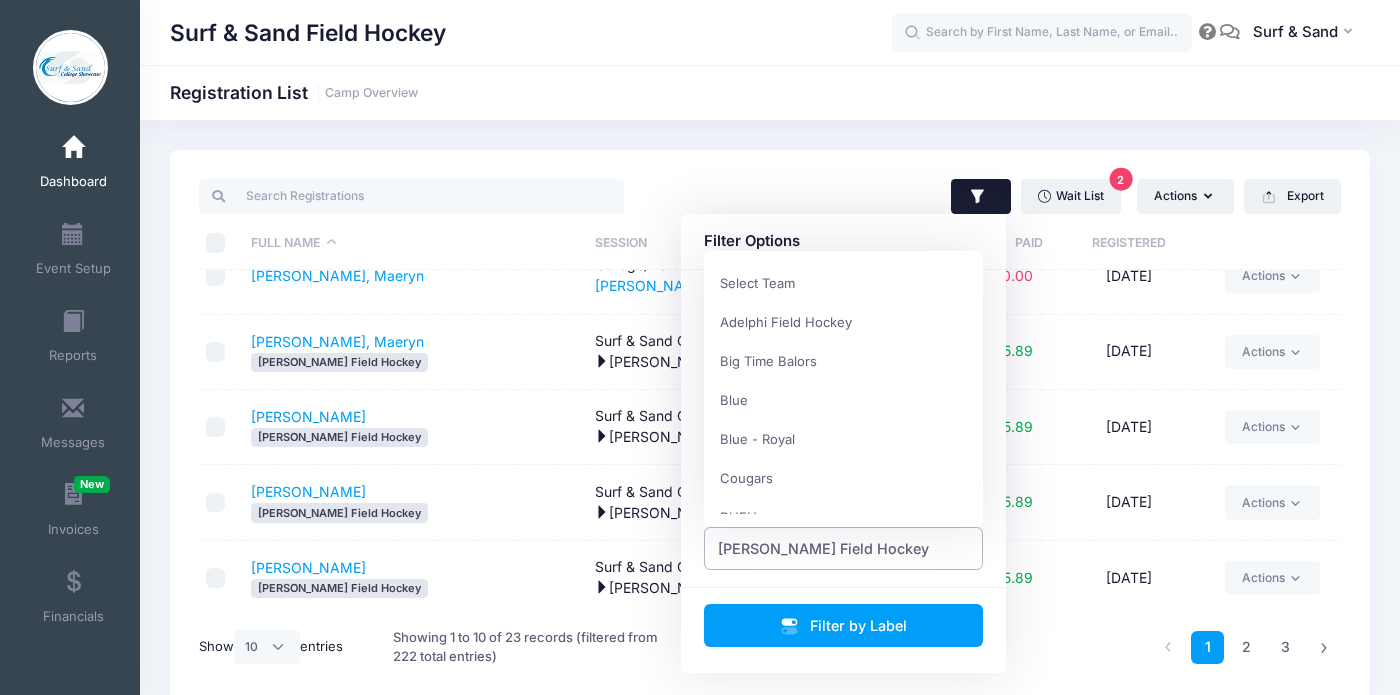 click on "[PERSON_NAME] Field Hockey" at bounding box center (823, 548) 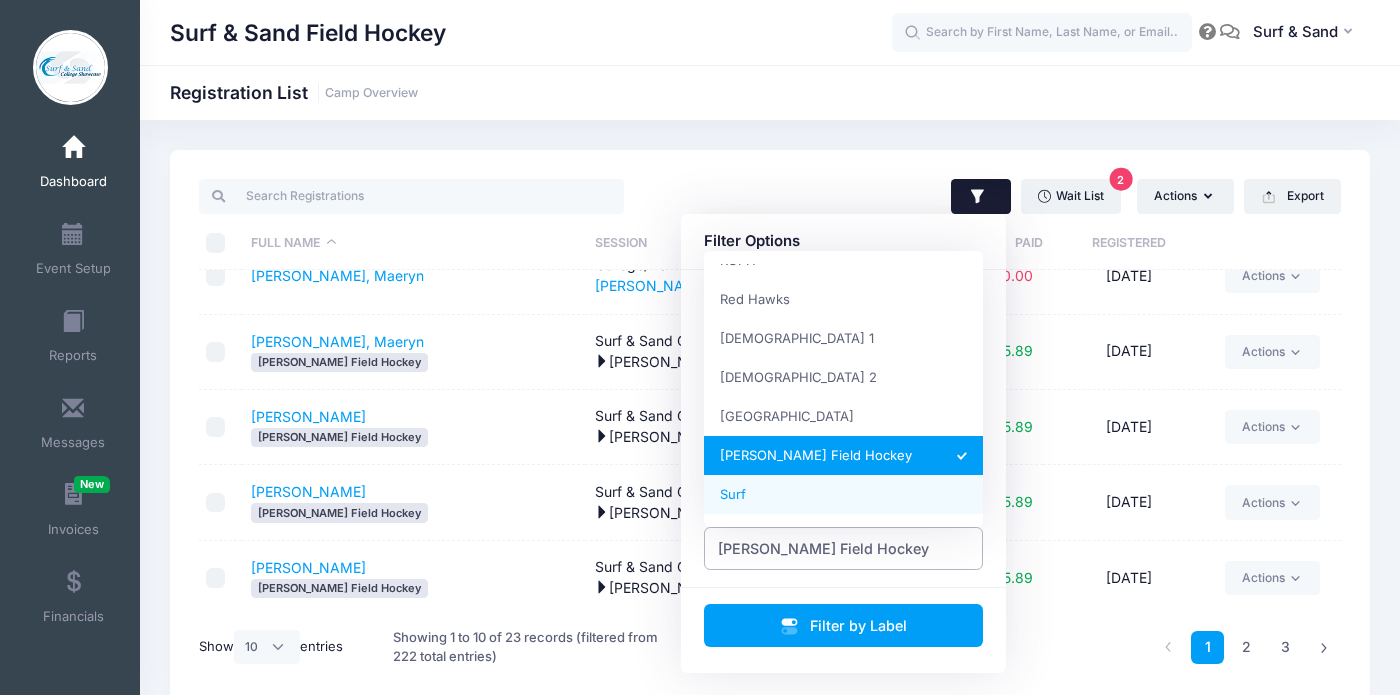select on "Surf" 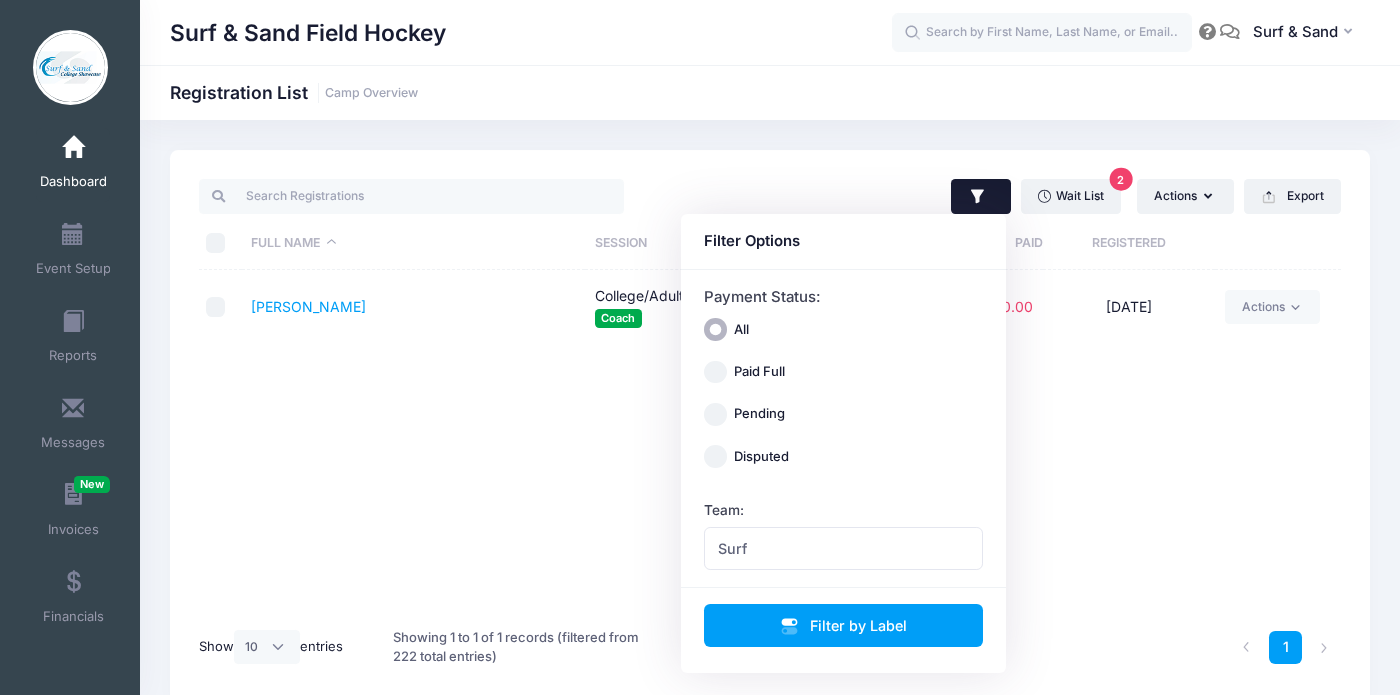 click on "Full Name Session Paid Registered
[PERSON_NAME] College/Adult Tournament  ([DATE])    Surf   Coach $0.00 [DATE] Actions
Email  Send Payment Reminder  Assign Labels  Internal Notes  Change Session or Program  Delete" at bounding box center [770, 442] 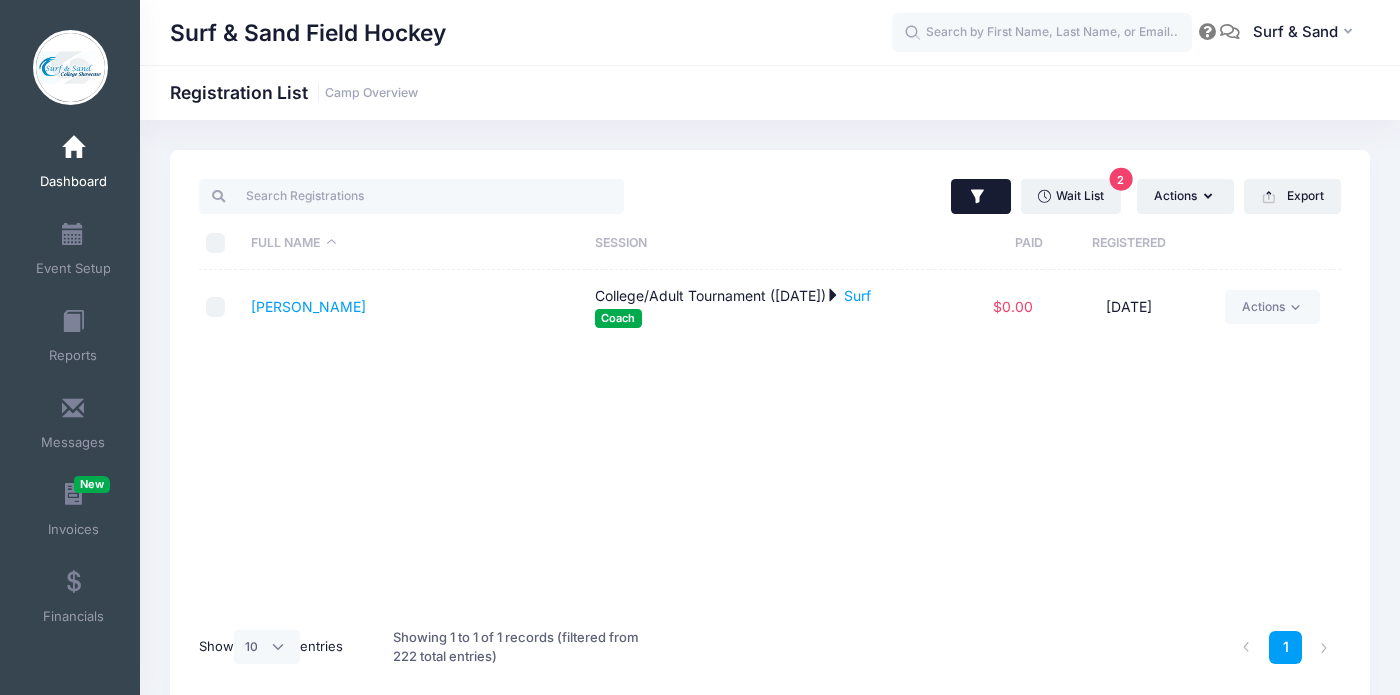 click at bounding box center (981, 197) 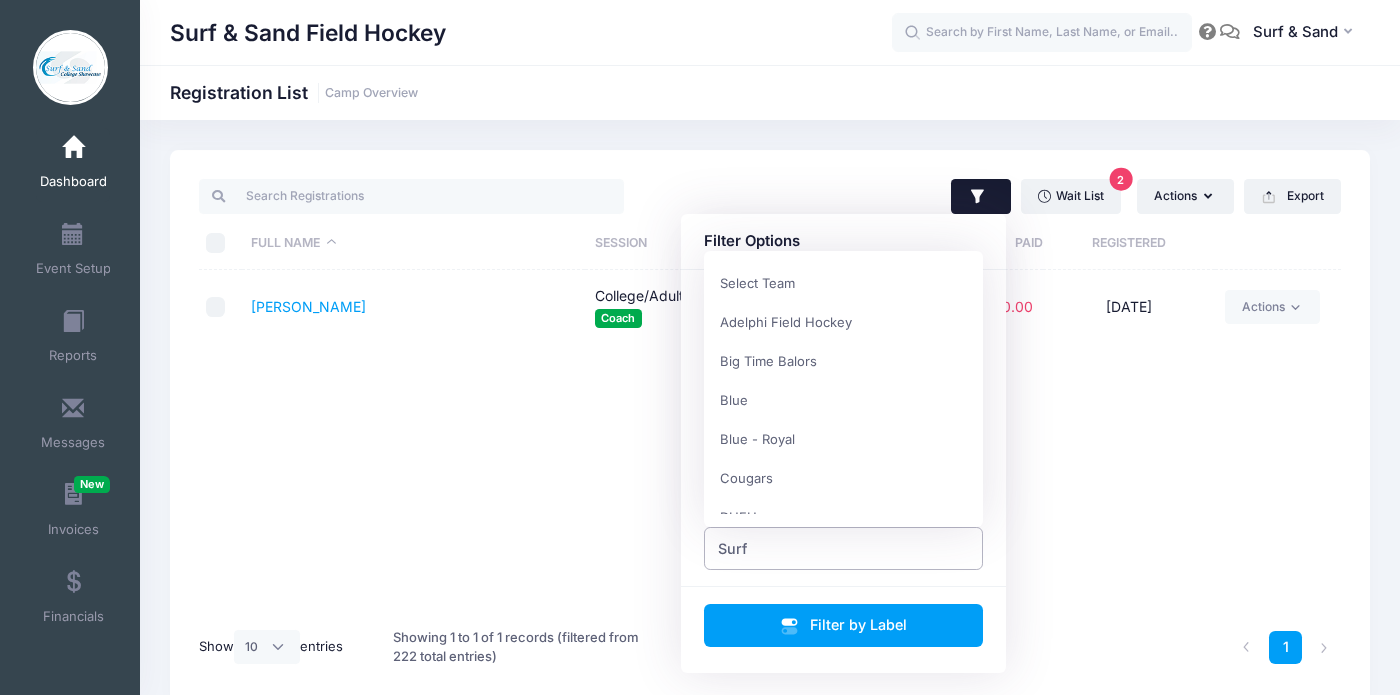 click on "Surf" at bounding box center (844, 548) 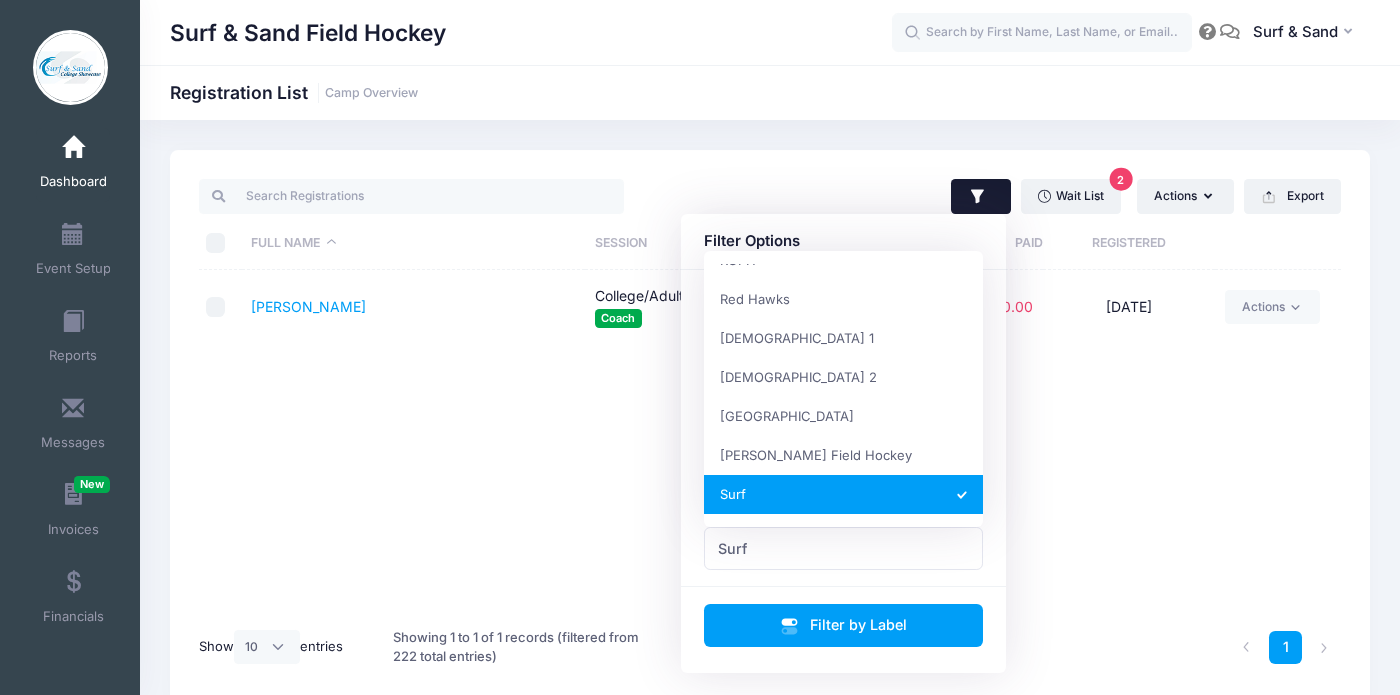 click on "Full Name Session Paid Registered
[PERSON_NAME] College/Adult Tournament  ([DATE])    Surf   Coach $0.00 [DATE] Actions
Email  Send Payment Reminder  Assign Labels  Internal Notes  Change Session or Program  Delete" at bounding box center [770, 442] 